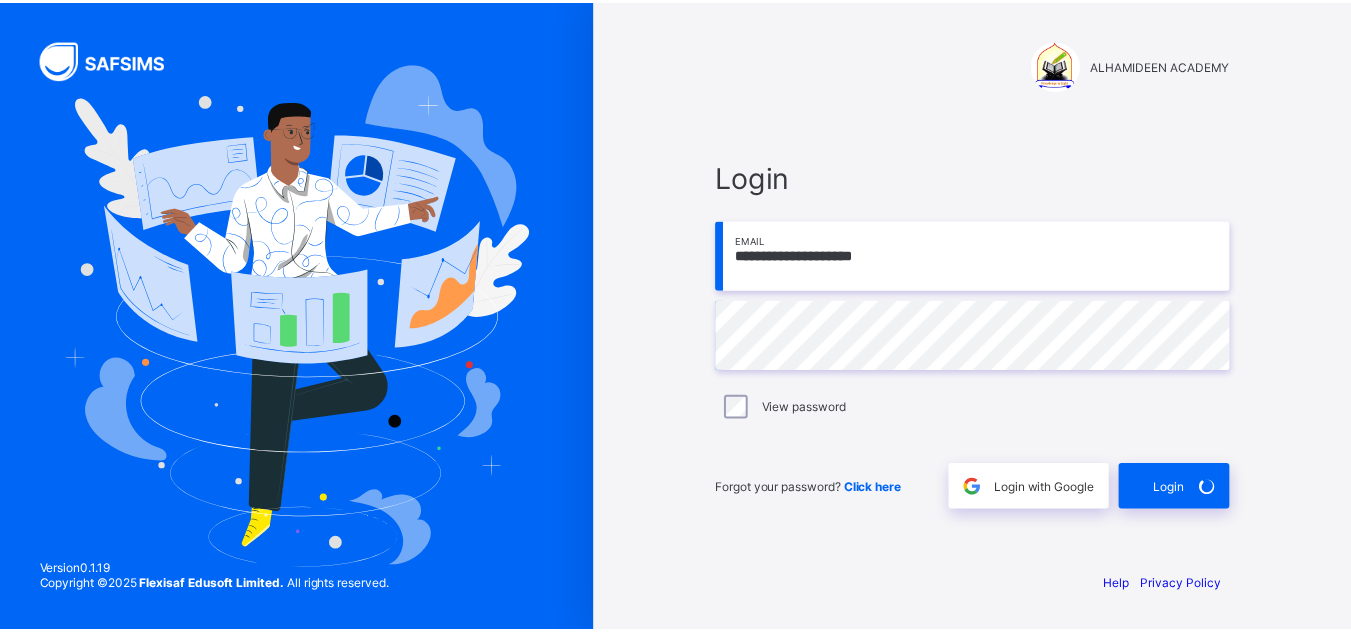 scroll, scrollTop: 0, scrollLeft: 0, axis: both 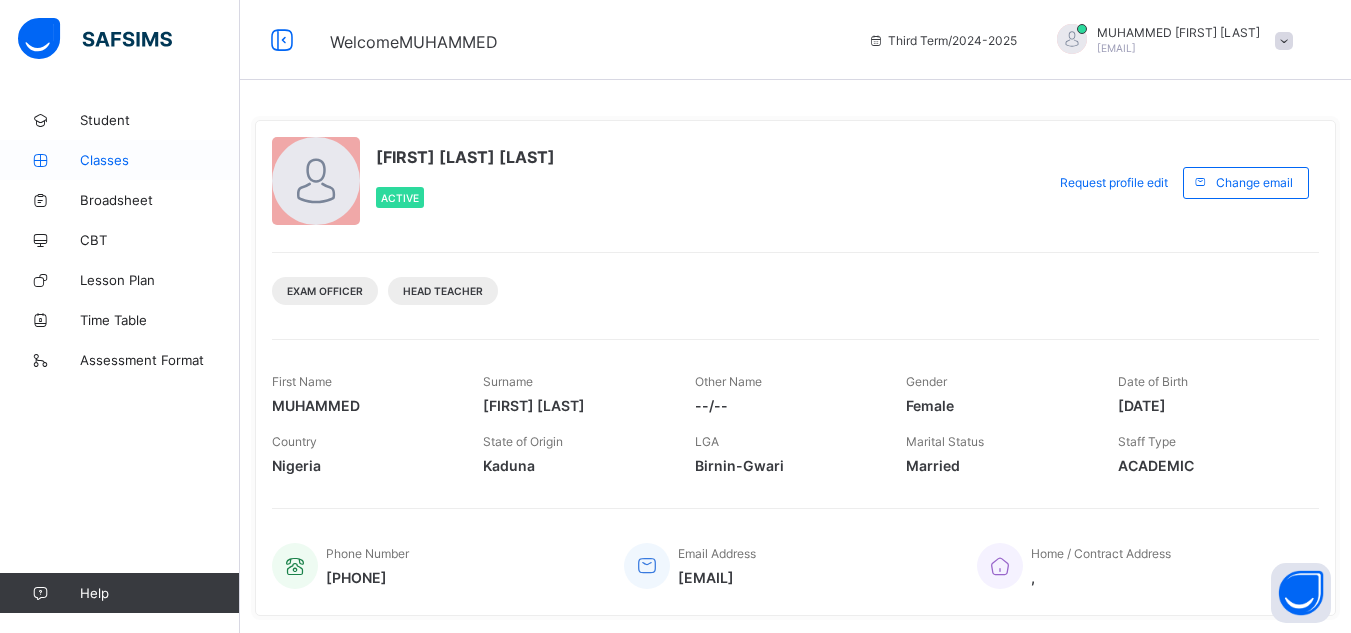 click on "Classes" at bounding box center (160, 160) 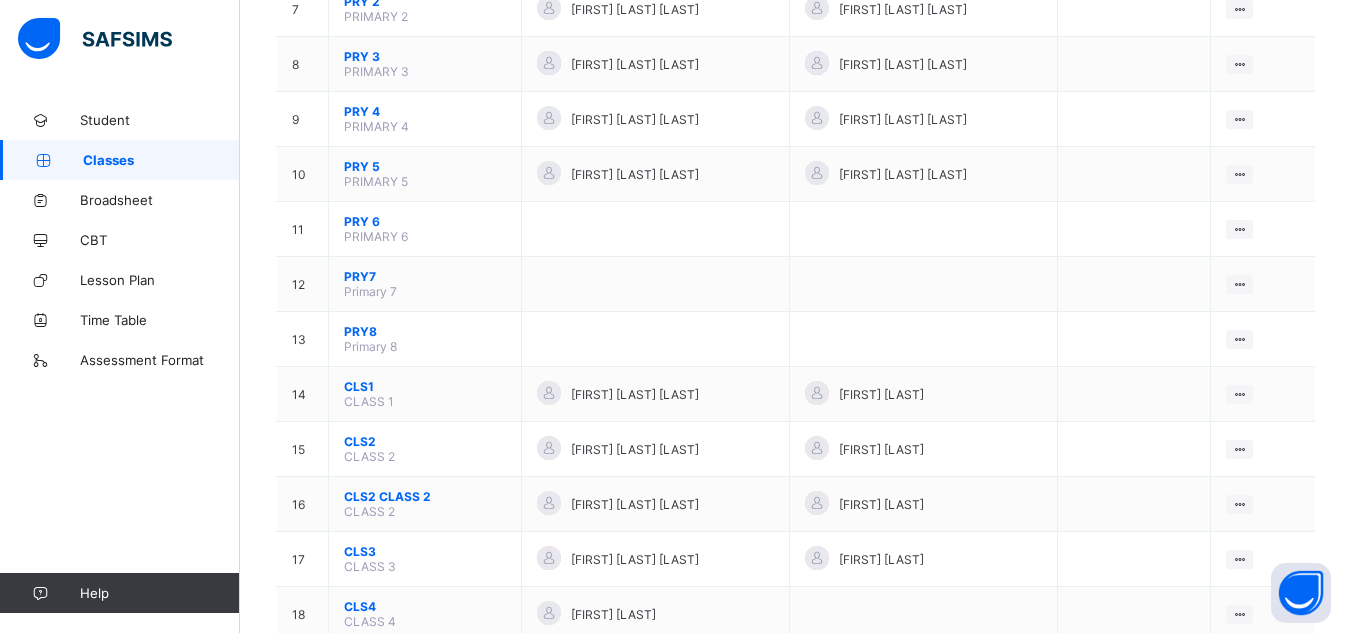 scroll, scrollTop: 582, scrollLeft: 0, axis: vertical 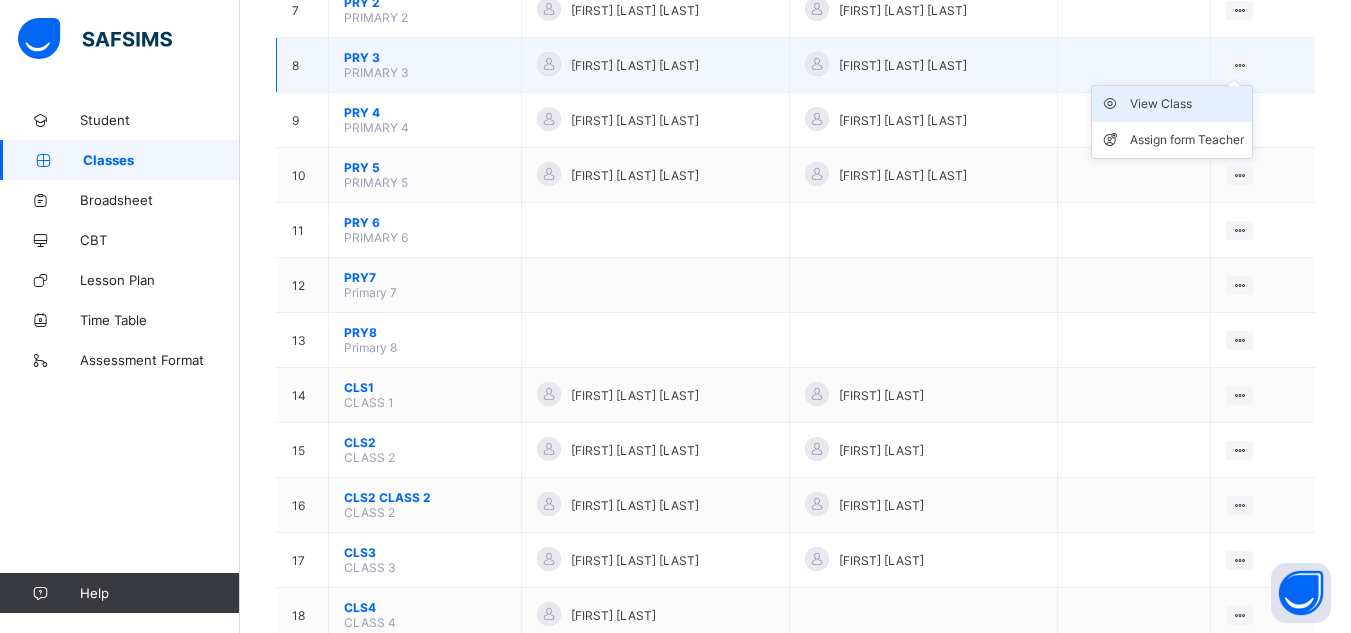 click on "View Class" at bounding box center (1187, 104) 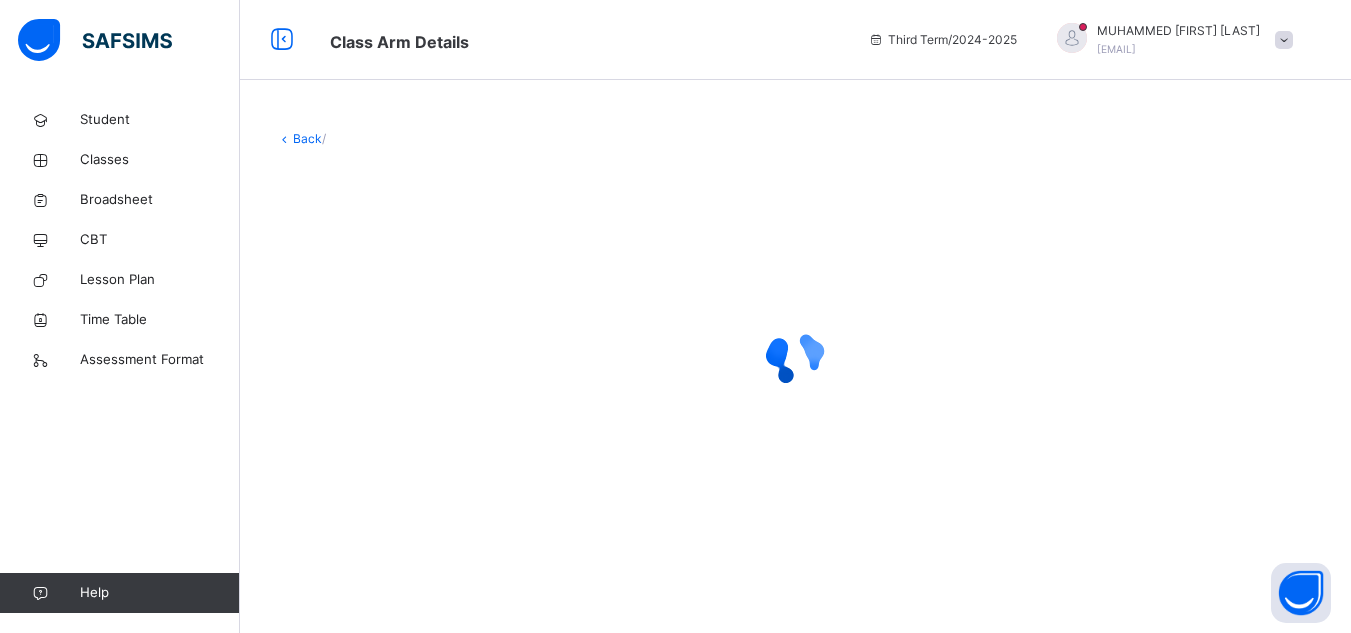 scroll, scrollTop: 0, scrollLeft: 0, axis: both 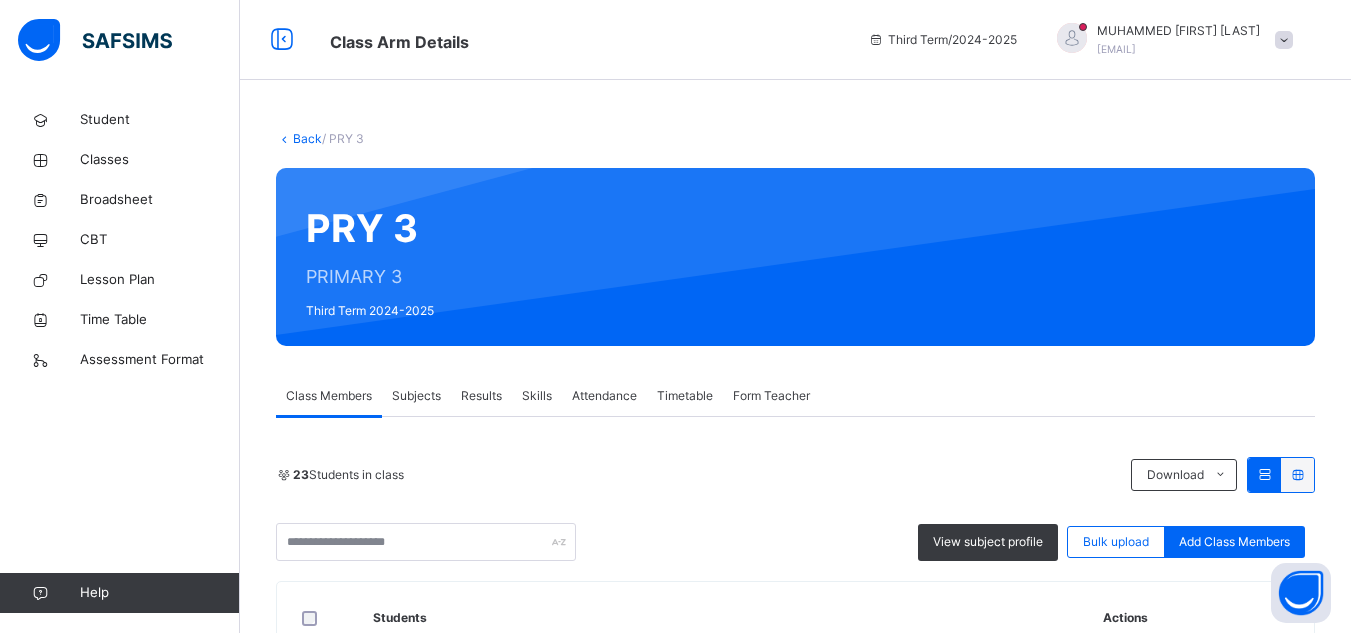 click on "Results" at bounding box center [481, 396] 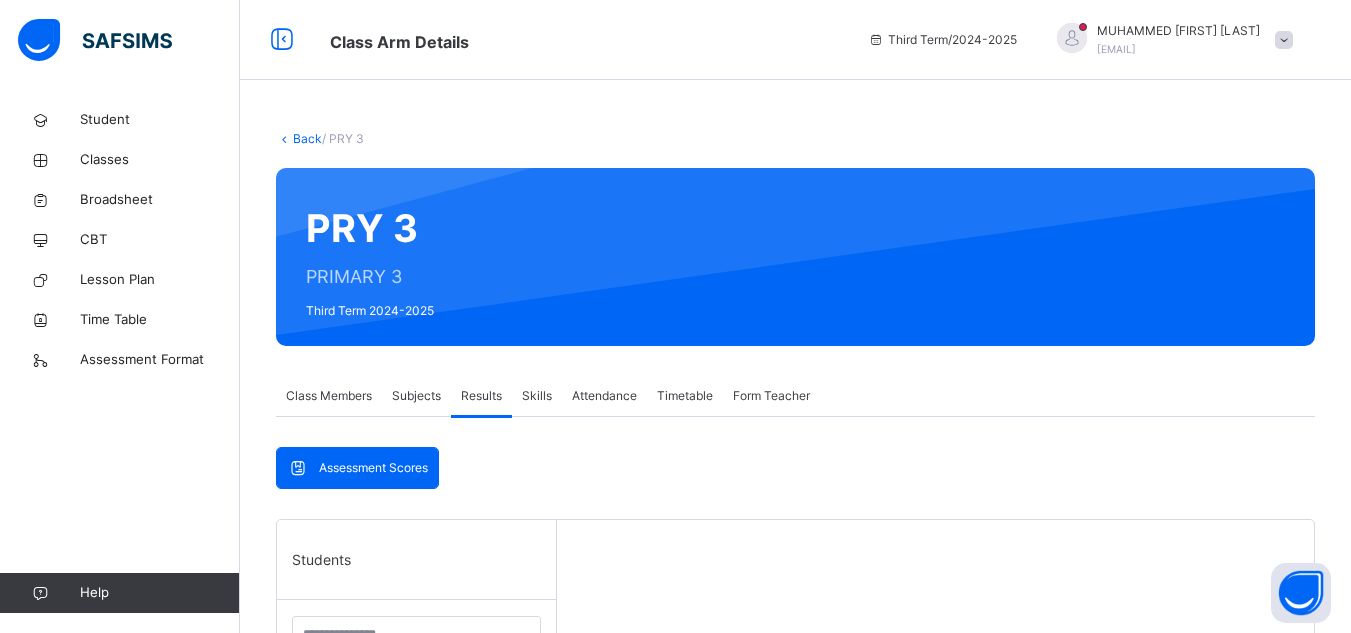 click on "Results" at bounding box center (481, 396) 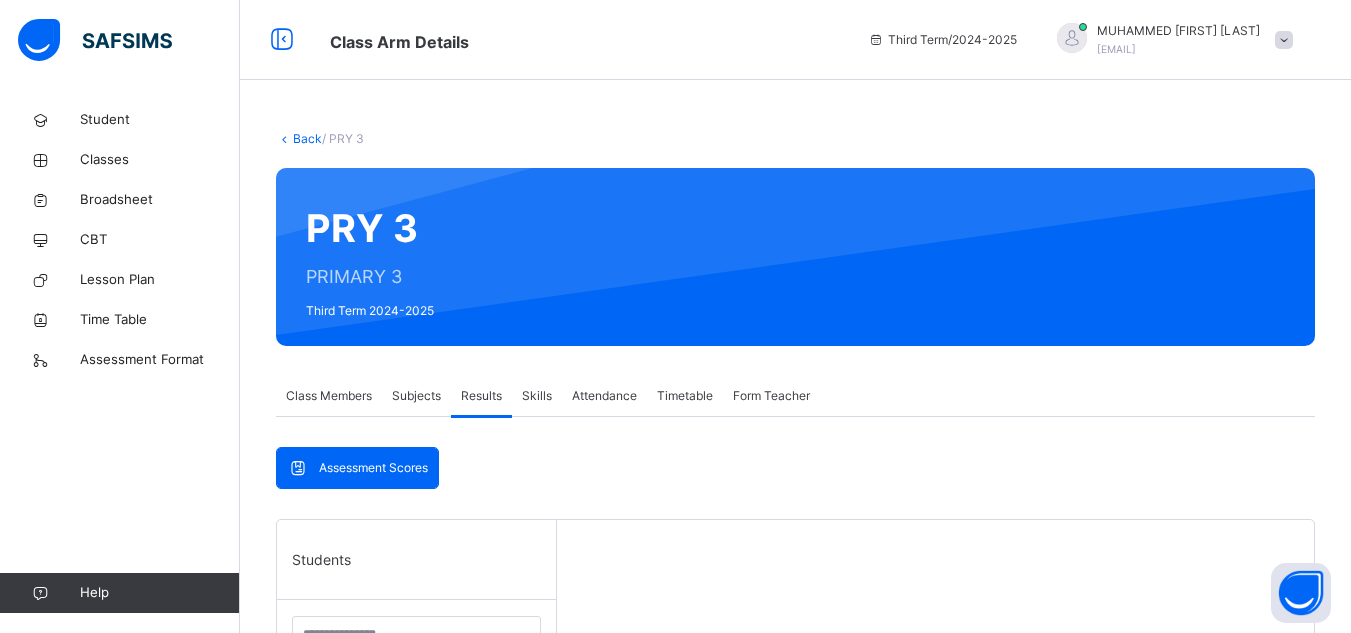 scroll, scrollTop: 288, scrollLeft: 0, axis: vertical 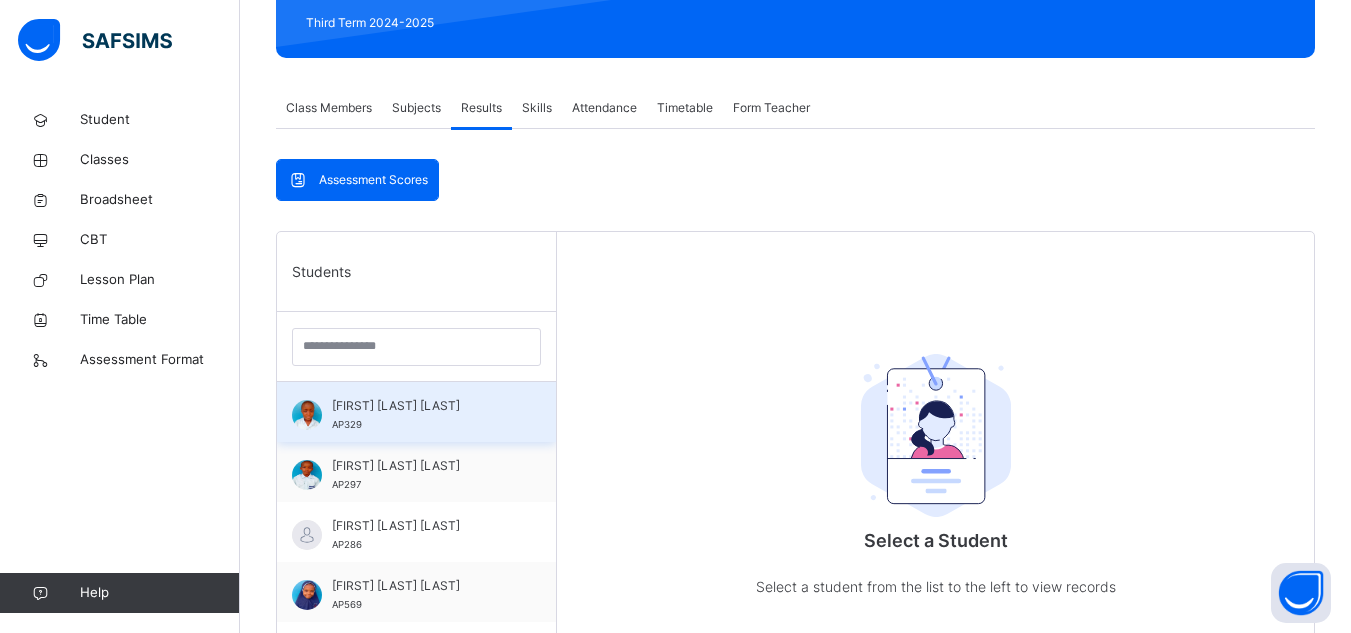 click on "ABDULRAHMAN RAMALAN SULEIMAN" at bounding box center [421, 406] 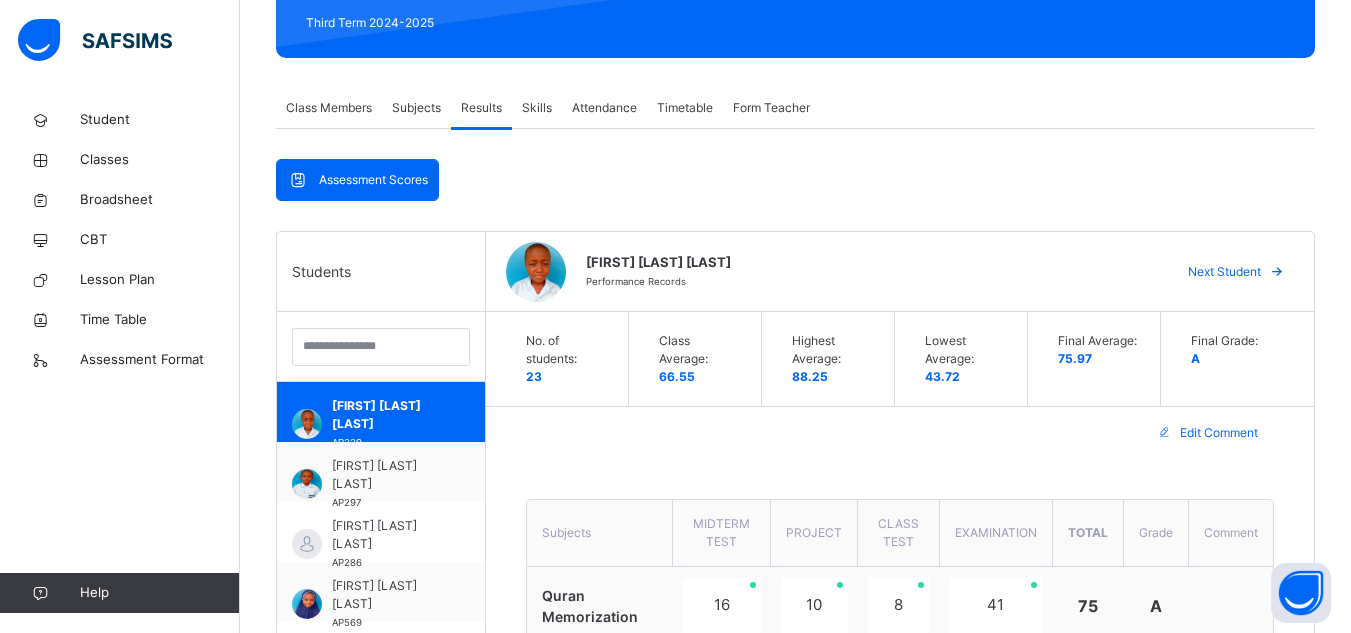 type on "**********" 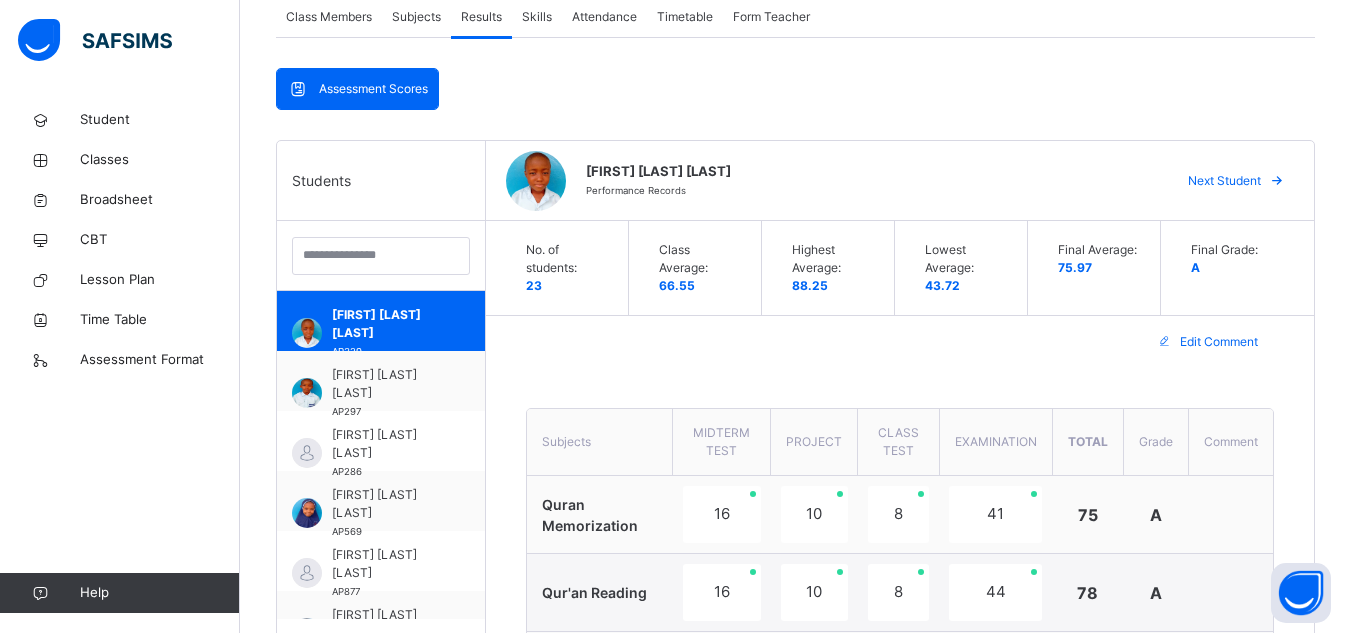 scroll, scrollTop: 842, scrollLeft: 0, axis: vertical 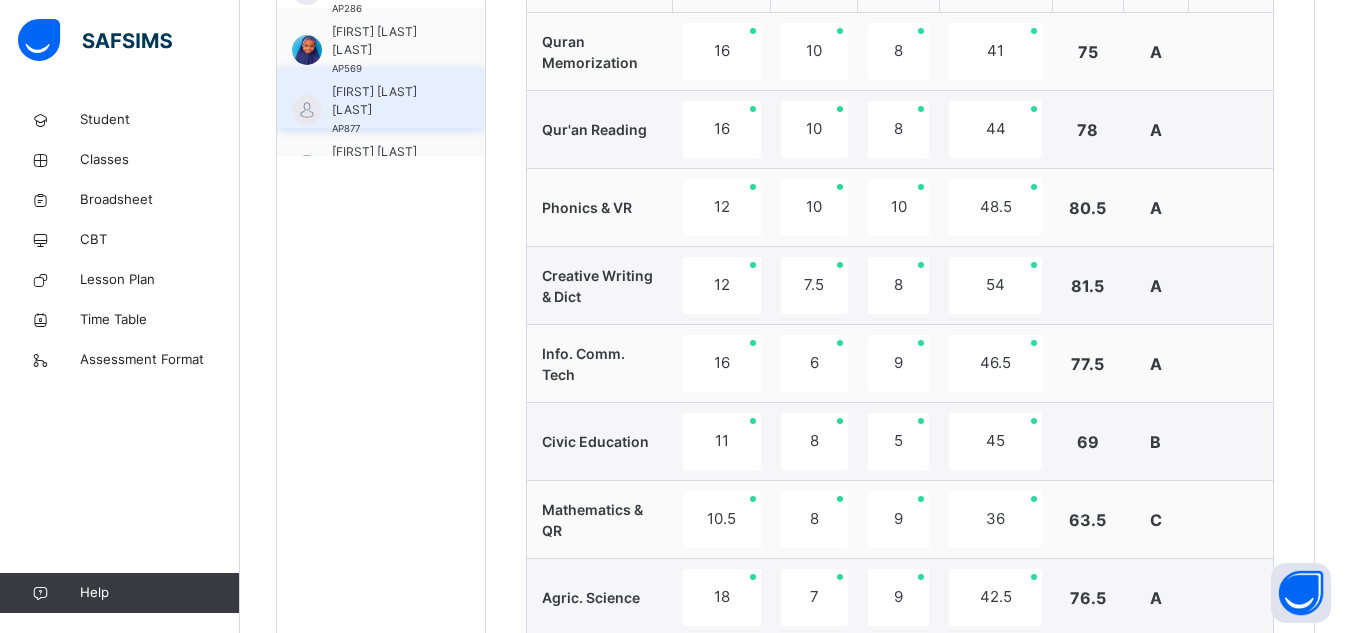 click on "ALIYU ADIL MAHMUD" at bounding box center [386, 101] 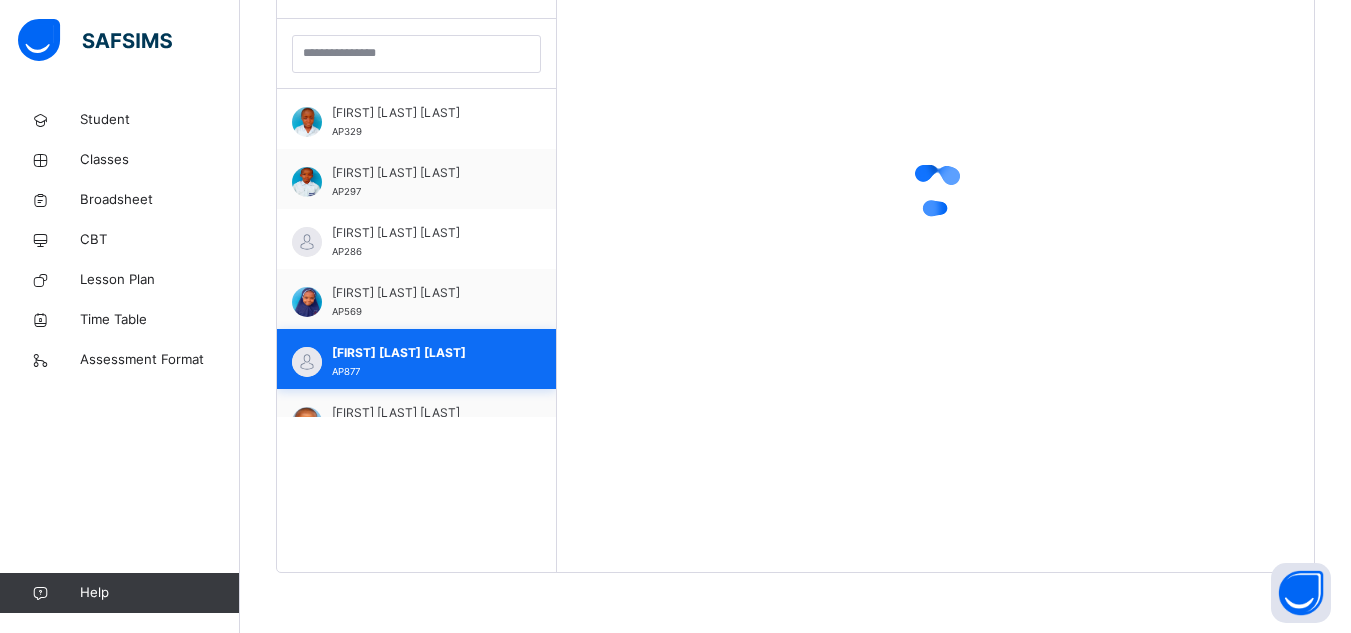 scroll, scrollTop: 581, scrollLeft: 0, axis: vertical 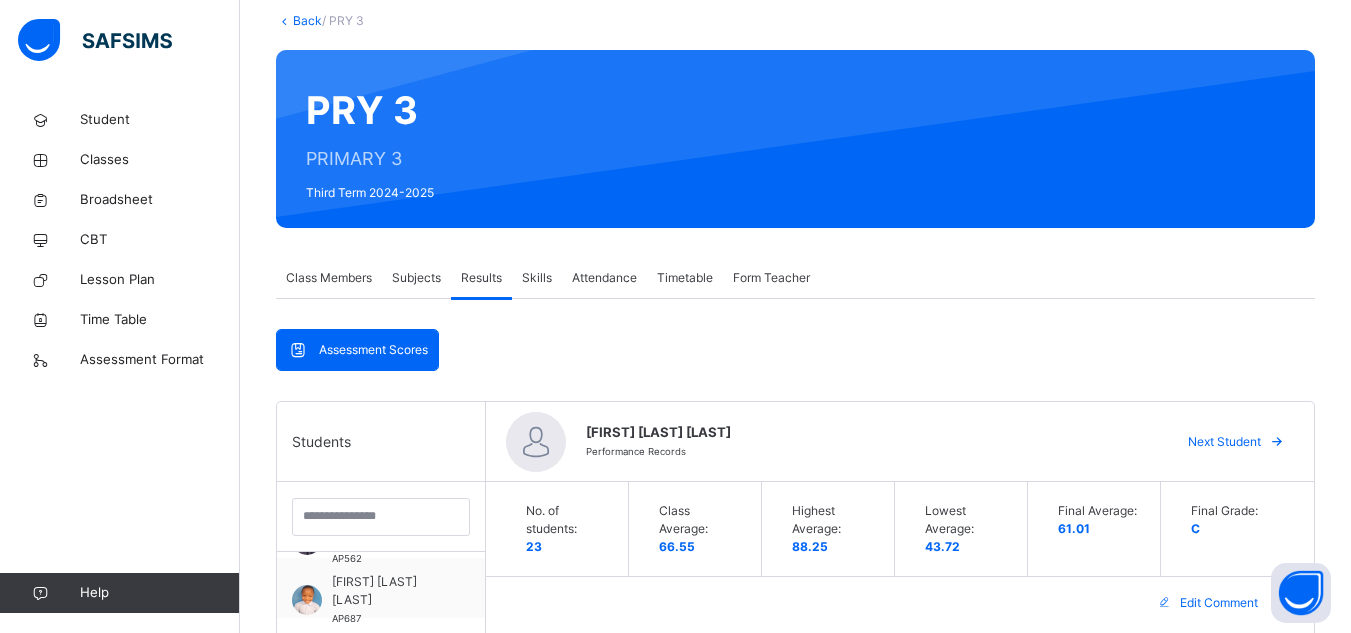click on "Back" at bounding box center [307, 20] 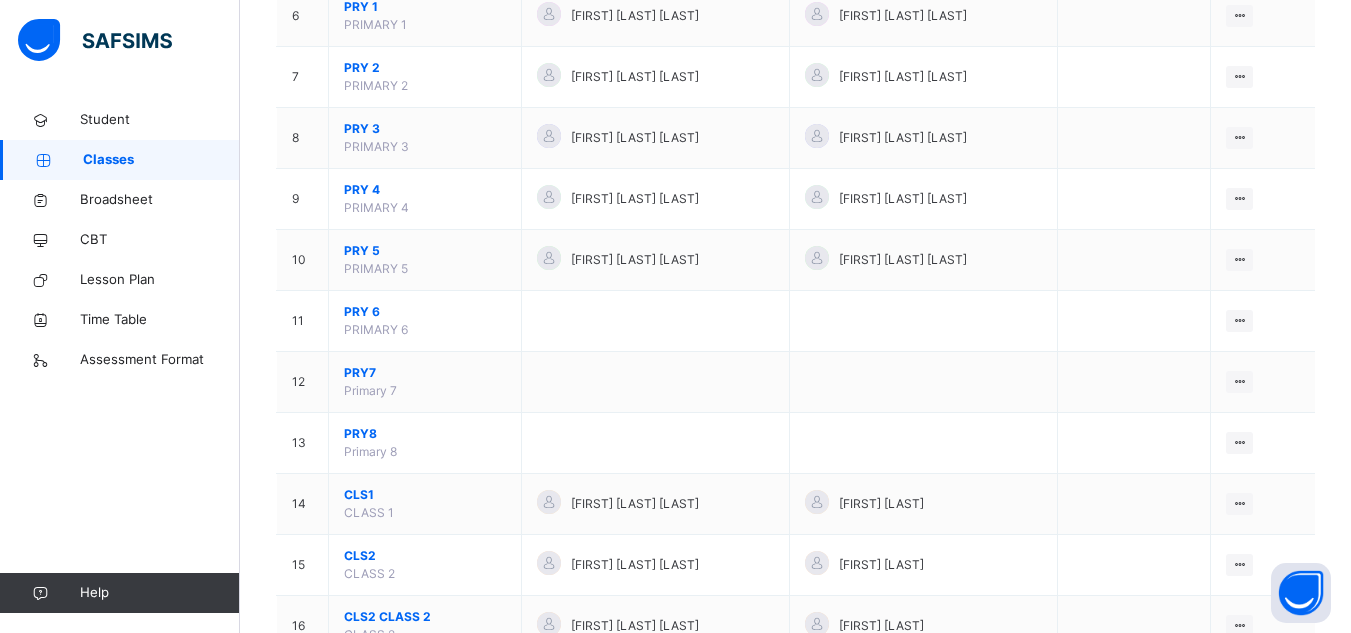 scroll, scrollTop: 558, scrollLeft: 0, axis: vertical 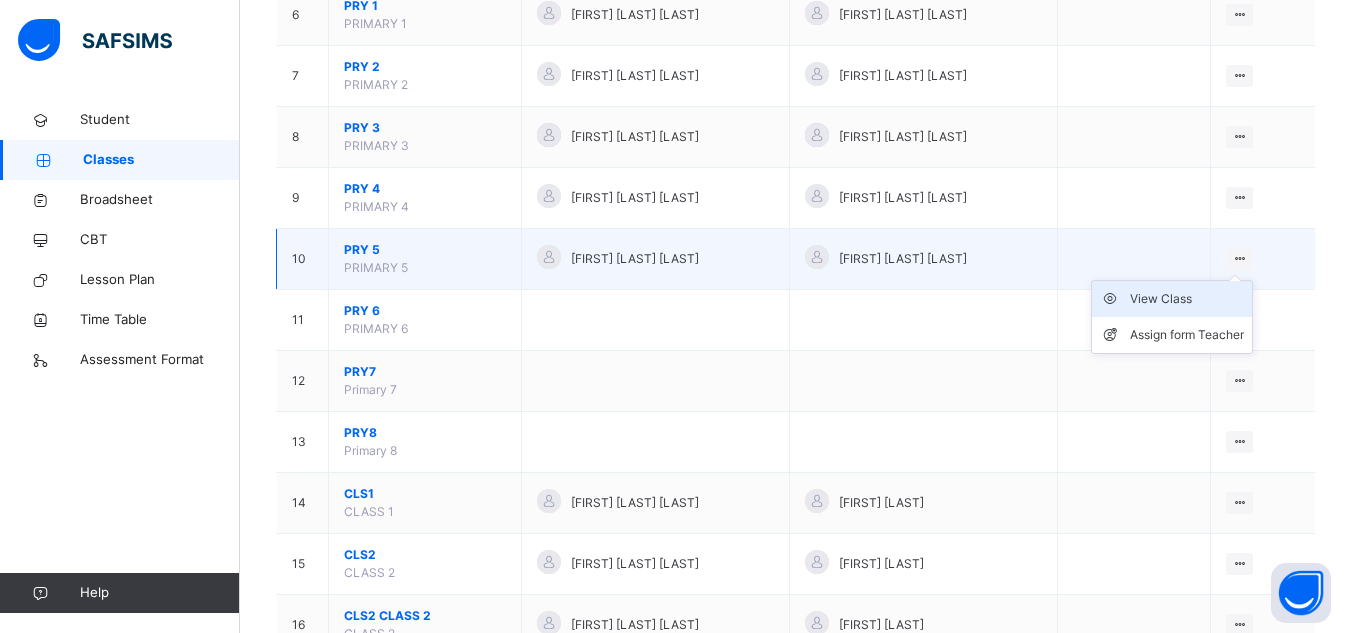 click on "View Class" at bounding box center [1187, 299] 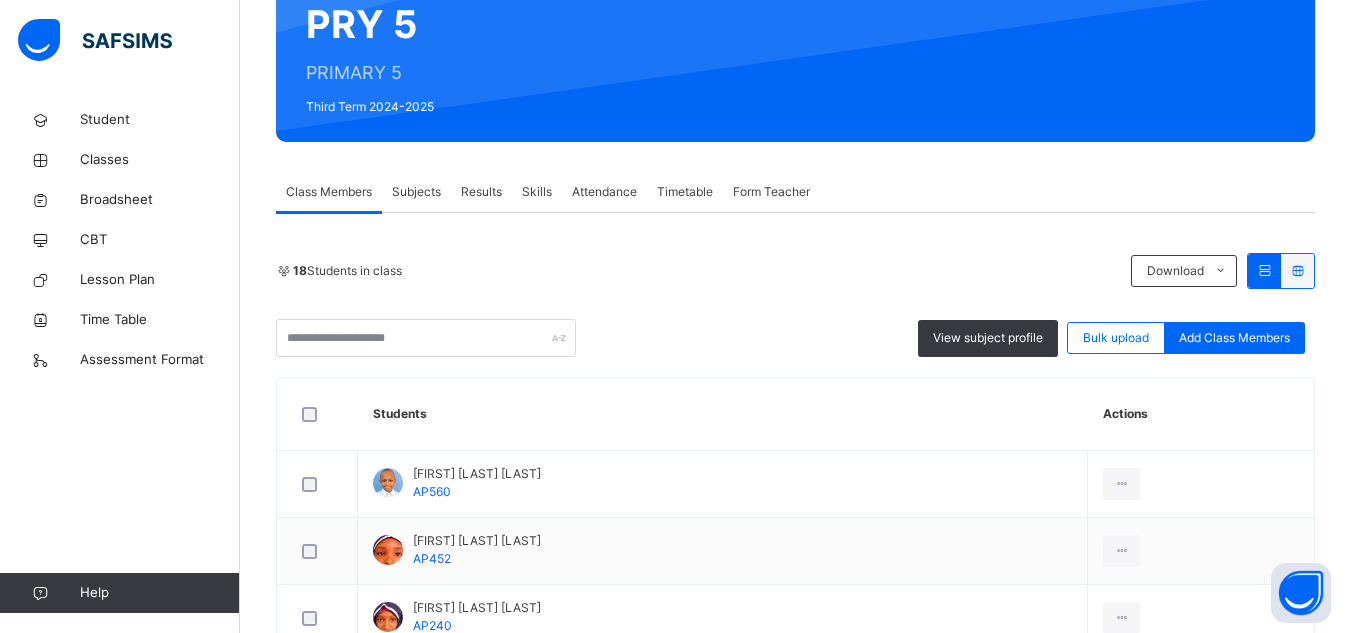 scroll, scrollTop: 203, scrollLeft: 0, axis: vertical 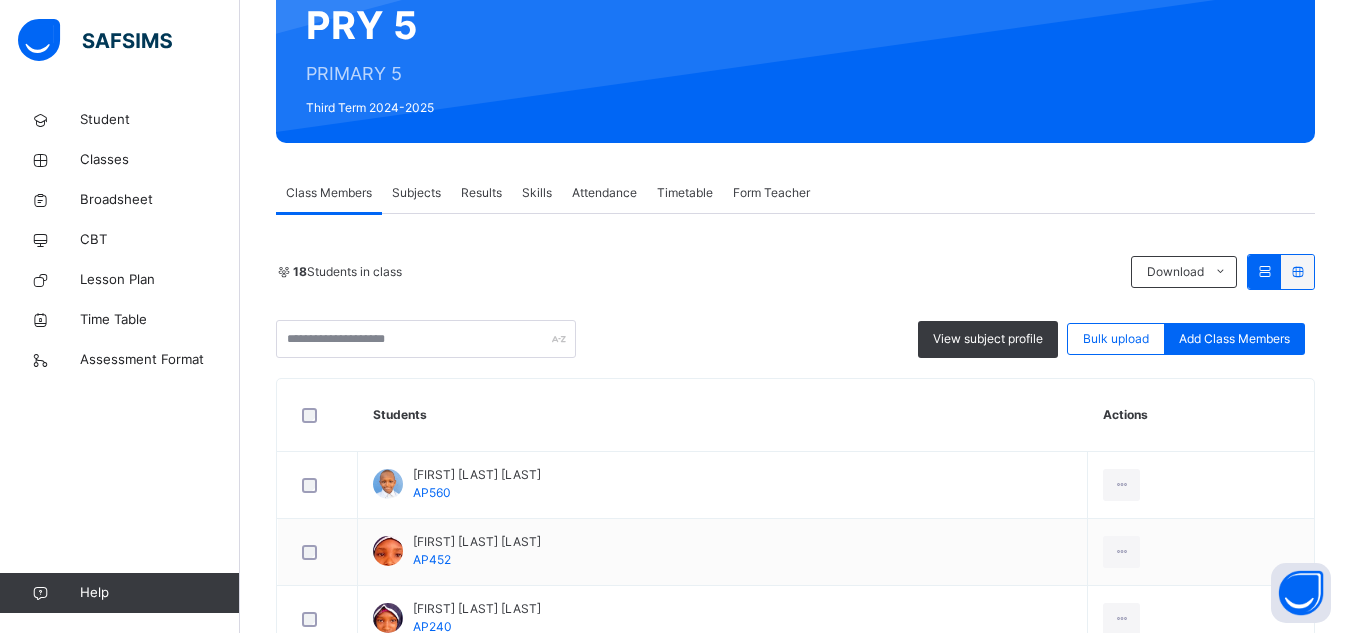 click on "Results" at bounding box center (481, 193) 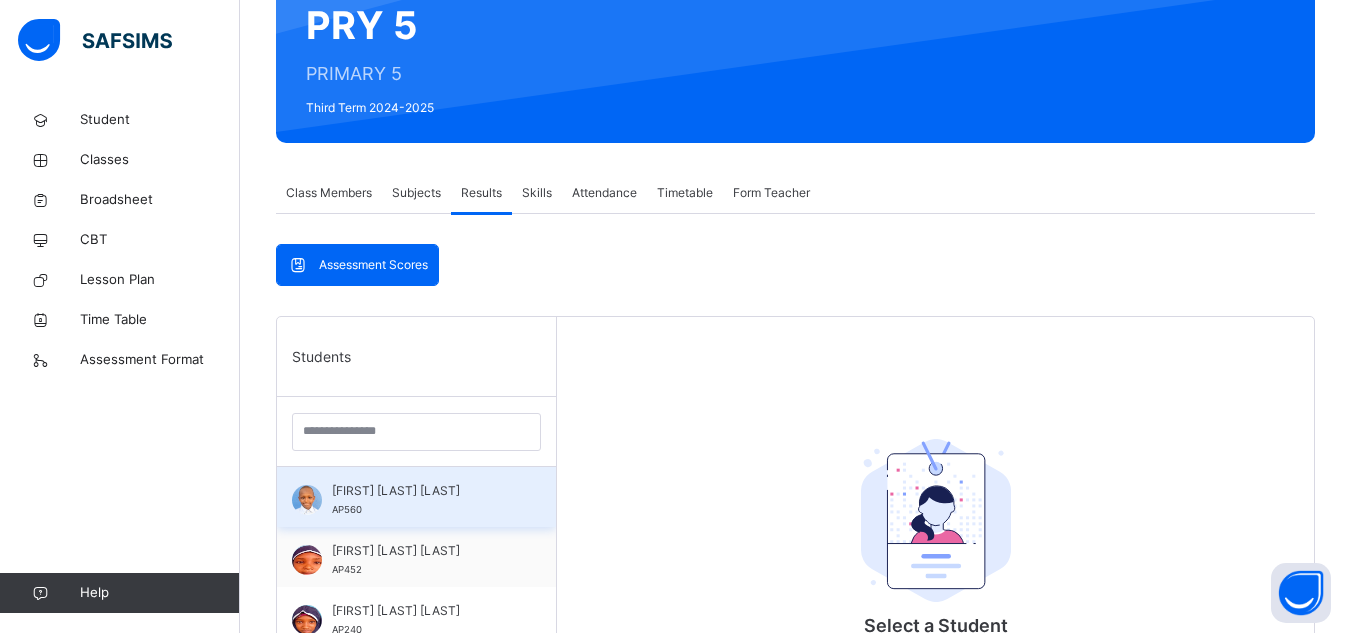 click on "AHMAD KADAI ABUBAKAR AP560" at bounding box center (421, 500) 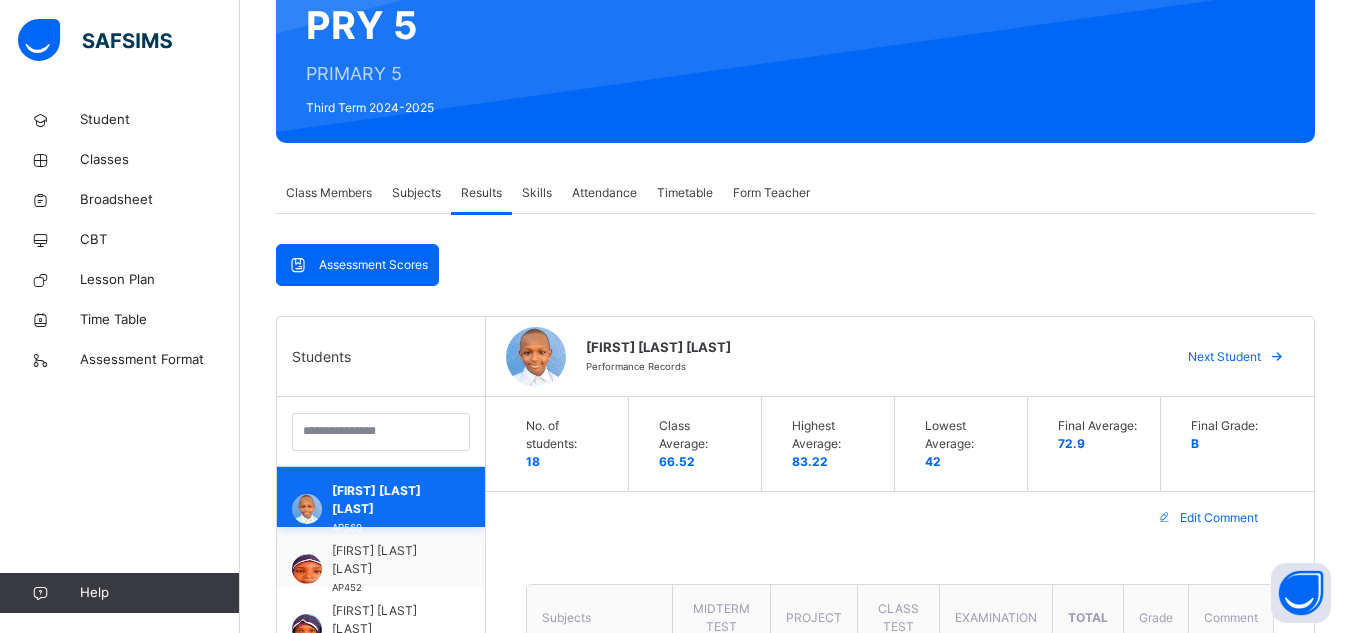 scroll, scrollTop: 761, scrollLeft: 0, axis: vertical 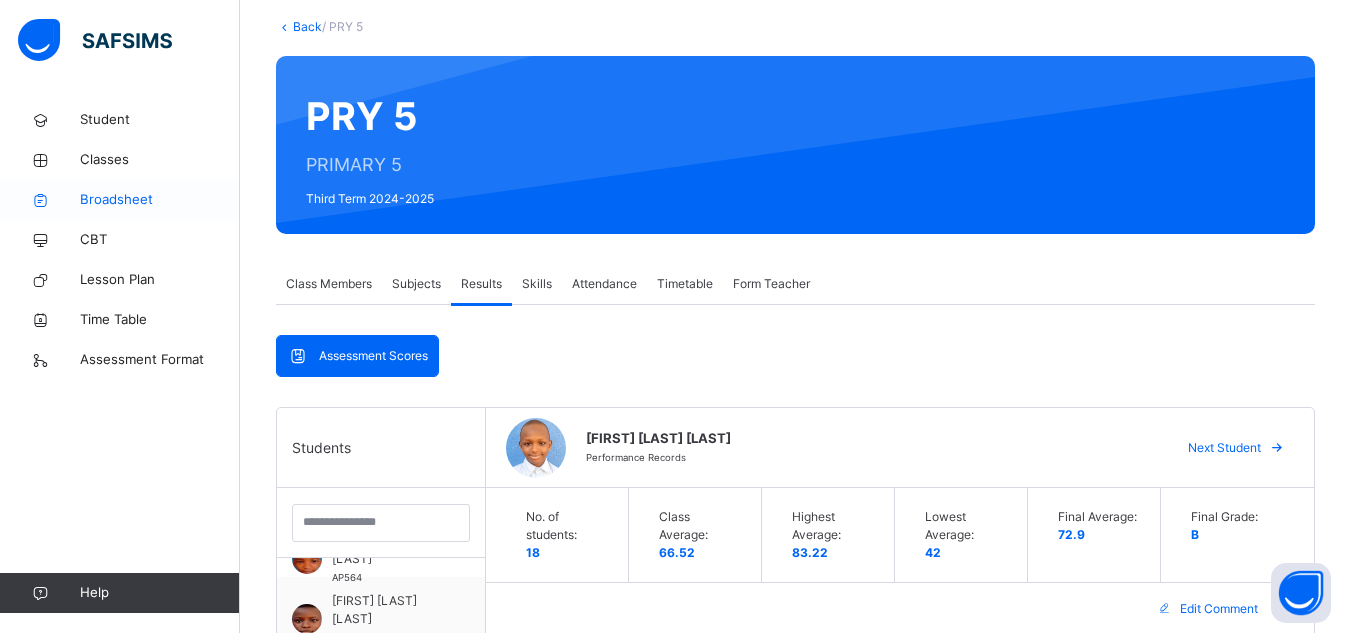 click on "Broadsheet" at bounding box center (160, 200) 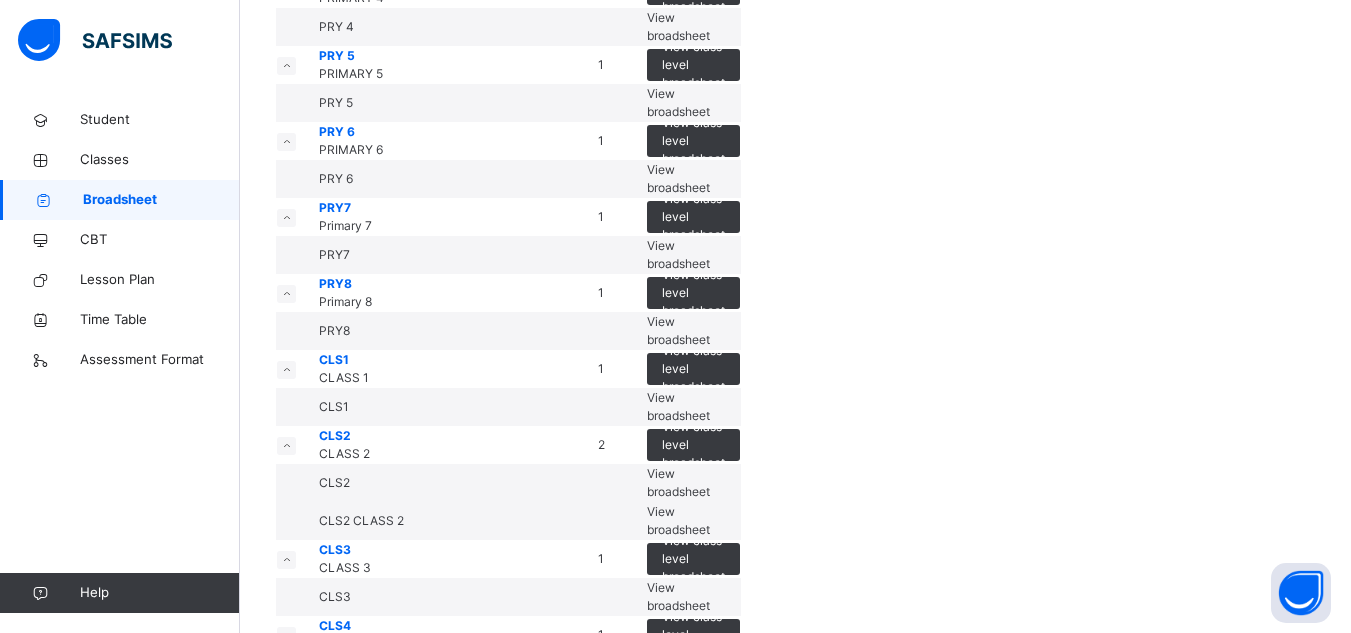 scroll, scrollTop: 845, scrollLeft: 0, axis: vertical 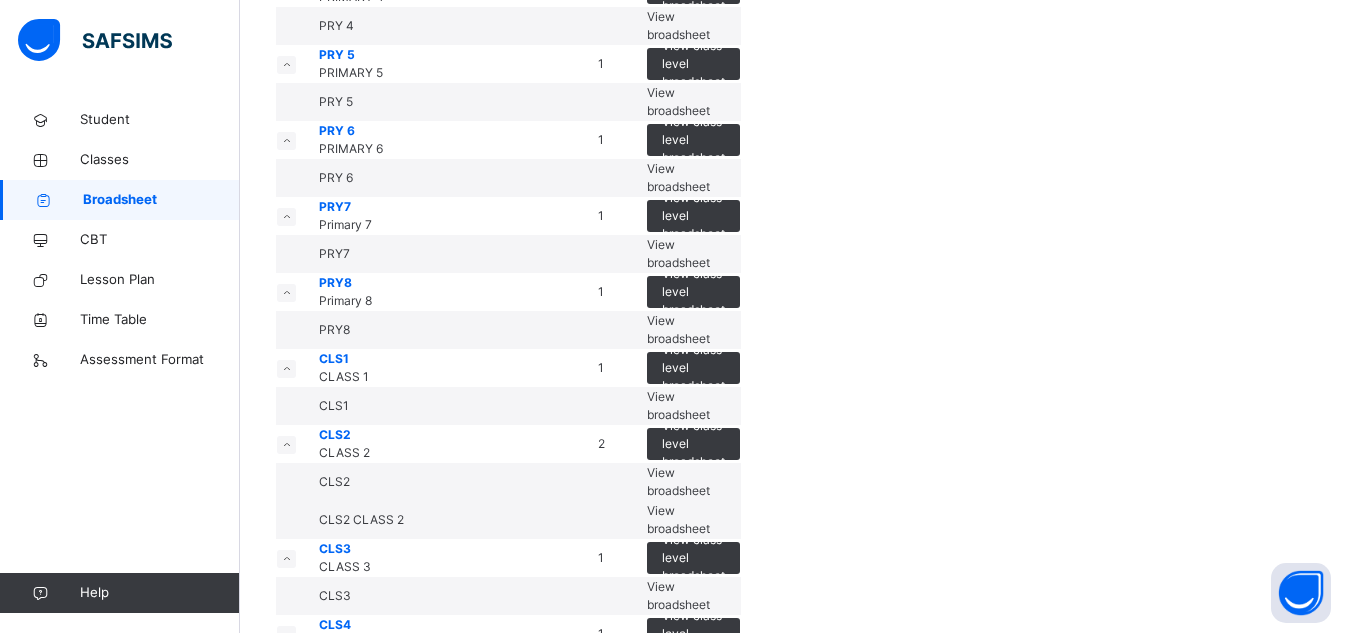 click on "View broadsheet" at bounding box center (678, -51) 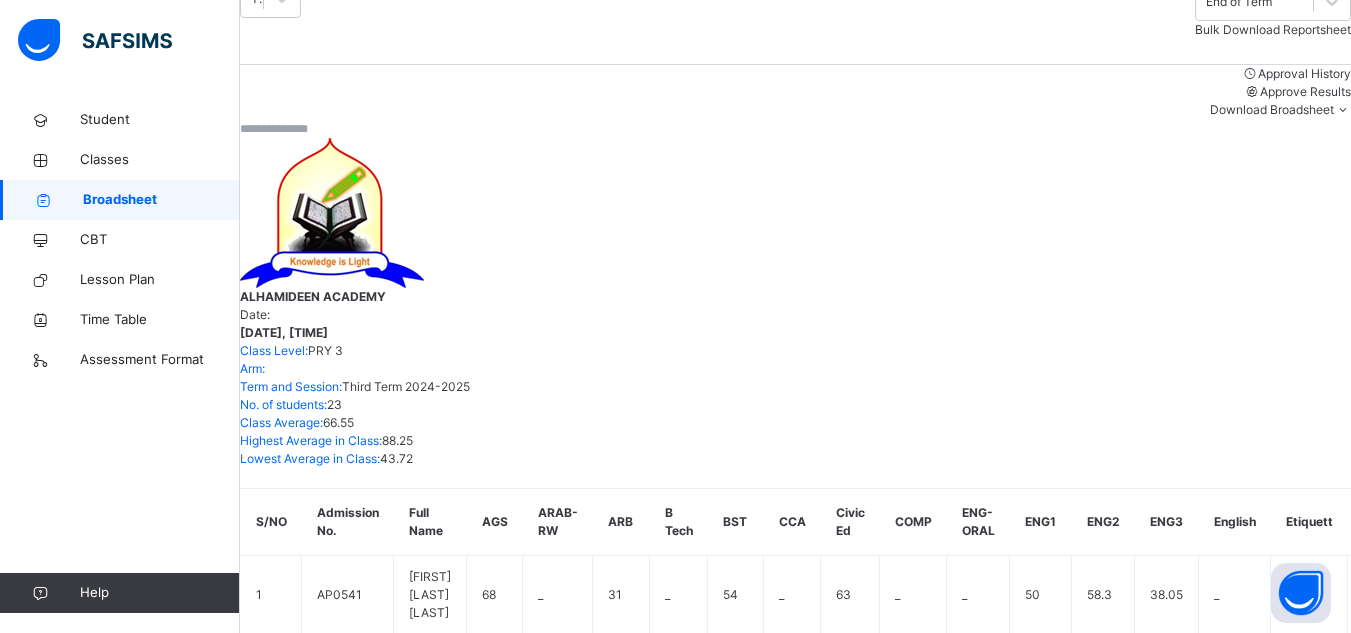 scroll, scrollTop: 297, scrollLeft: 0, axis: vertical 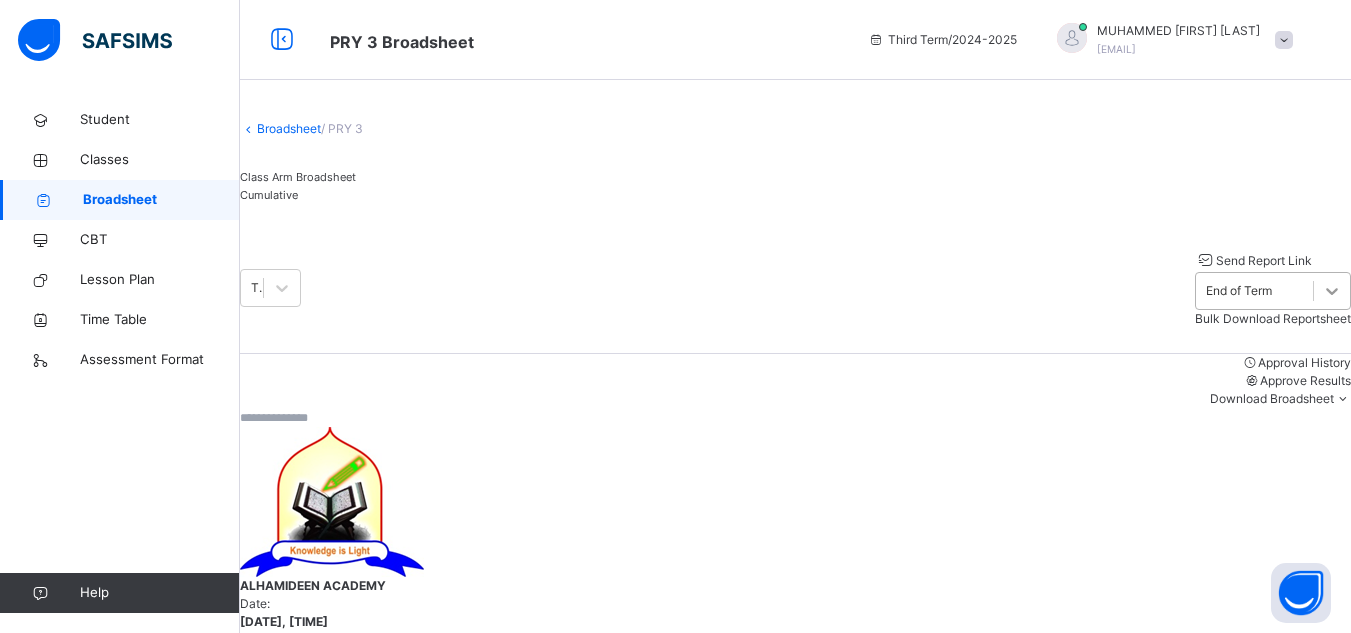 click 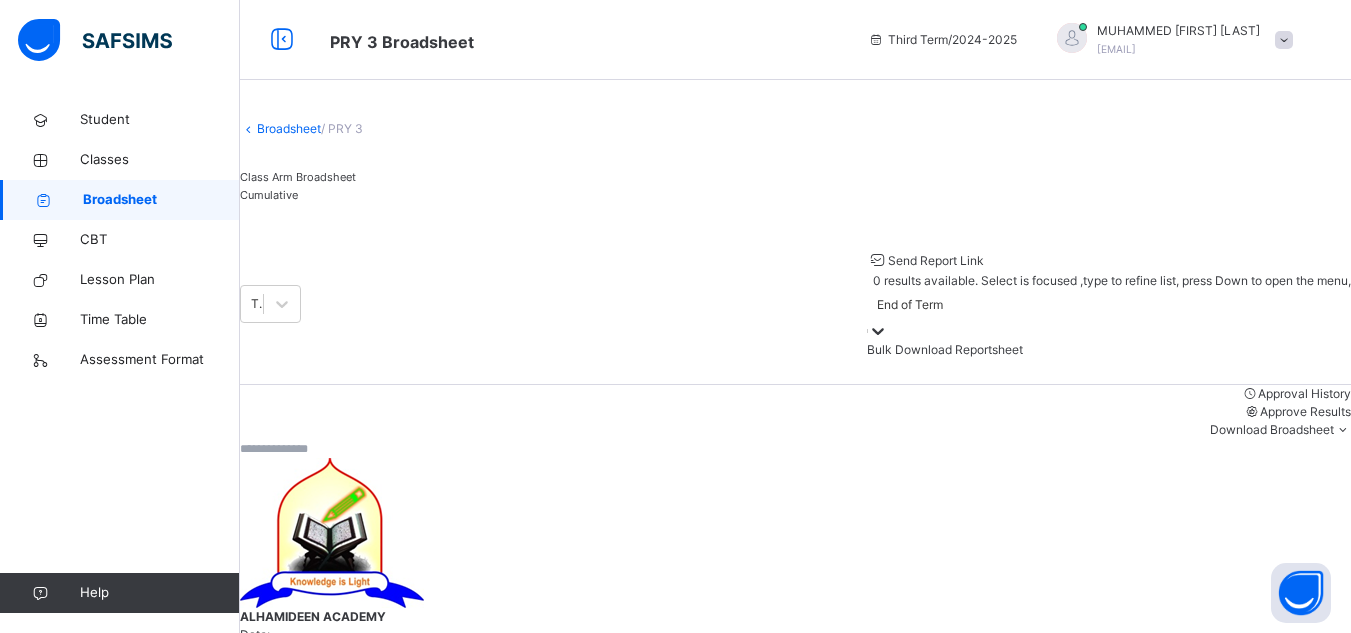 click 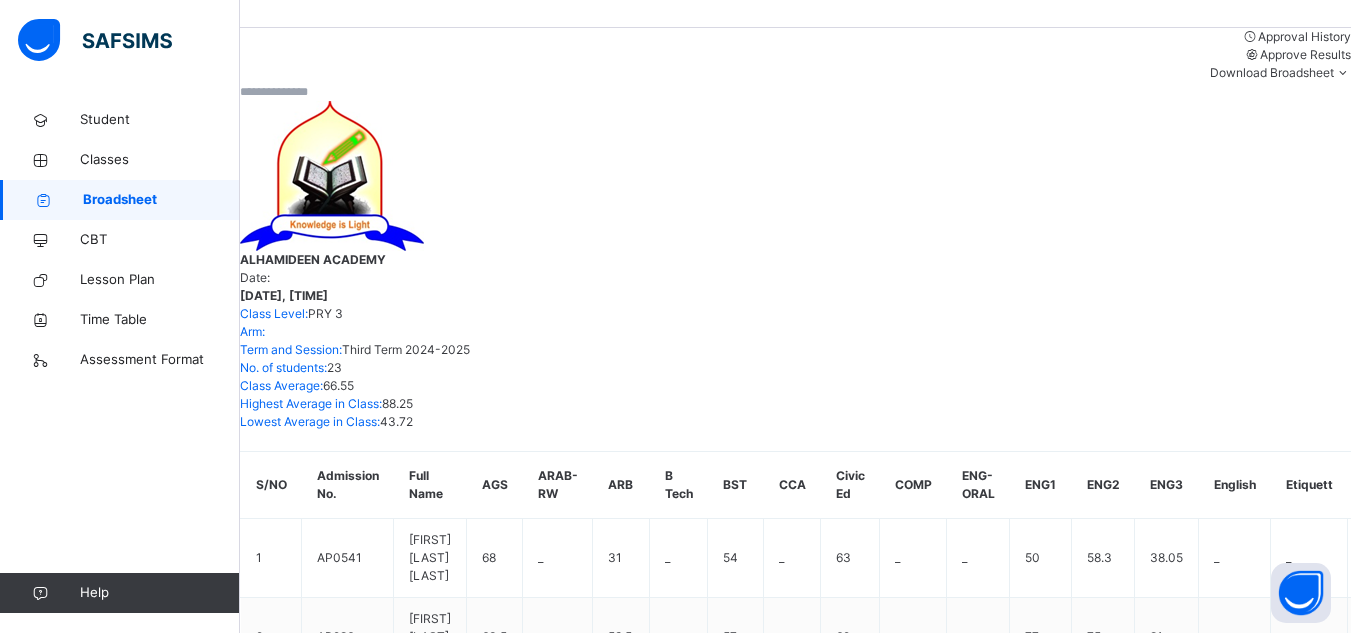 scroll, scrollTop: 460, scrollLeft: 0, axis: vertical 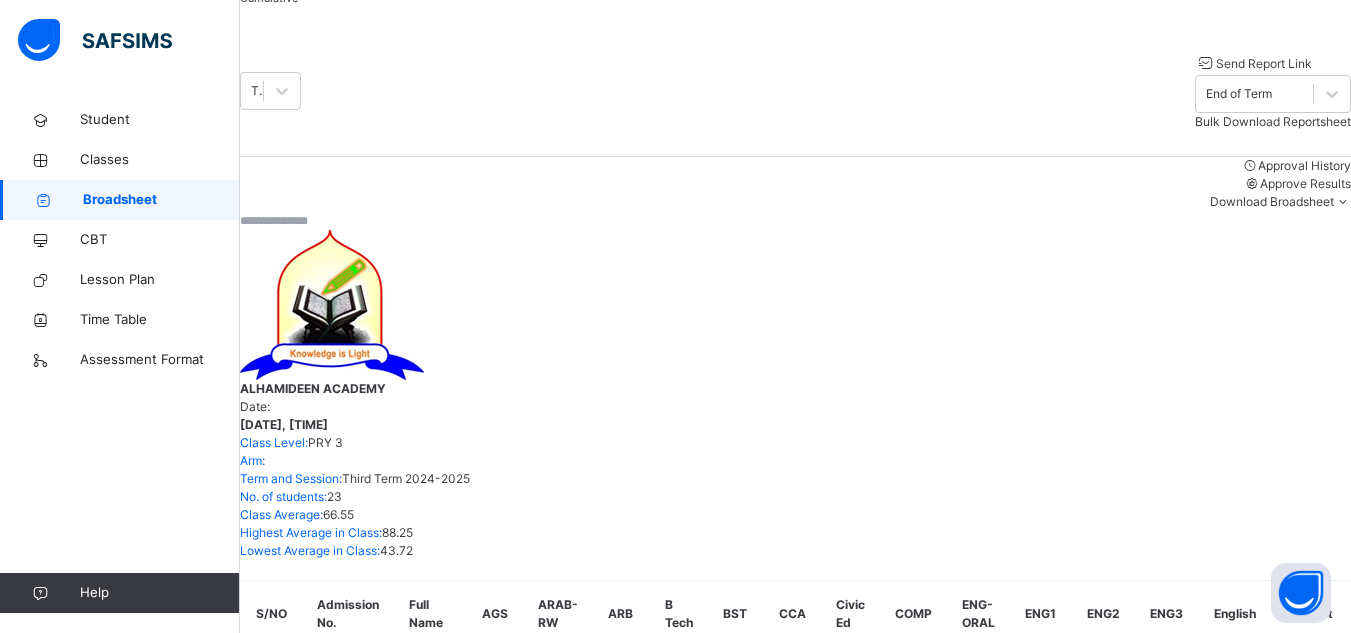 click on "AP0541" at bounding box center [325, 1199] 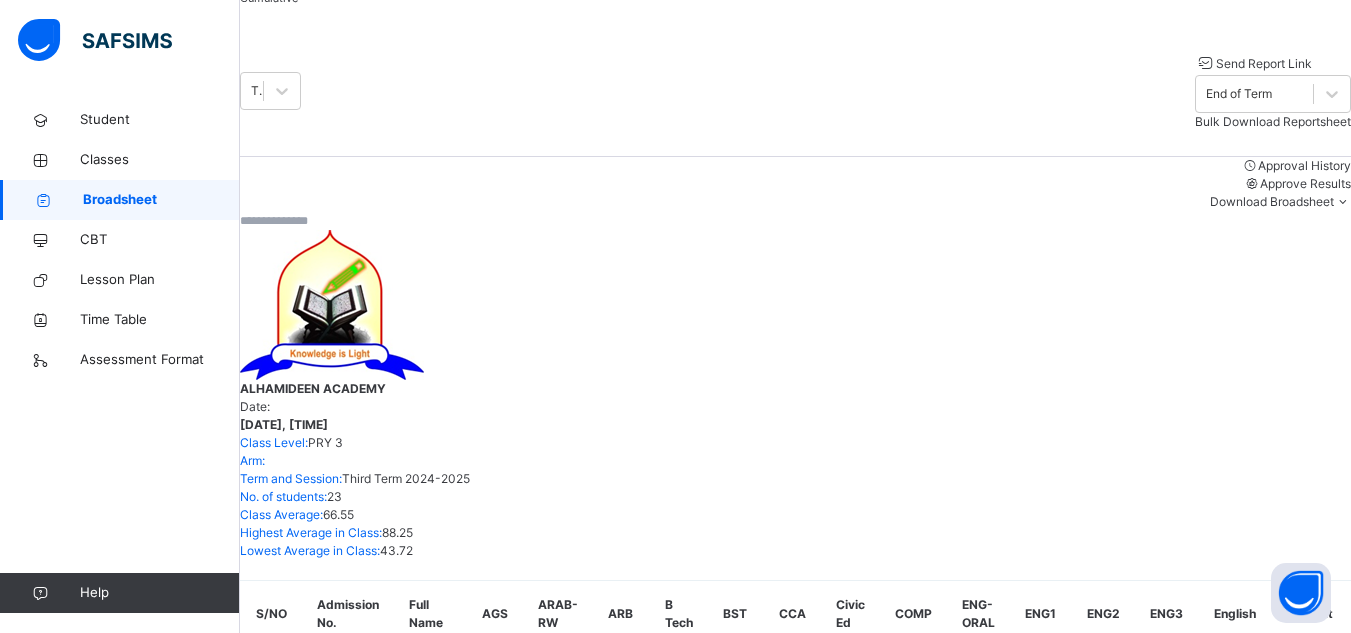 scroll, scrollTop: 0, scrollLeft: 0, axis: both 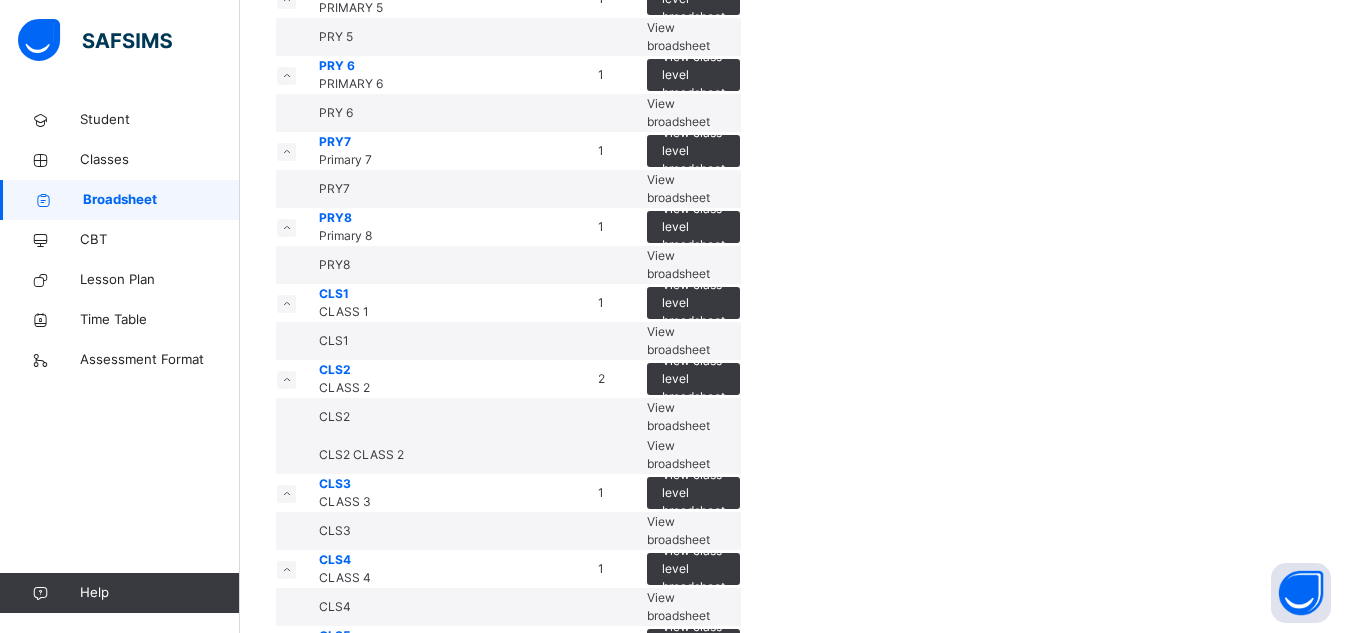 click on "View broadsheet" at bounding box center [678, -40] 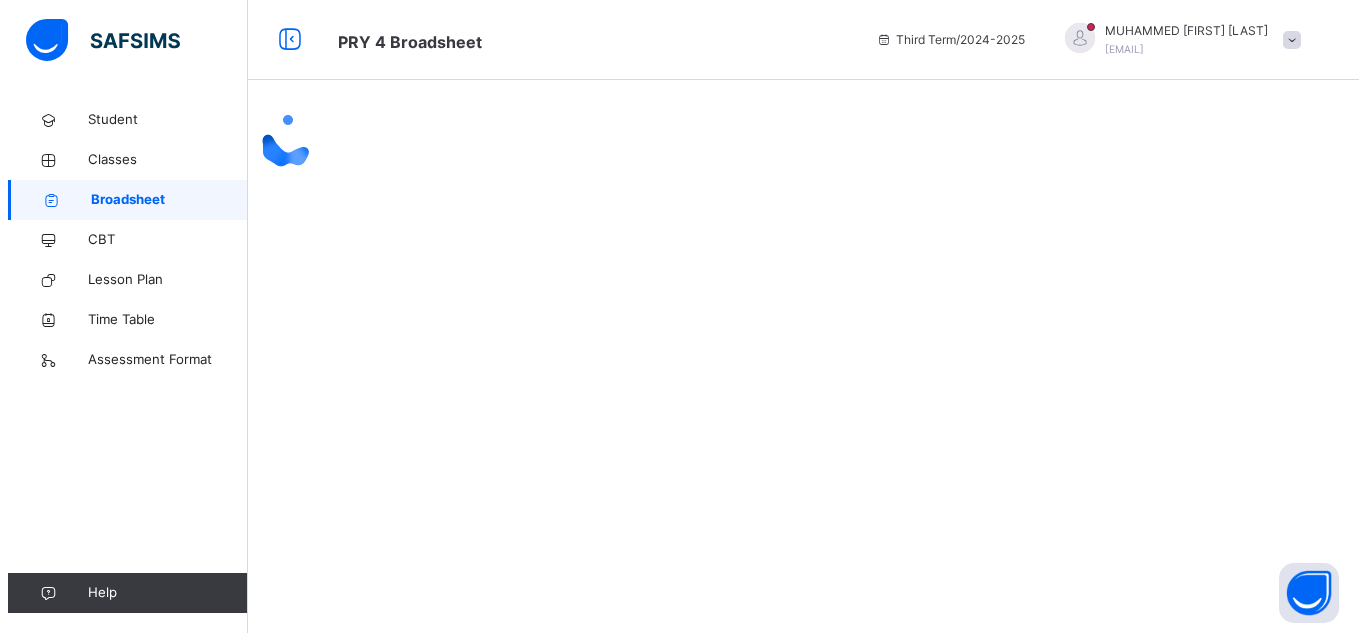 scroll, scrollTop: 0, scrollLeft: 0, axis: both 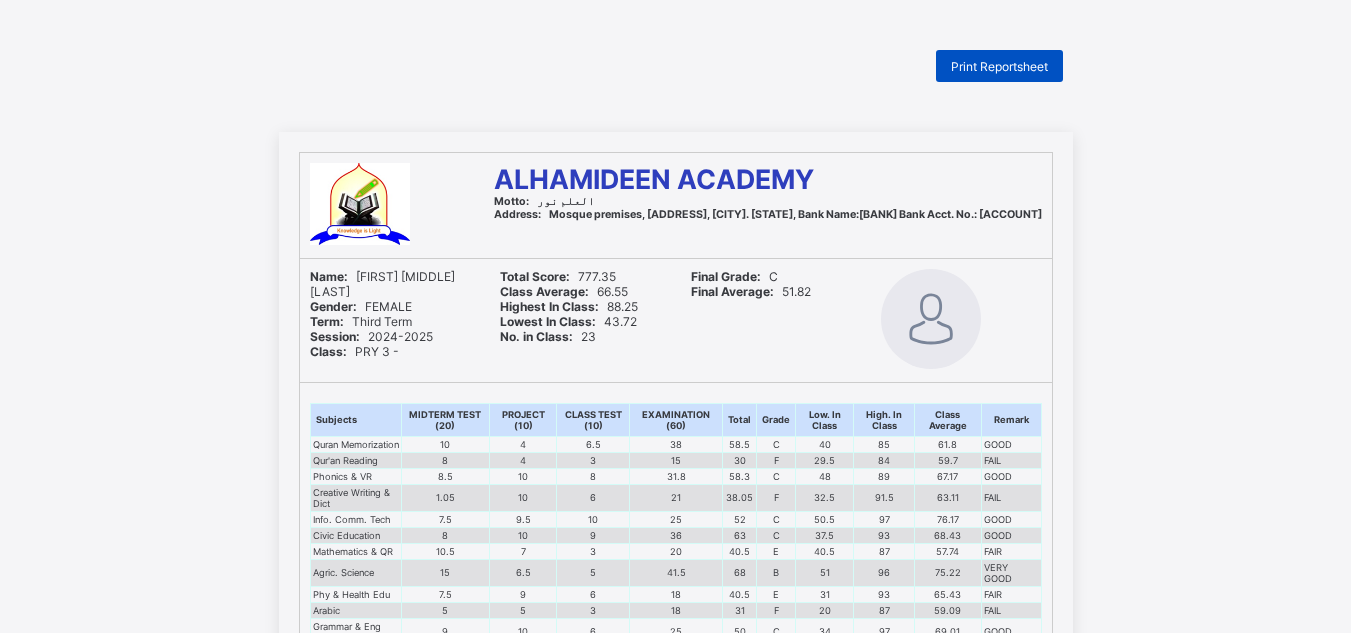click on "Print Reportsheet" at bounding box center (999, 66) 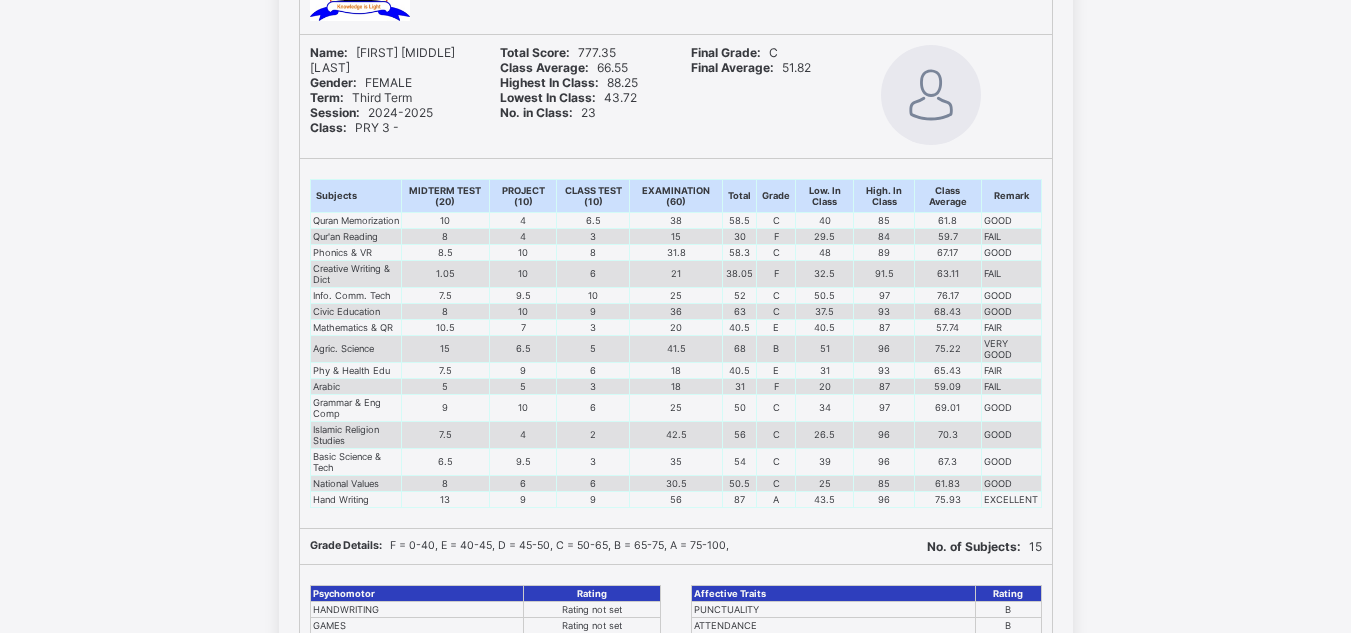 scroll, scrollTop: 0, scrollLeft: 0, axis: both 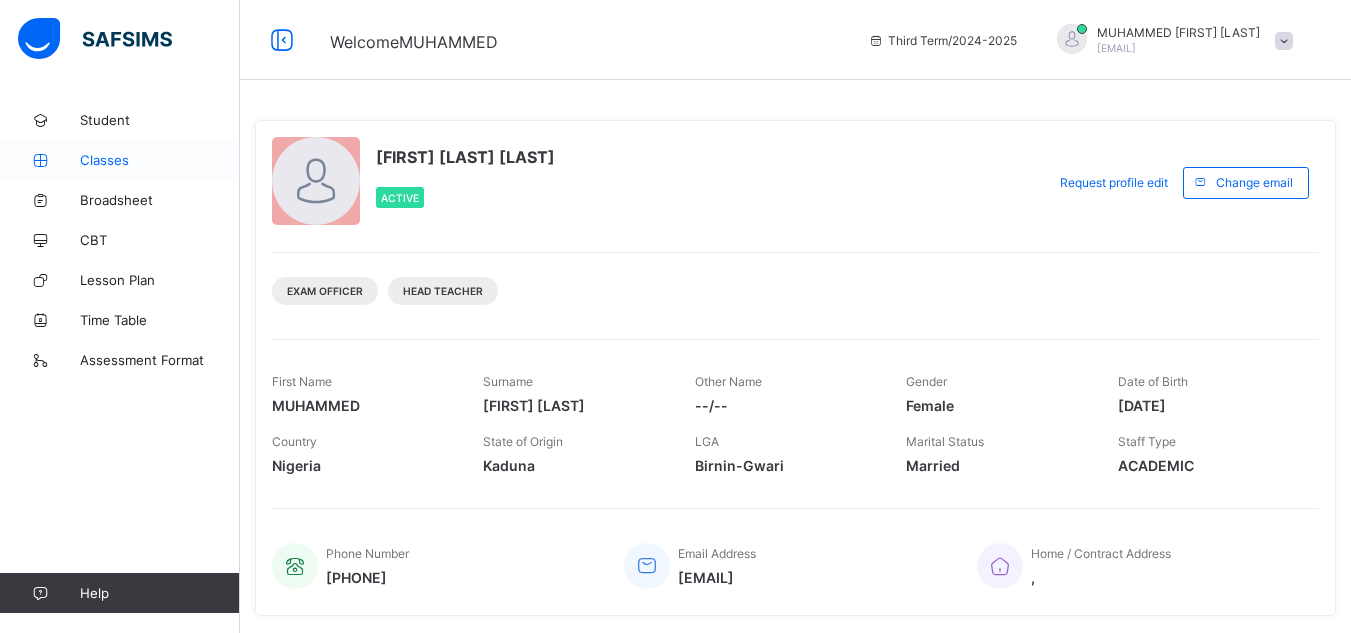 click on "Classes" at bounding box center (160, 160) 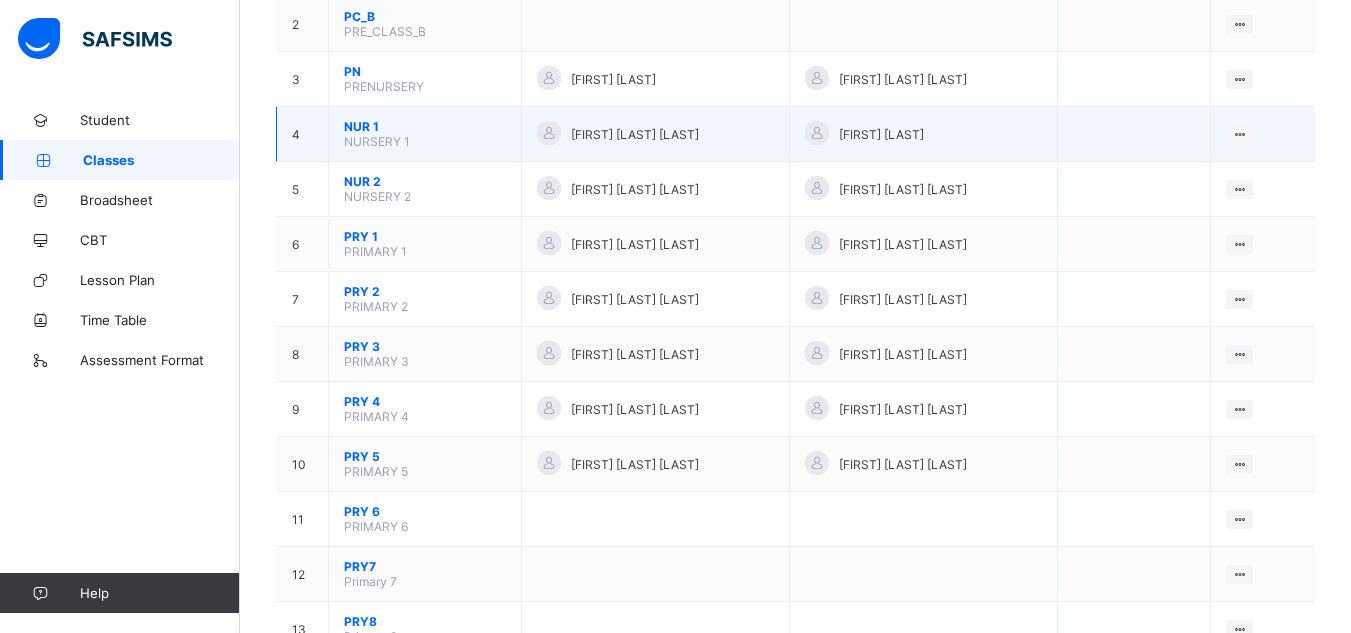 scroll, scrollTop: 307, scrollLeft: 0, axis: vertical 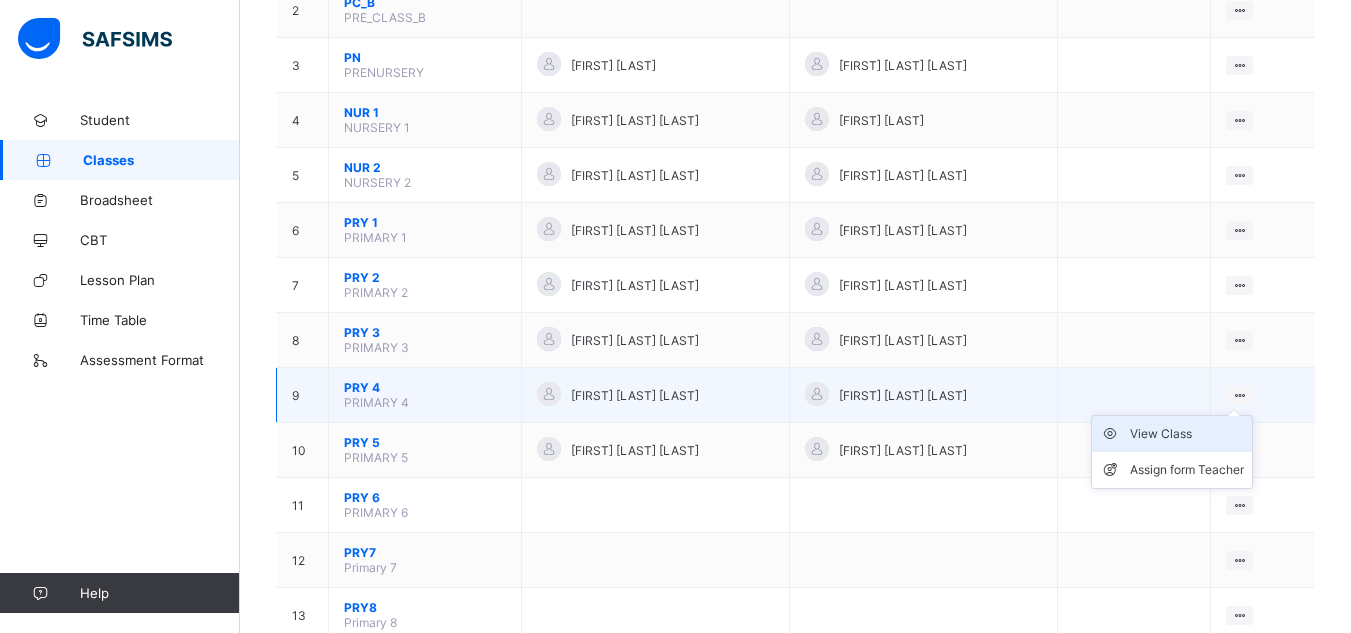 click on "View Class" at bounding box center [1187, 434] 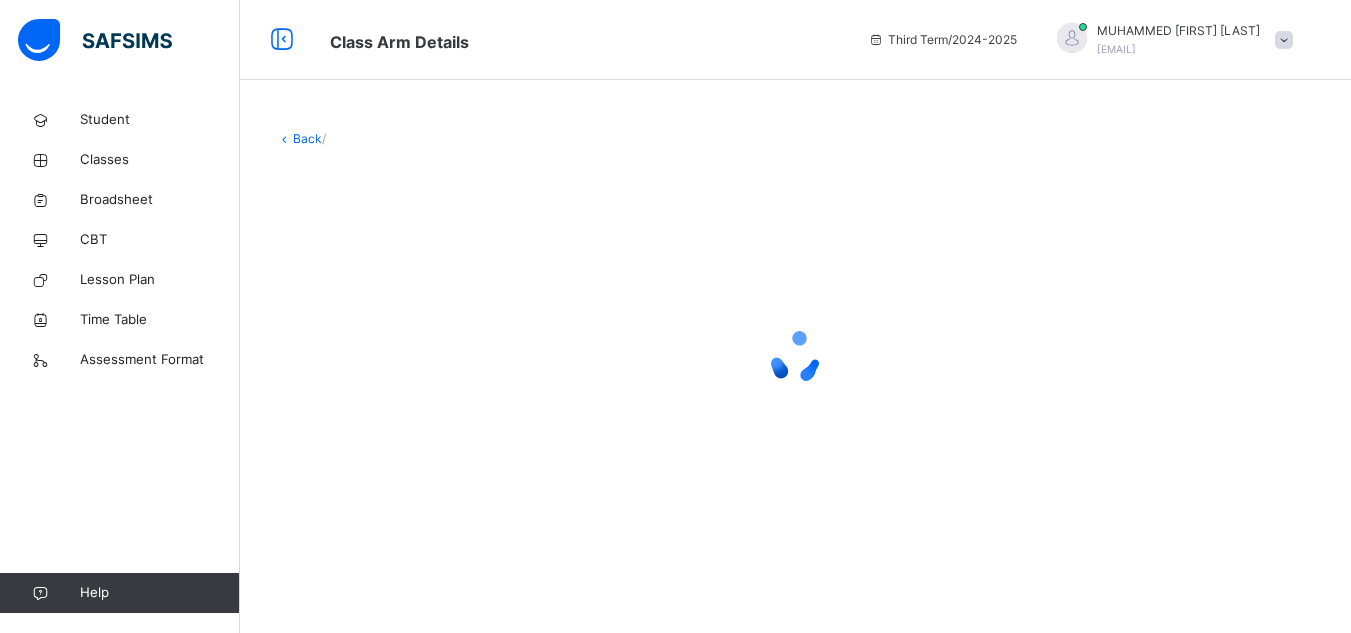 scroll, scrollTop: 0, scrollLeft: 0, axis: both 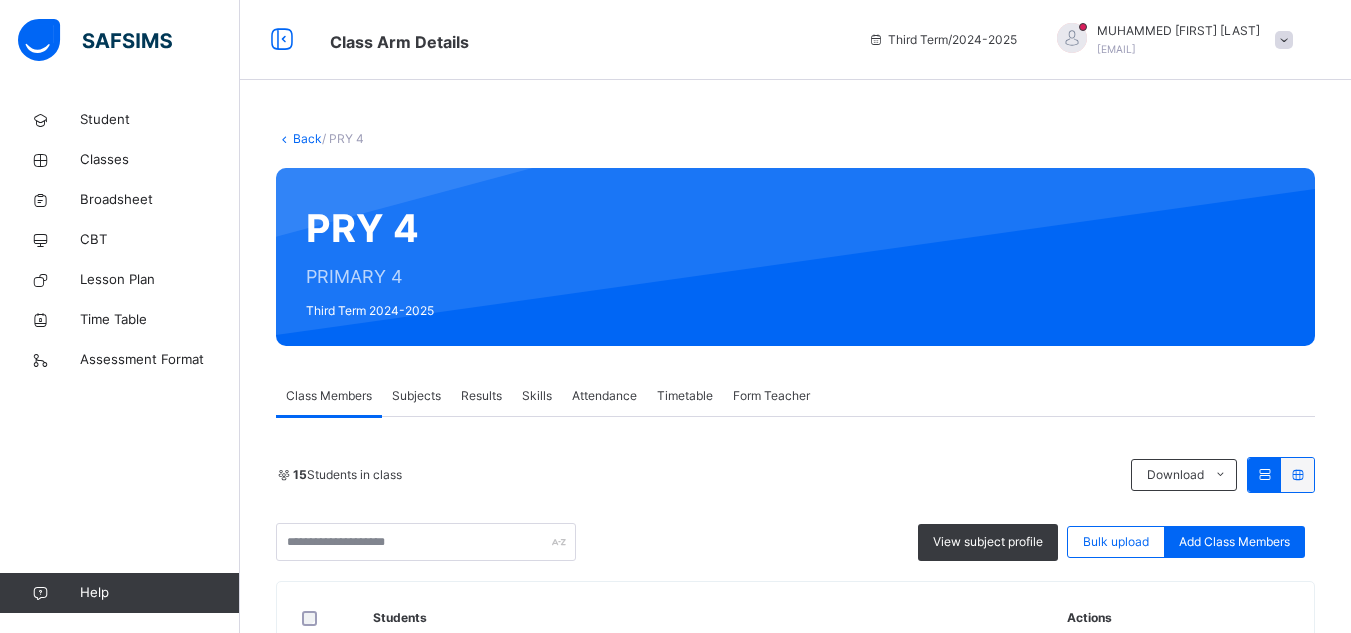 click on "Results" at bounding box center [481, 396] 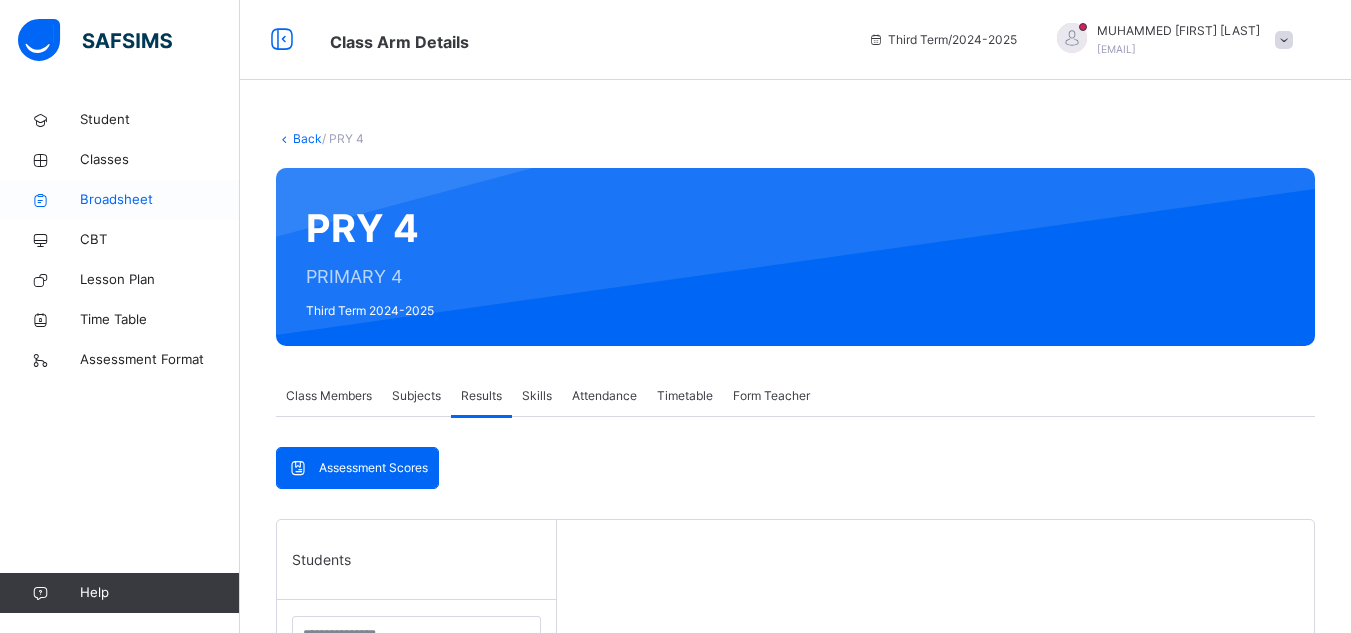 click on "Broadsheet" at bounding box center [160, 200] 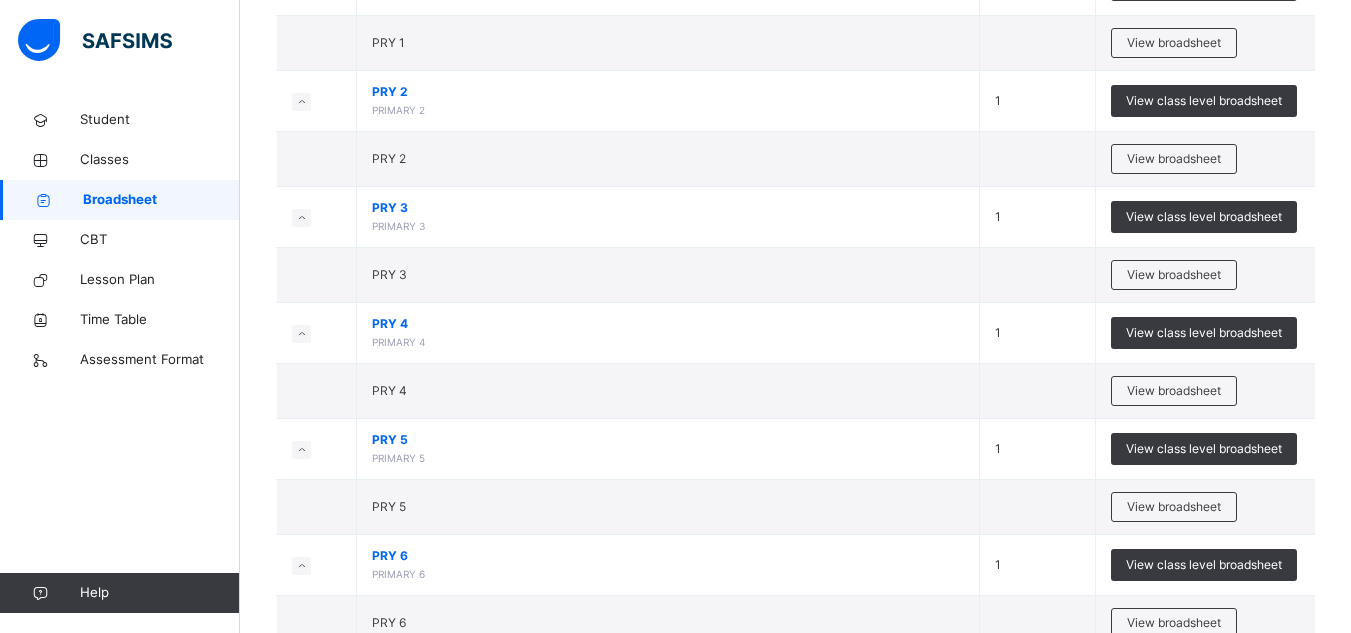 scroll, scrollTop: 984, scrollLeft: 0, axis: vertical 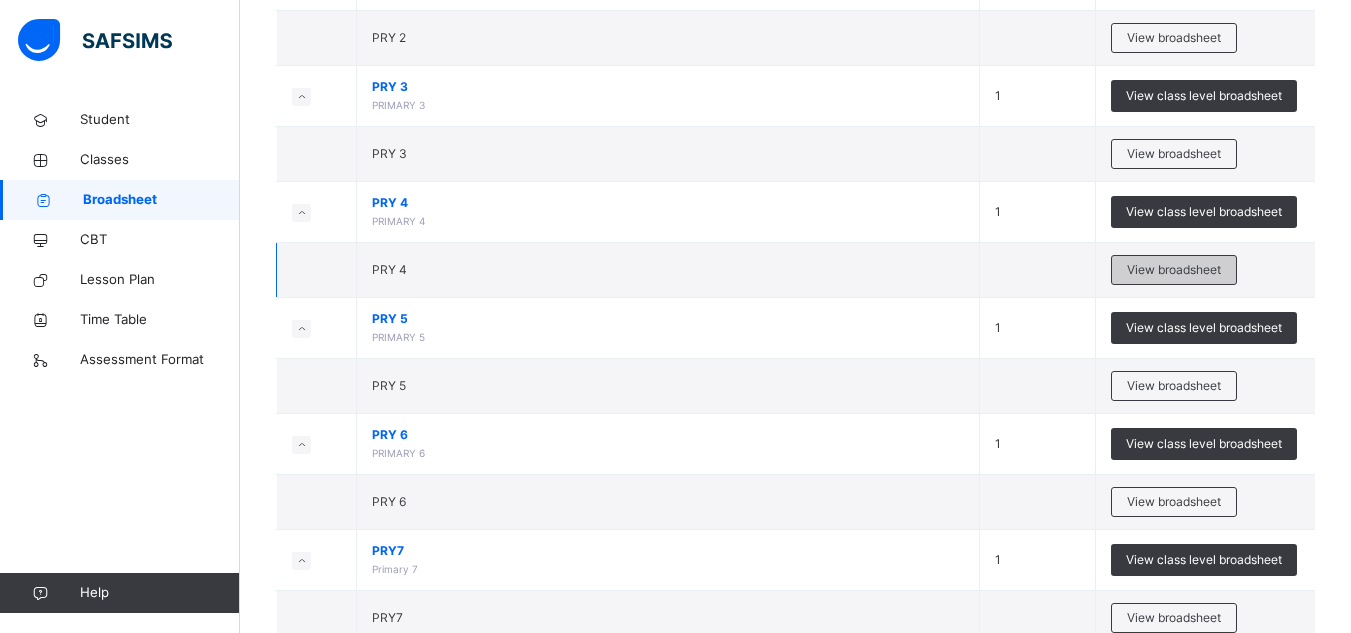 click on "View broadsheet" at bounding box center [1174, 270] 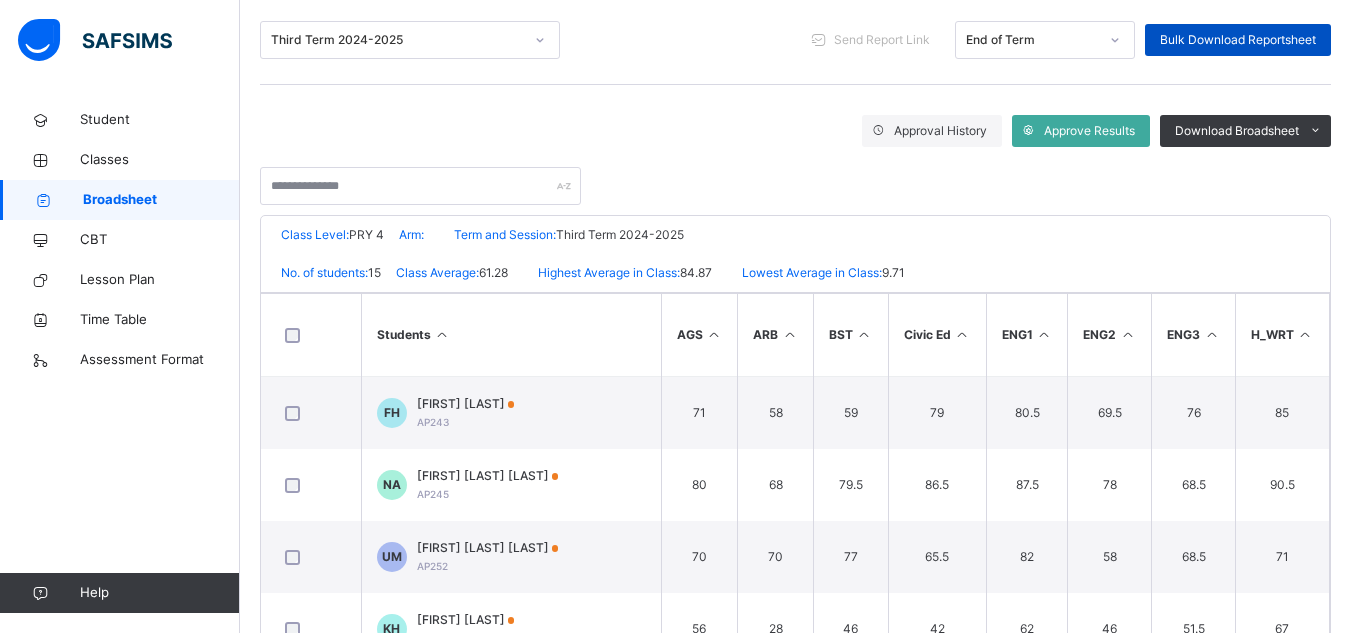 scroll, scrollTop: 261, scrollLeft: 0, axis: vertical 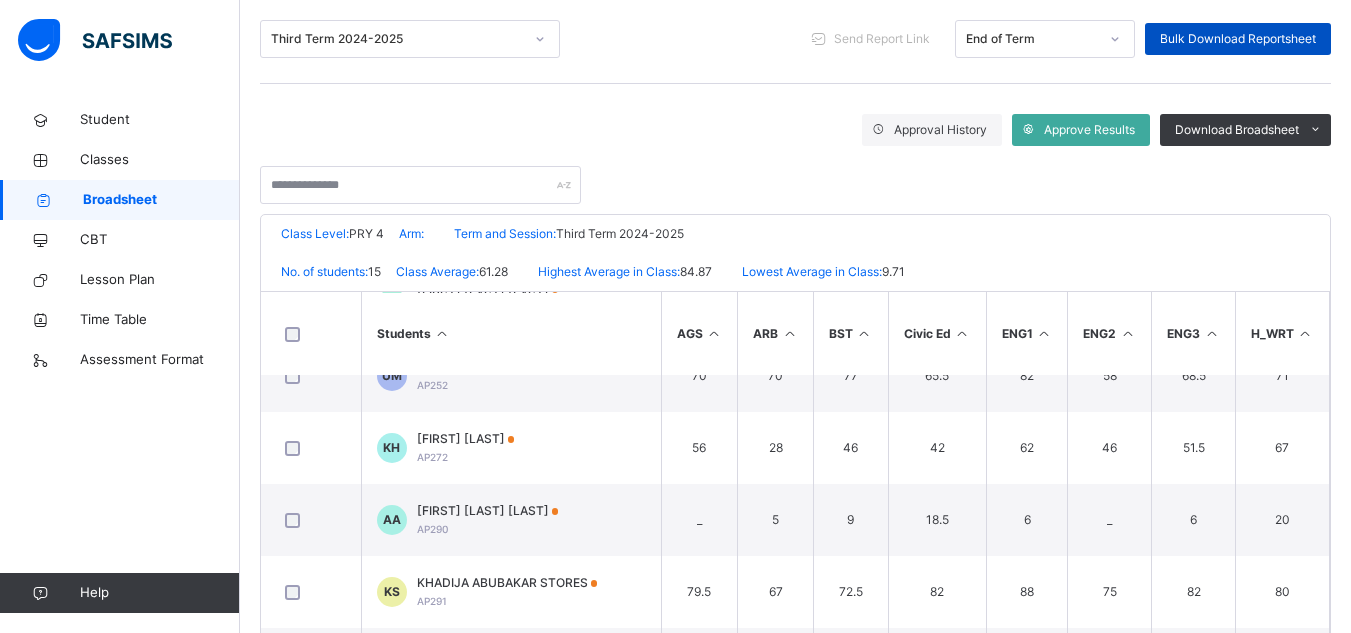 click on "ENG3" at bounding box center [1194, 333] 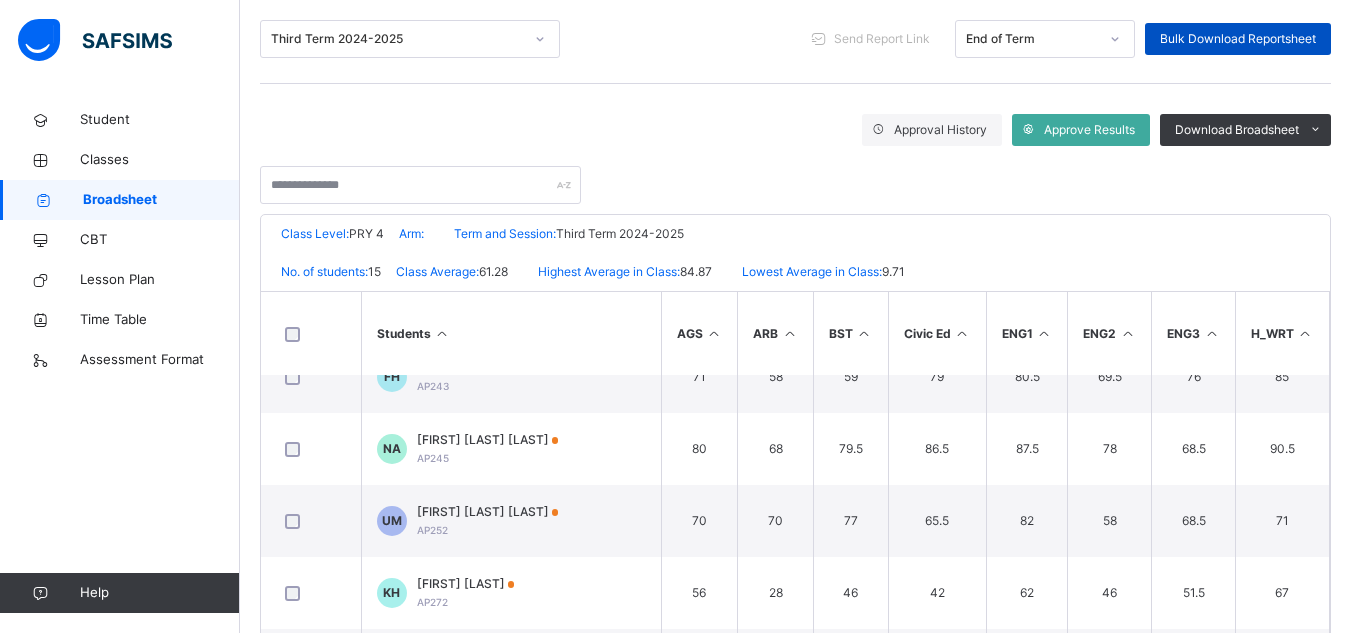 scroll, scrollTop: 0, scrollLeft: 0, axis: both 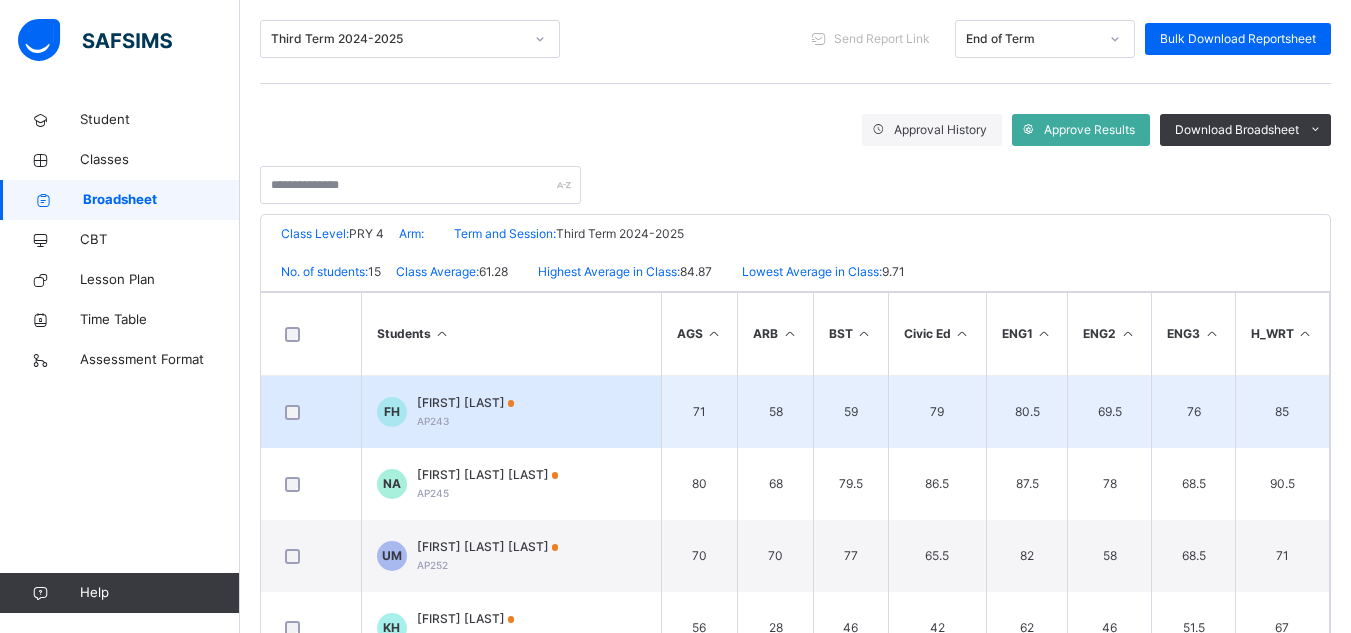 click on "FATIMA  HALIRU" at bounding box center (466, 403) 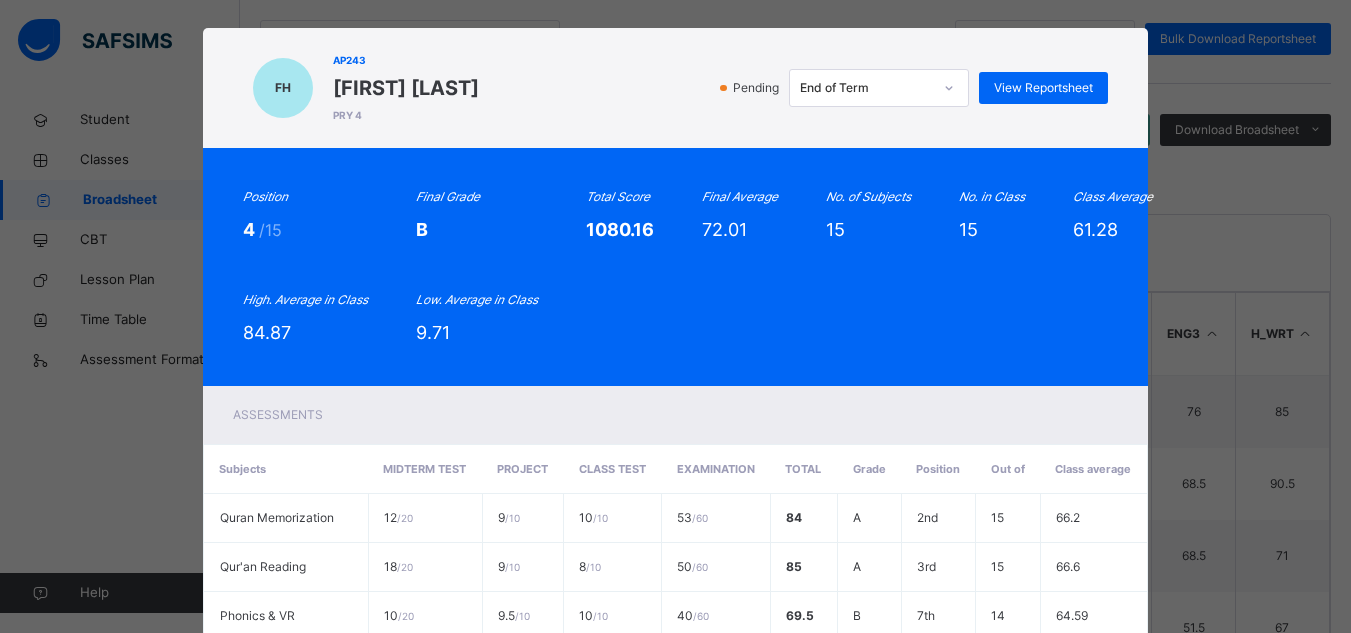 scroll, scrollTop: 0, scrollLeft: 0, axis: both 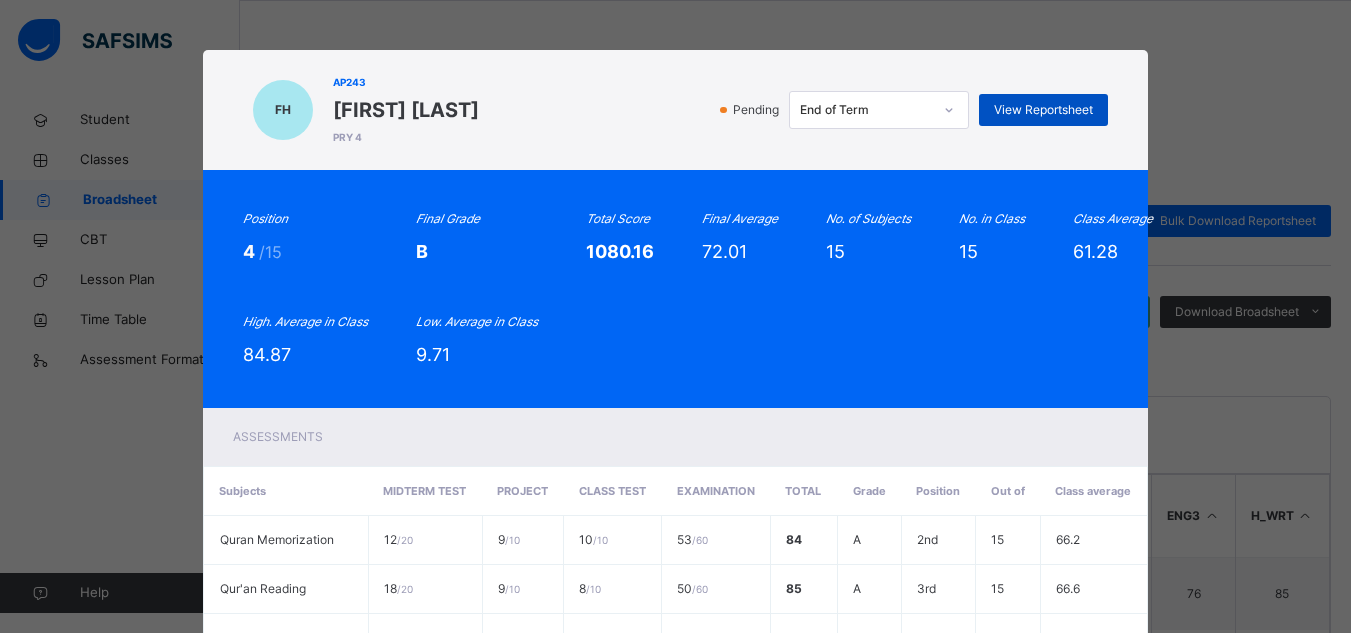 click on "View Reportsheet" at bounding box center [1043, 110] 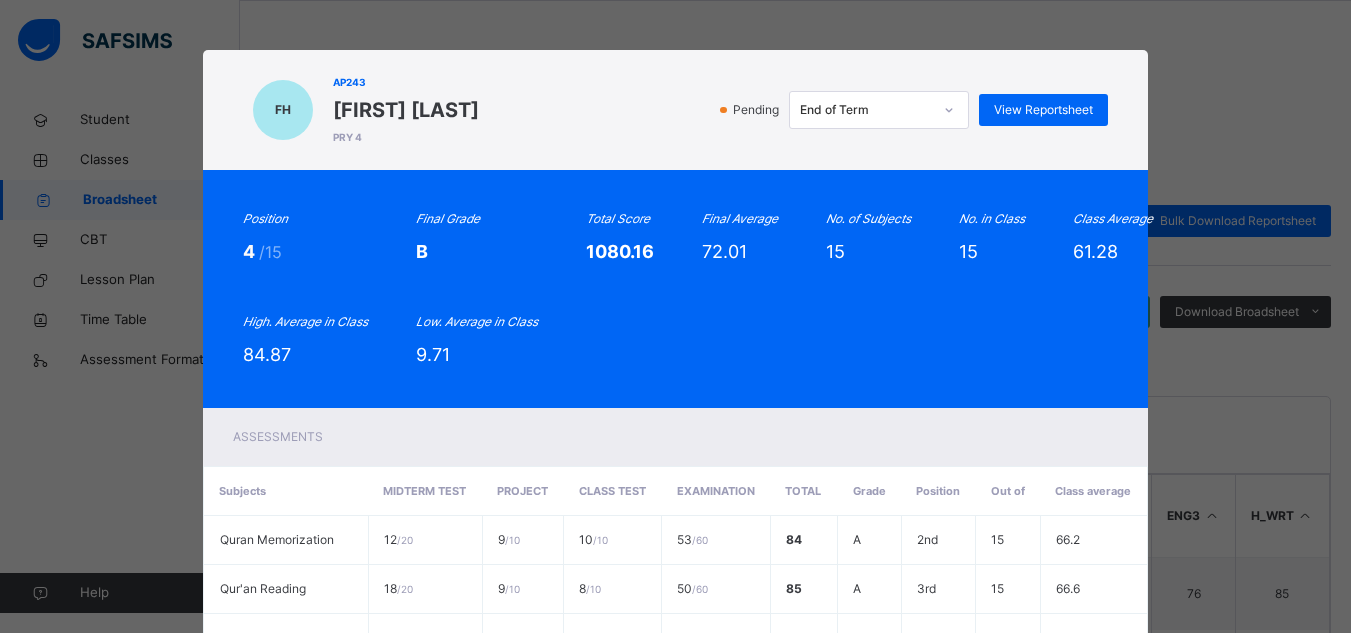 drag, startPoint x: 662, startPoint y: 226, endPoint x: 1262, endPoint y: 146, distance: 605.3098 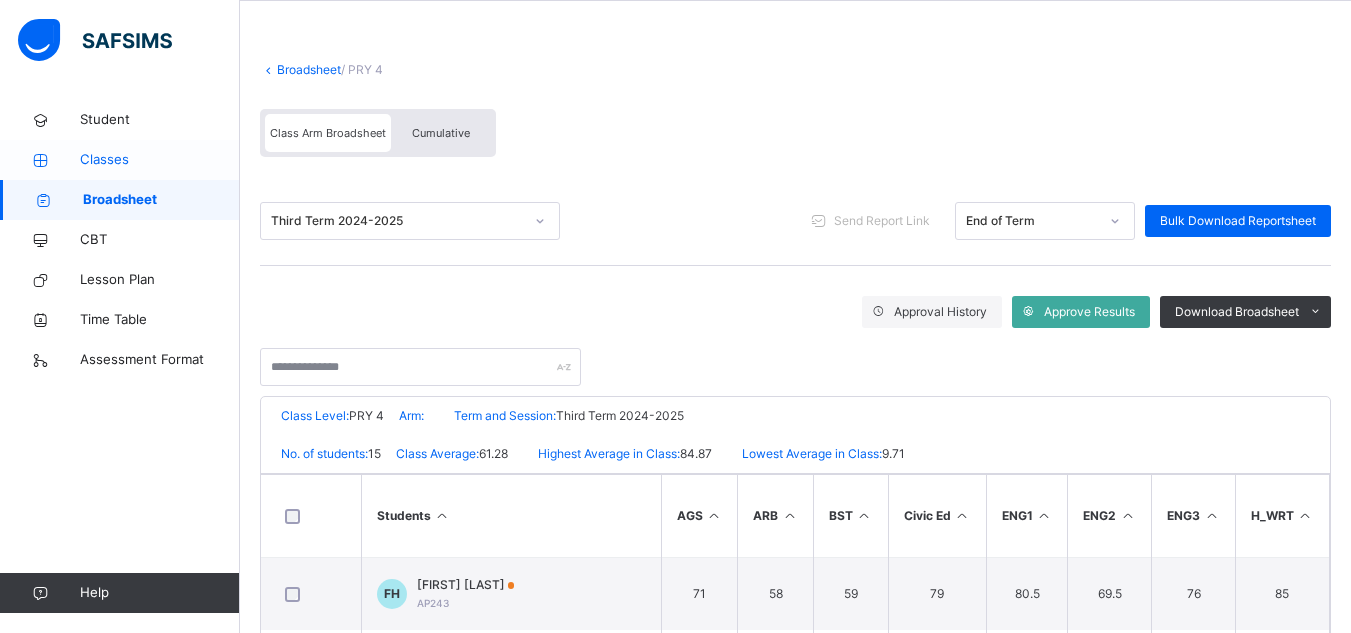 click on "Classes" at bounding box center [160, 160] 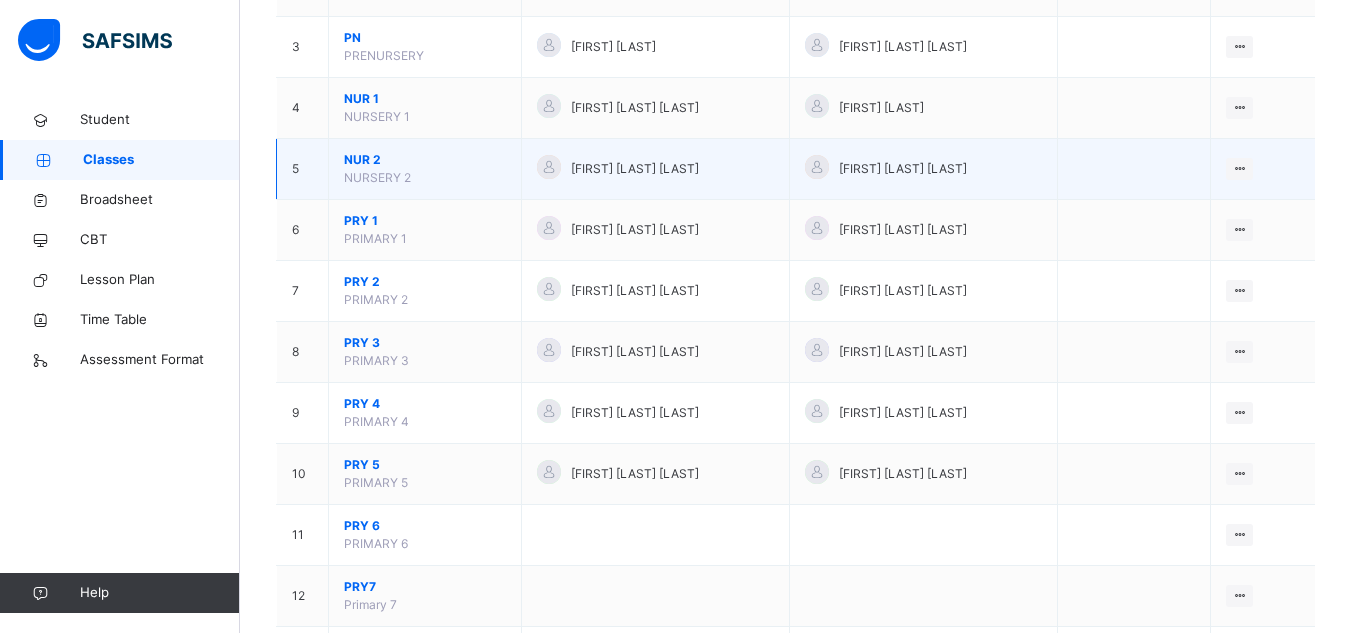 scroll, scrollTop: 344, scrollLeft: 0, axis: vertical 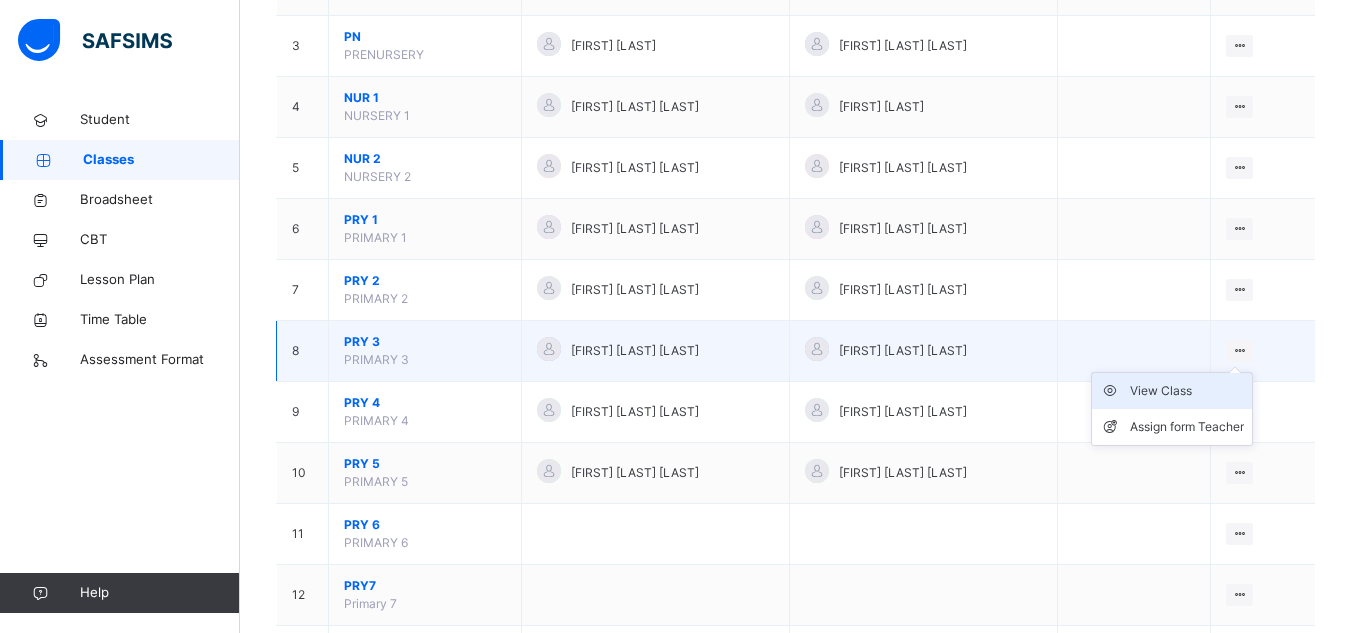 click on "View Class" at bounding box center (1187, 391) 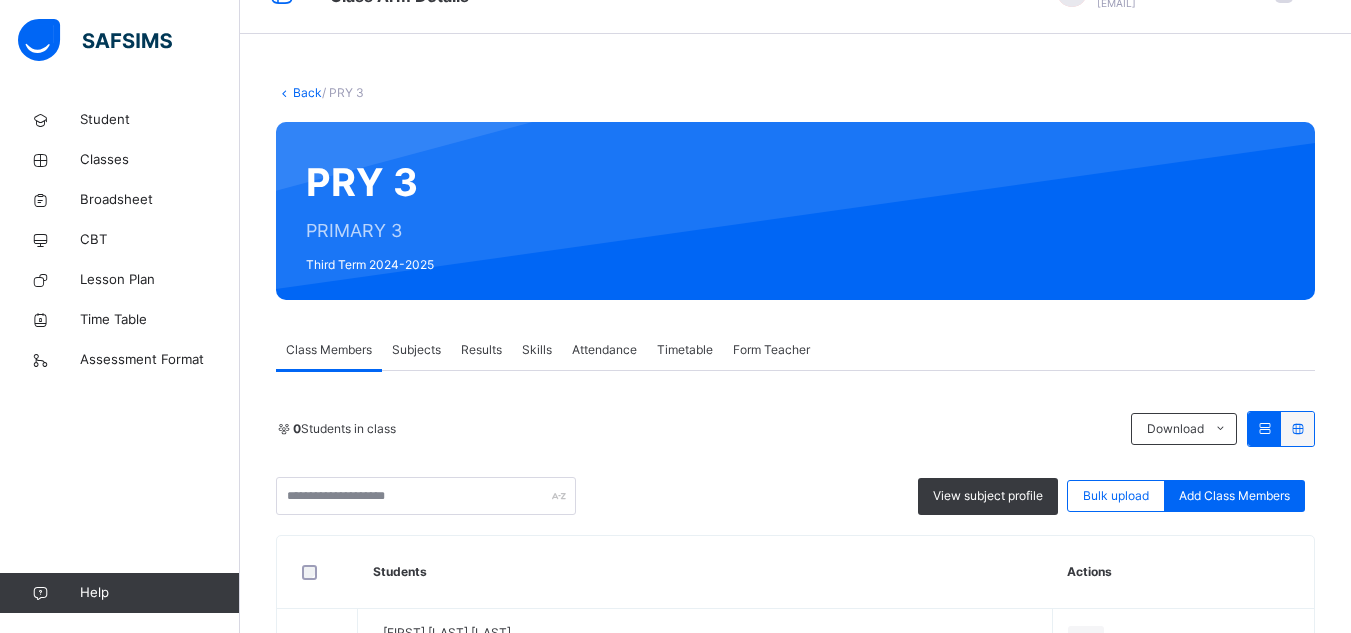 scroll, scrollTop: 0, scrollLeft: 0, axis: both 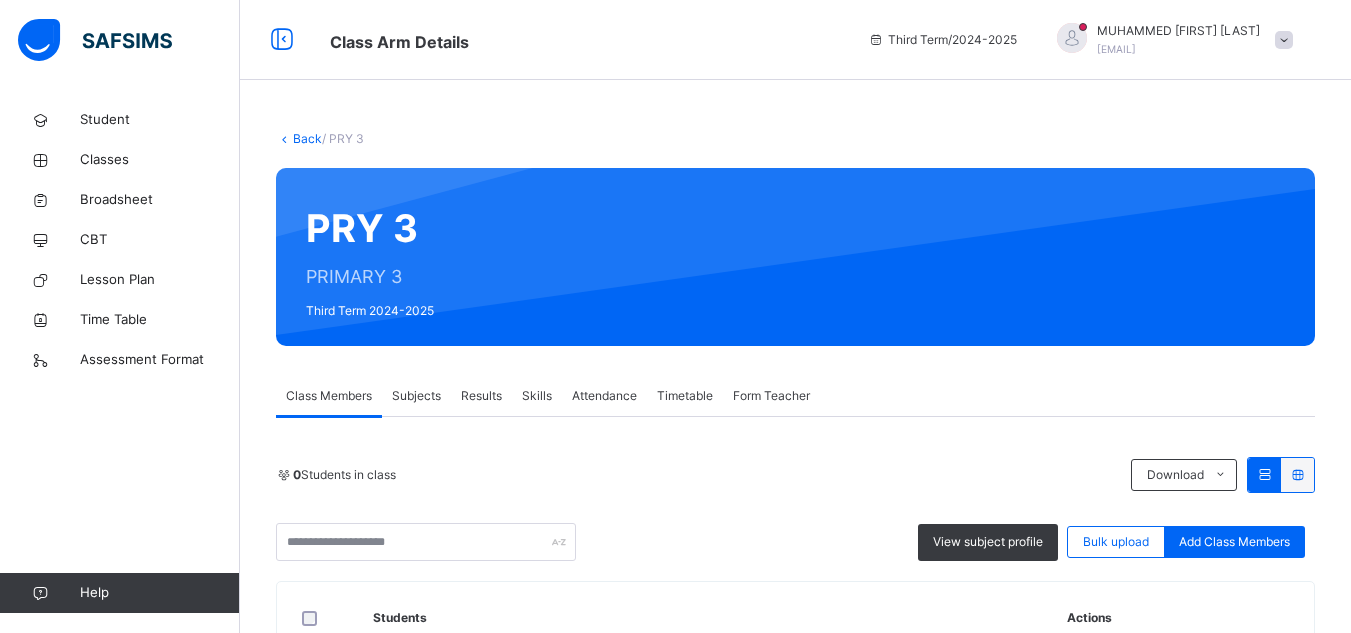 click on "Back" at bounding box center (307, 138) 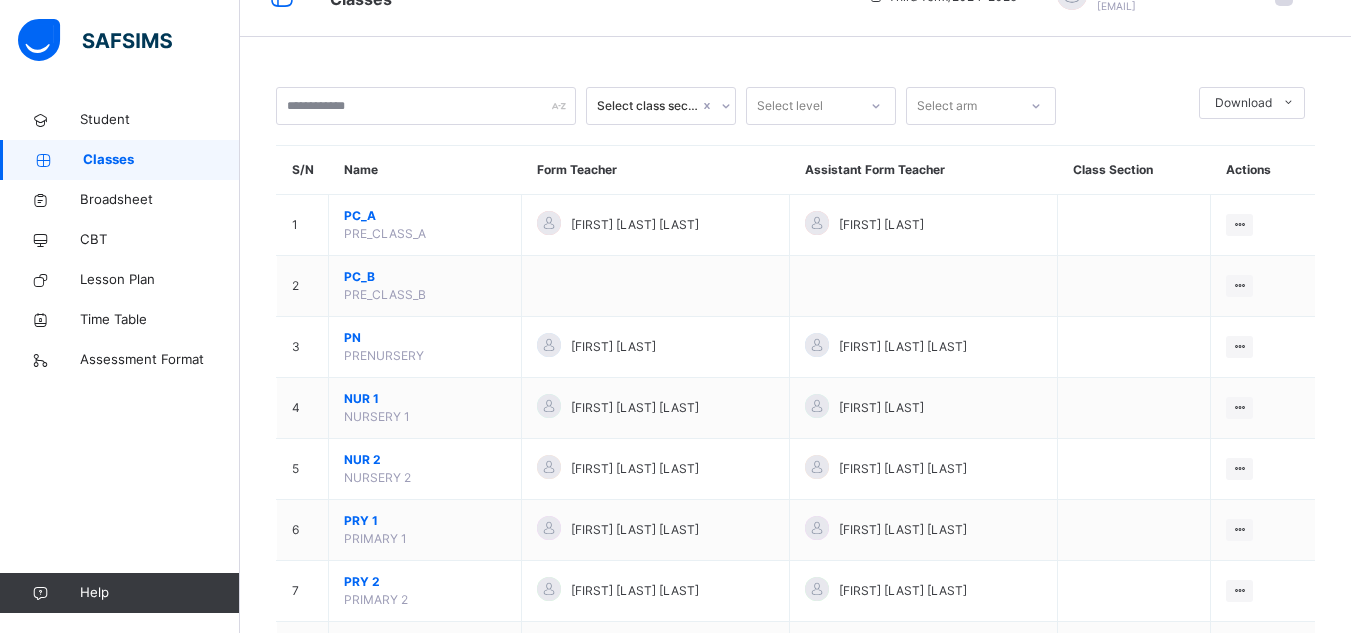 scroll, scrollTop: 40, scrollLeft: 0, axis: vertical 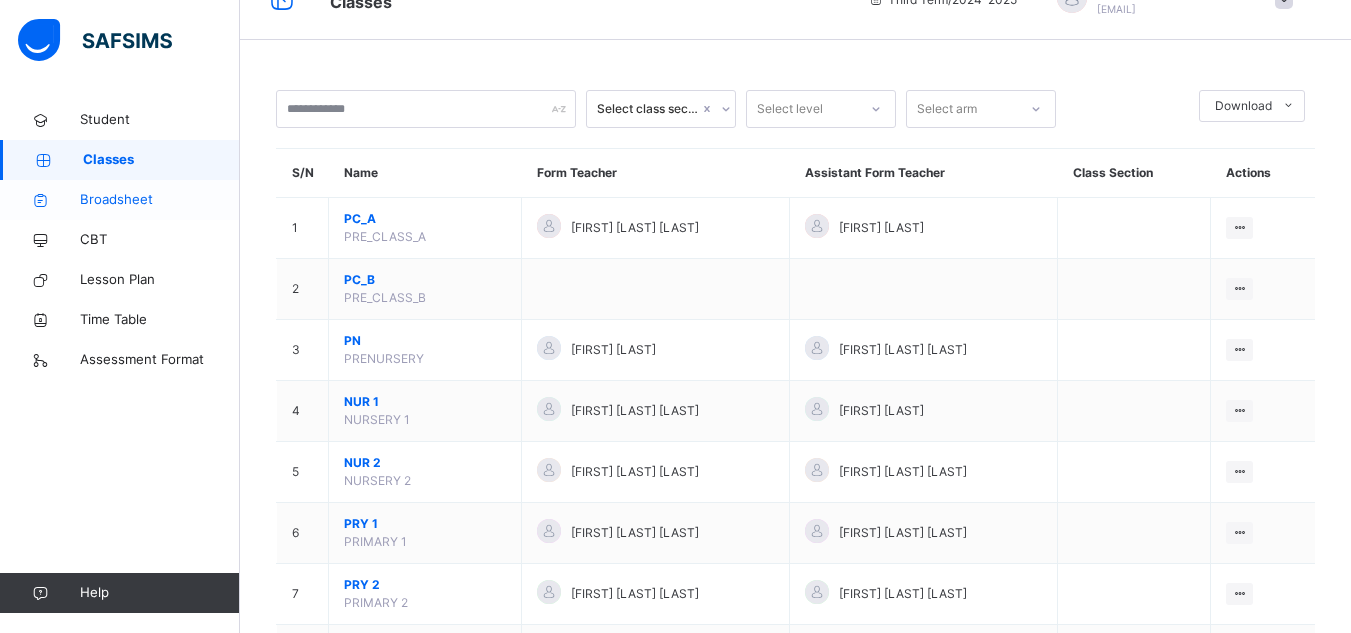 click on "Broadsheet" at bounding box center (160, 200) 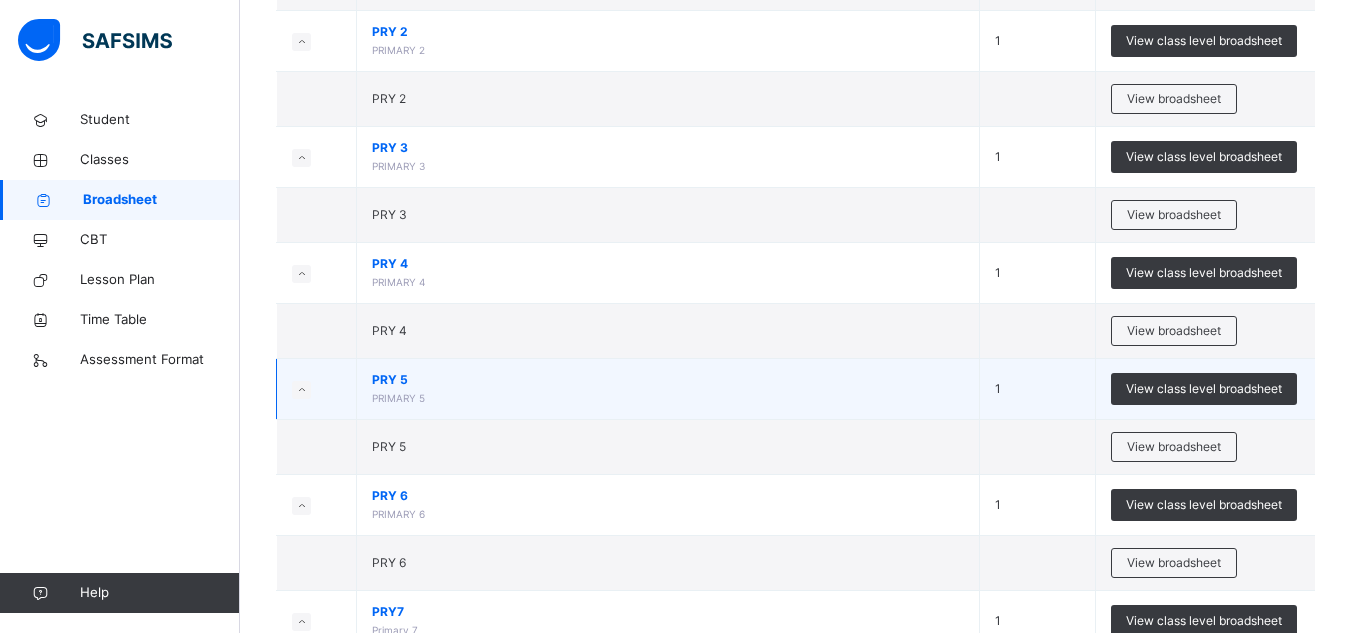 scroll, scrollTop: 959, scrollLeft: 0, axis: vertical 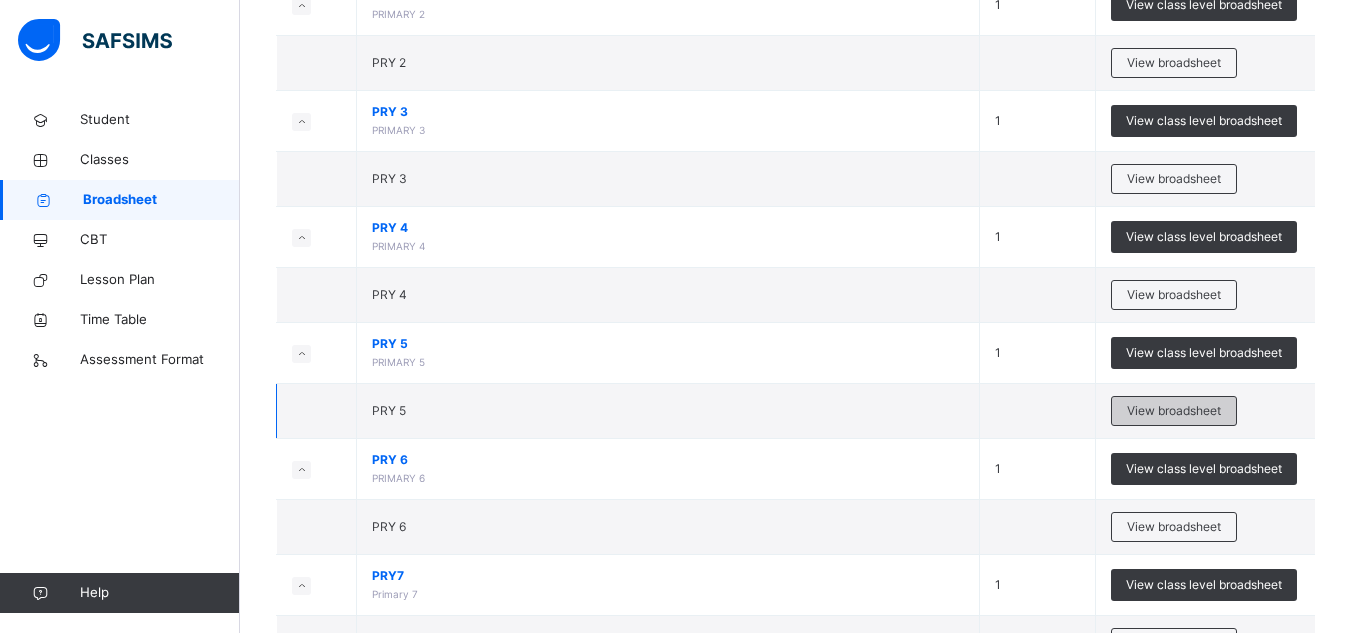 click on "View broadsheet" at bounding box center (1174, 411) 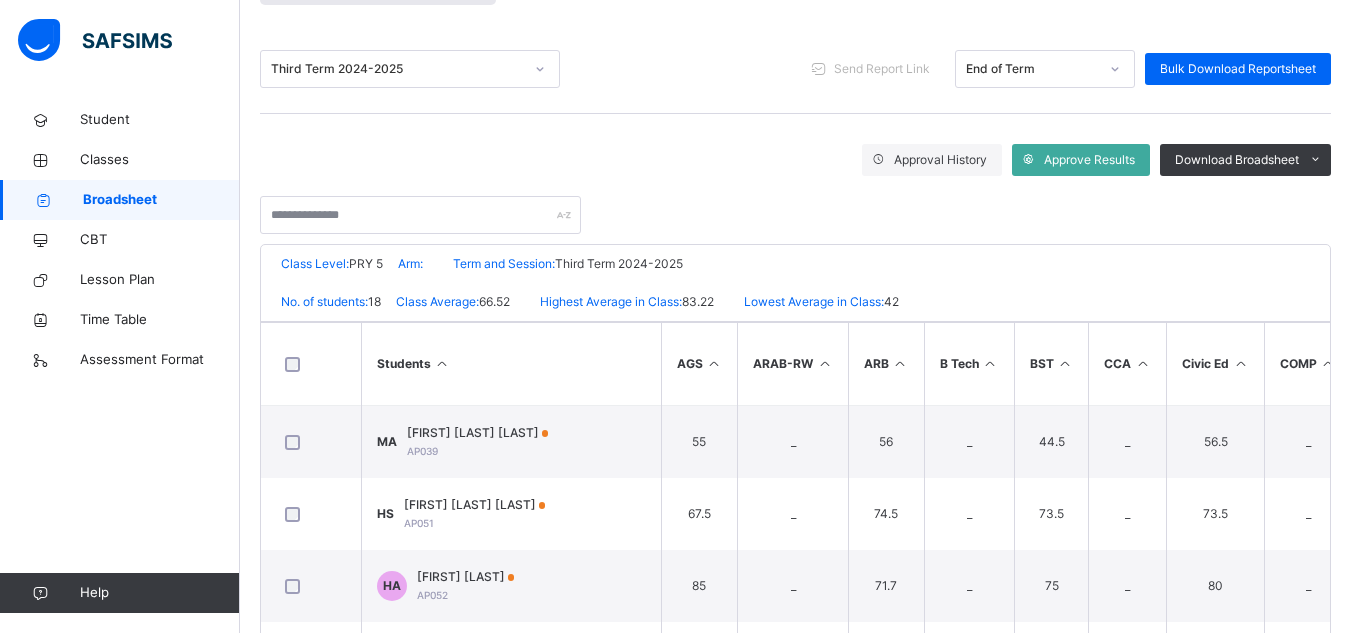 scroll, scrollTop: 241, scrollLeft: 0, axis: vertical 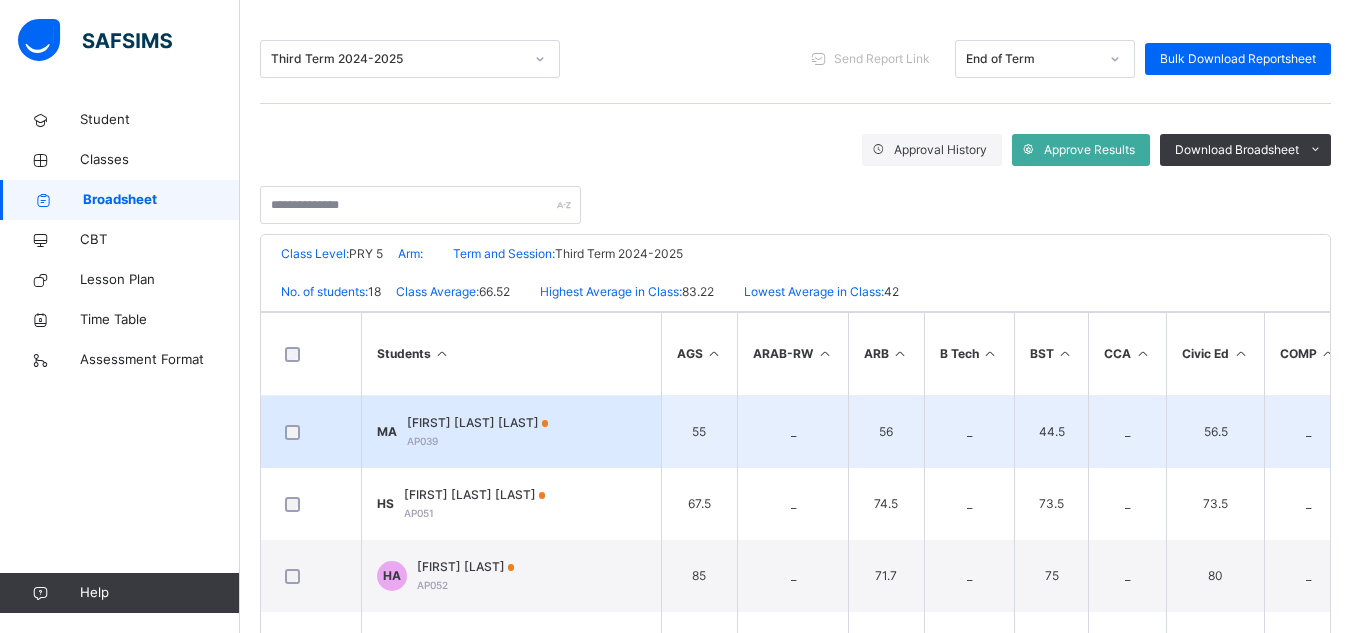 click on "55" at bounding box center (699, 432) 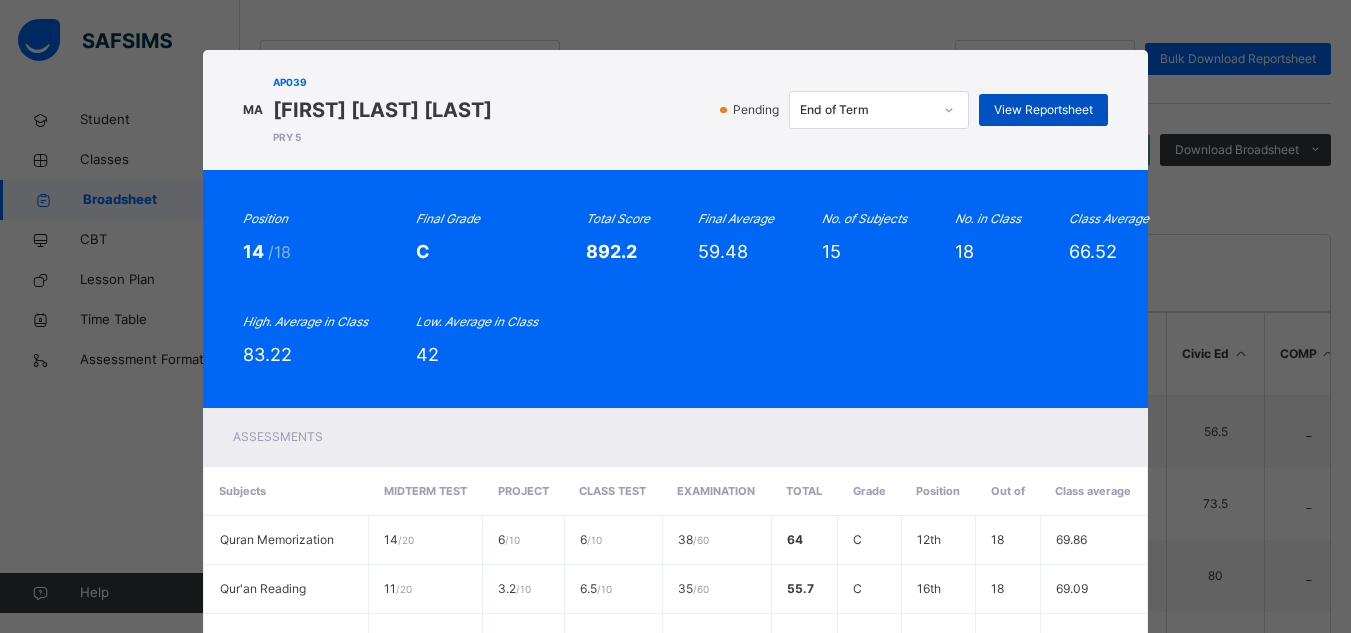 click on "View Reportsheet" at bounding box center [1043, 110] 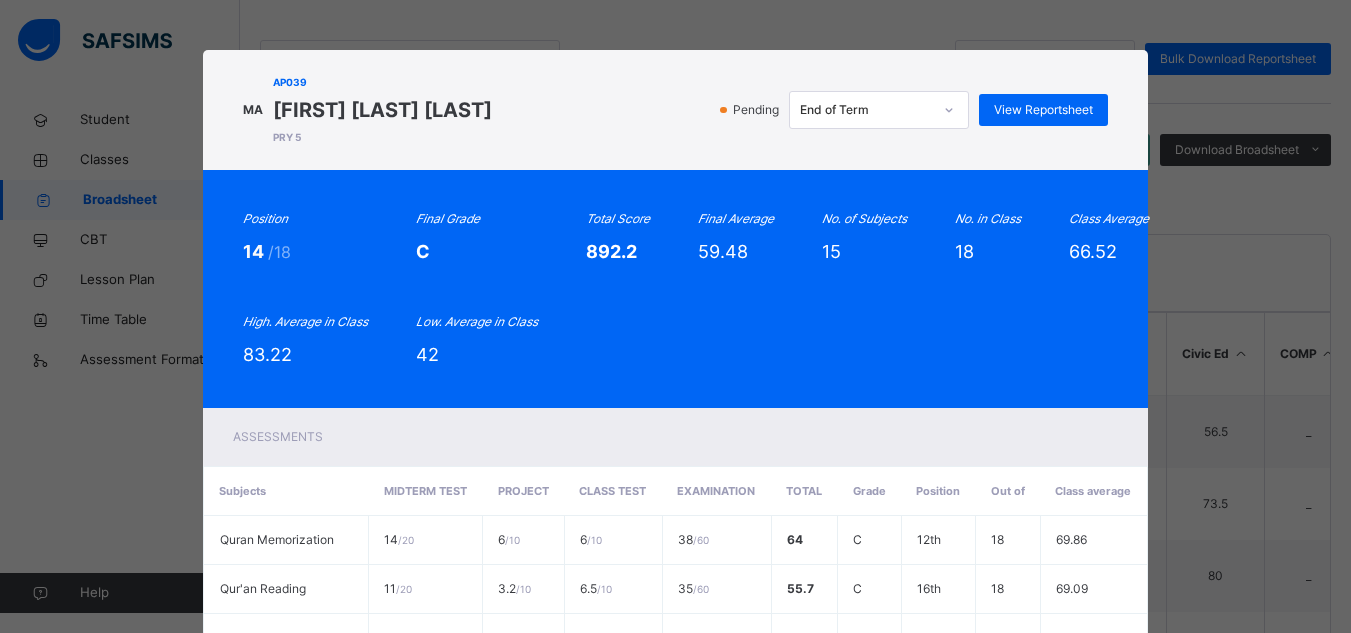 scroll, scrollTop: 0, scrollLeft: 0, axis: both 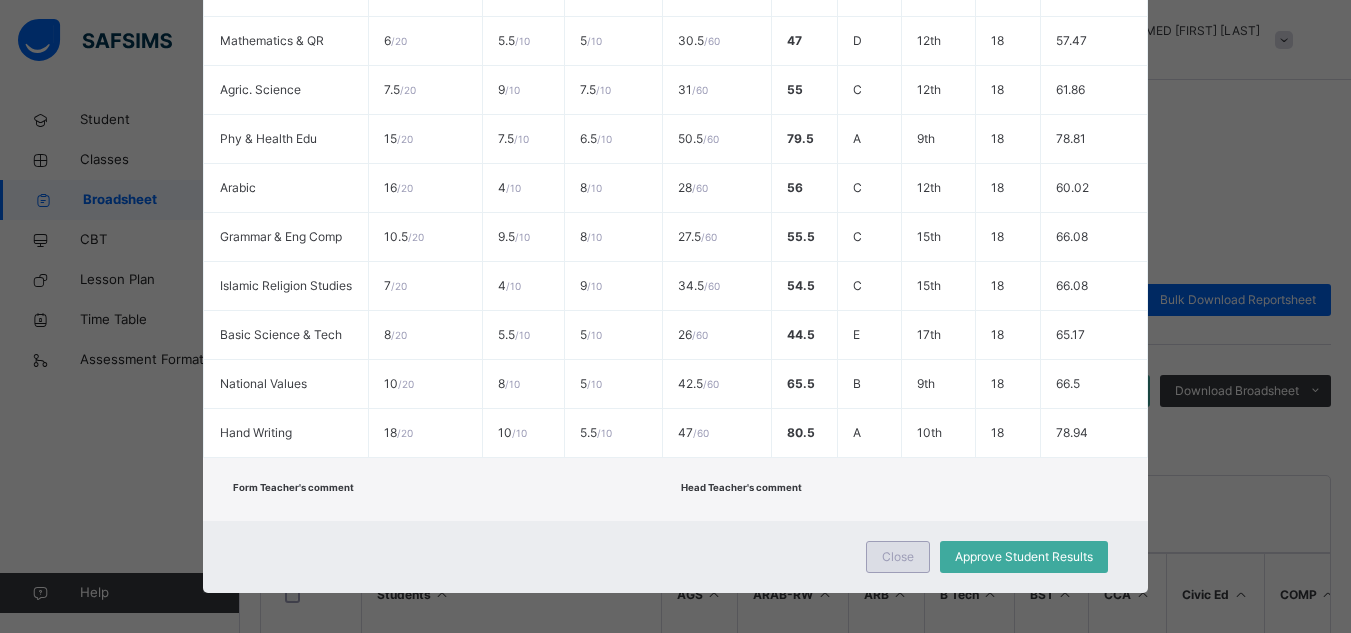 click on "Close" at bounding box center (898, 557) 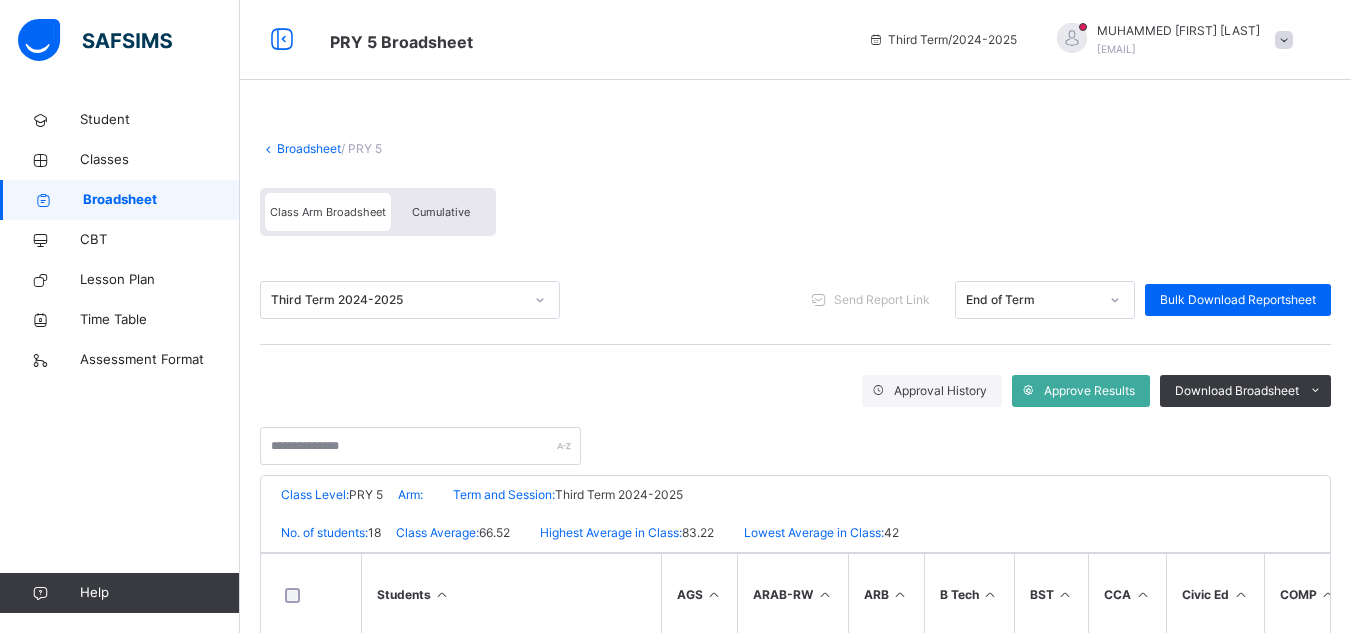 scroll, scrollTop: 460, scrollLeft: 0, axis: vertical 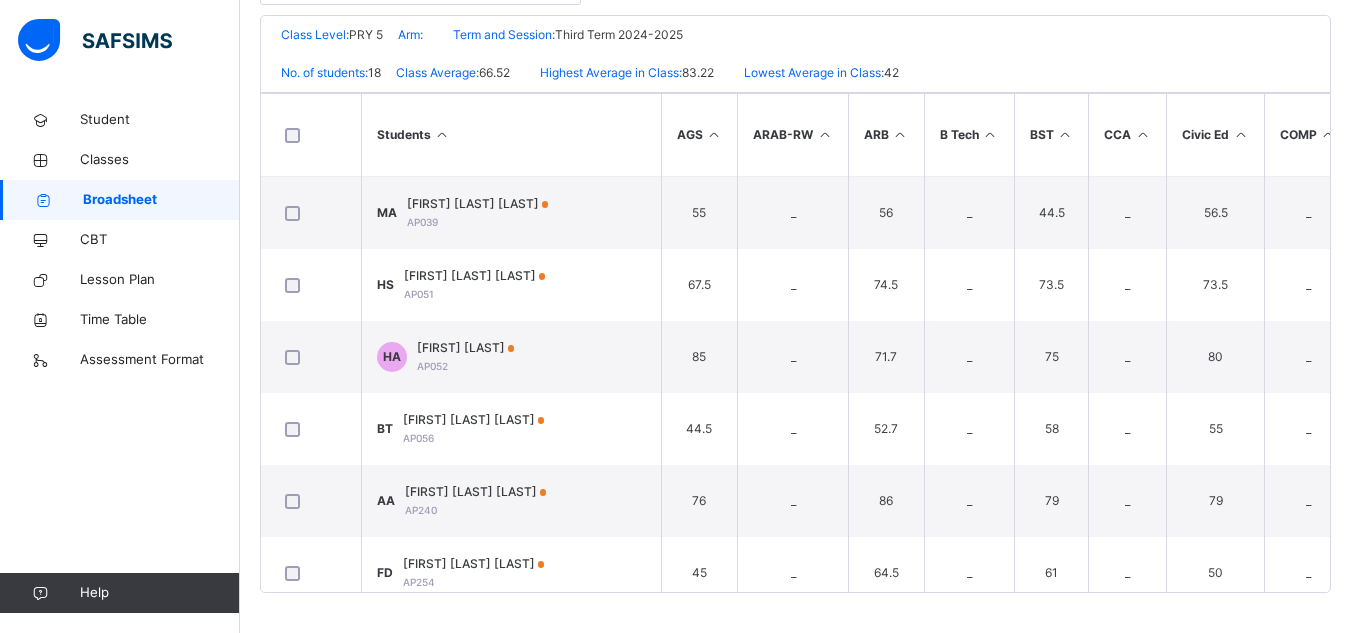 click on "HS HAUWA USMAN SHEHU   AP051" at bounding box center [511, 285] 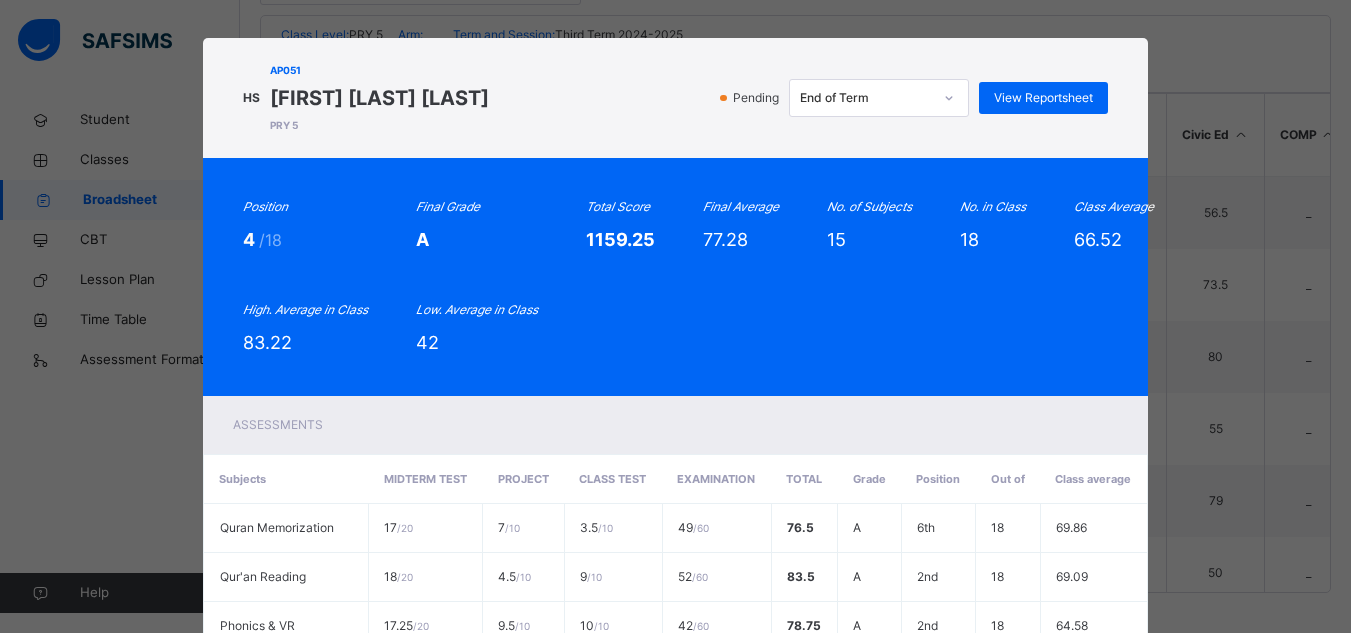 scroll, scrollTop: 0, scrollLeft: 0, axis: both 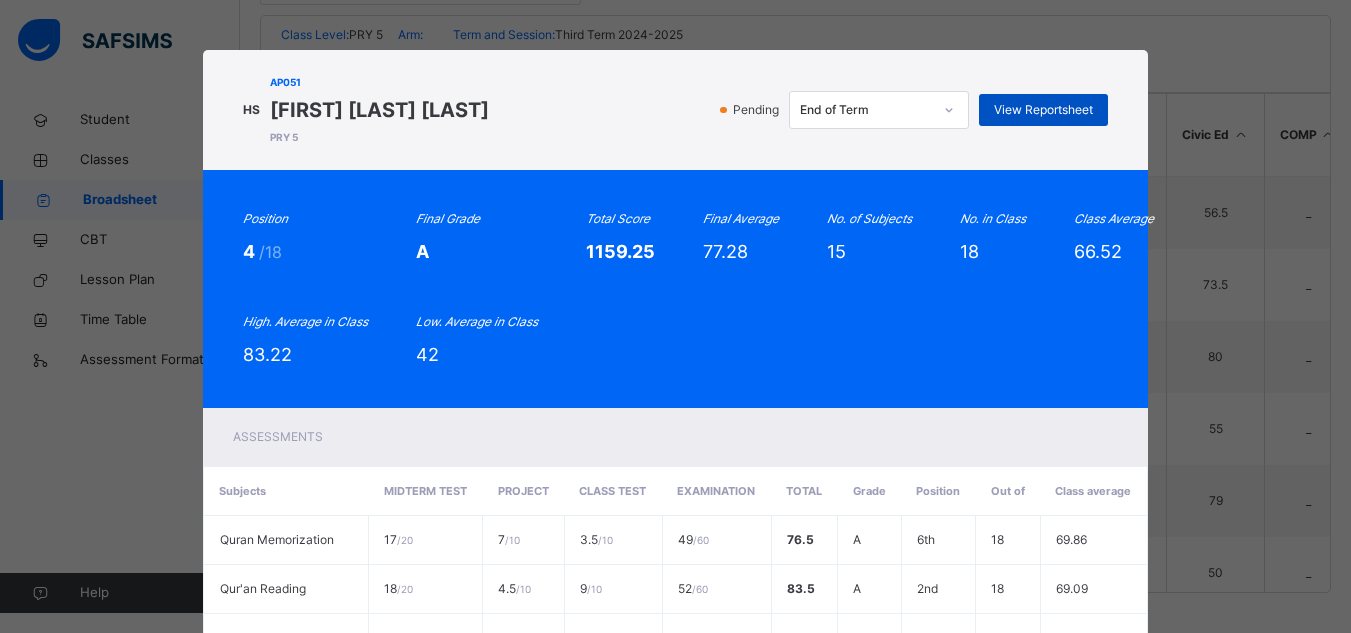 click on "View Reportsheet" at bounding box center (1043, 110) 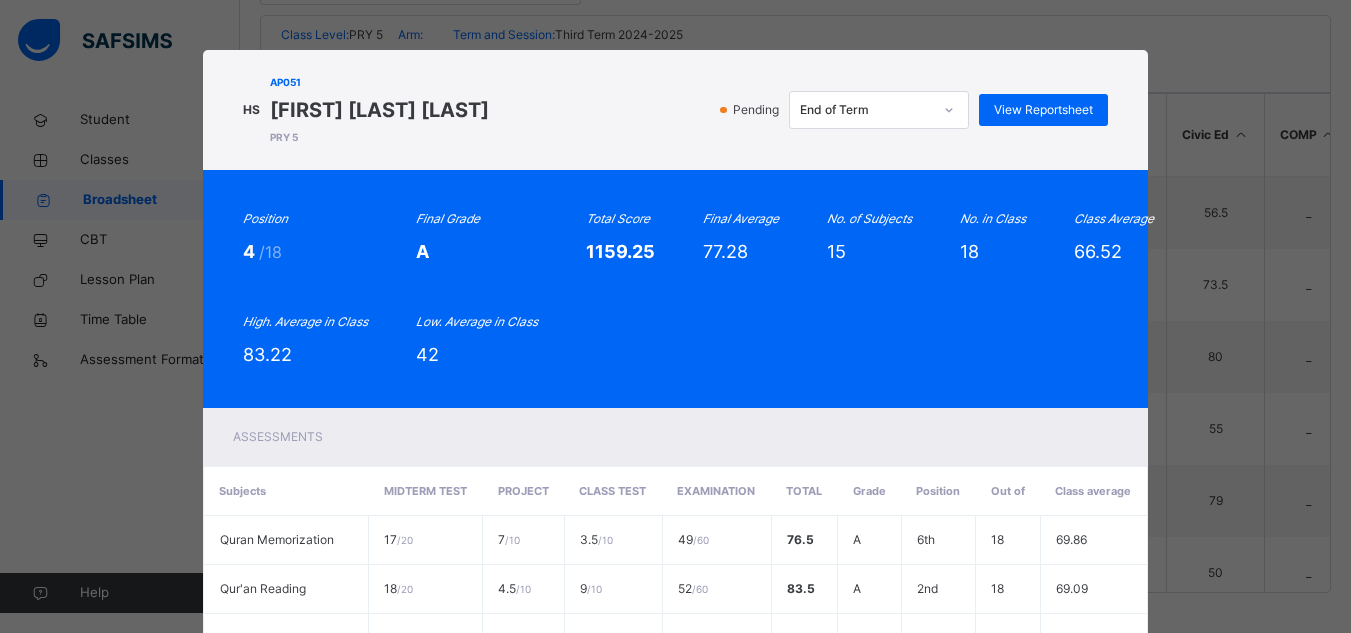 click on "Position         4       /18         Final Grade         A         Total Score         1159.25         Final Average         77.28         No. of Subjects         15         No. in Class         18         Class Average         66.52         High. Average in Class         83.22         Low. Average in Class         42" at bounding box center [676, 289] 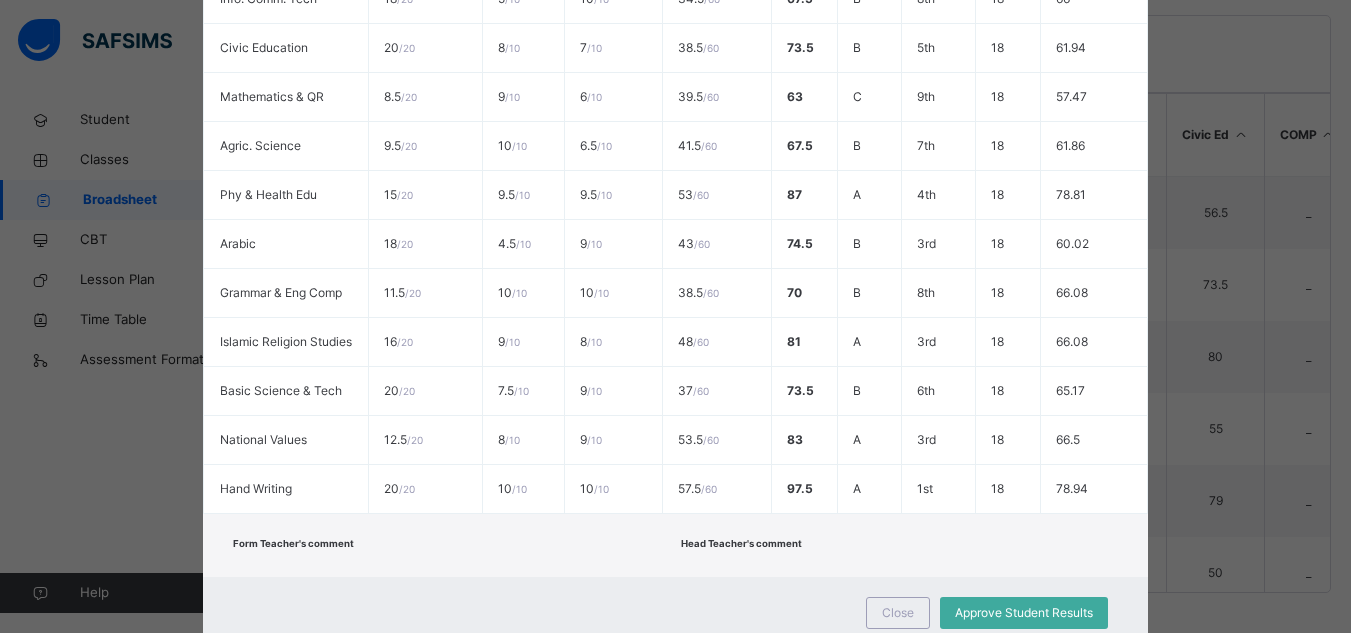 scroll, scrollTop: 803, scrollLeft: 0, axis: vertical 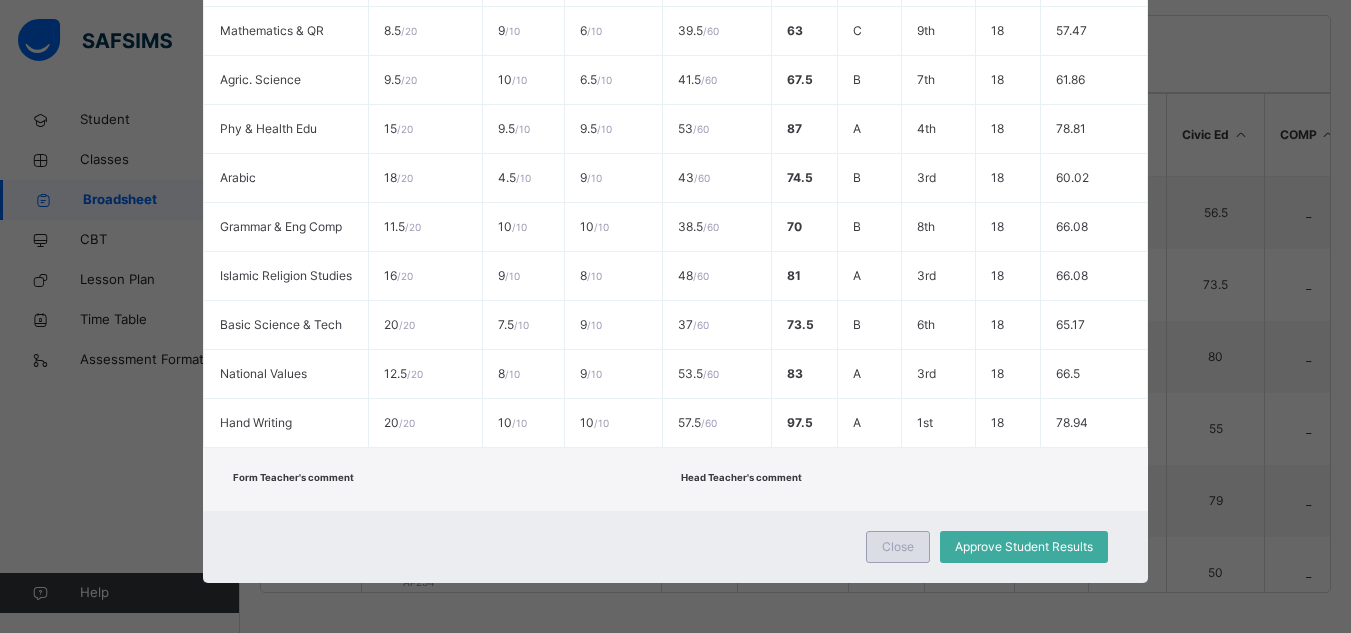 click on "Close" at bounding box center [898, 547] 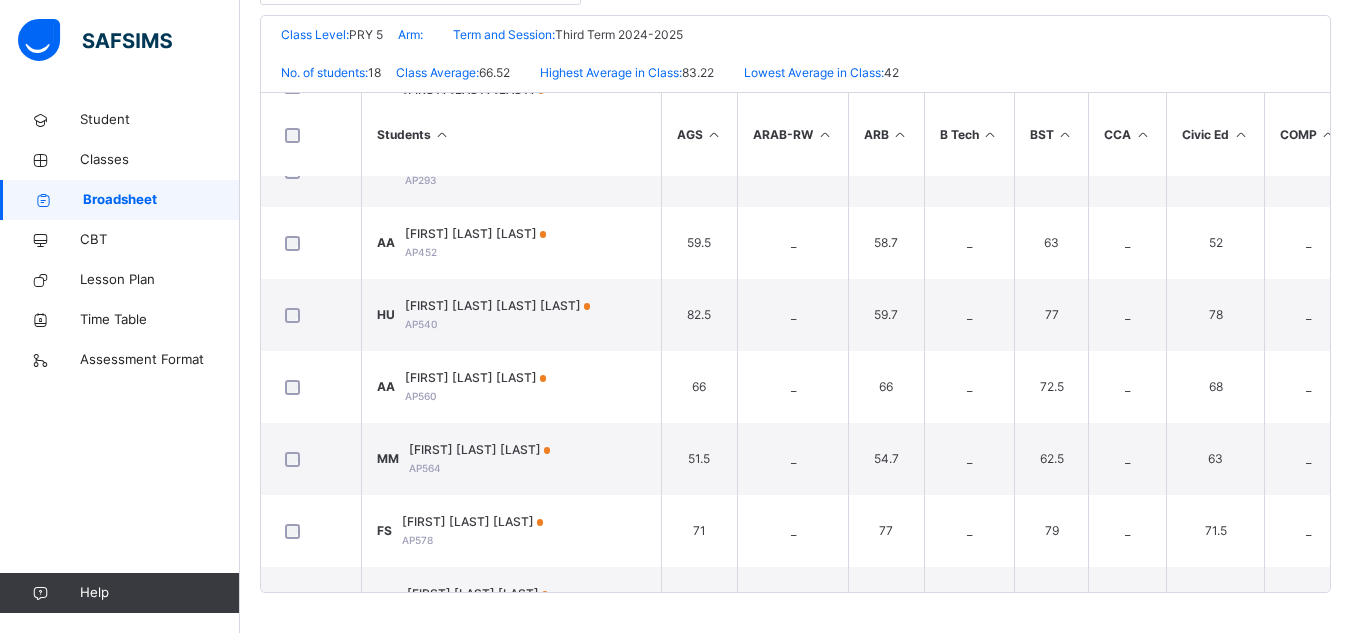 scroll, scrollTop: 0, scrollLeft: 0, axis: both 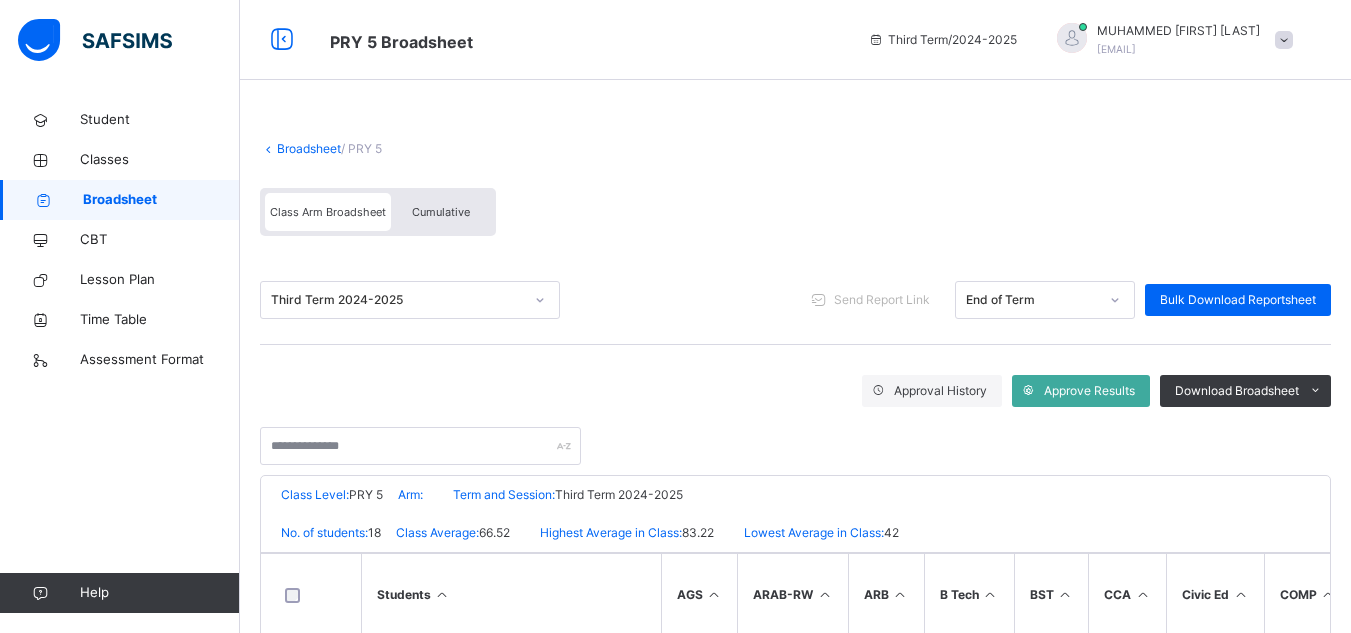 click on "Broadsheet" at bounding box center (309, 148) 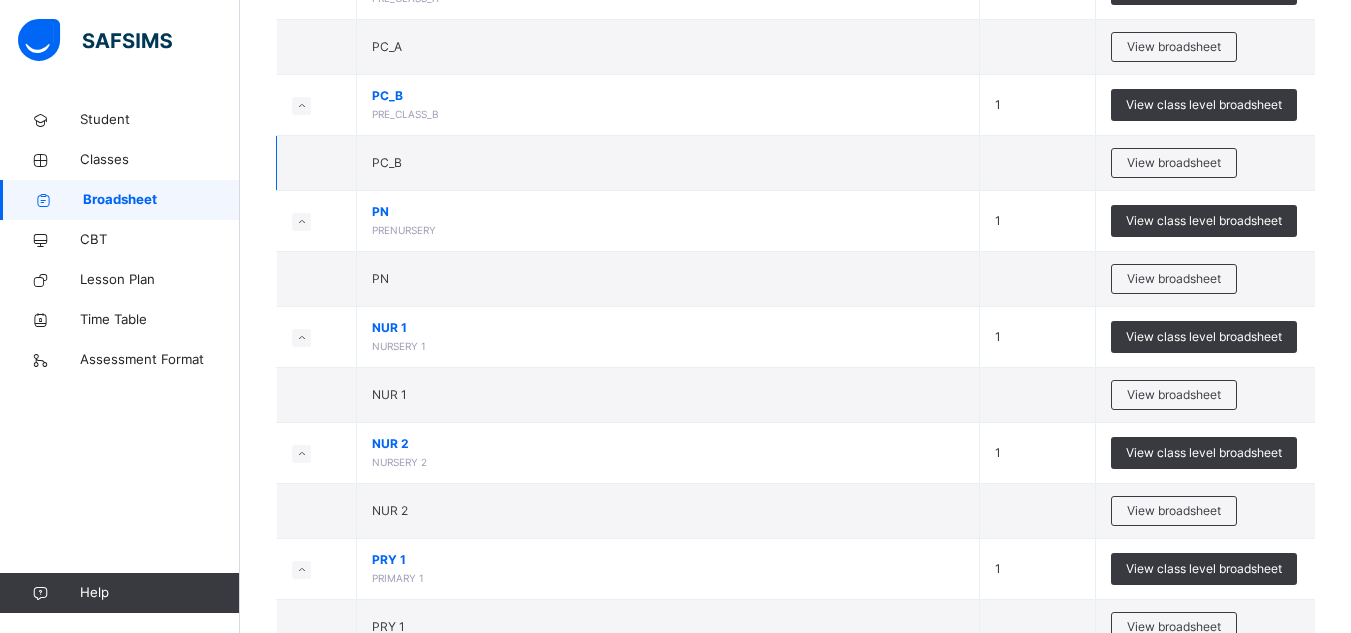 scroll, scrollTop: 283, scrollLeft: 0, axis: vertical 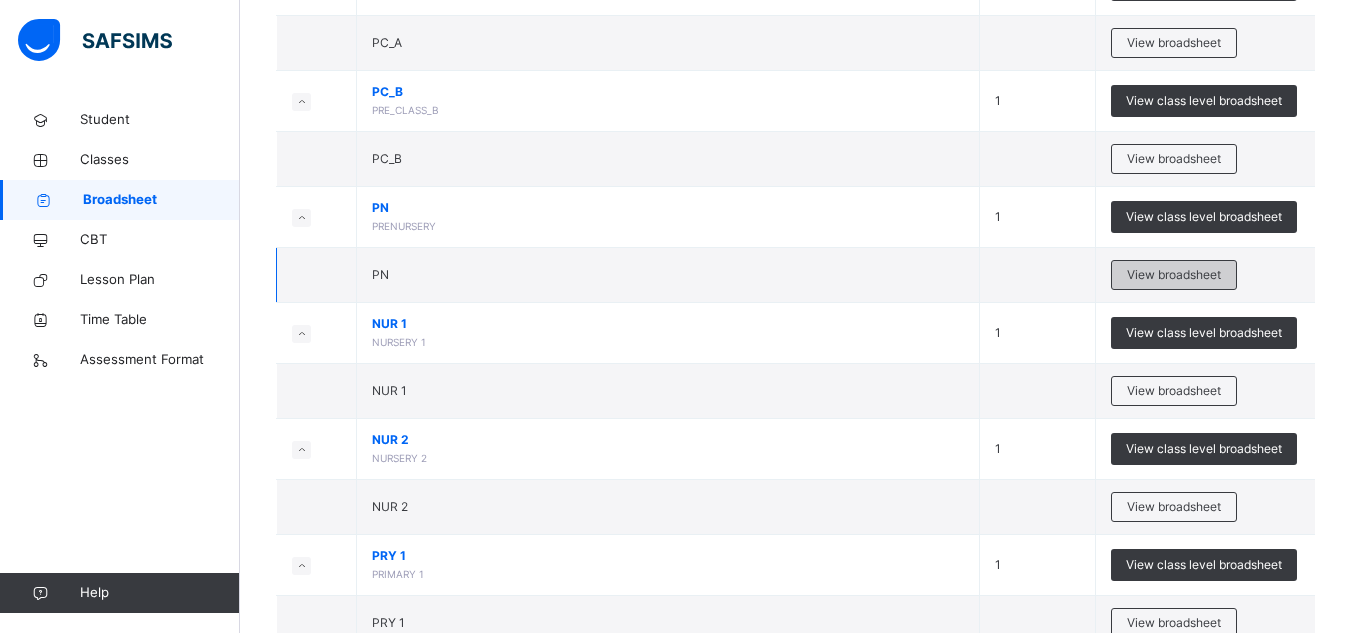 click on "View broadsheet" at bounding box center (1174, 275) 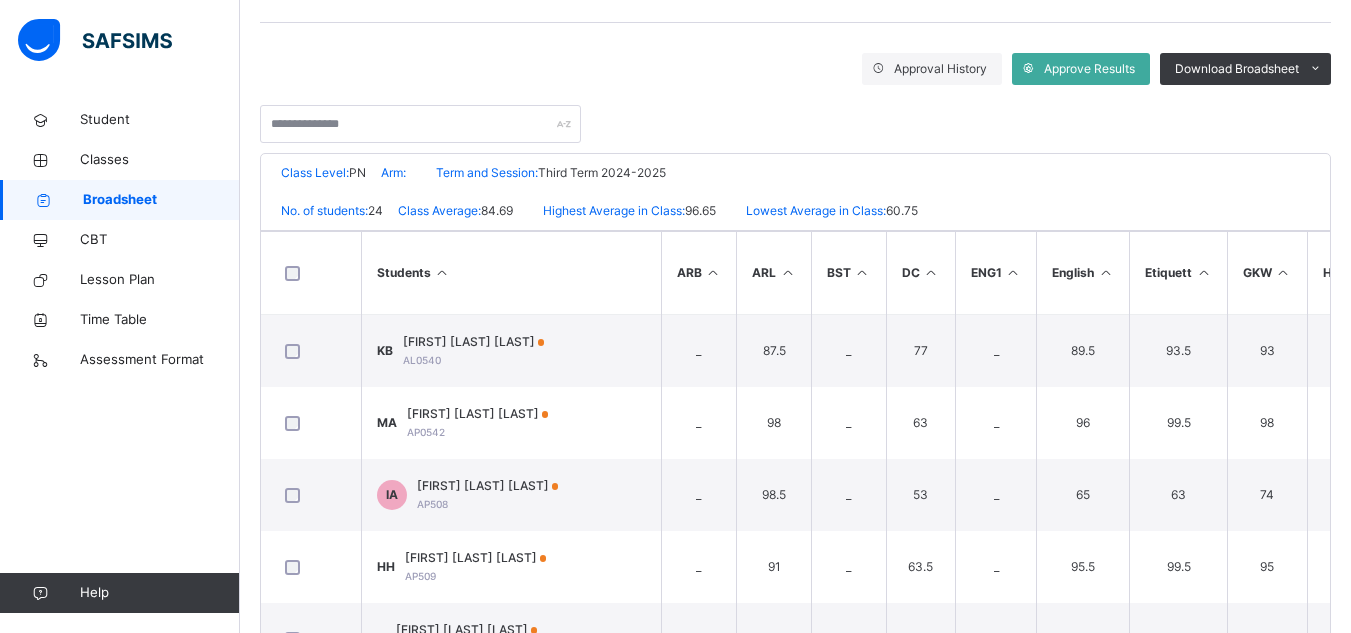 scroll, scrollTop: 333, scrollLeft: 0, axis: vertical 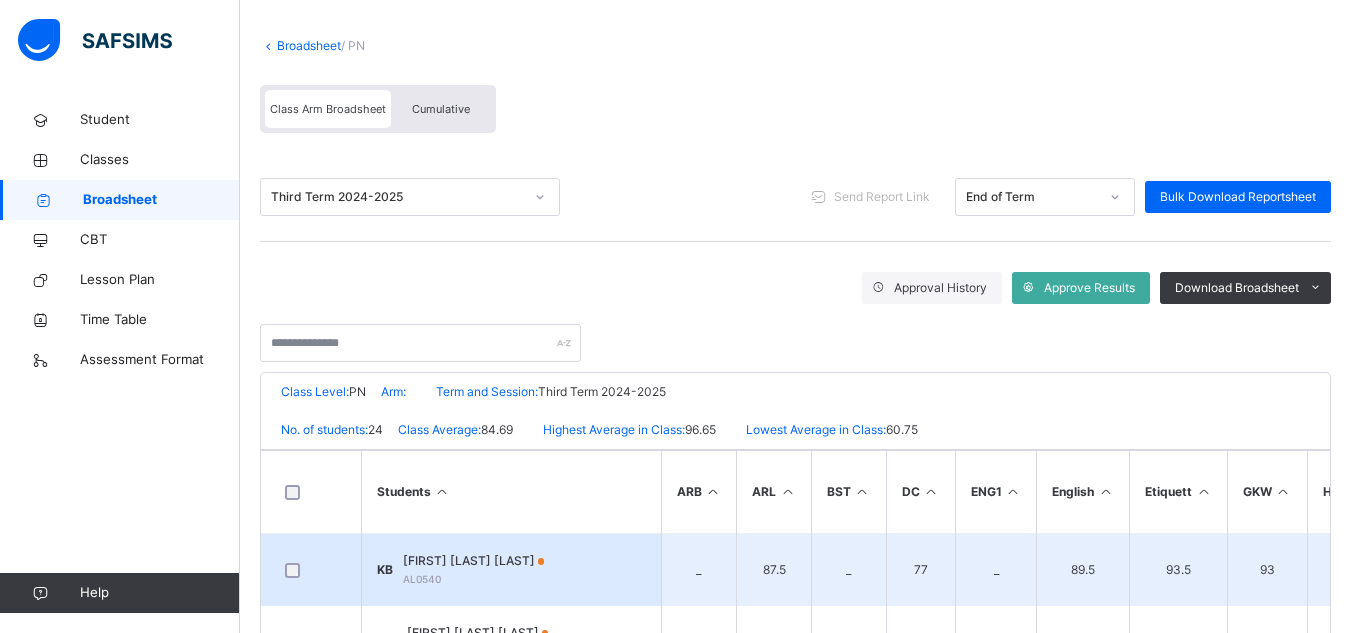 click on "KB KHADIJA ALIYU BABA   AL0540" at bounding box center [511, 570] 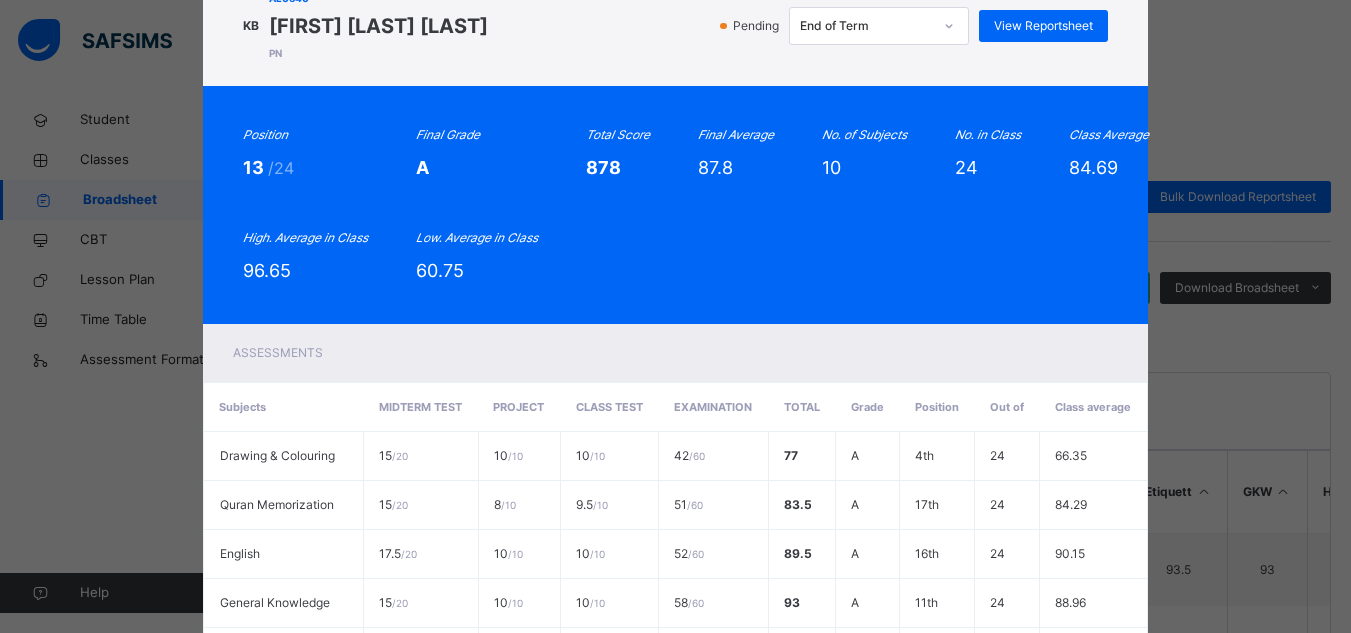 scroll, scrollTop: 0, scrollLeft: 0, axis: both 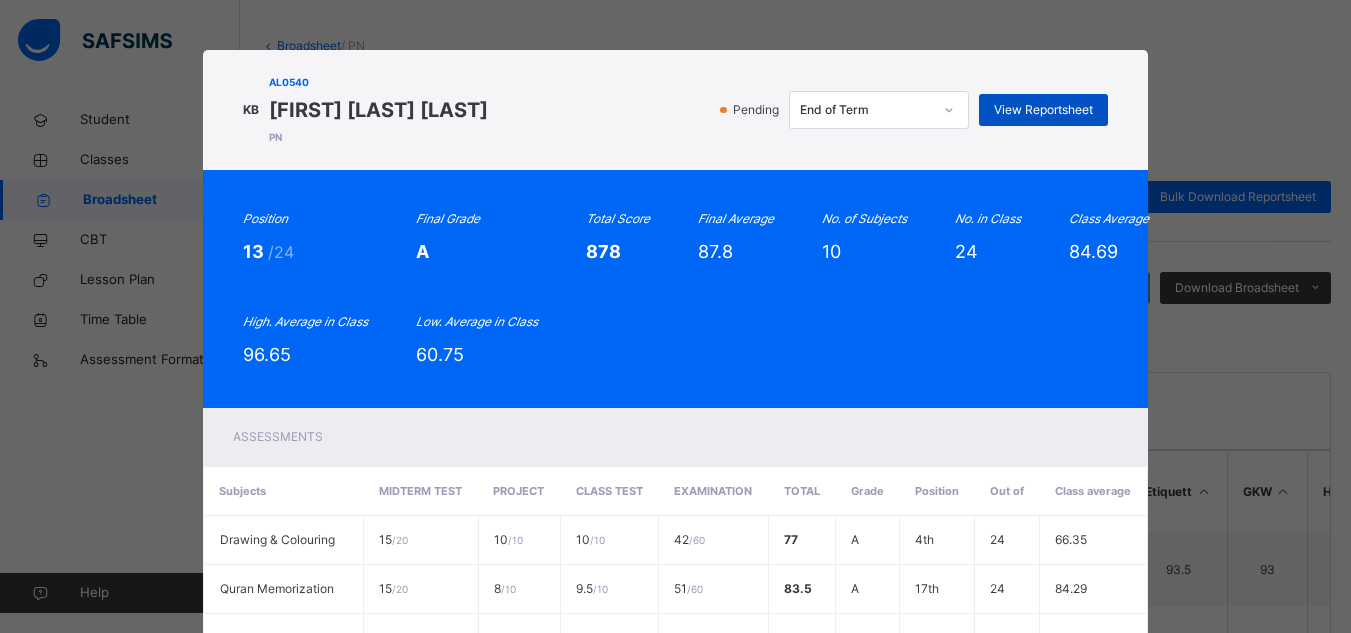 click on "View Reportsheet" at bounding box center (1043, 110) 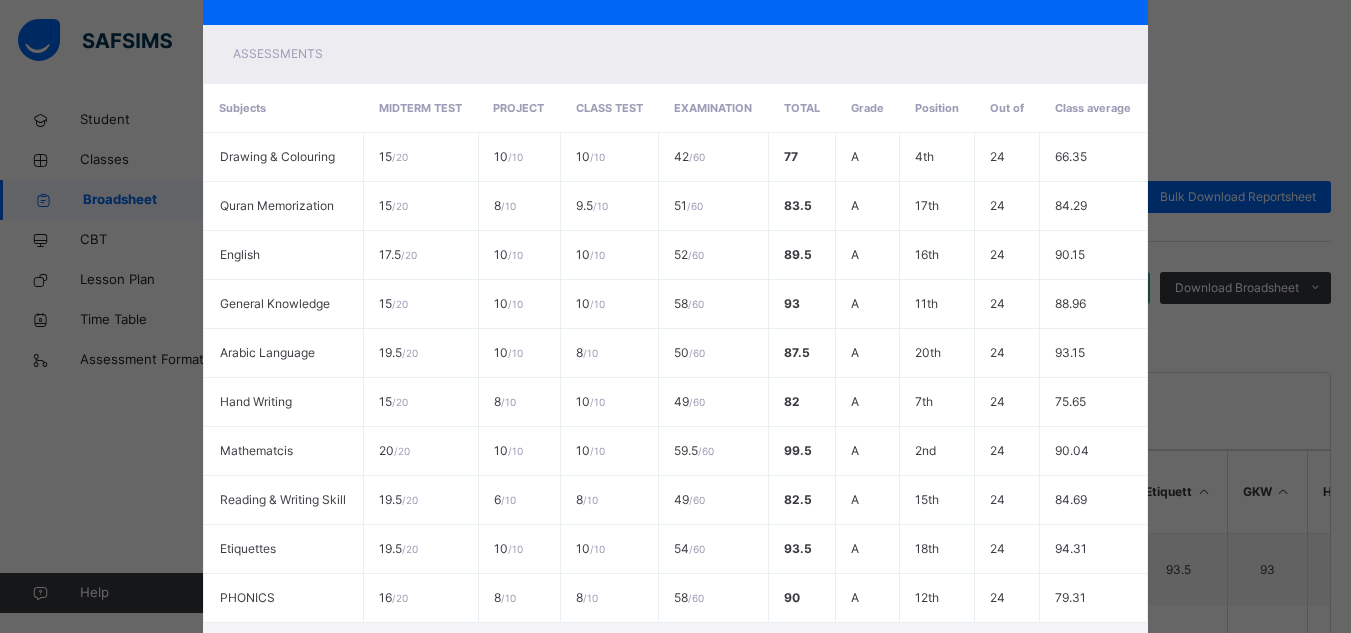 scroll, scrollTop: 574, scrollLeft: 0, axis: vertical 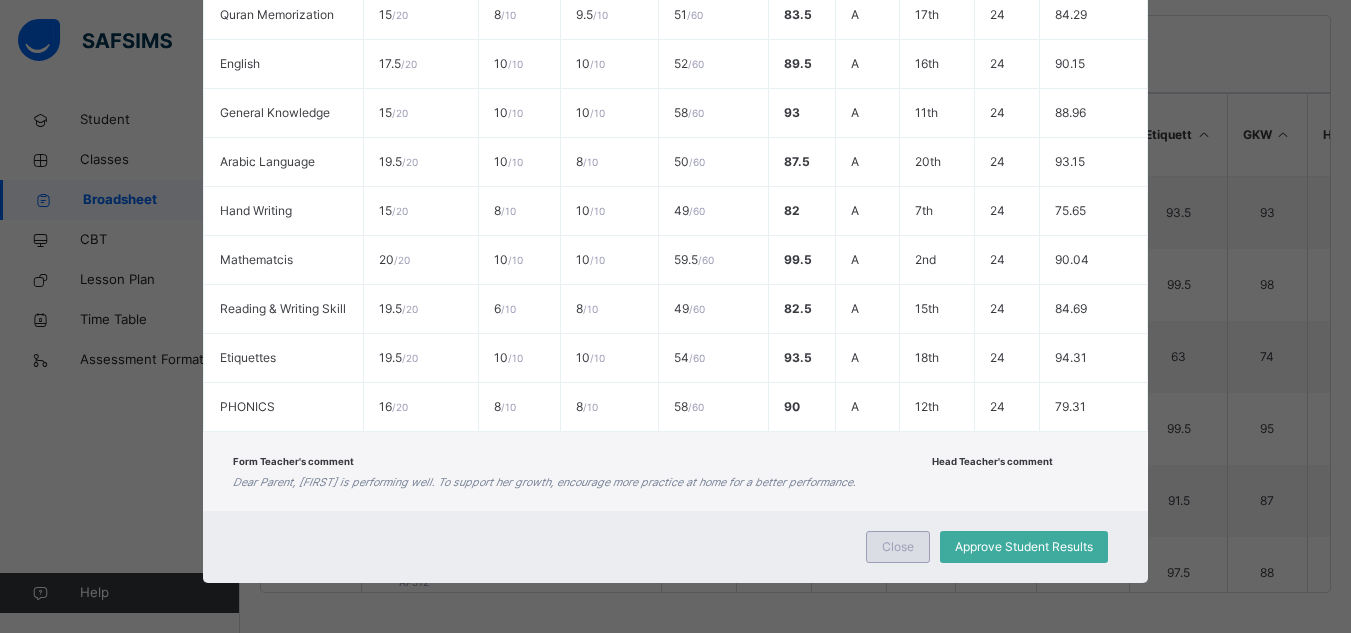 click on "Close" at bounding box center [898, 547] 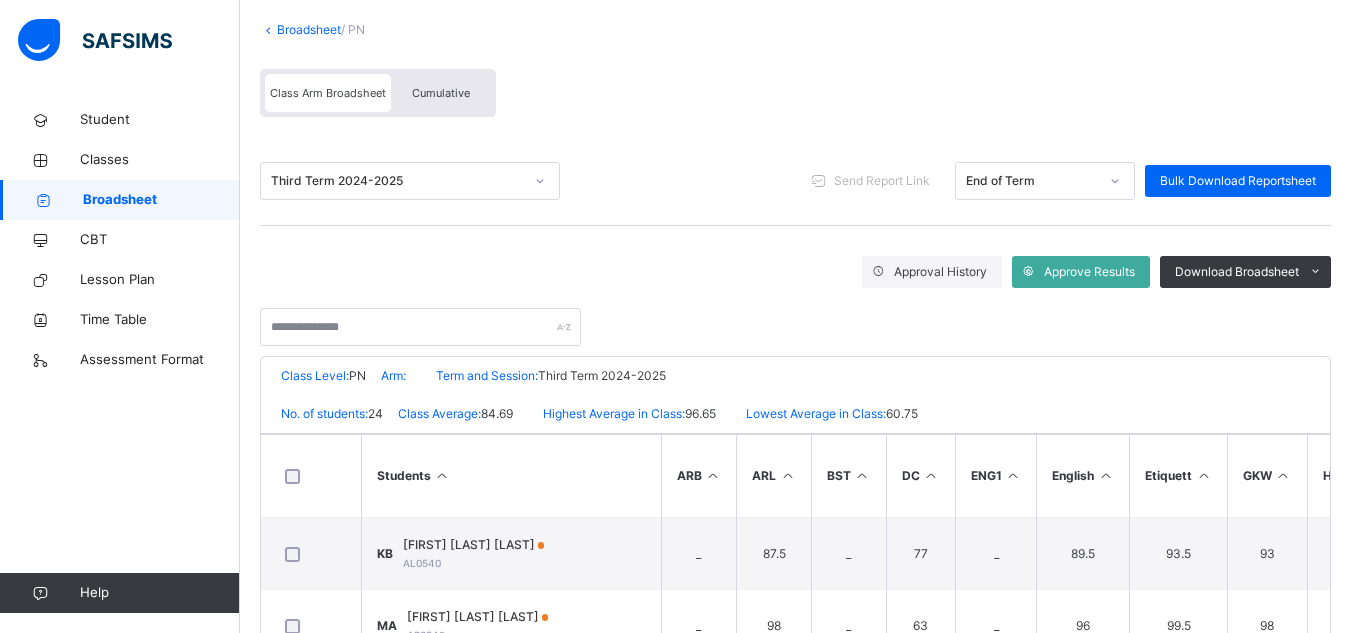 scroll, scrollTop: 0, scrollLeft: 0, axis: both 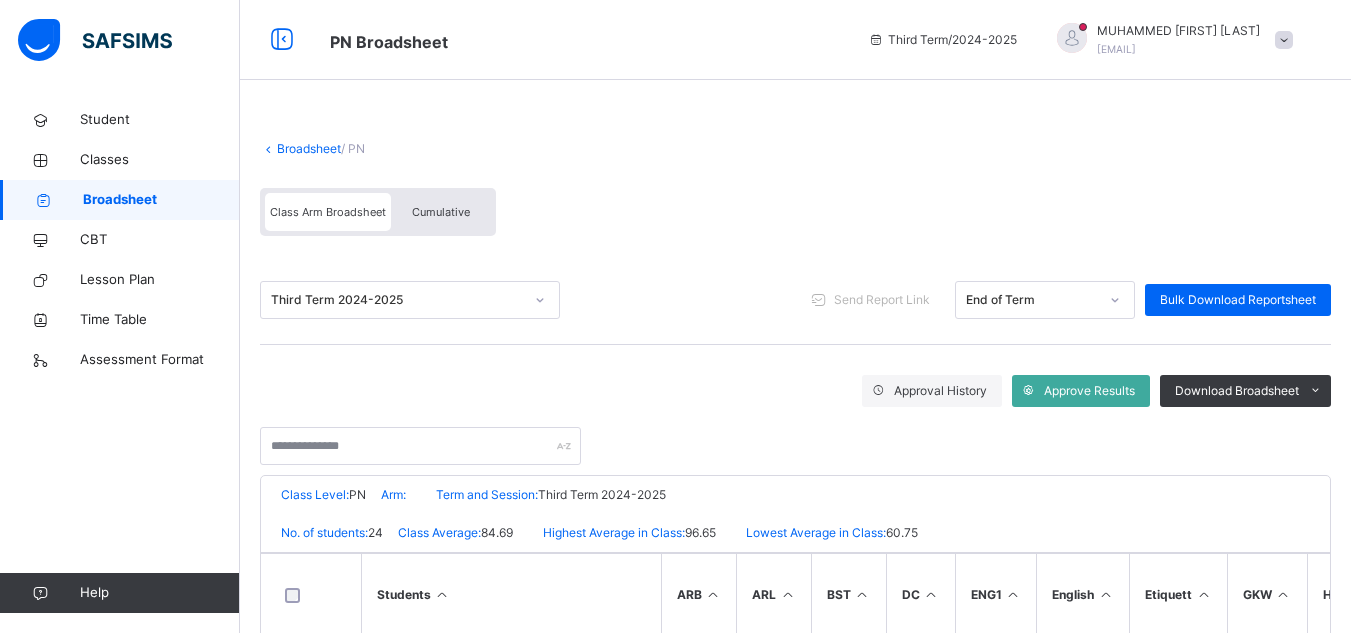 click on "Broadsheet" at bounding box center (309, 148) 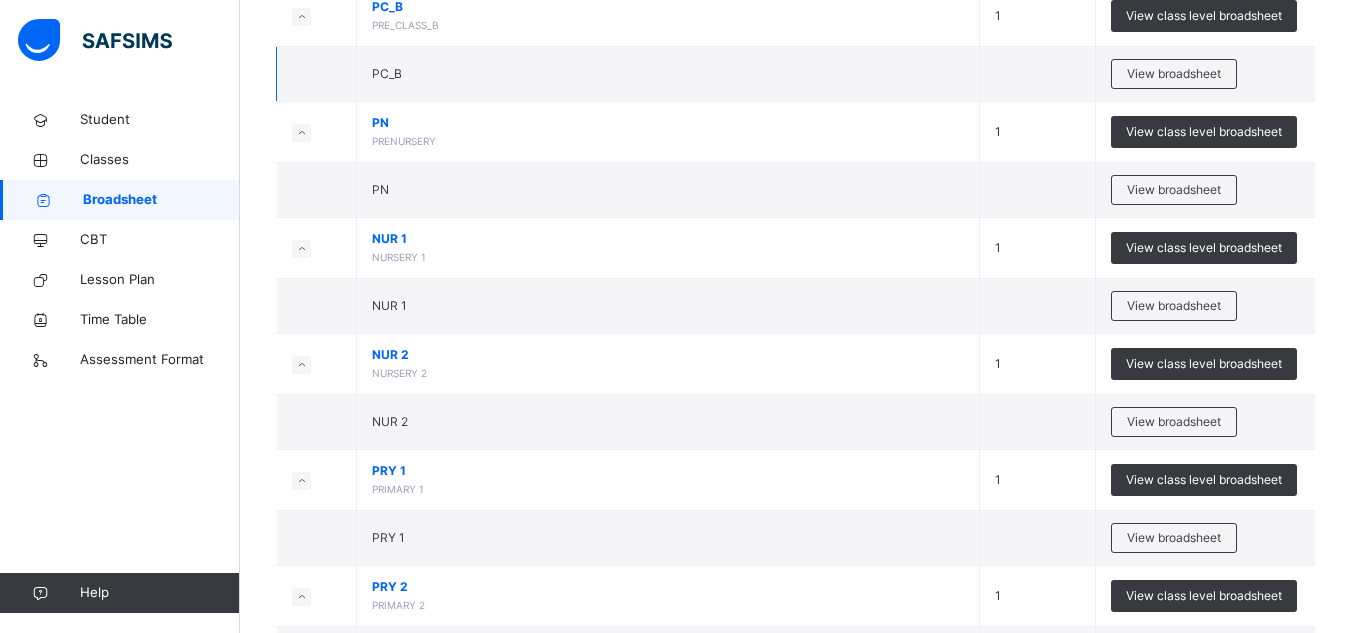 scroll, scrollTop: 369, scrollLeft: 0, axis: vertical 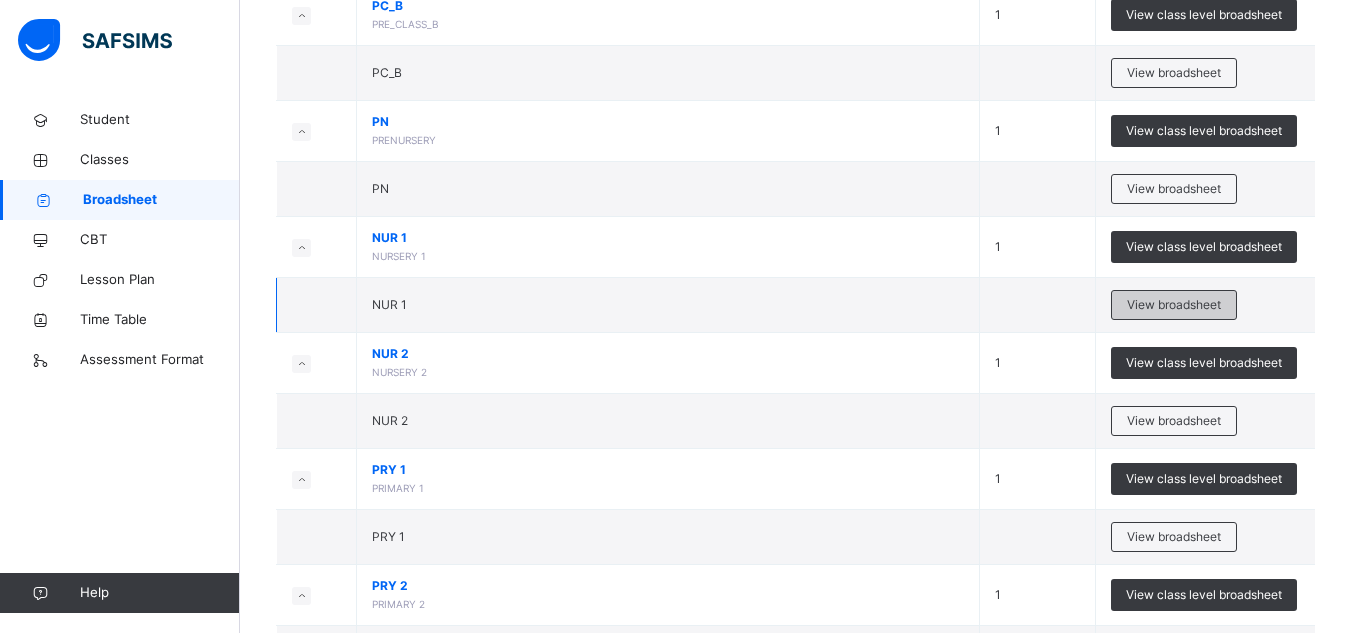 click on "View broadsheet" at bounding box center [1174, 305] 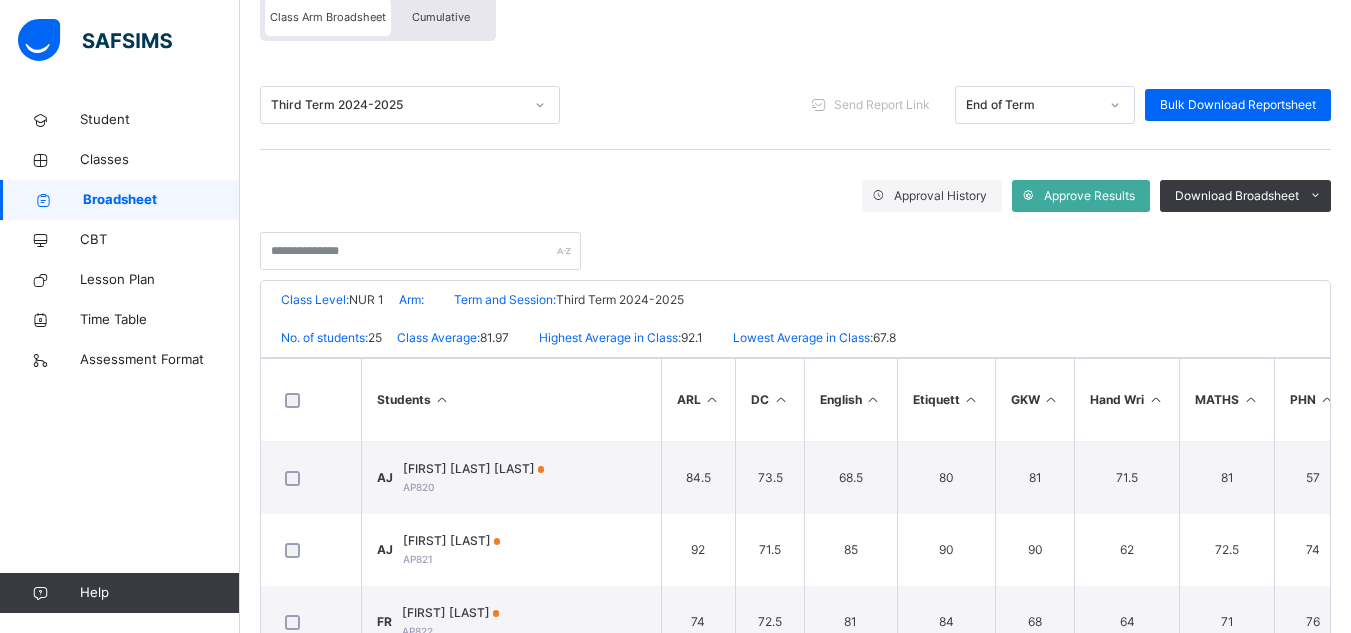scroll, scrollTop: 298, scrollLeft: 0, axis: vertical 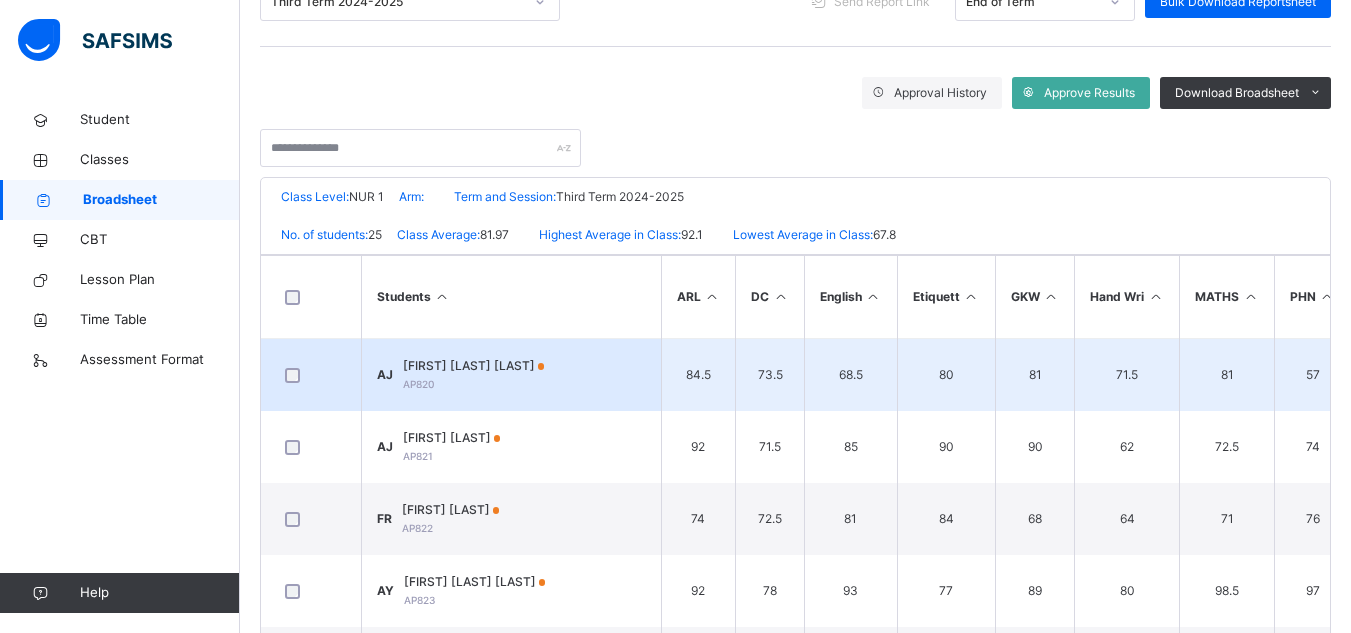 click on "68.5" at bounding box center (851, 375) 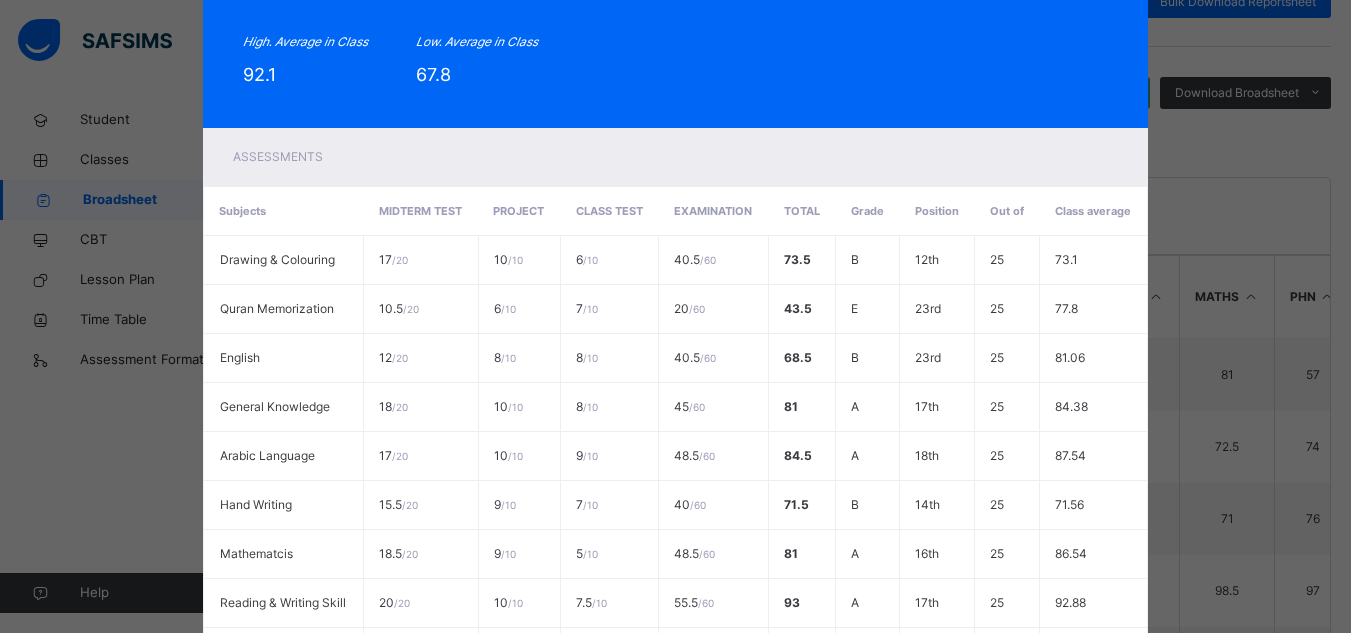 scroll, scrollTop: 607, scrollLeft: 0, axis: vertical 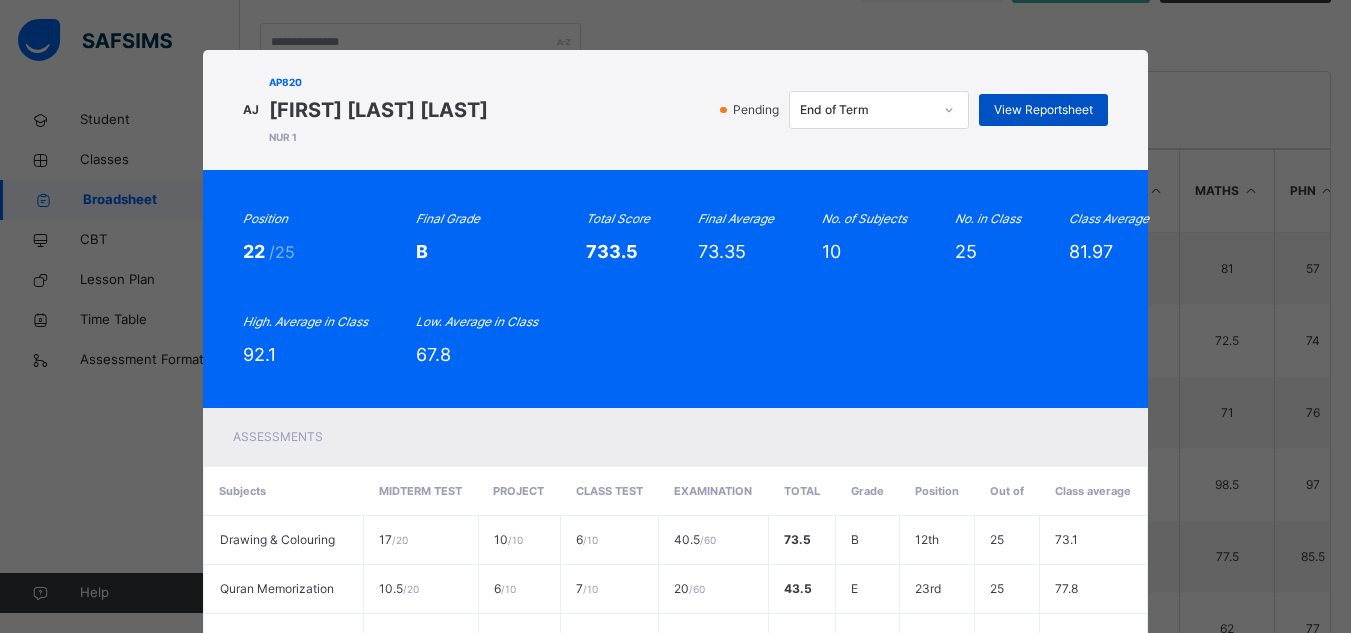 click on "View Reportsheet" at bounding box center (1043, 110) 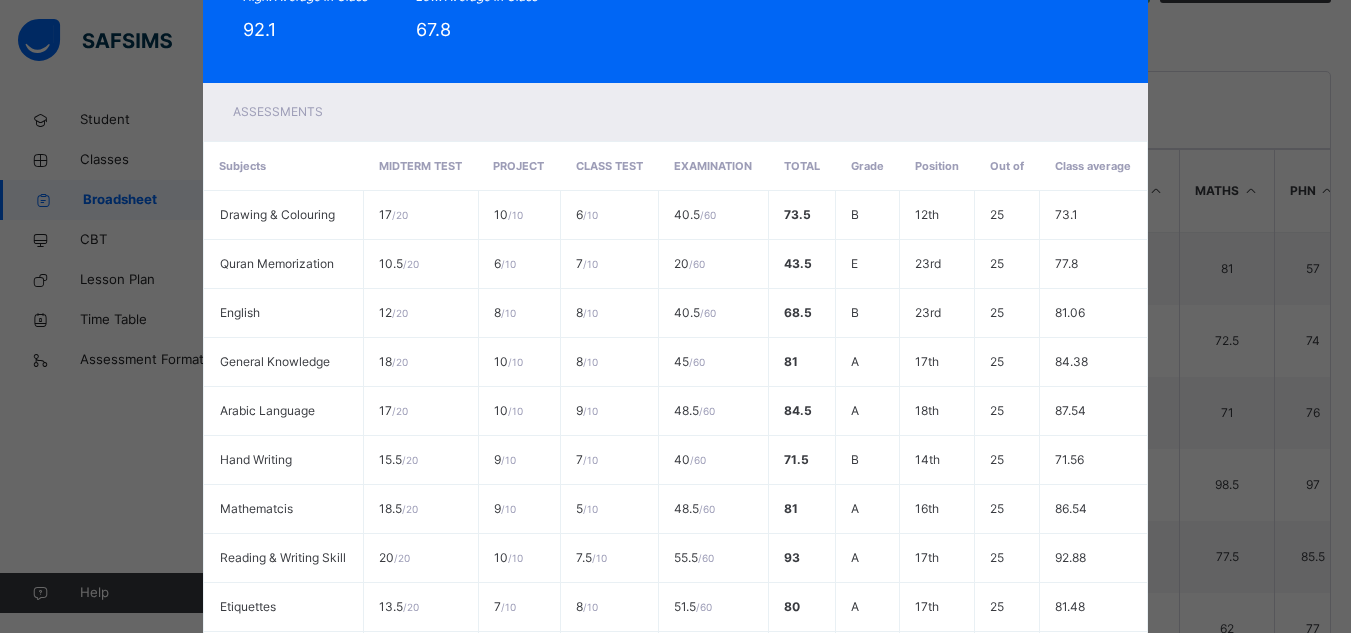 scroll, scrollTop: 607, scrollLeft: 0, axis: vertical 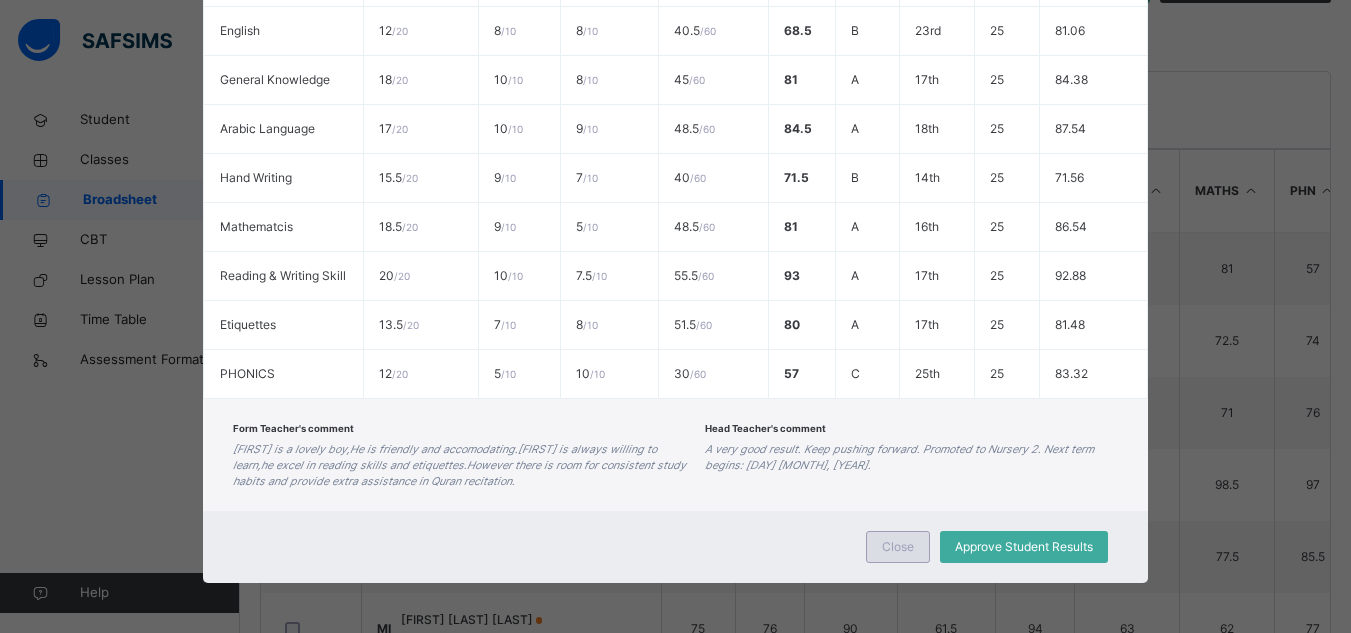 click on "Close" at bounding box center (898, 547) 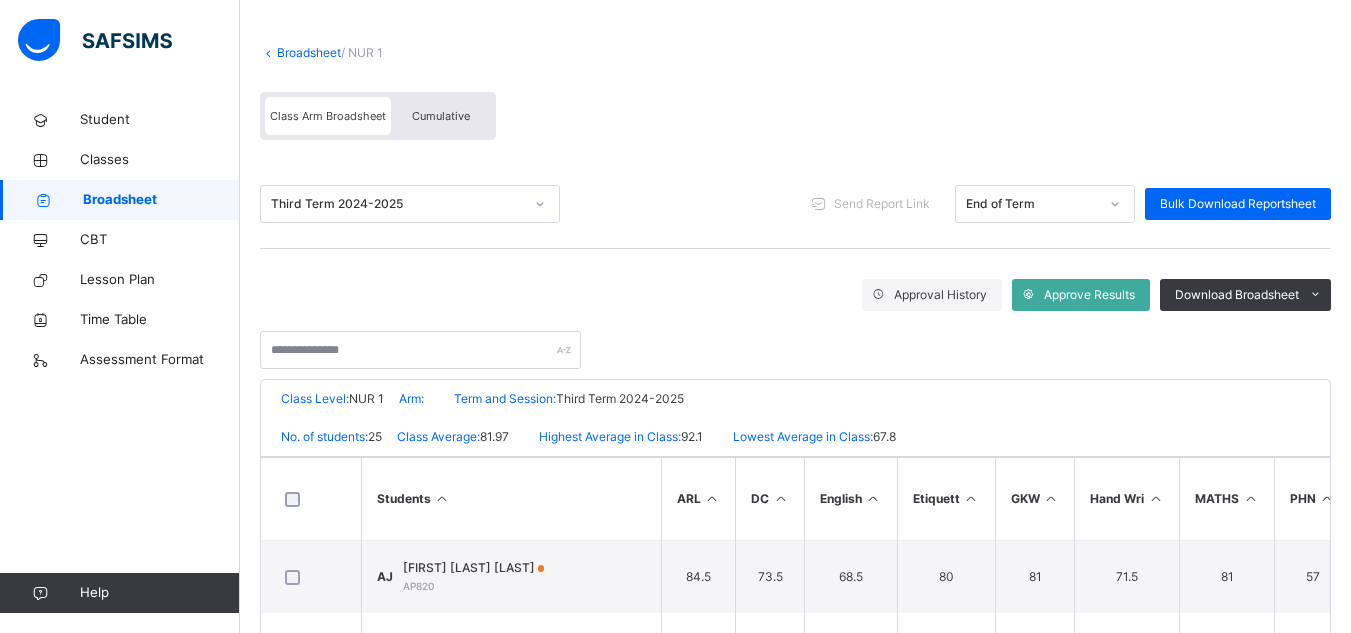 scroll, scrollTop: 95, scrollLeft: 0, axis: vertical 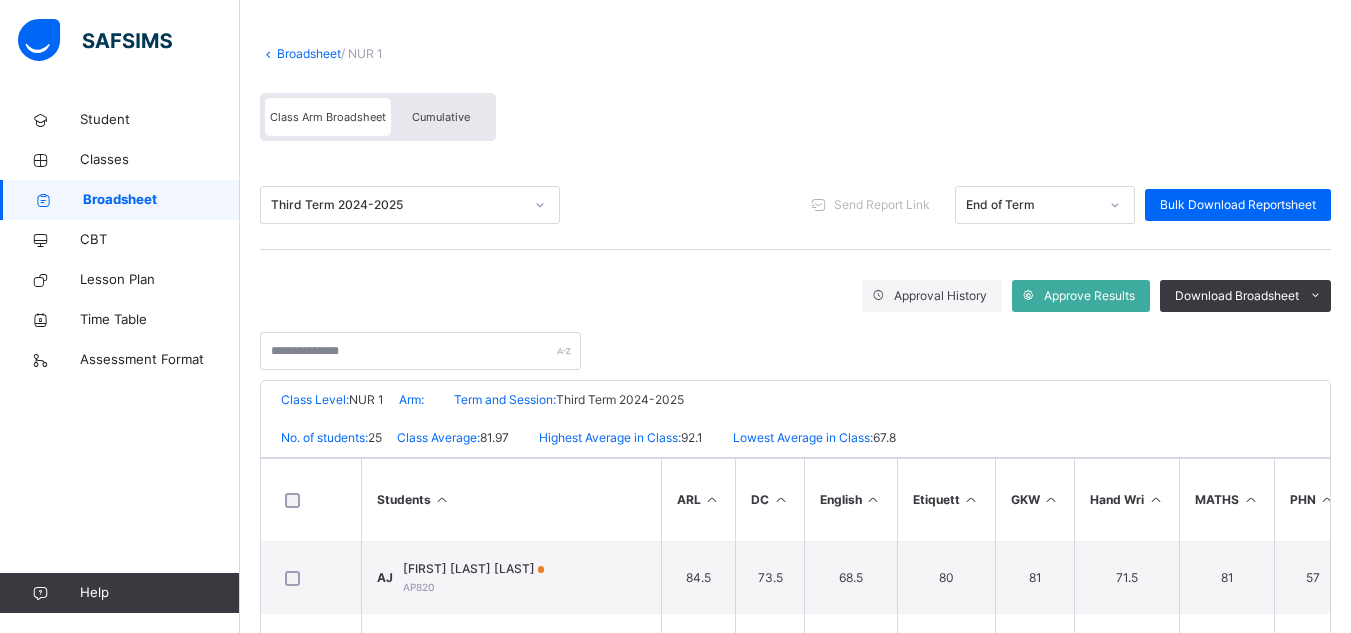 click on "Broadsheet" at bounding box center (309, 53) 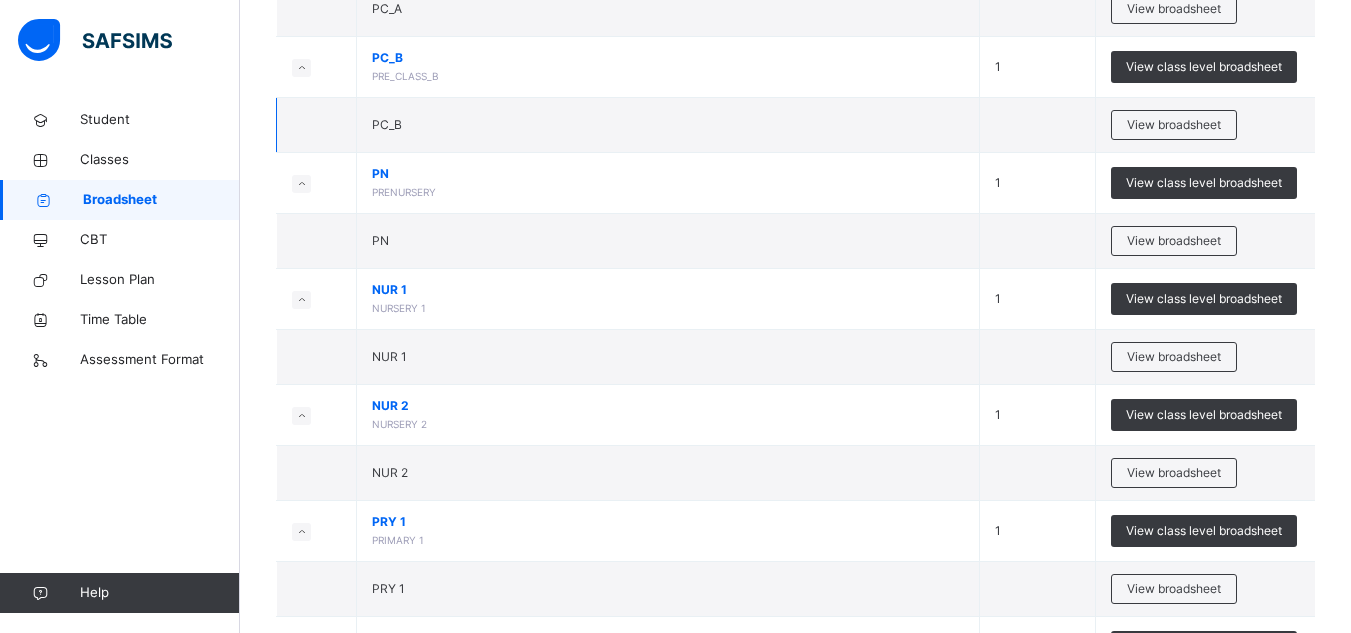 scroll, scrollTop: 318, scrollLeft: 0, axis: vertical 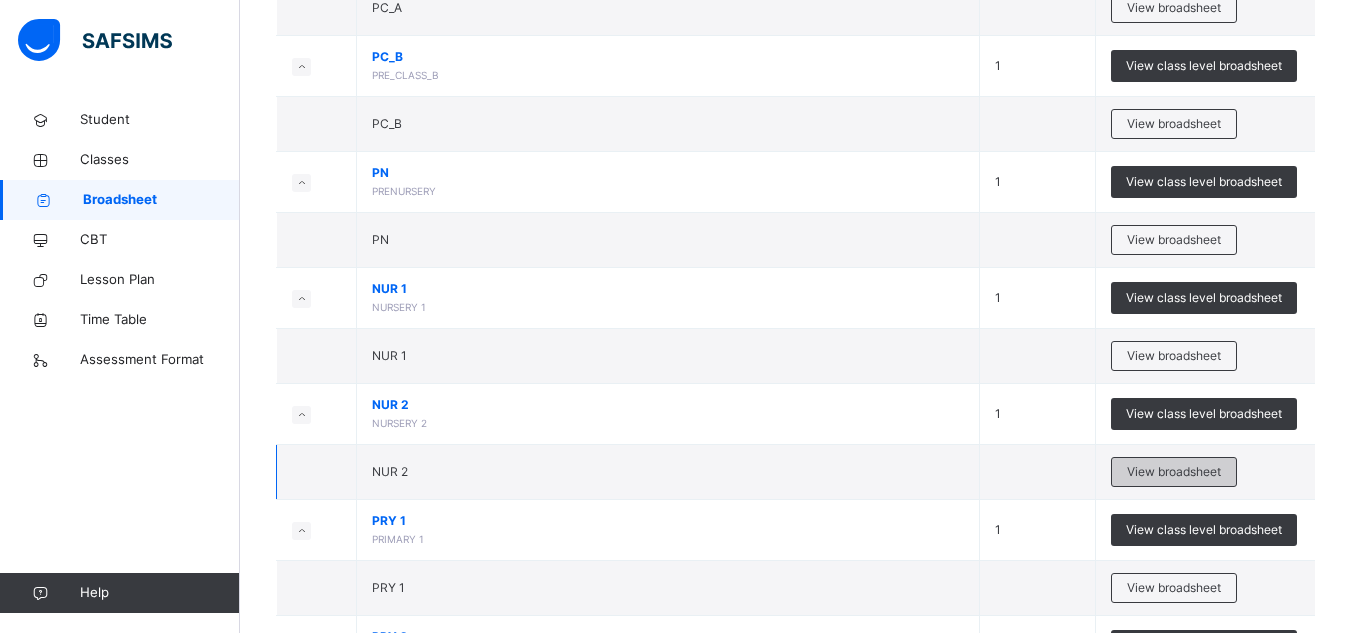 click on "View broadsheet" at bounding box center [1174, 472] 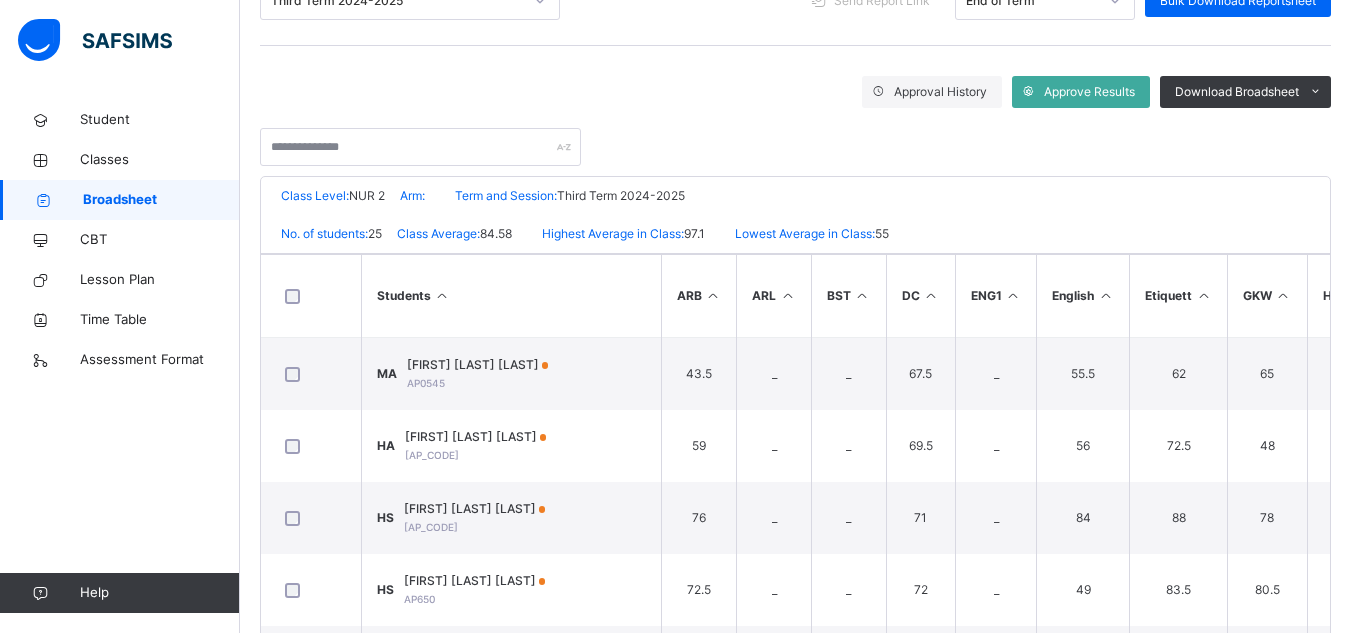 scroll, scrollTop: 300, scrollLeft: 0, axis: vertical 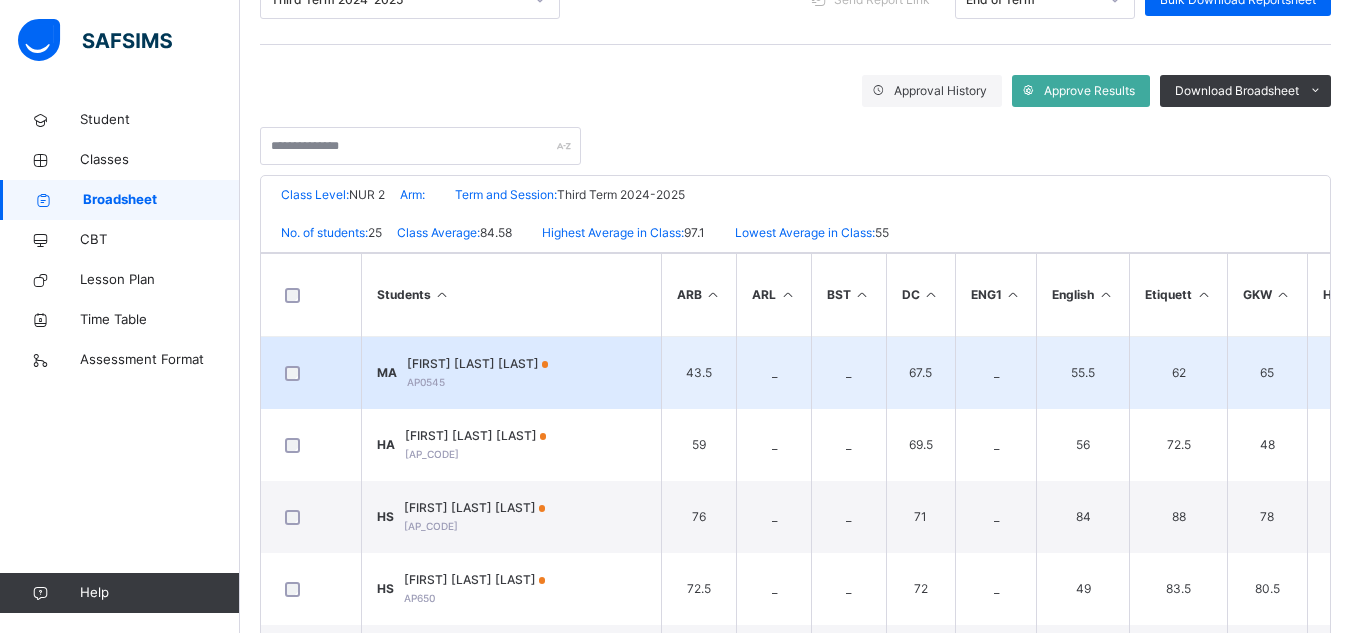 click on "43.5" at bounding box center [699, 373] 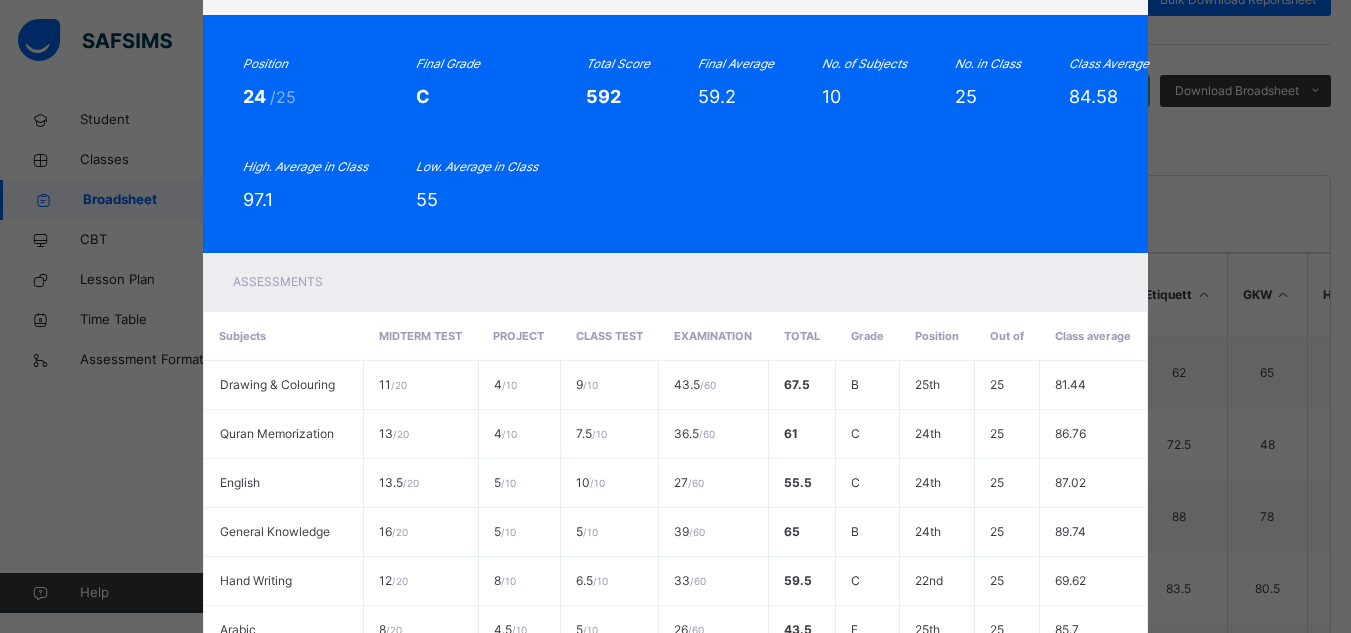 scroll, scrollTop: 0, scrollLeft: 0, axis: both 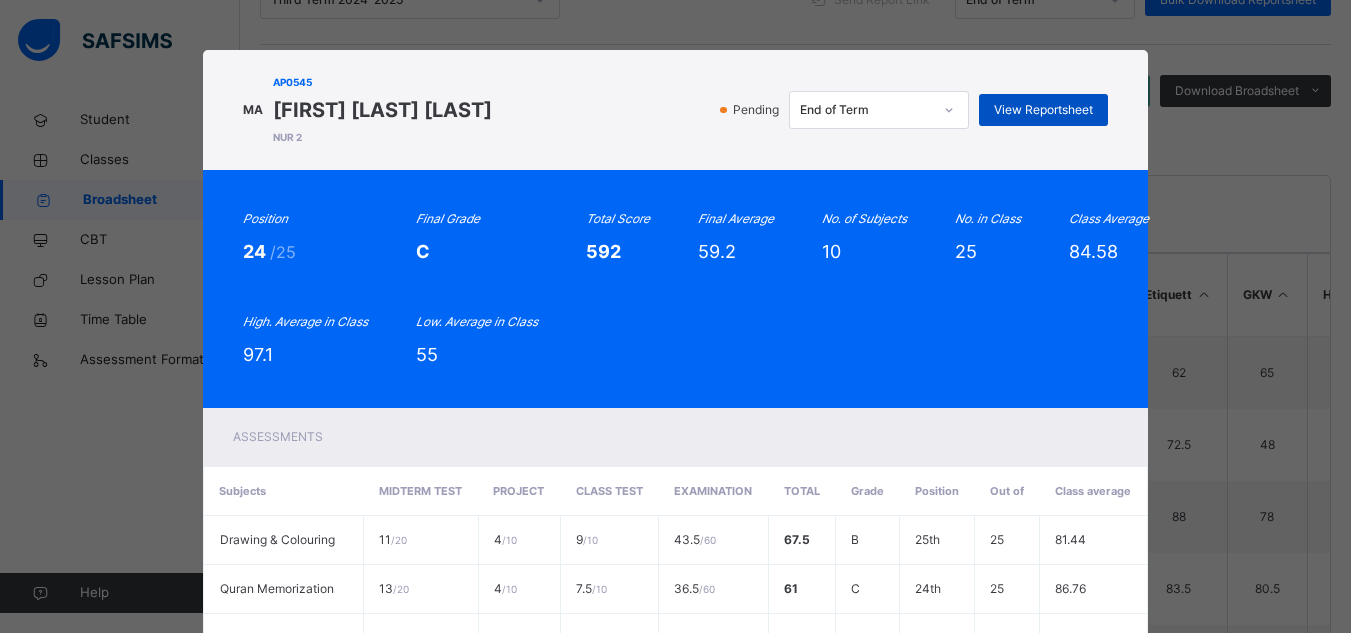 click on "View Reportsheet" at bounding box center [1043, 110] 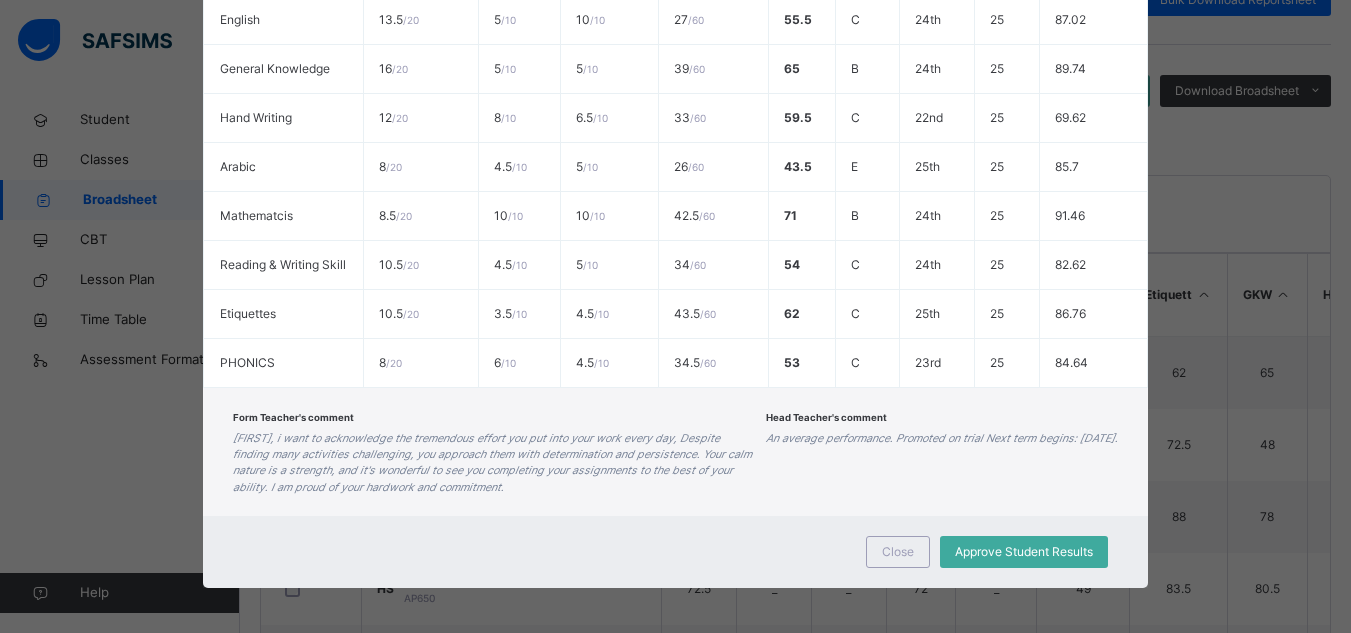 scroll, scrollTop: 623, scrollLeft: 0, axis: vertical 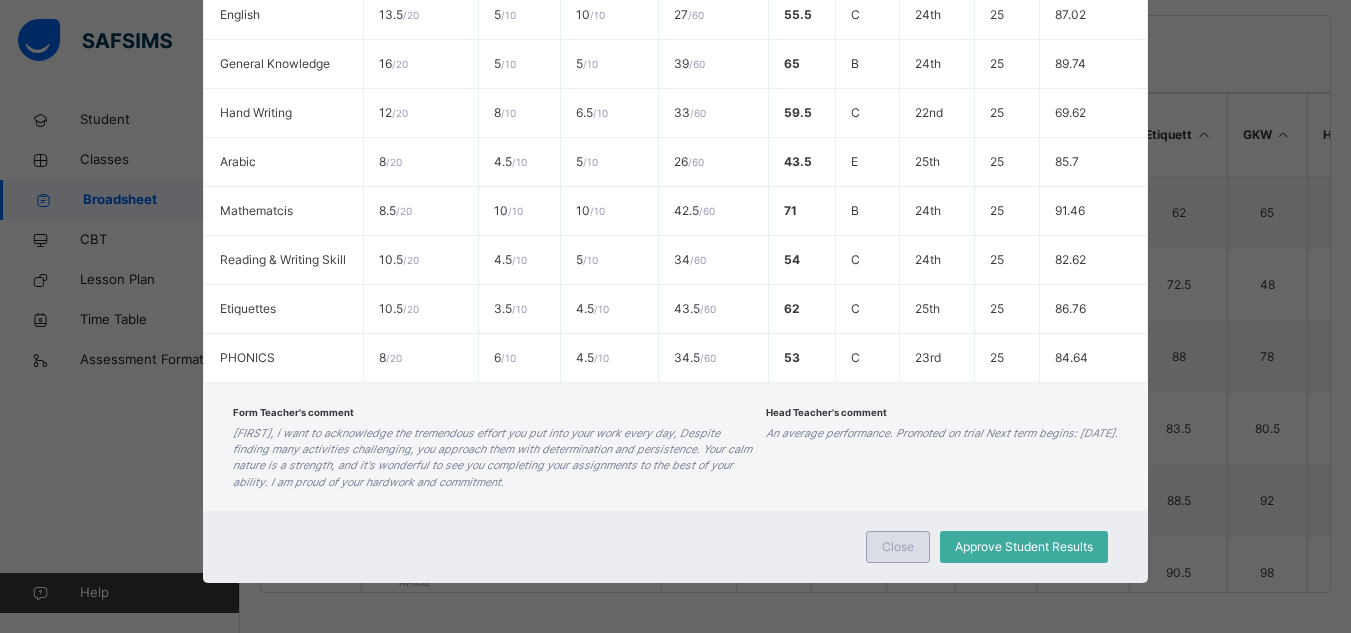 click on "Close" at bounding box center [898, 547] 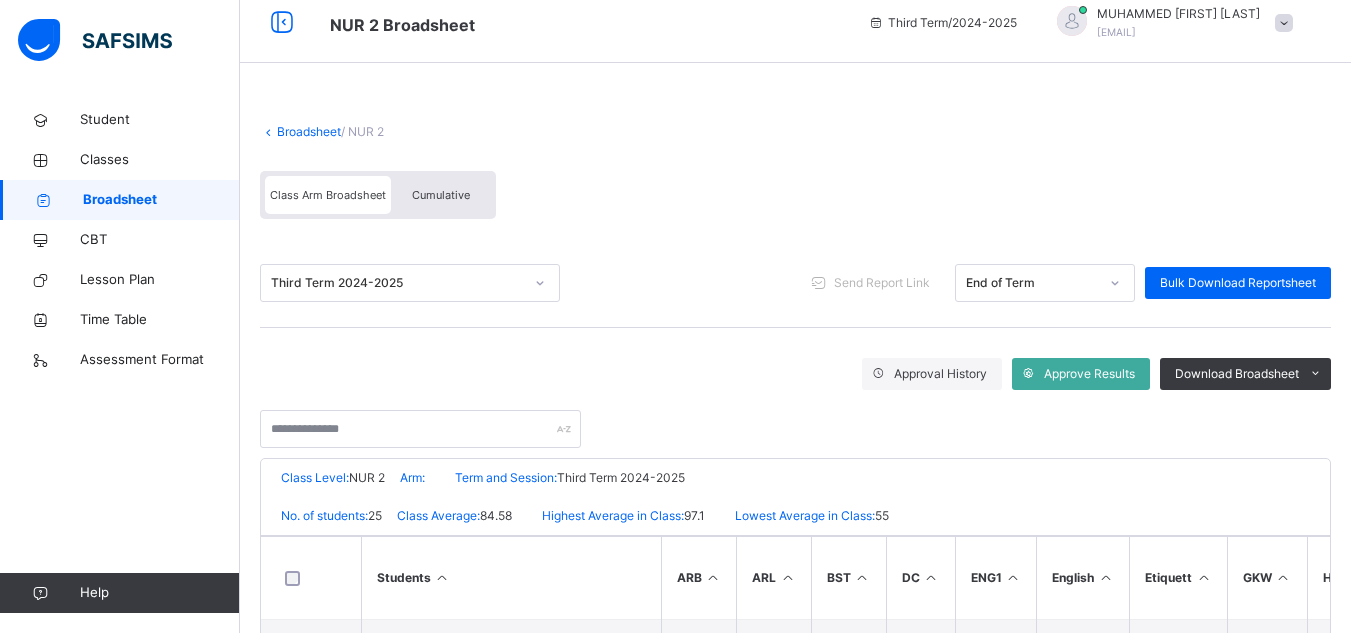 scroll, scrollTop: 0, scrollLeft: 0, axis: both 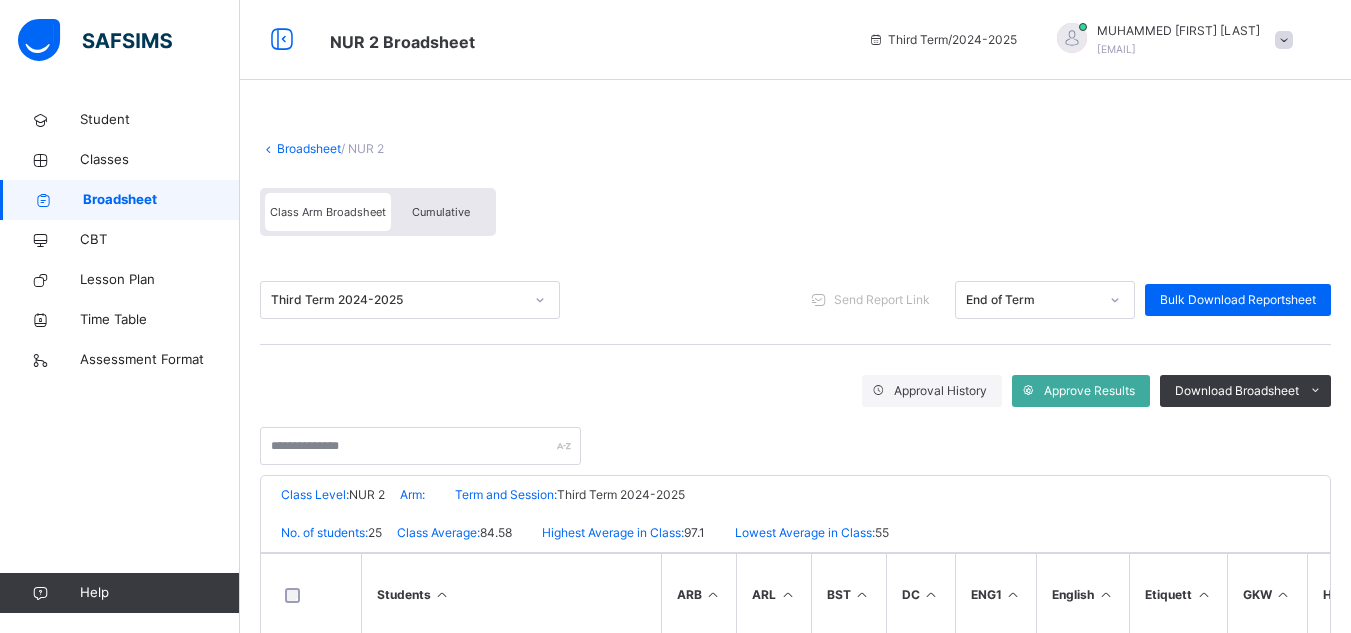 click on "Broadsheet" at bounding box center [309, 148] 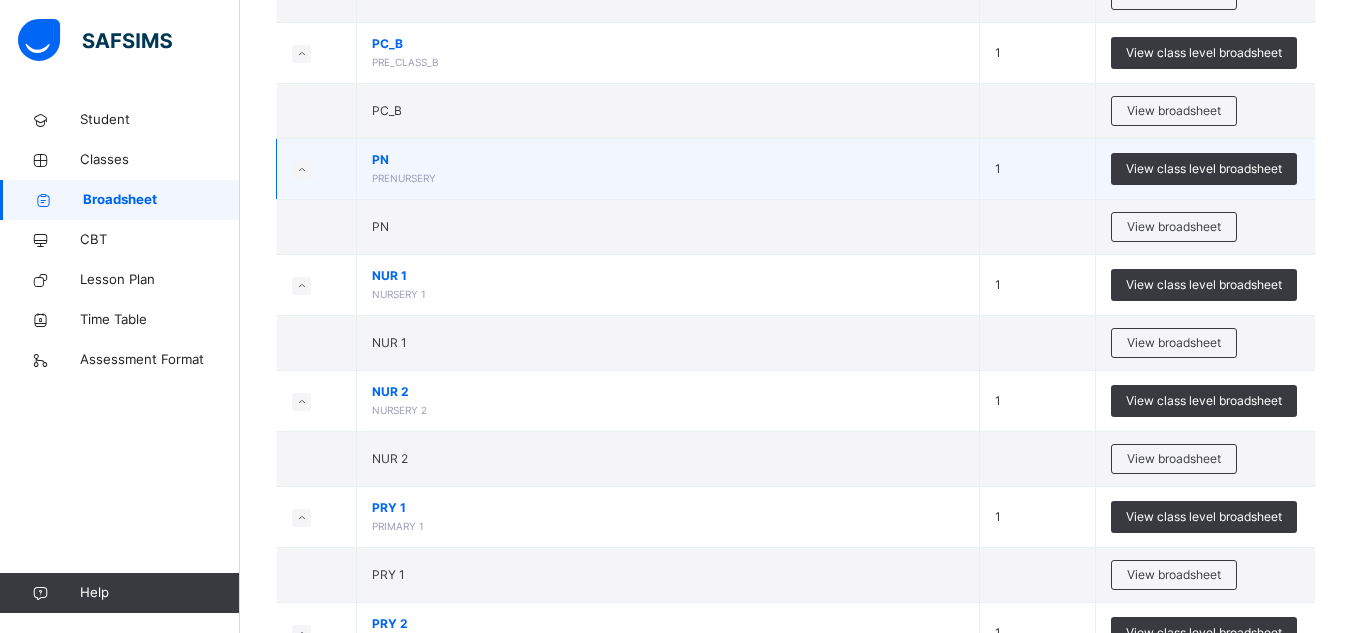 scroll, scrollTop: 332, scrollLeft: 0, axis: vertical 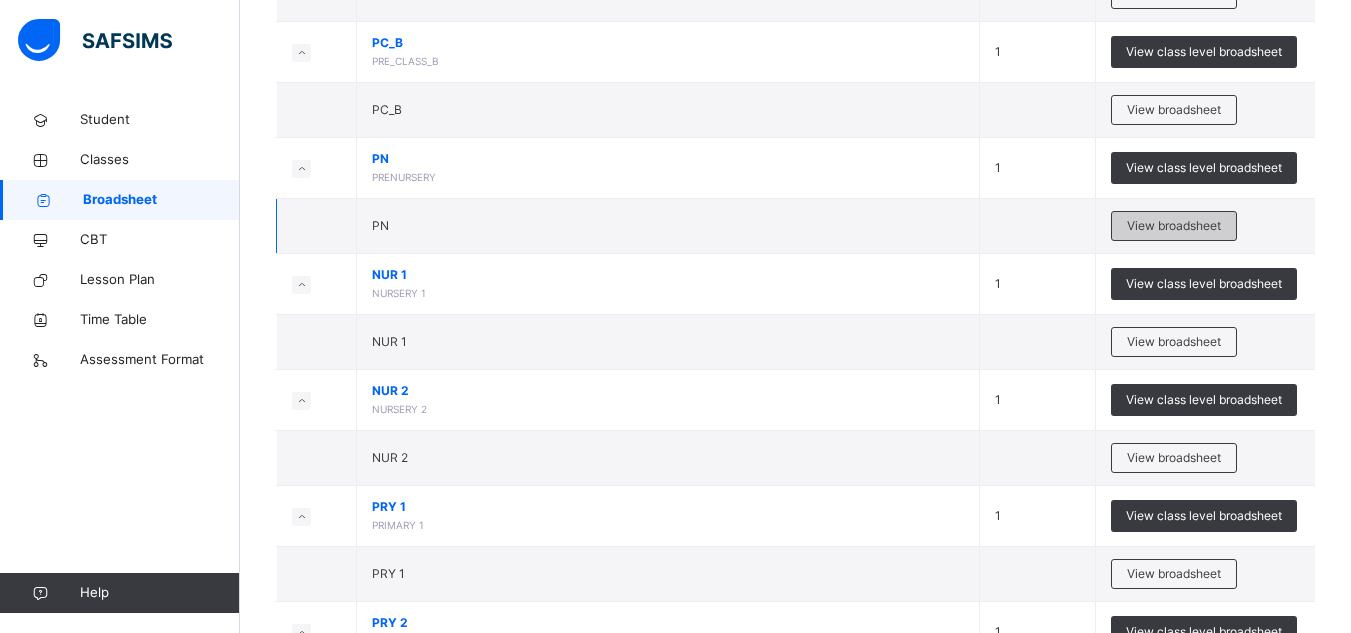 click on "View broadsheet" at bounding box center (1174, 226) 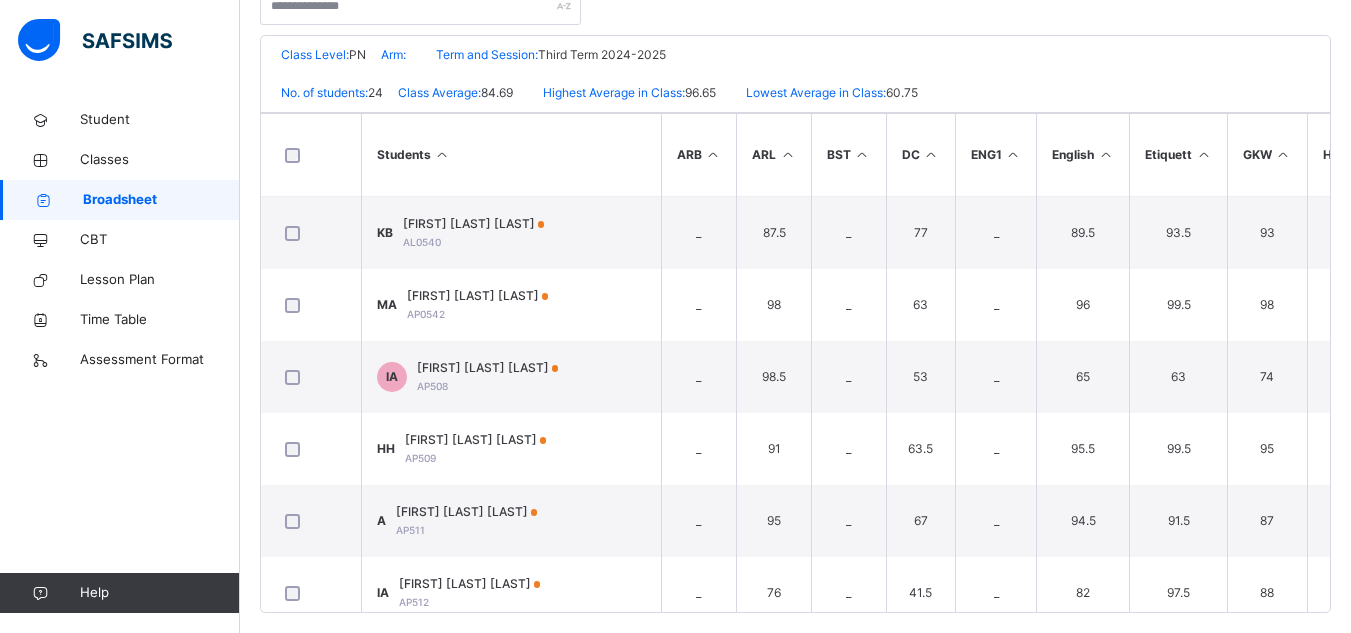 scroll, scrollTop: 460, scrollLeft: 0, axis: vertical 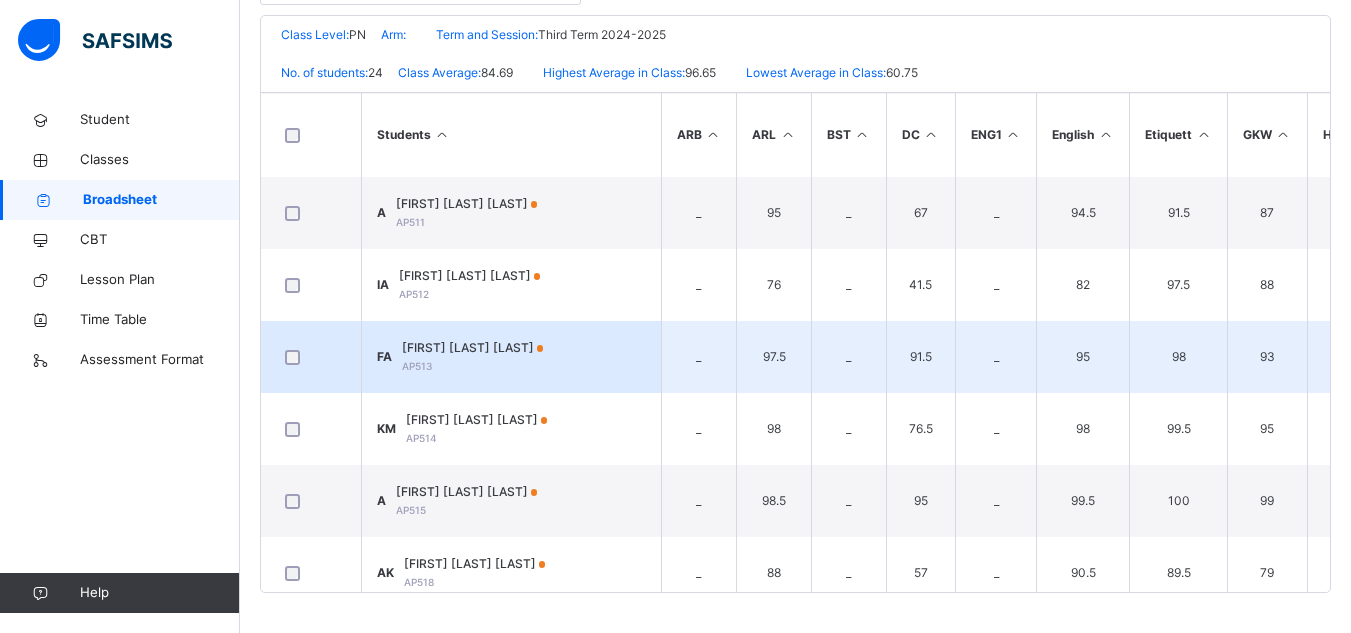 click on "FA FATIMA SHITTU ABUBAKAR   AP513" at bounding box center (511, 357) 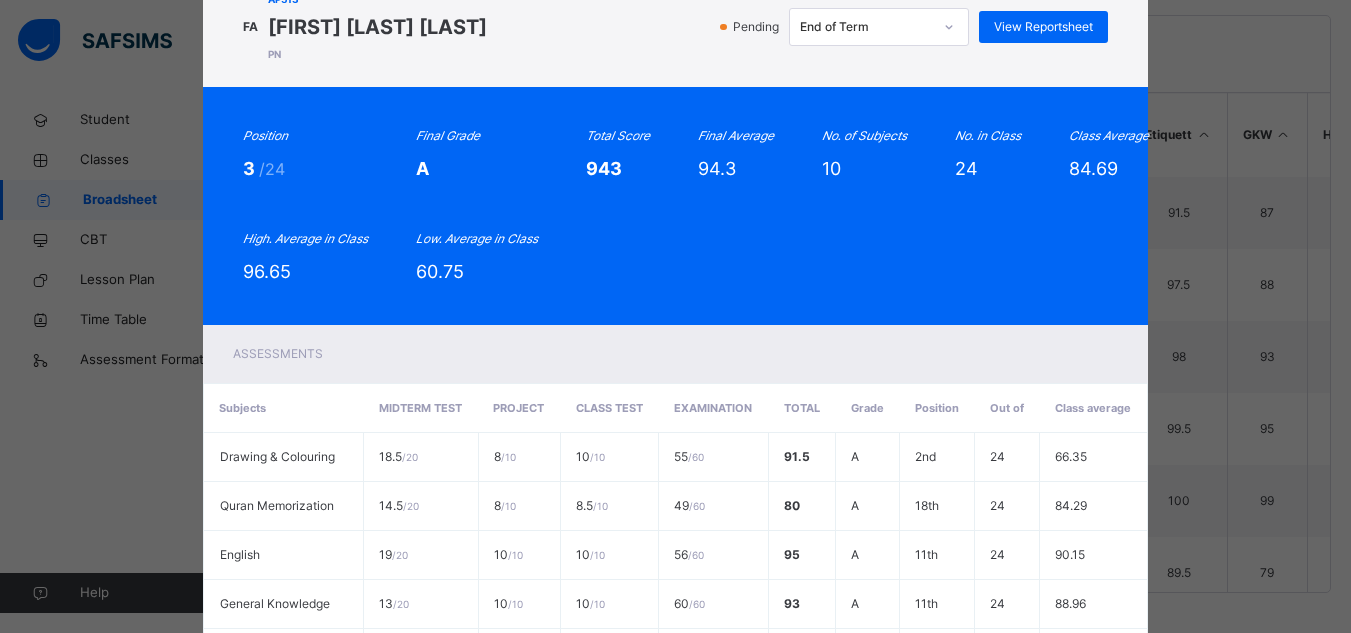scroll, scrollTop: 0, scrollLeft: 0, axis: both 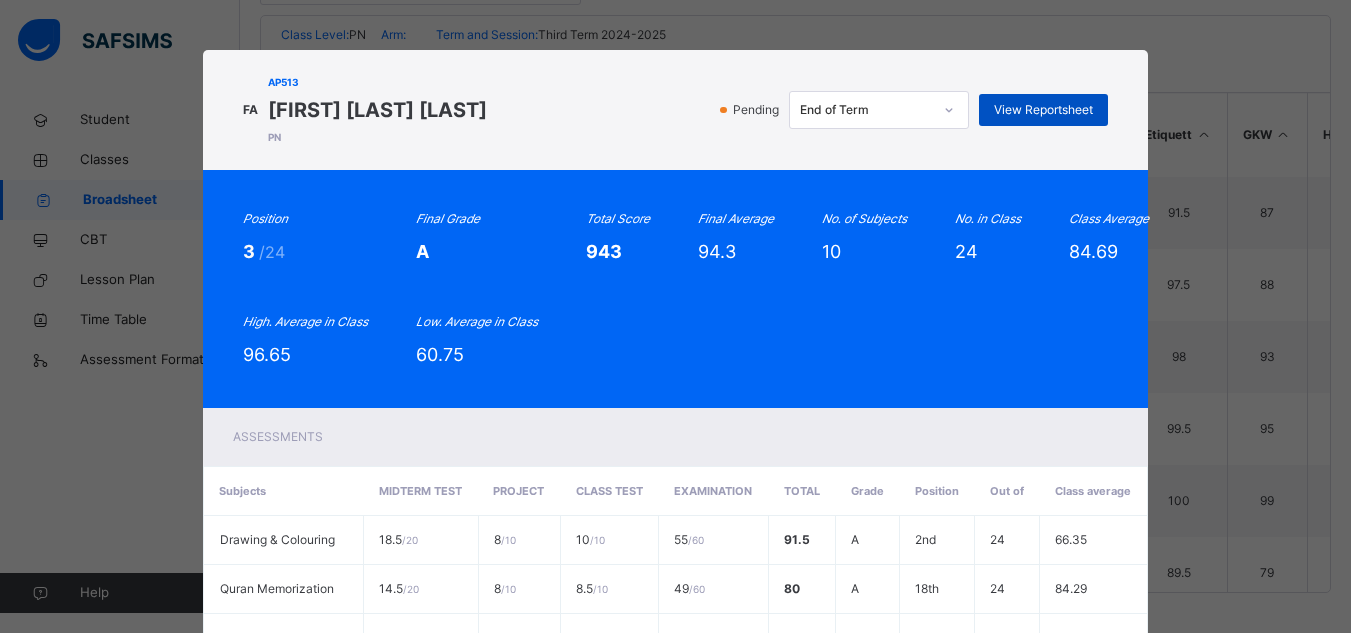 click on "View Reportsheet" at bounding box center [1043, 110] 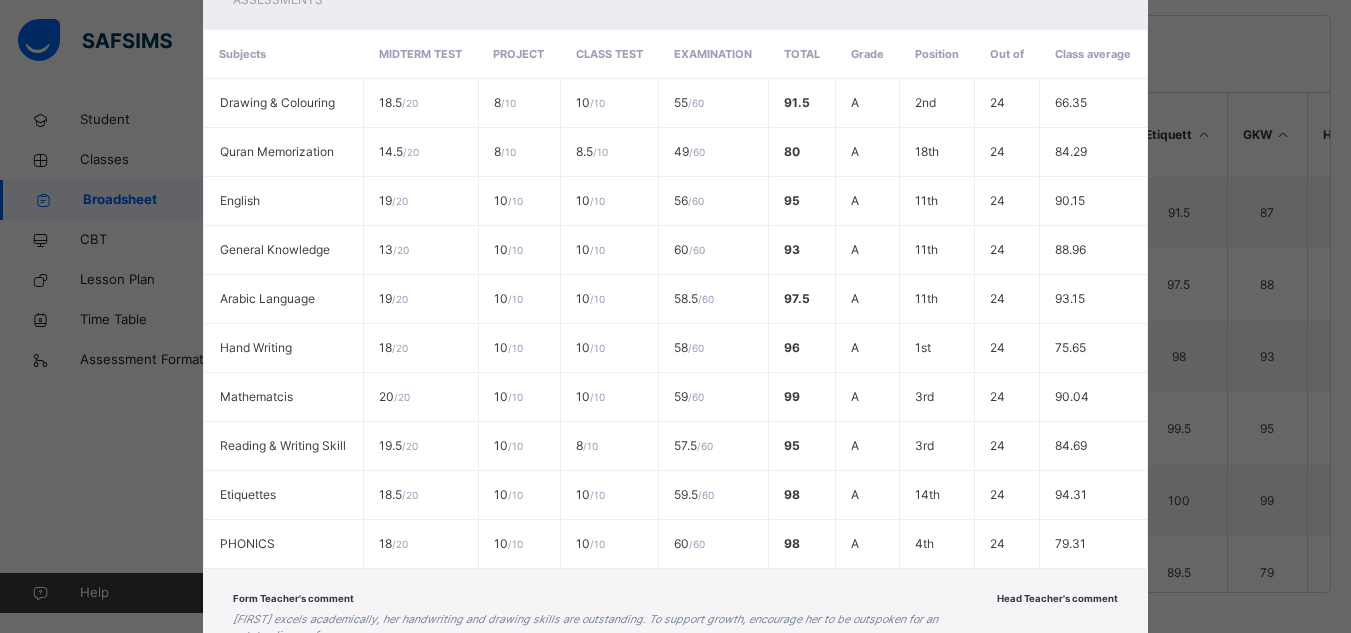 scroll, scrollTop: 590, scrollLeft: 0, axis: vertical 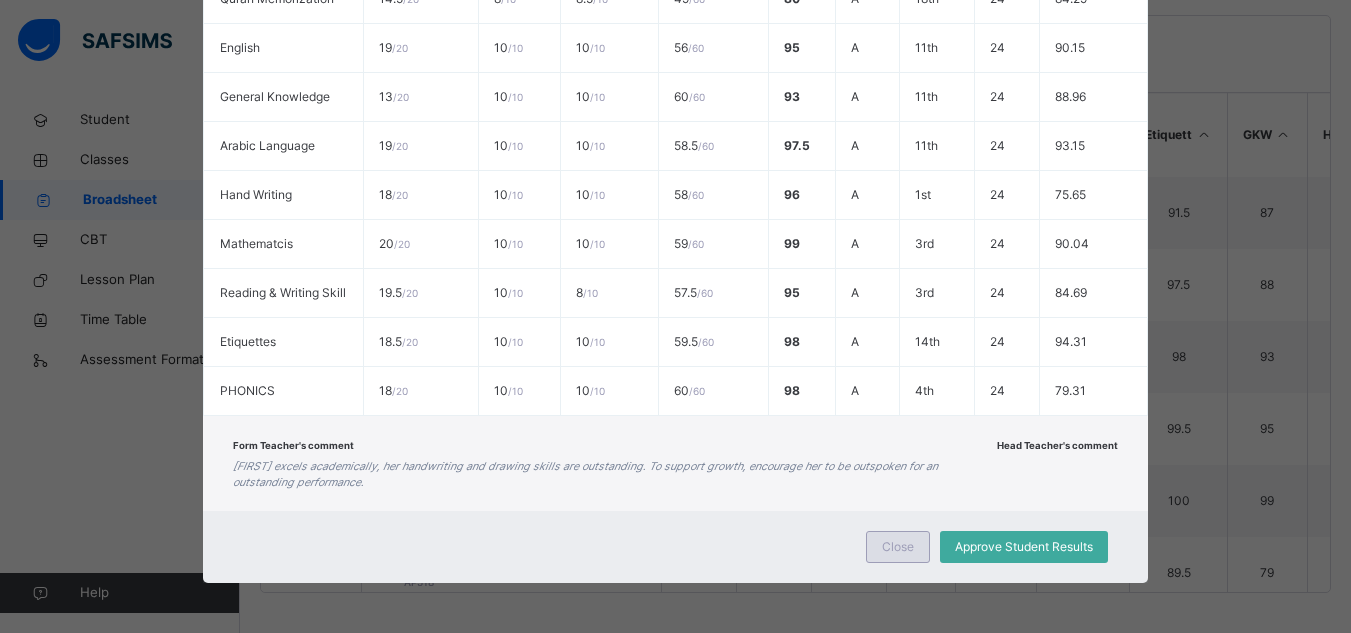 click on "Close" at bounding box center (898, 547) 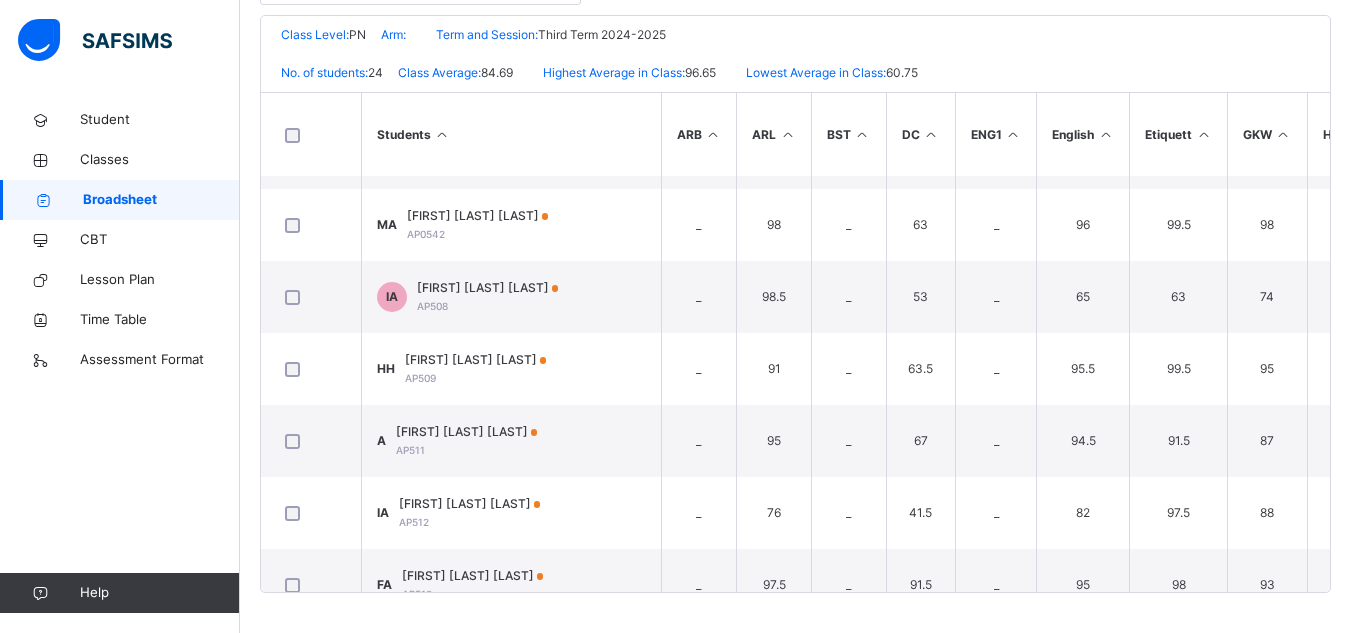scroll, scrollTop: 0, scrollLeft: 0, axis: both 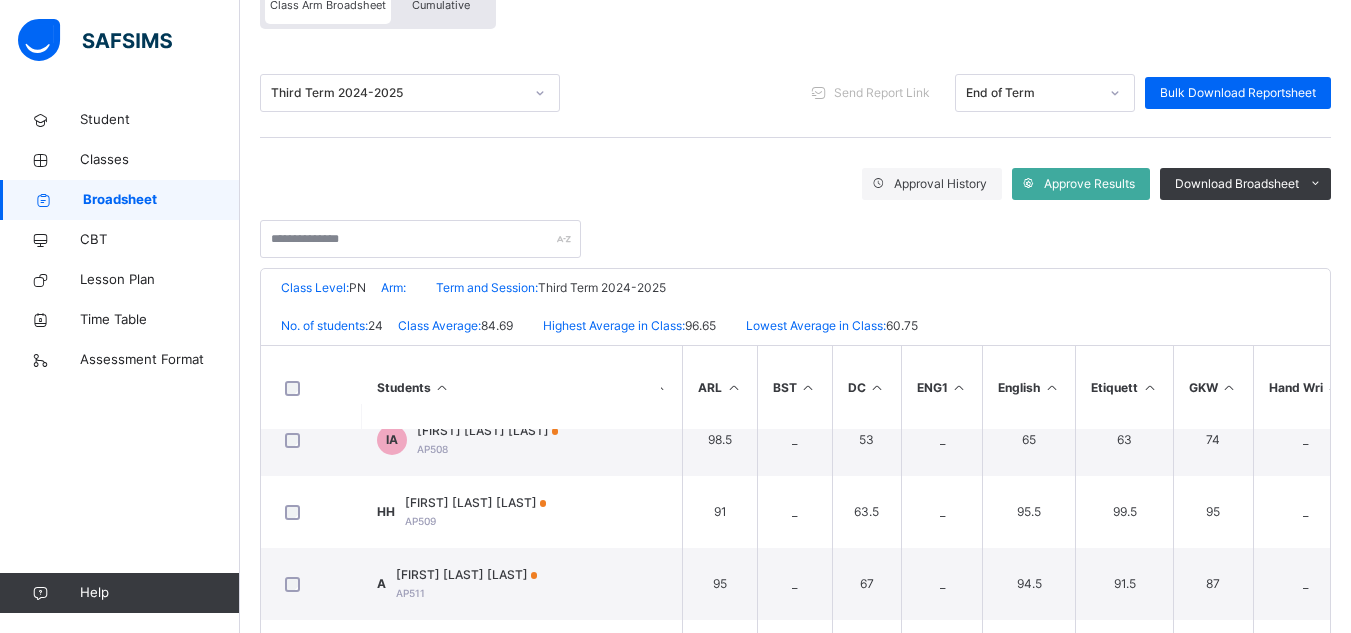 click on "Broadsheet" at bounding box center [161, 200] 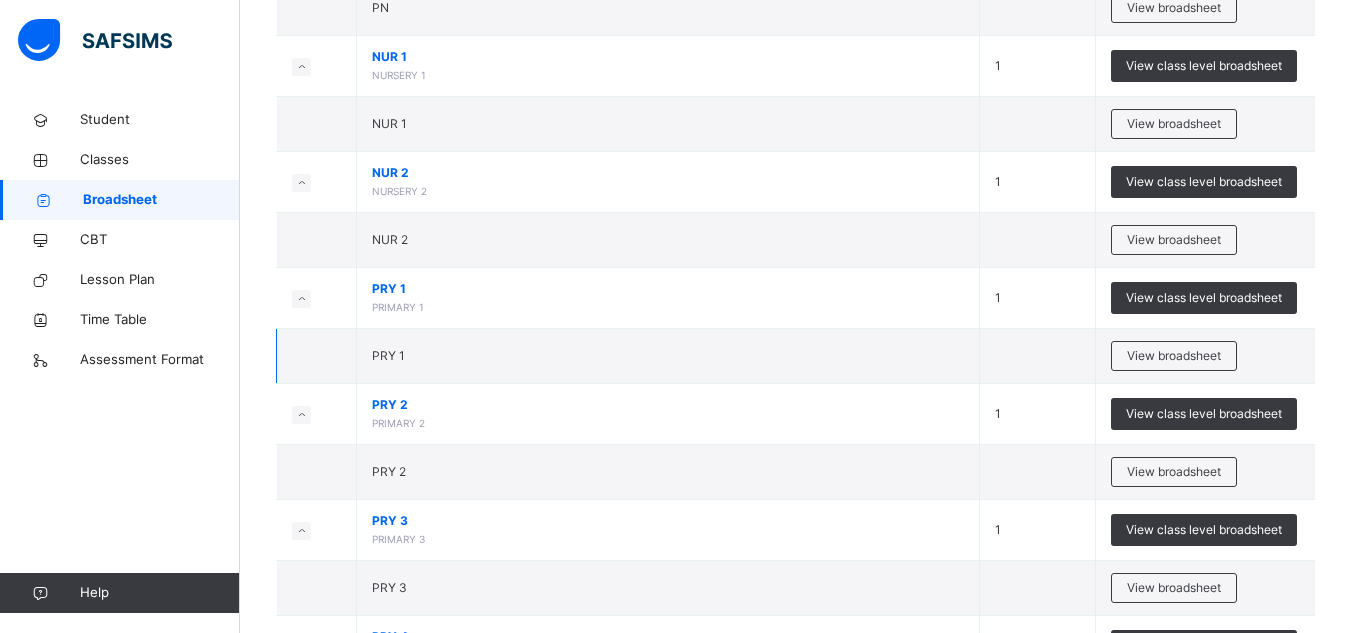 scroll, scrollTop: 551, scrollLeft: 0, axis: vertical 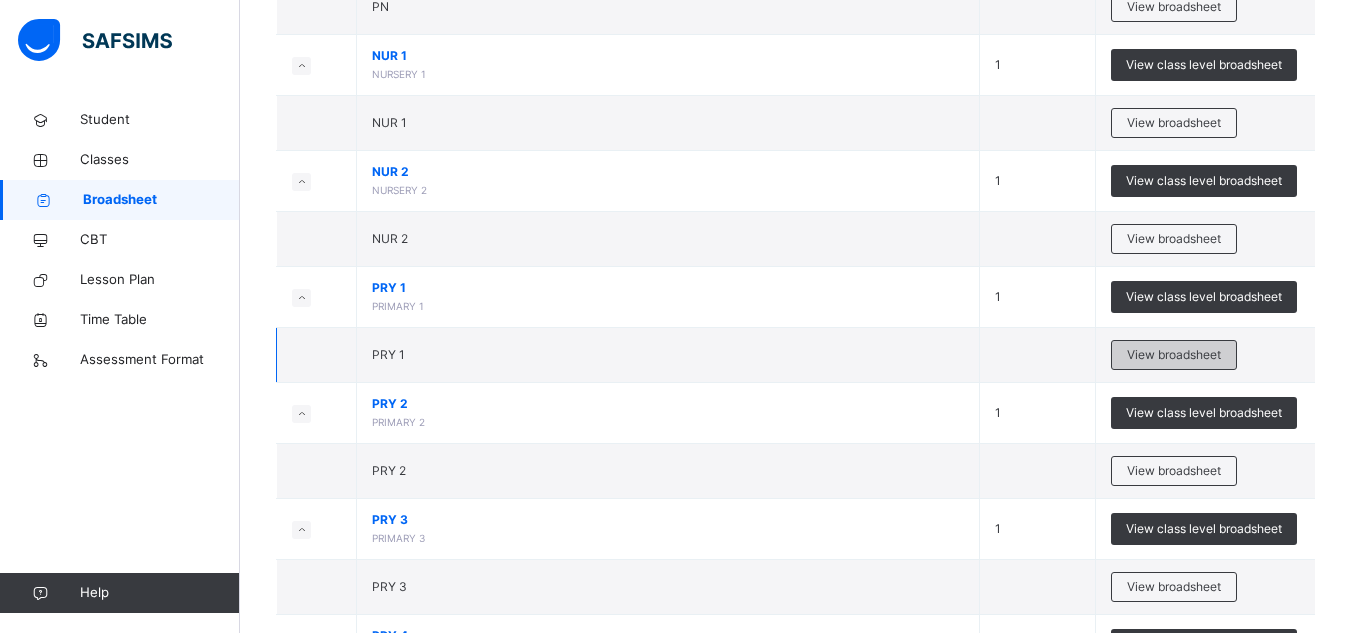 click on "View broadsheet" at bounding box center (1174, 355) 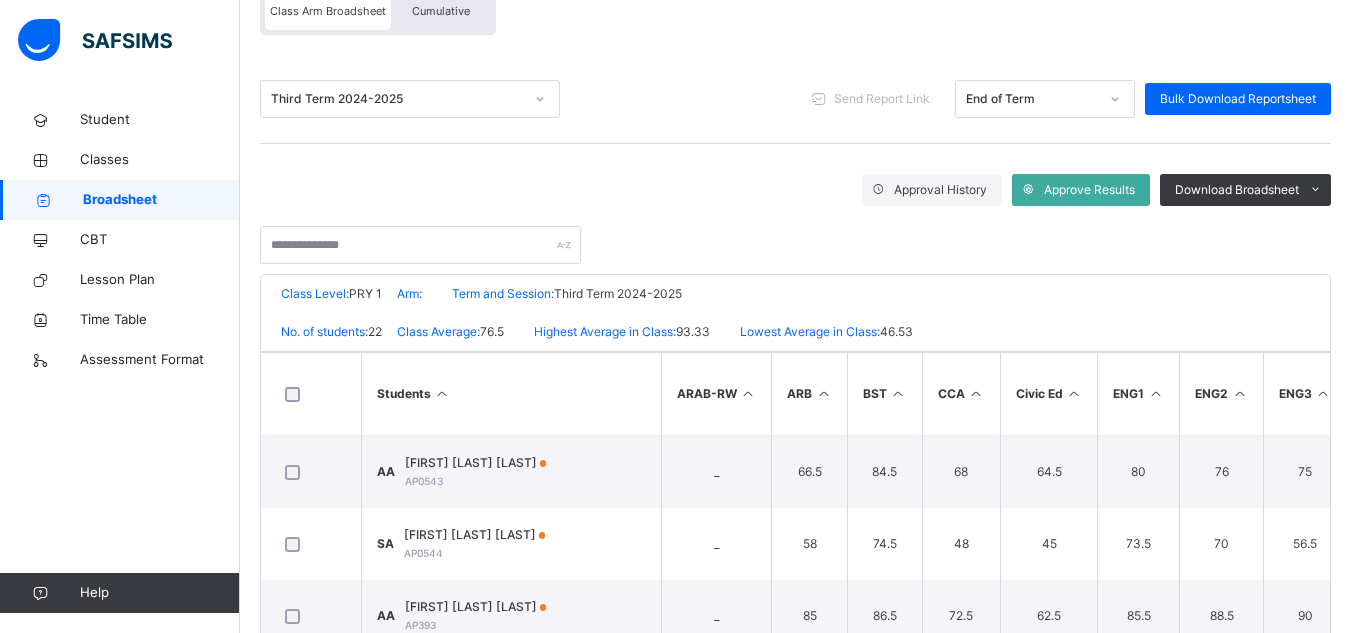 scroll, scrollTop: 202, scrollLeft: 0, axis: vertical 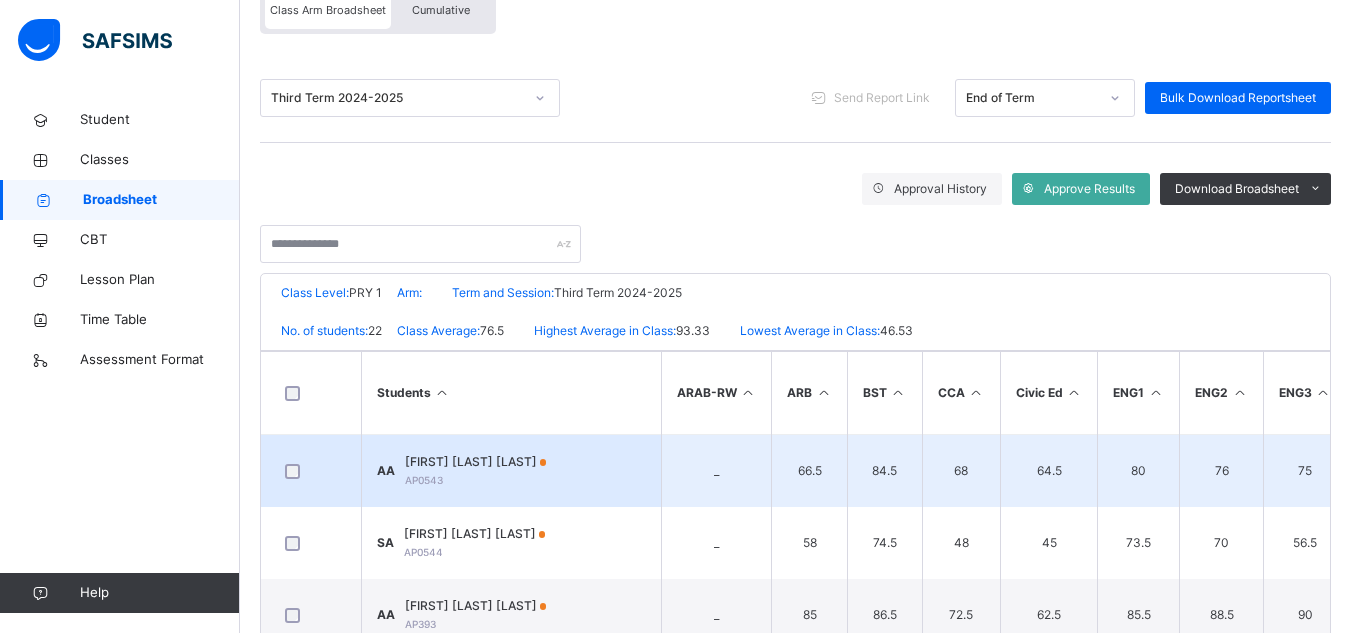 click on "ABDALLAH ZAKIR ADAM   AP0543" at bounding box center [476, 471] 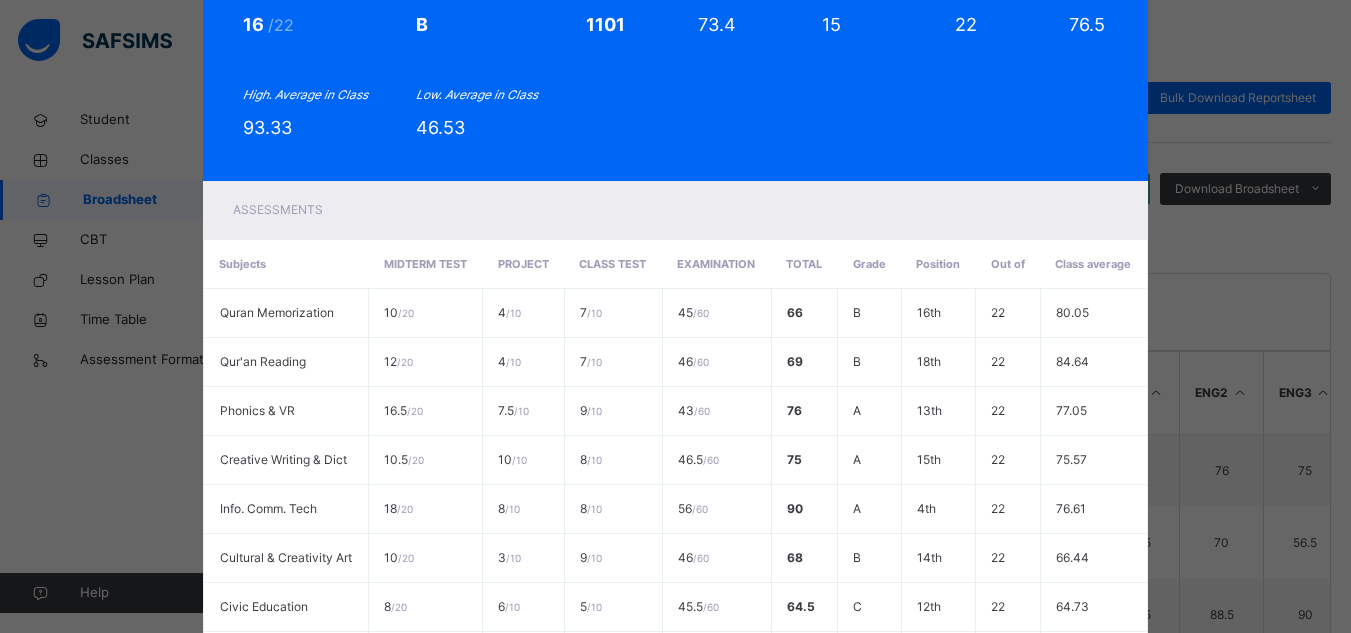 scroll, scrollTop: 0, scrollLeft: 0, axis: both 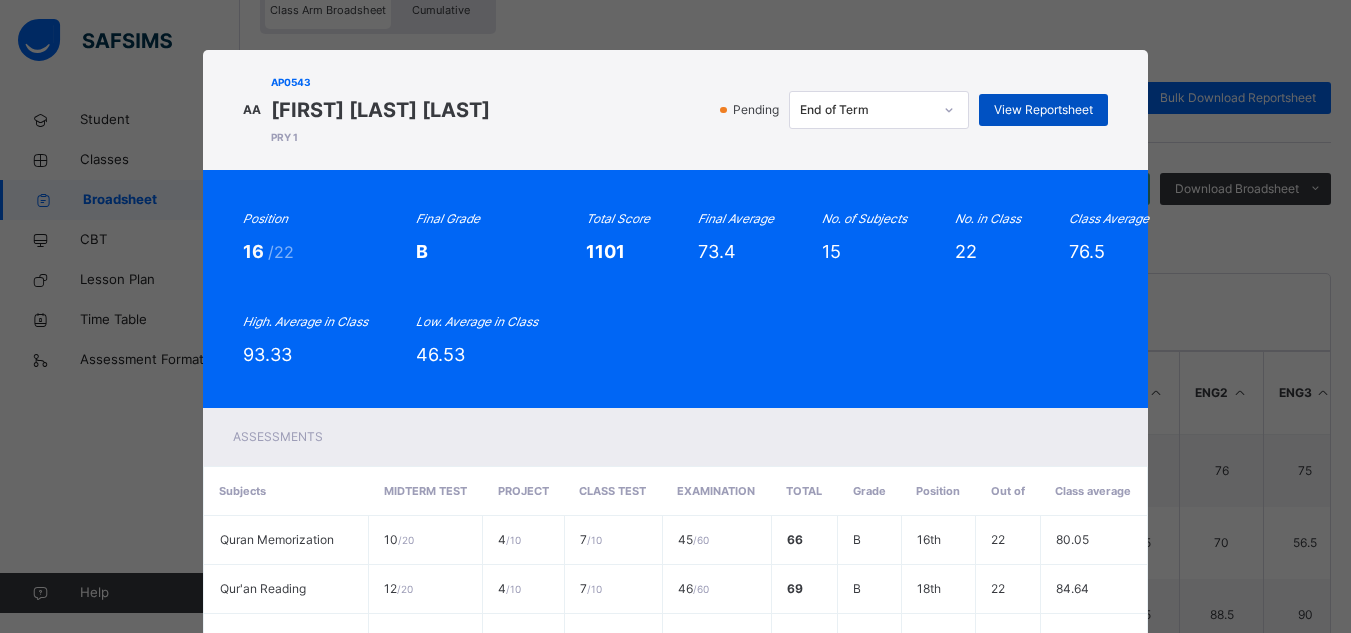 click on "View Reportsheet" at bounding box center [1043, 110] 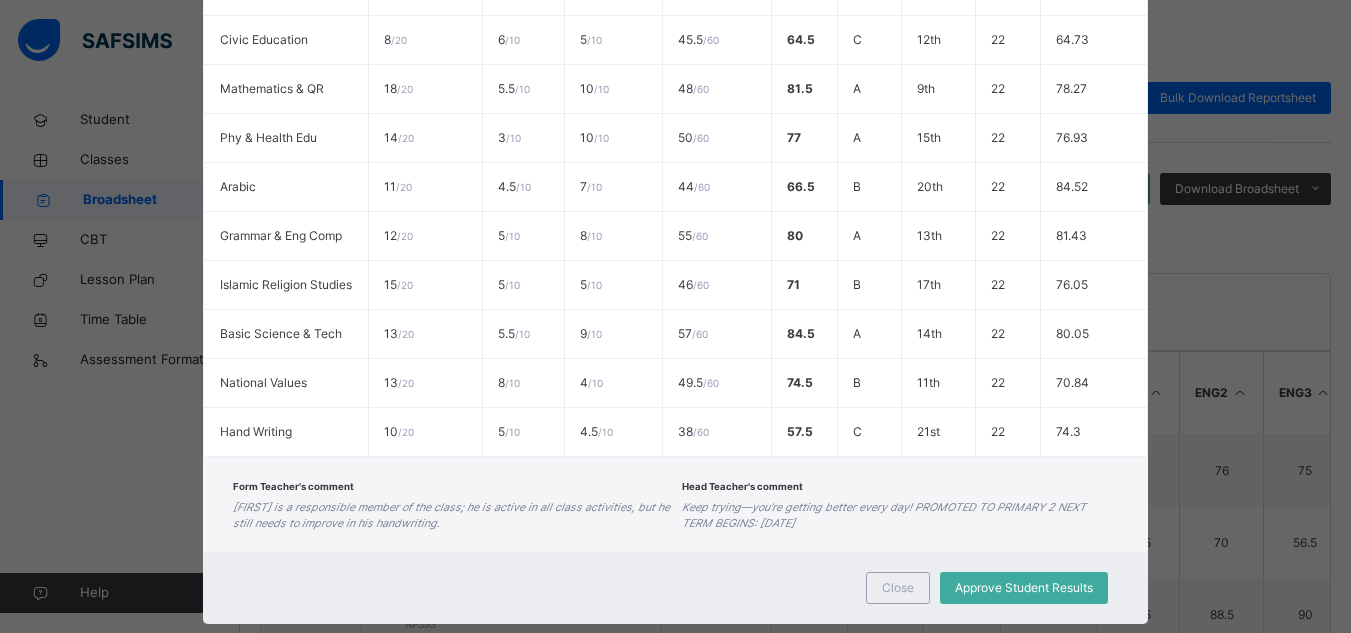 scroll, scrollTop: 835, scrollLeft: 0, axis: vertical 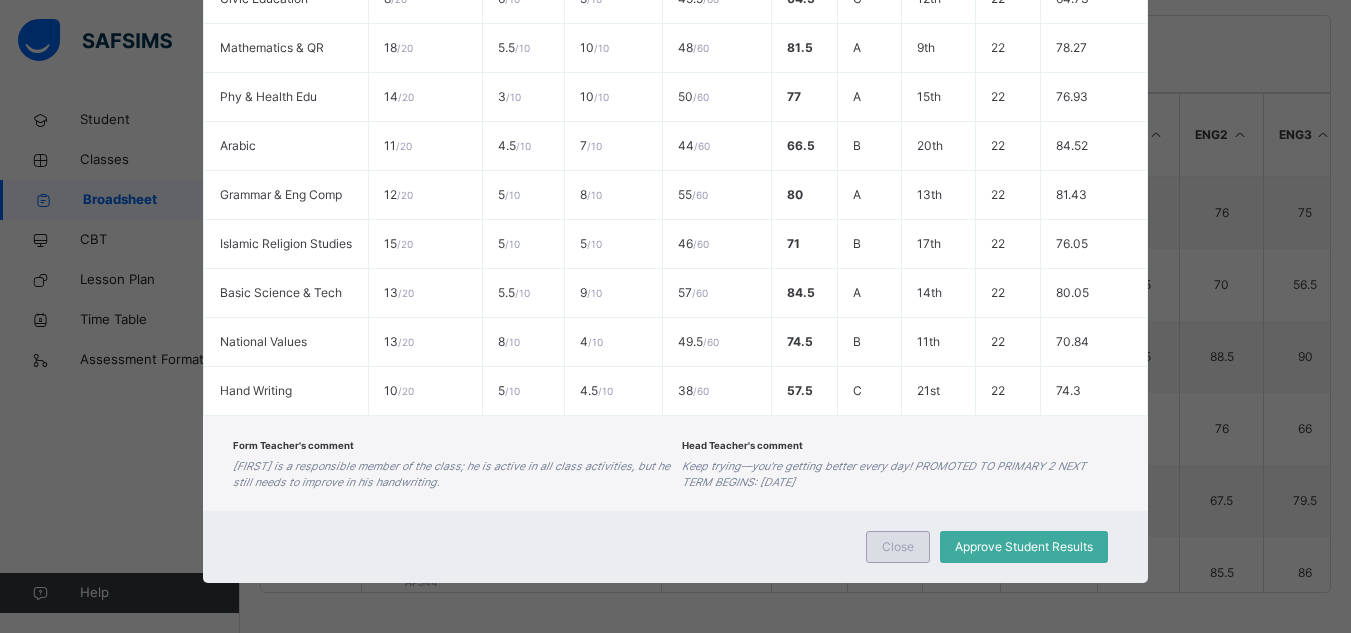 click on "Close" at bounding box center [898, 547] 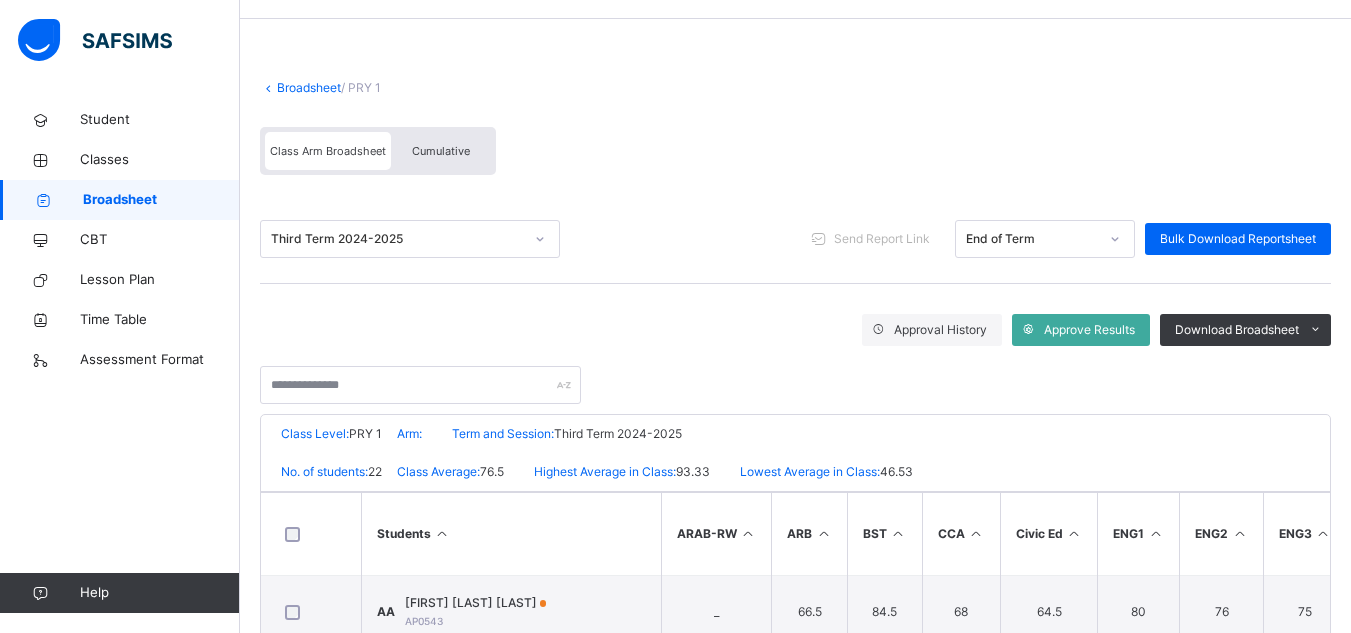 scroll, scrollTop: 0, scrollLeft: 0, axis: both 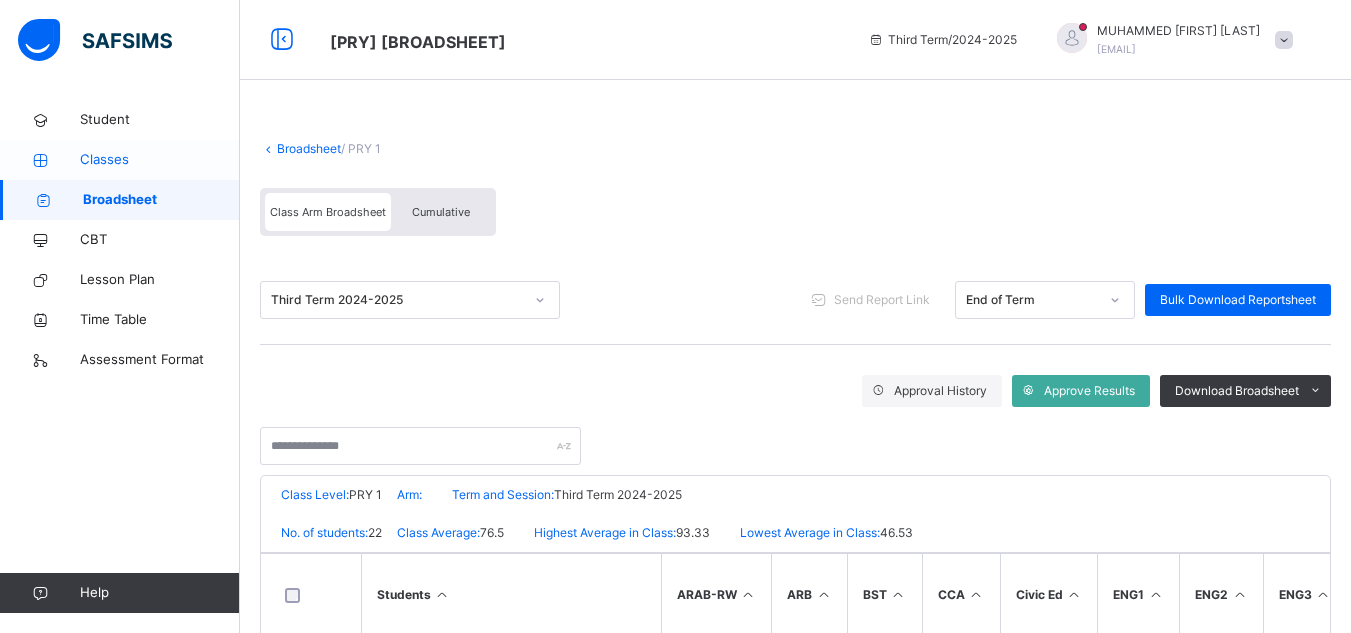 click on "Classes" at bounding box center (160, 160) 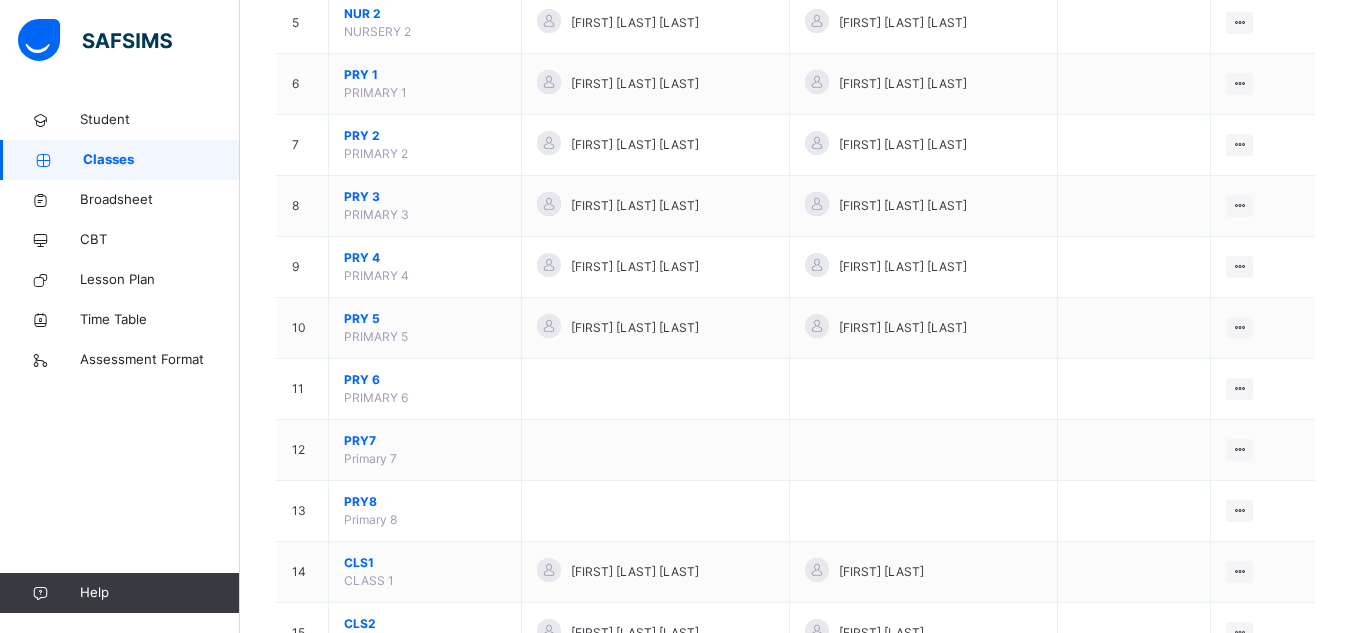 scroll, scrollTop: 493, scrollLeft: 0, axis: vertical 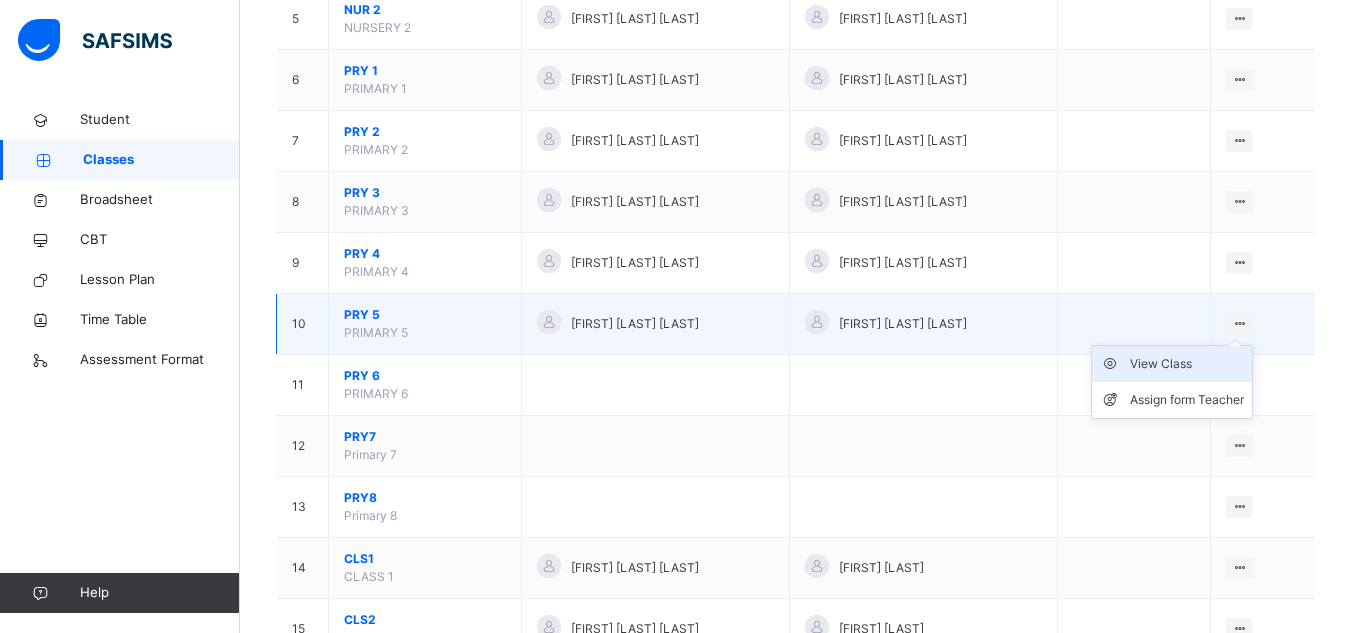 click on "View Class" at bounding box center [1187, 364] 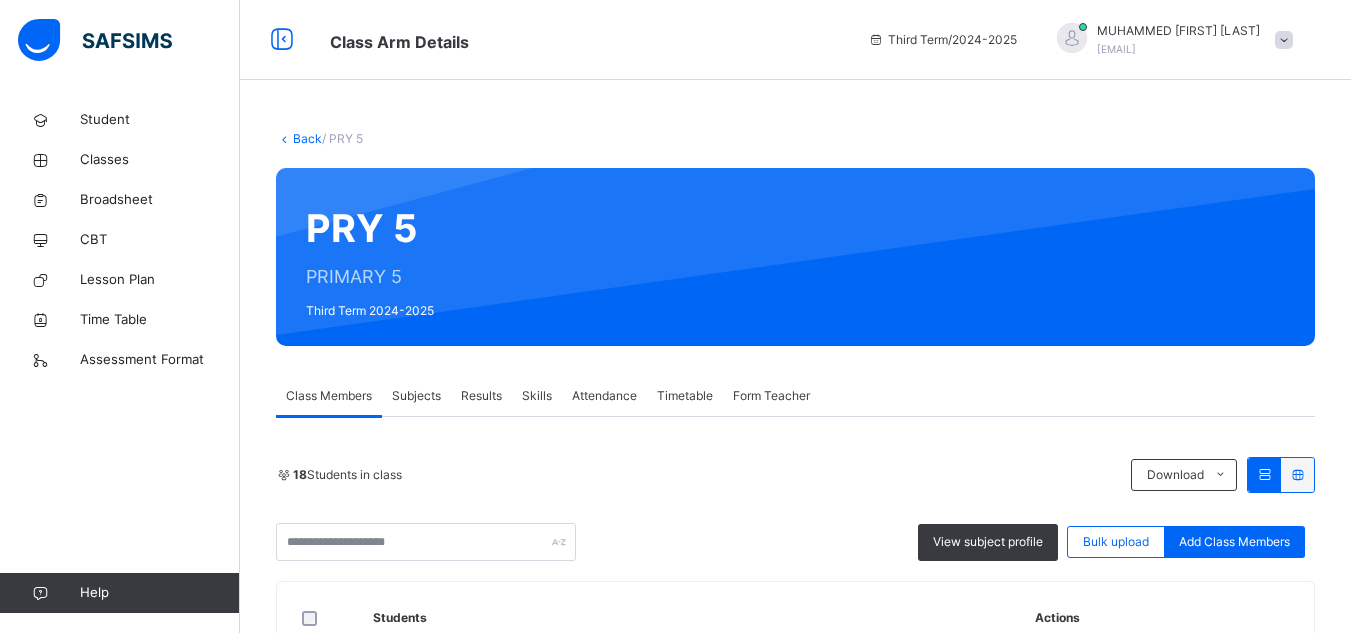 scroll, scrollTop: 346, scrollLeft: 0, axis: vertical 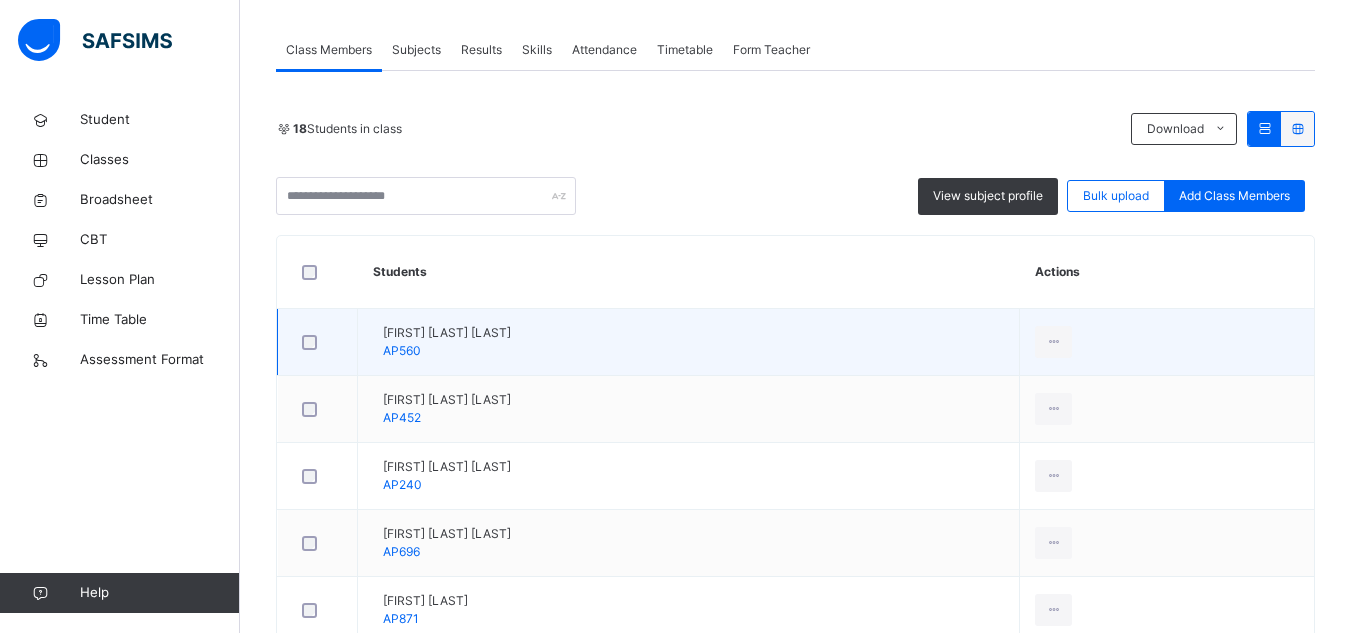 click on "Ahmad Kadai Abubakar AP560" at bounding box center [689, 342] 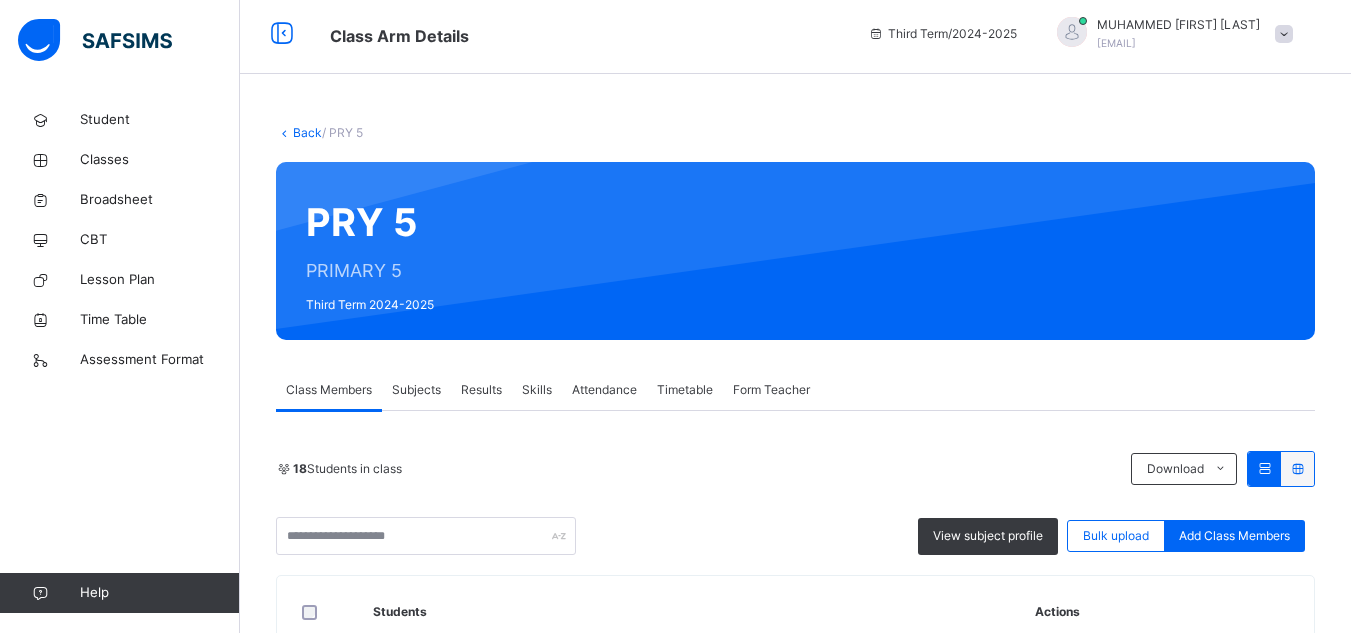 scroll, scrollTop: 0, scrollLeft: 0, axis: both 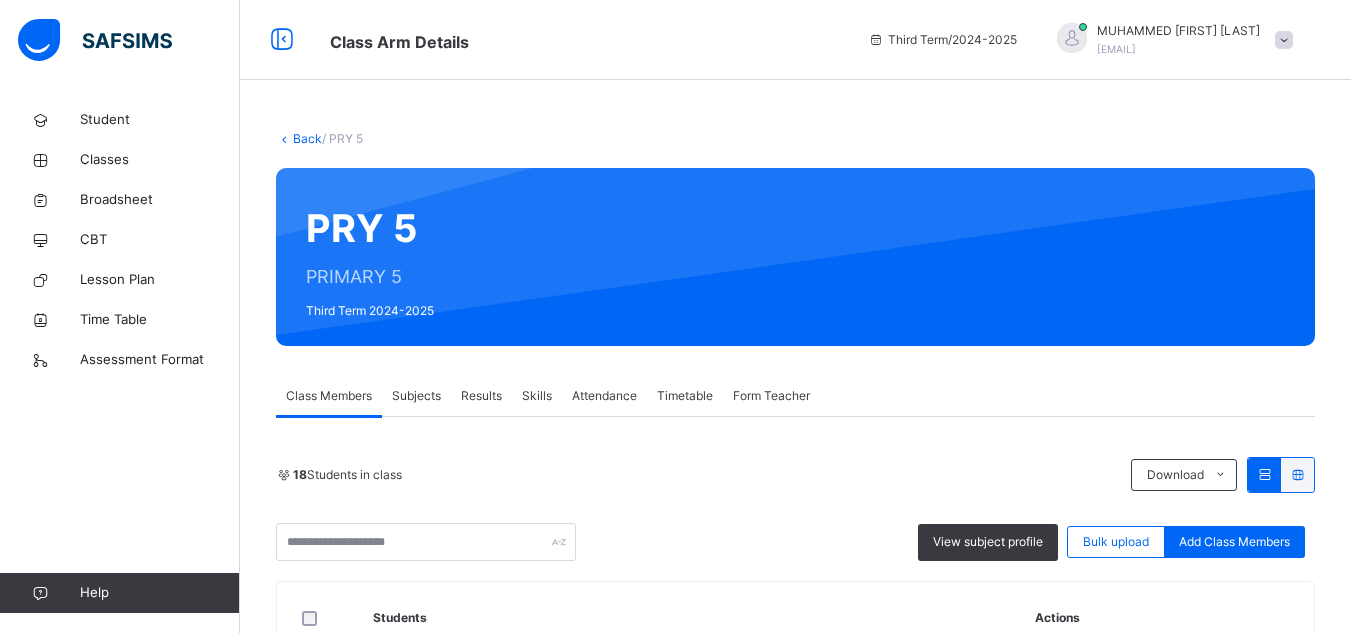 click on "Results" at bounding box center (481, 396) 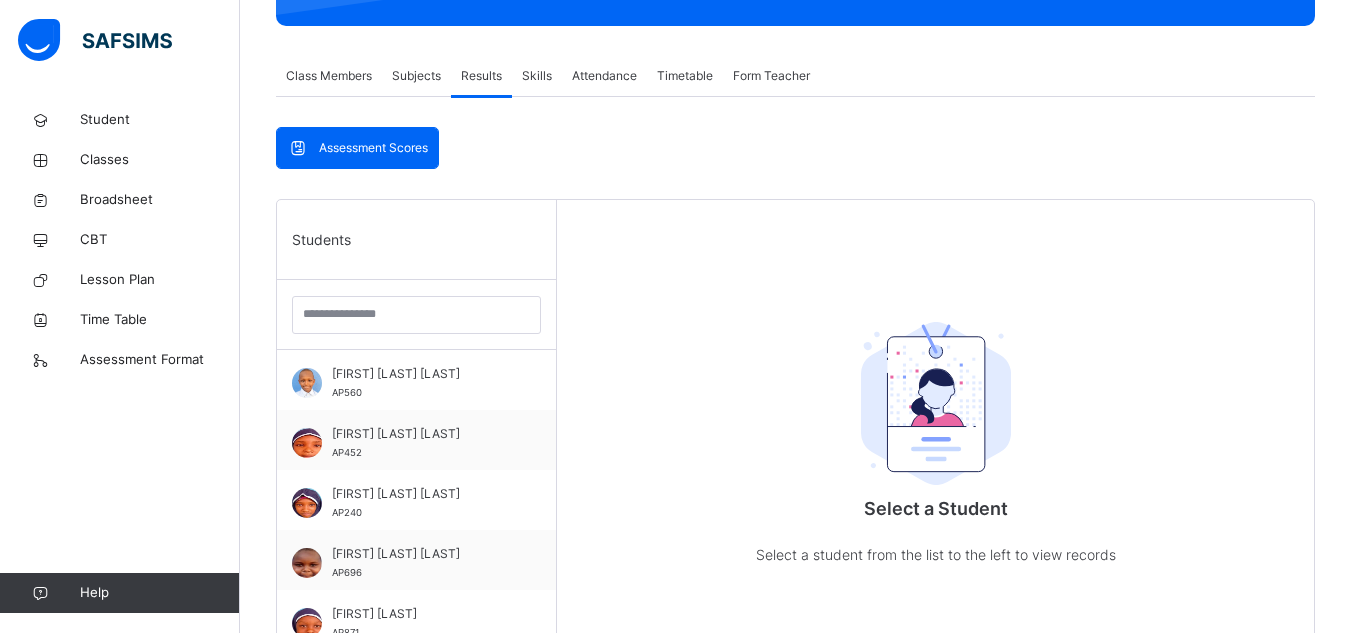 scroll, scrollTop: 327, scrollLeft: 0, axis: vertical 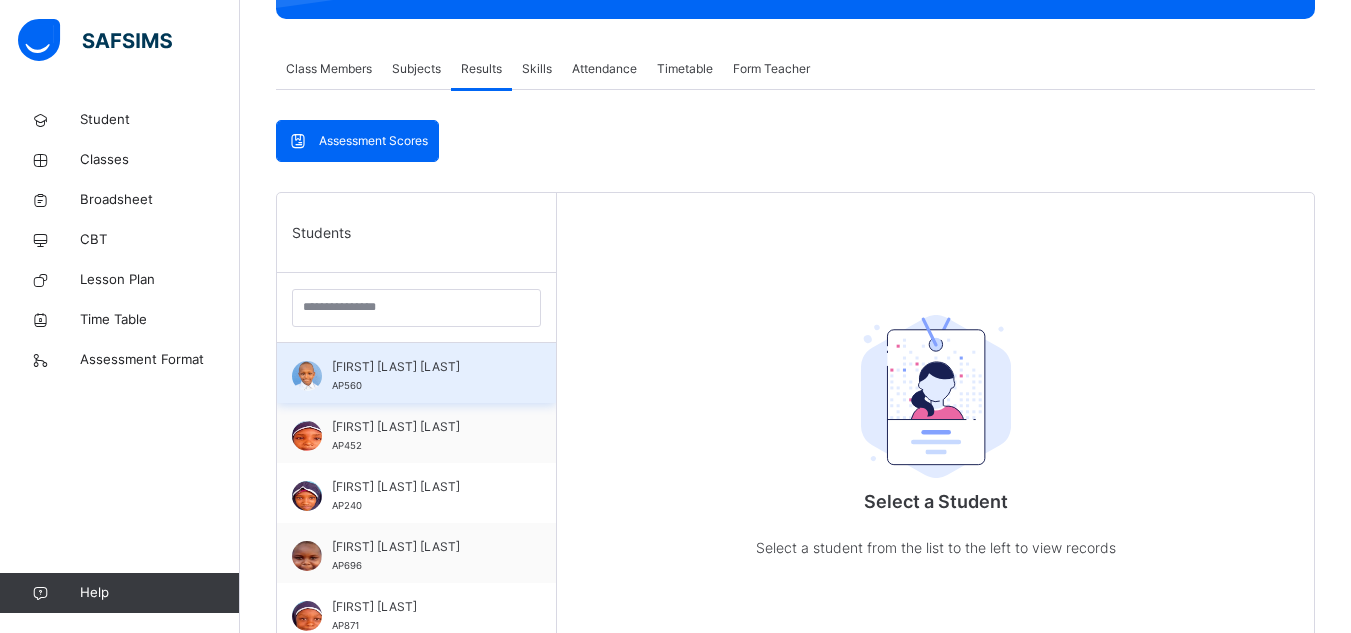 click on "AHMAD KADAI ABUBAKAR AP560" at bounding box center [416, 373] 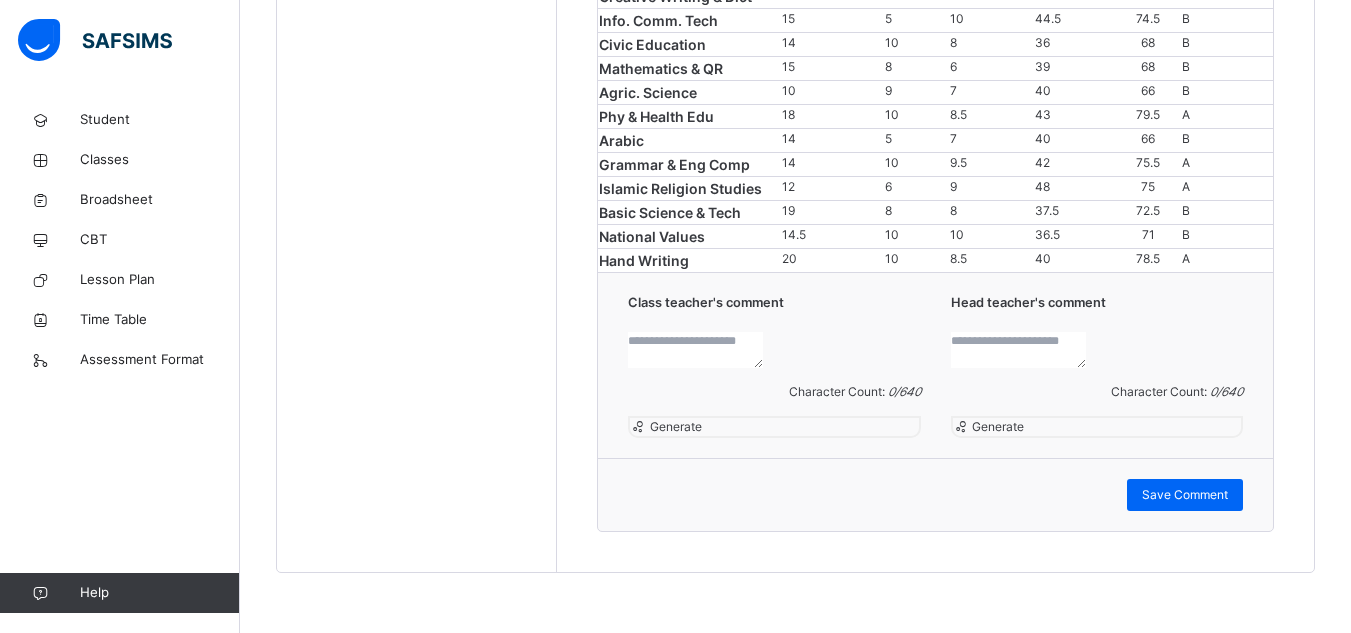 scroll, scrollTop: 1655, scrollLeft: 0, axis: vertical 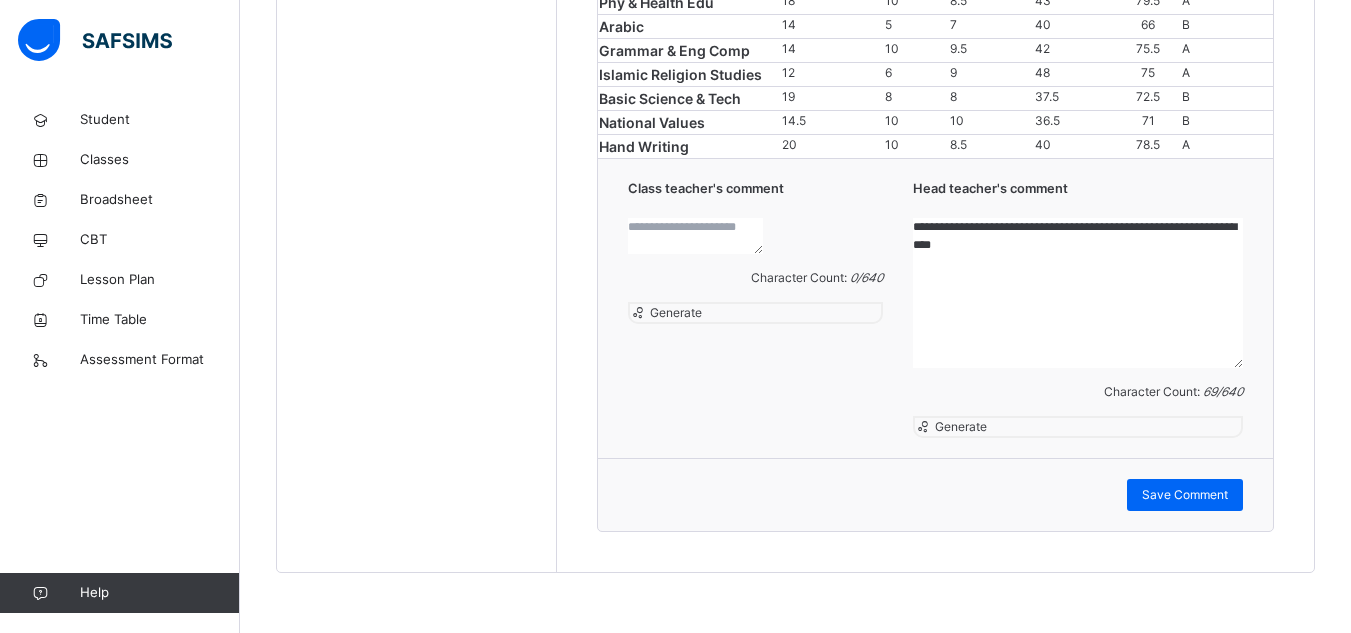 click on "**********" at bounding box center (1078, 293) 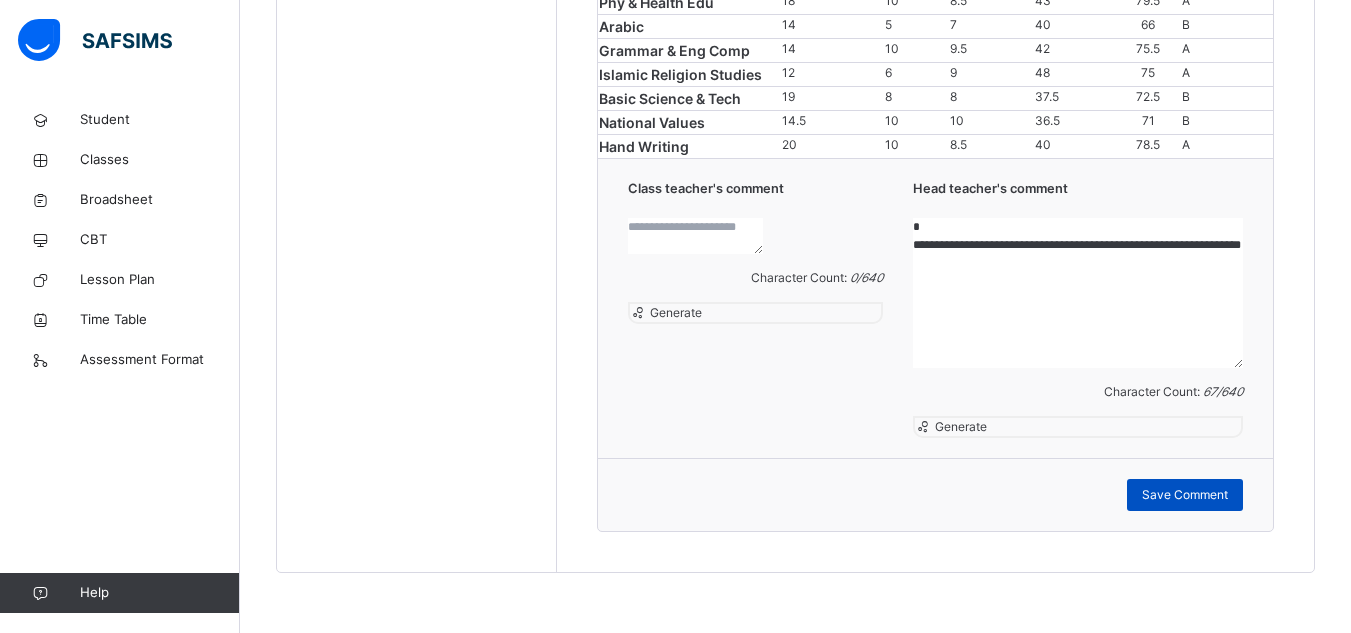 type on "**********" 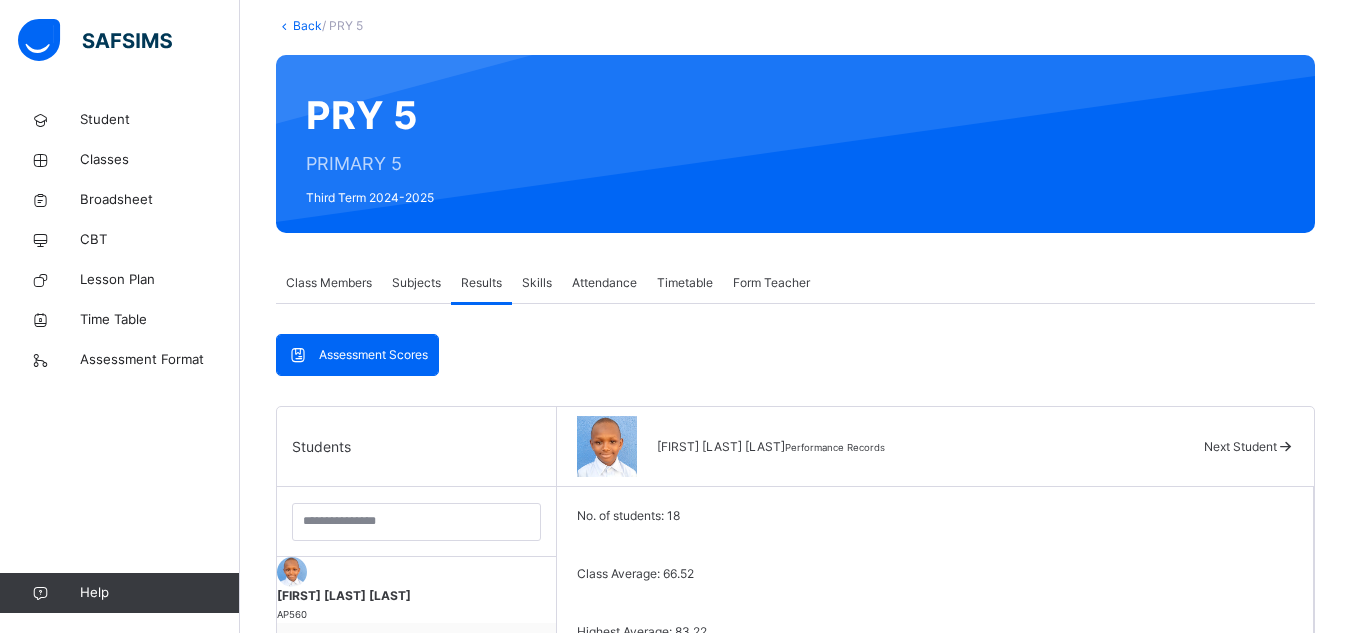 scroll, scrollTop: 0, scrollLeft: 0, axis: both 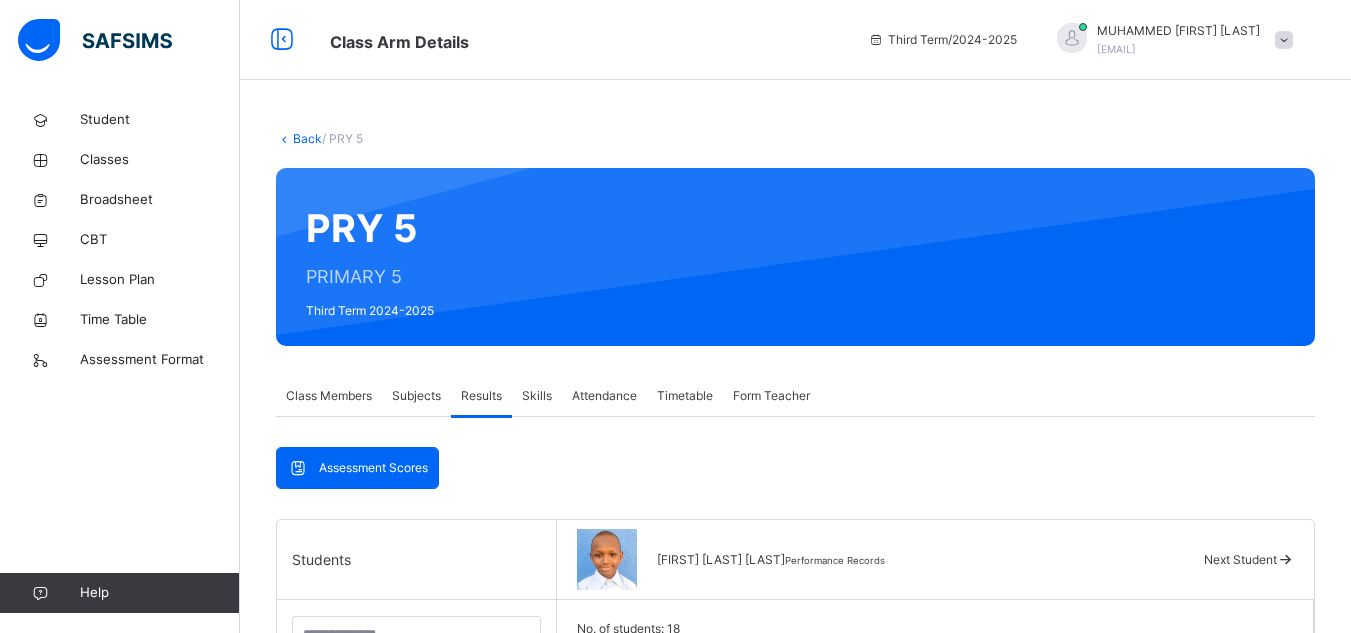 click on "Back" at bounding box center (307, 138) 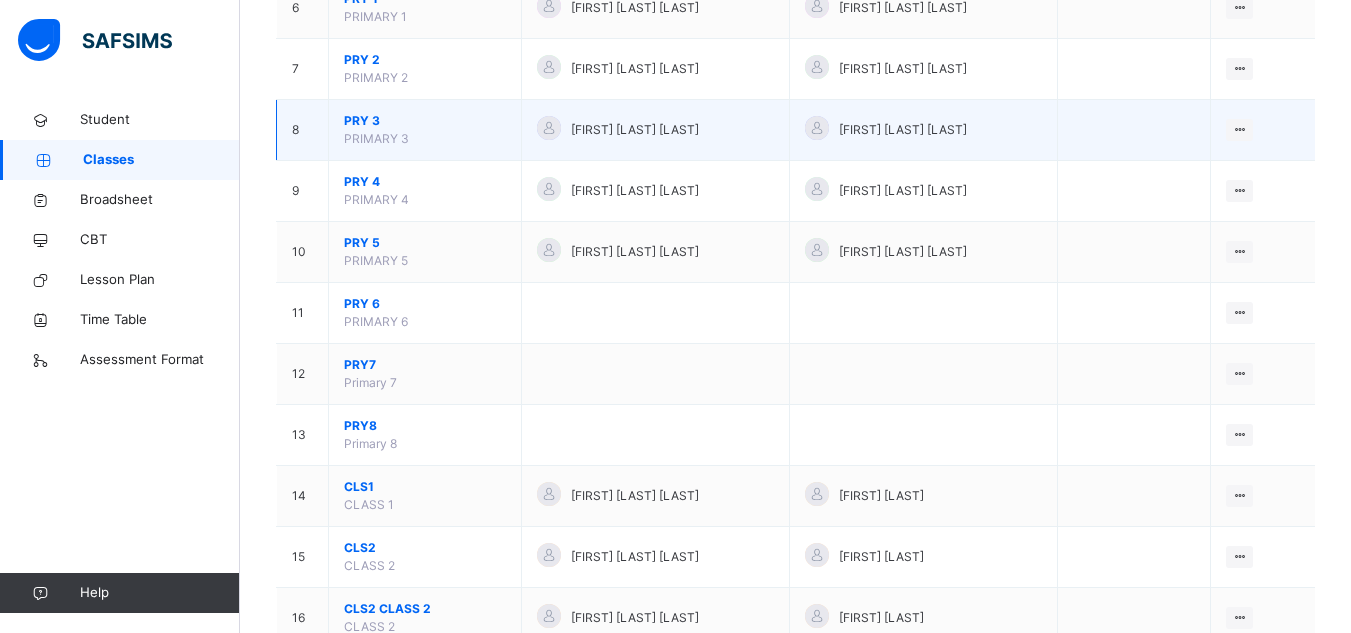 scroll, scrollTop: 564, scrollLeft: 0, axis: vertical 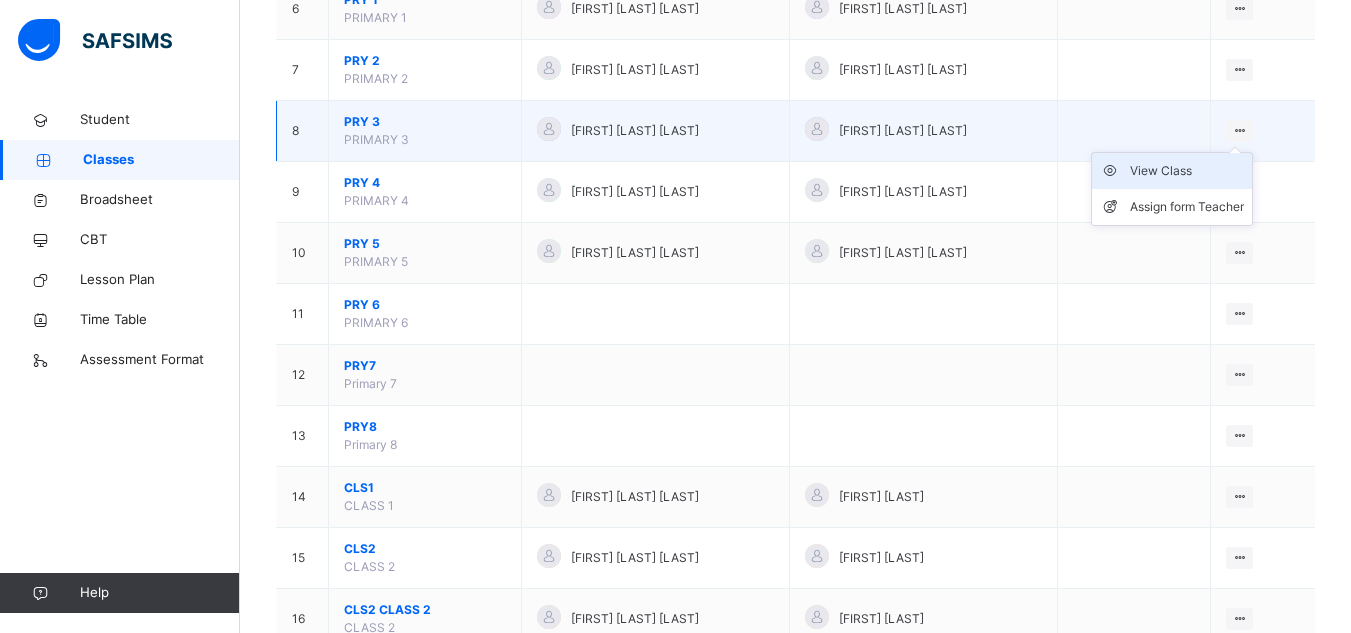 click on "View Class" at bounding box center [1187, 171] 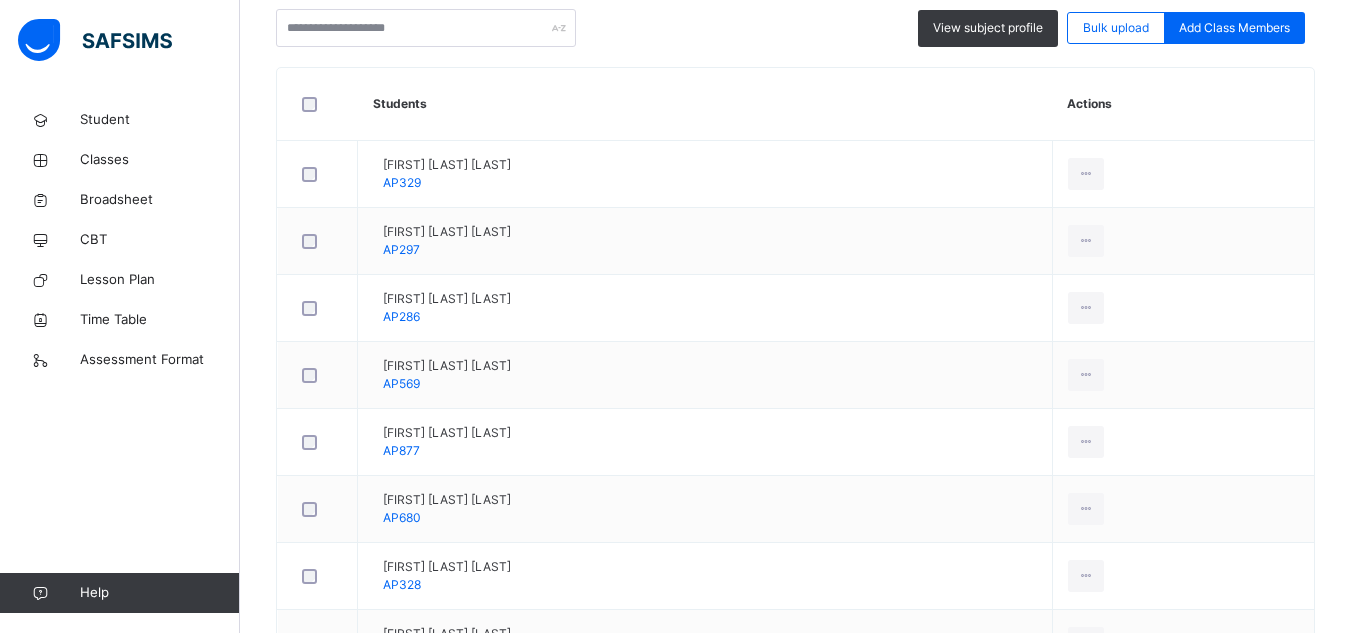 scroll, scrollTop: 144, scrollLeft: 0, axis: vertical 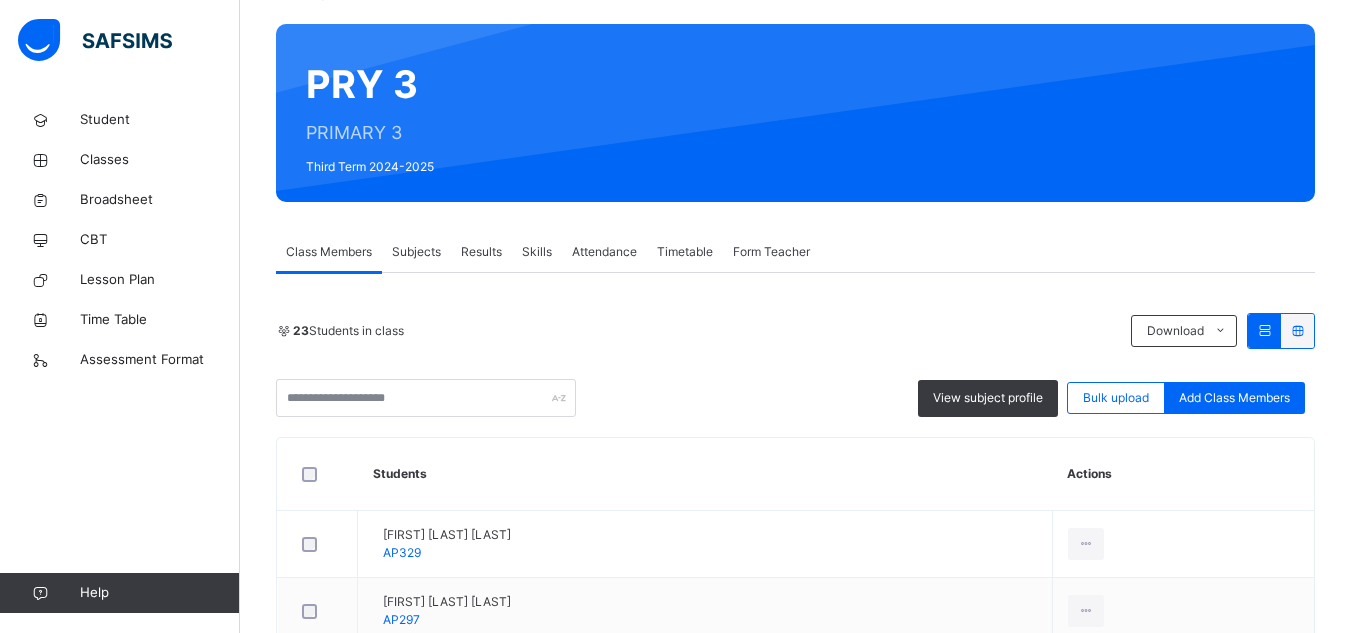 click on "Results" at bounding box center [481, 252] 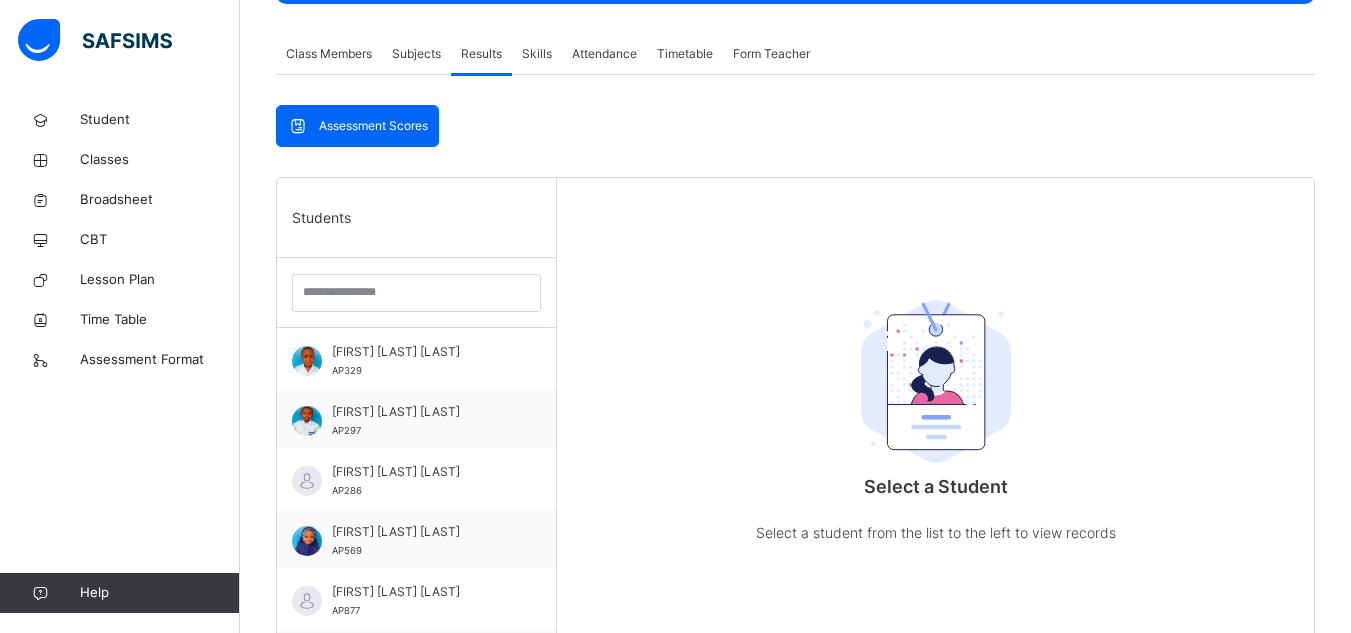 scroll, scrollTop: 346, scrollLeft: 0, axis: vertical 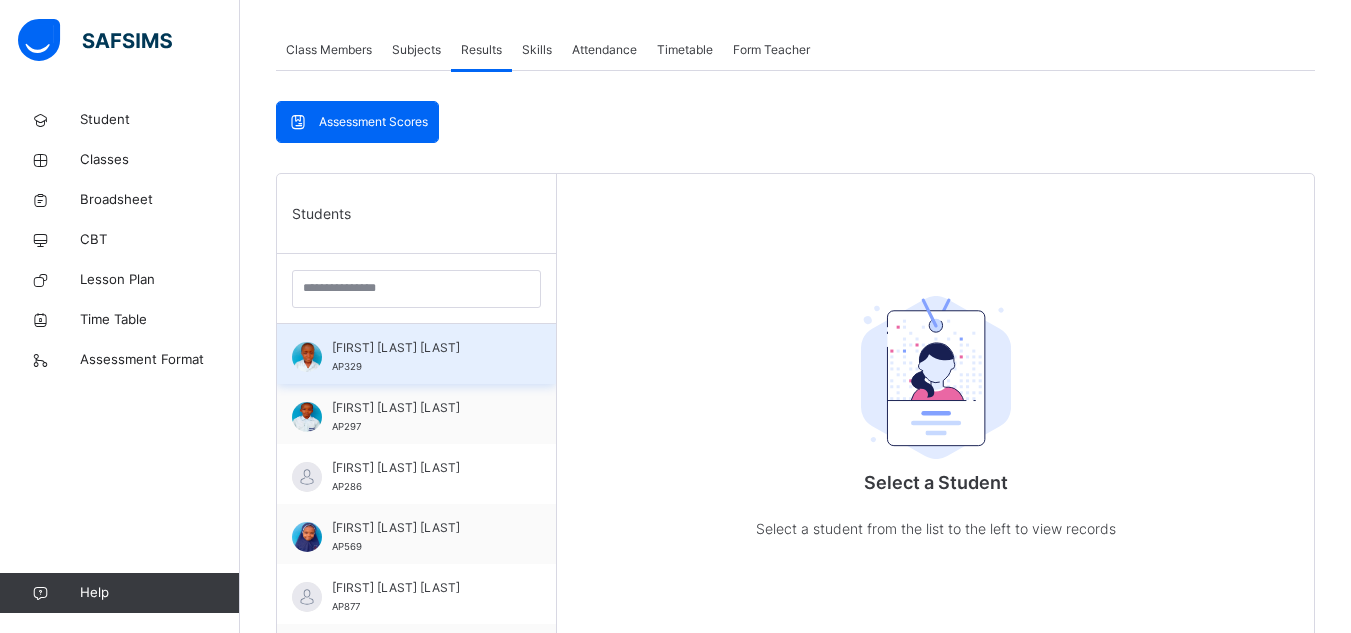 click on "ABDULRAHMAN RAMALAN SULEIMAN" at bounding box center [421, 348] 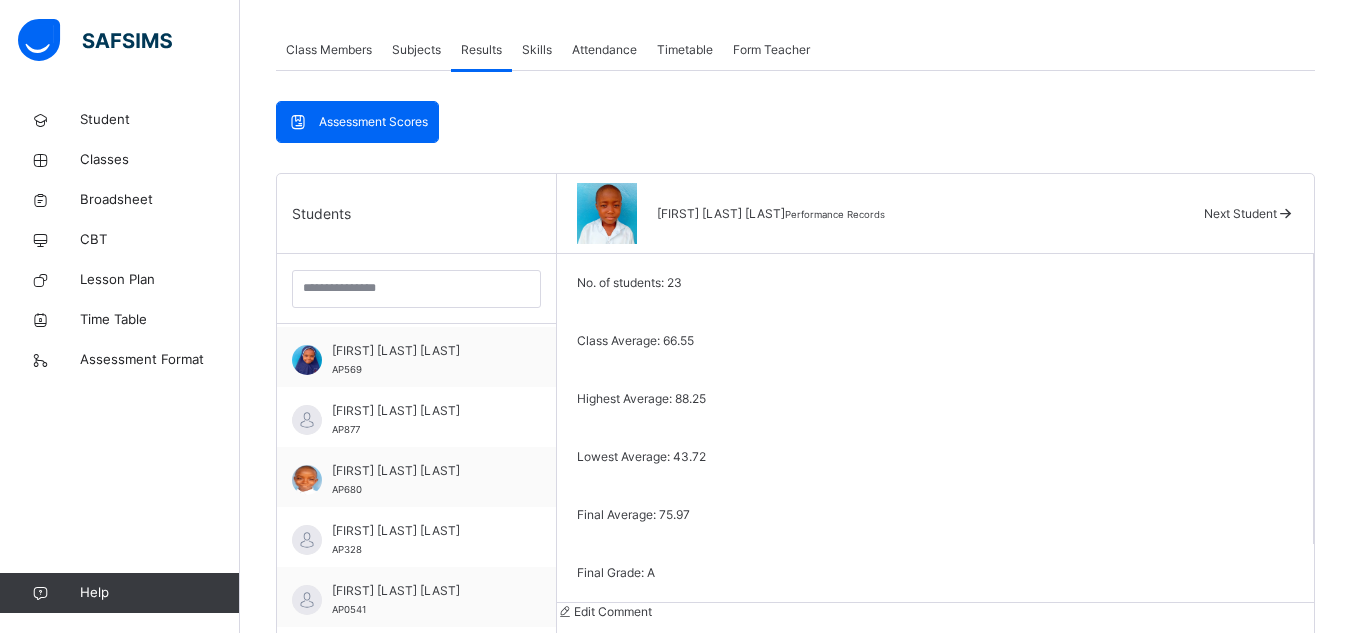scroll, scrollTop: 169, scrollLeft: 0, axis: vertical 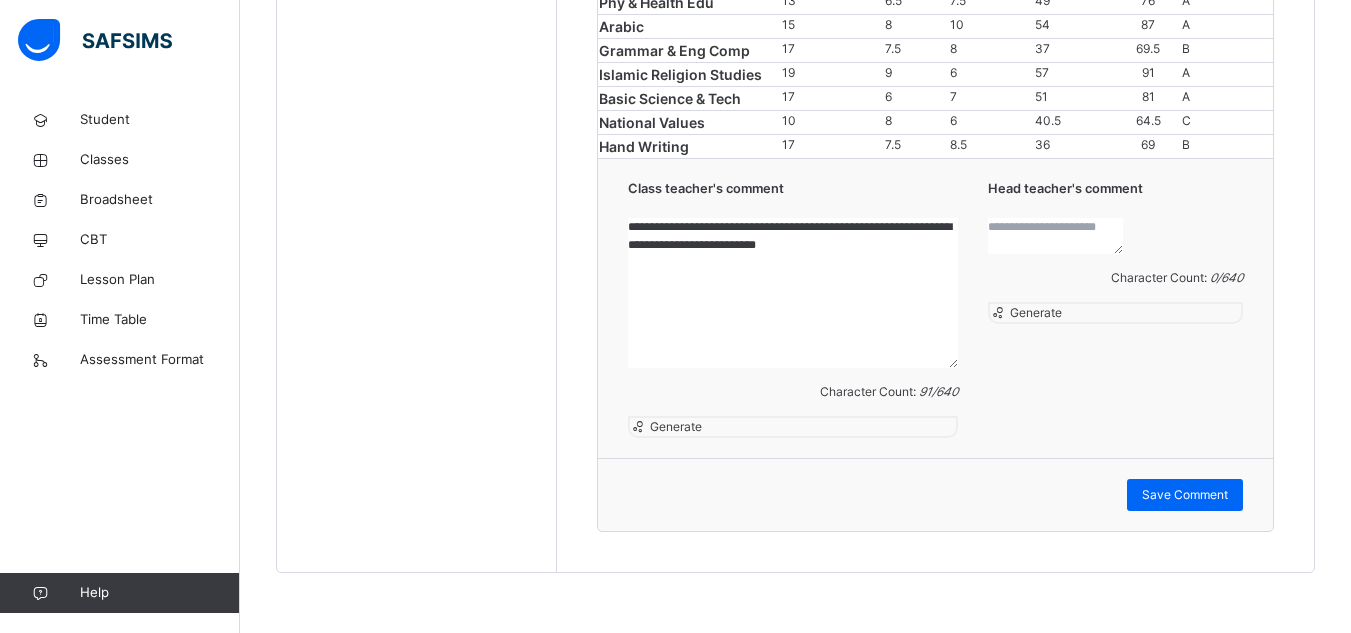 click at bounding box center [1055, 236] 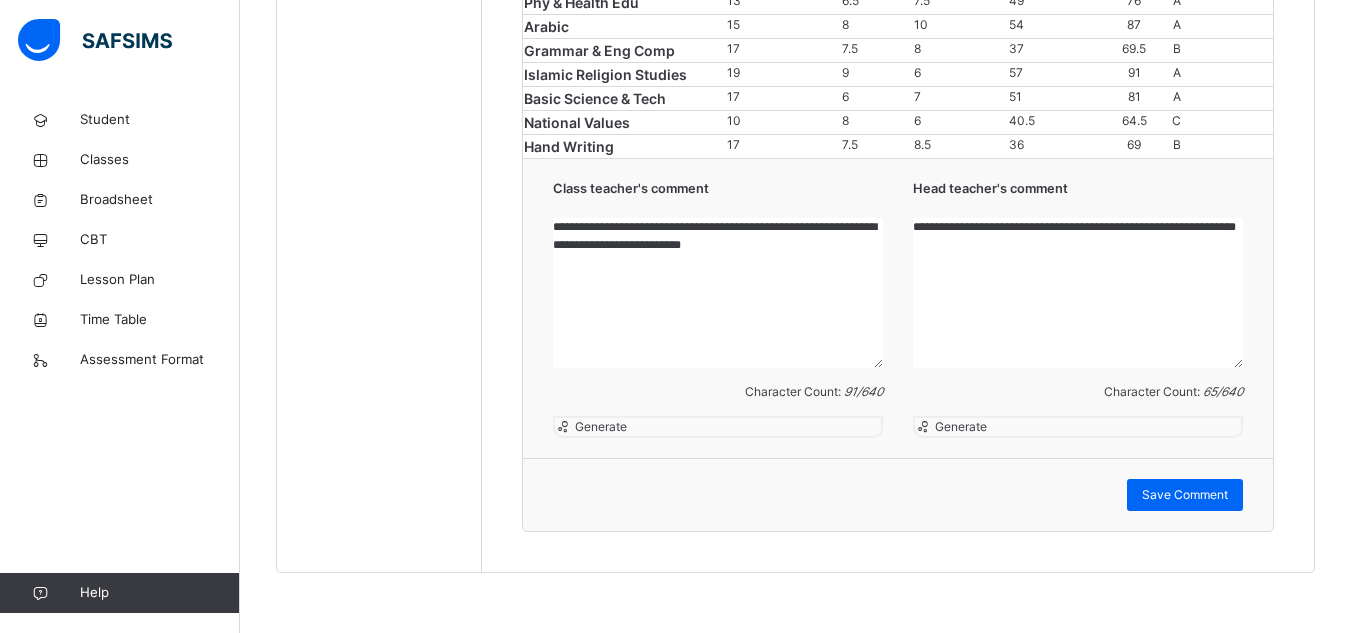 click on "**********" at bounding box center [1078, 293] 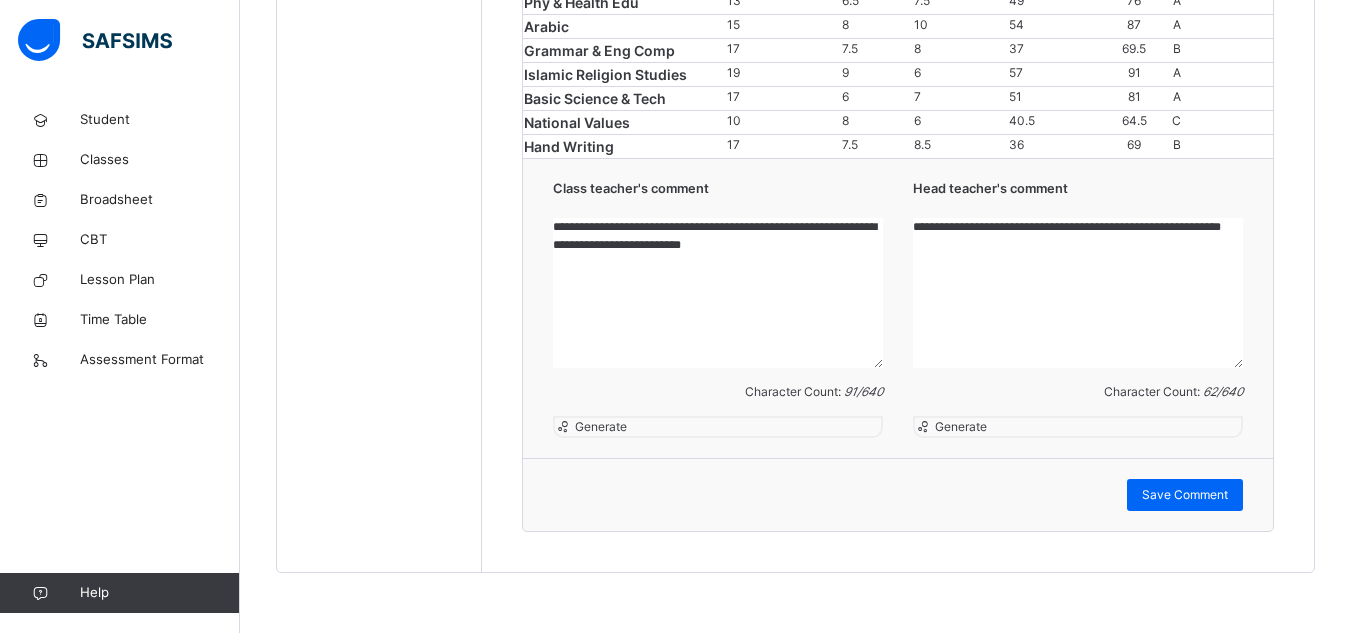 type on "**********" 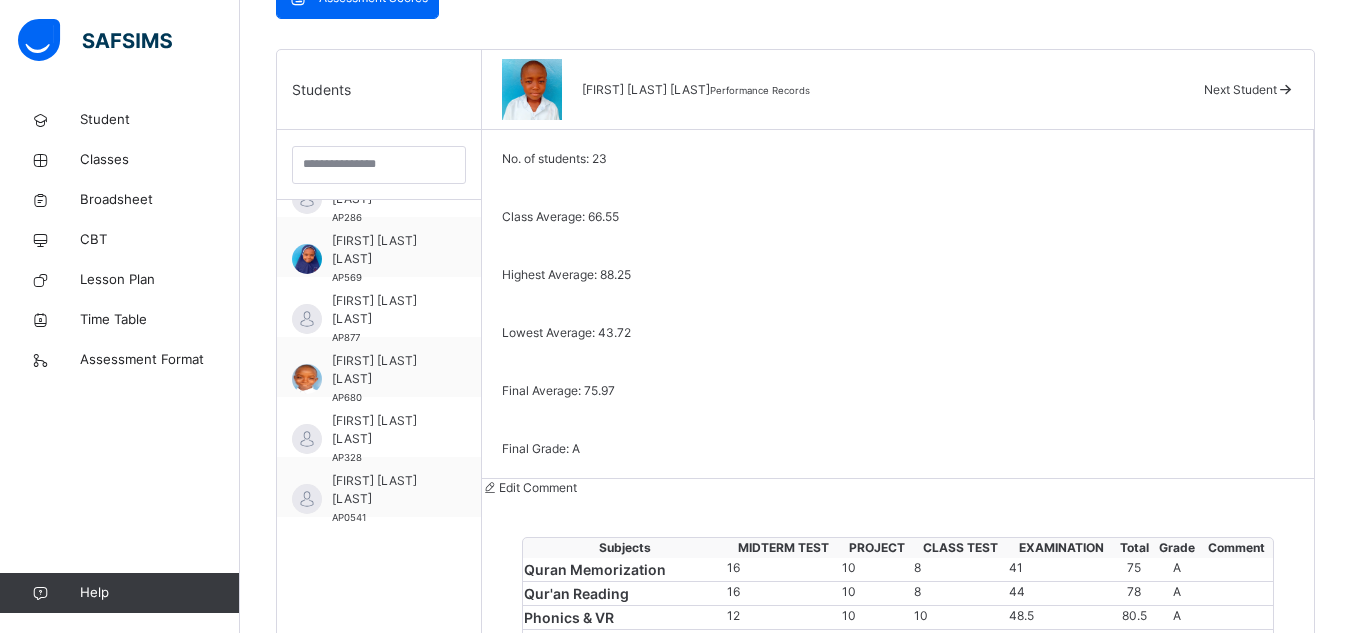 scroll, scrollTop: 471, scrollLeft: 0, axis: vertical 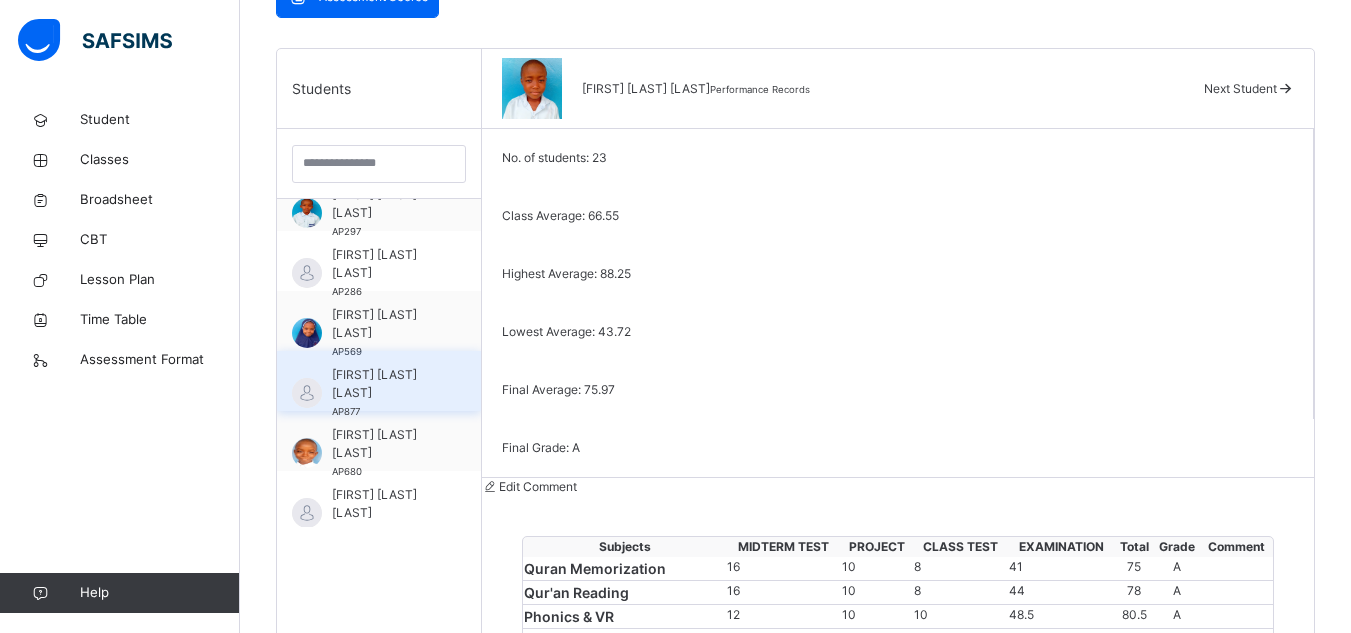 click on "ALIYU ADIL MAHMUD" at bounding box center (384, 384) 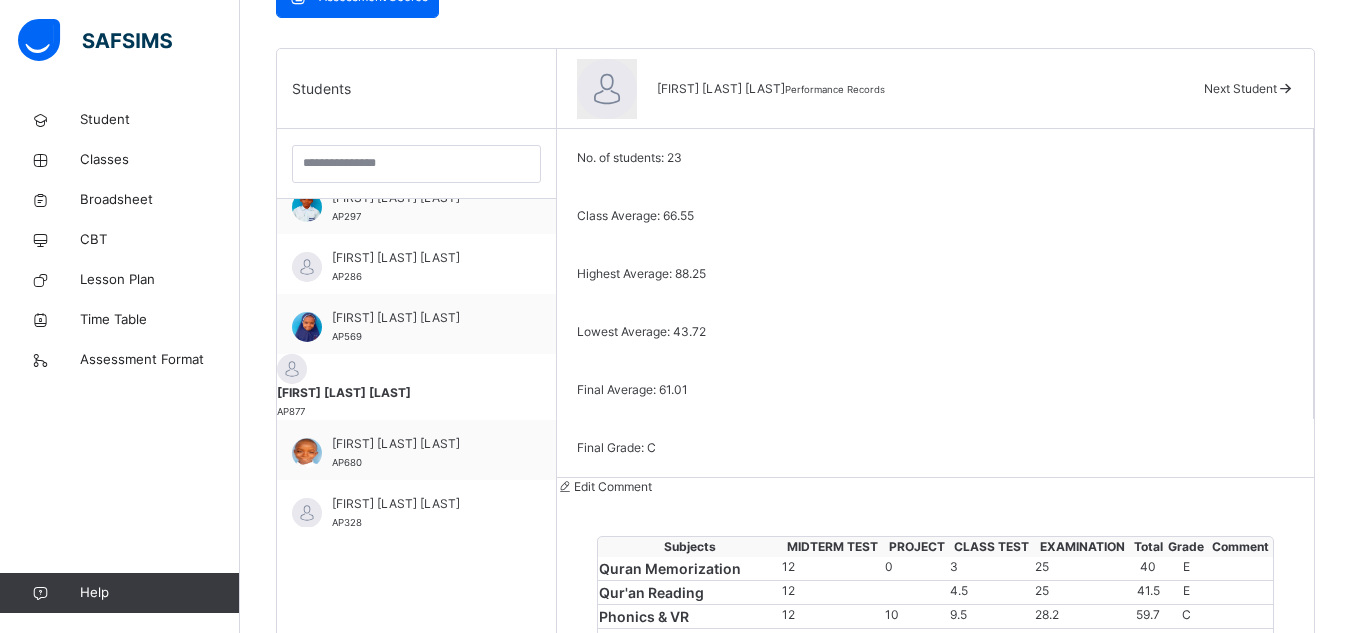 scroll, scrollTop: 94, scrollLeft: 0, axis: vertical 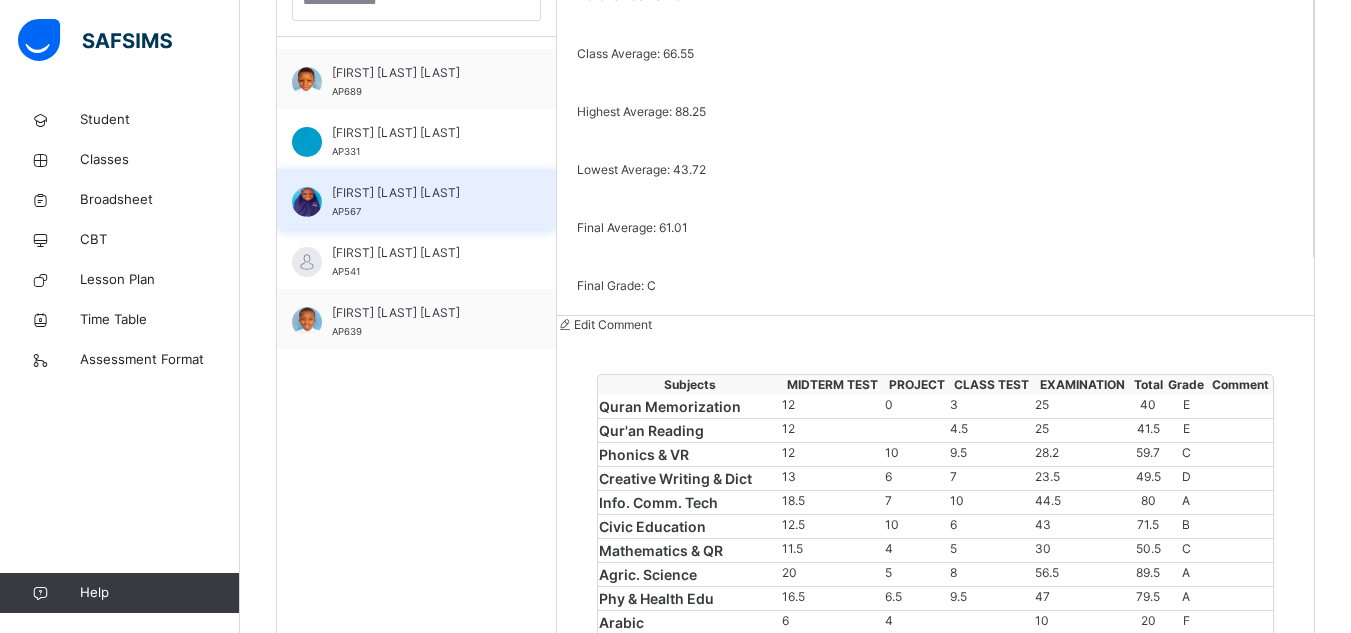 click on "MUREWA OKUNOLA INTISAR" at bounding box center [421, 193] 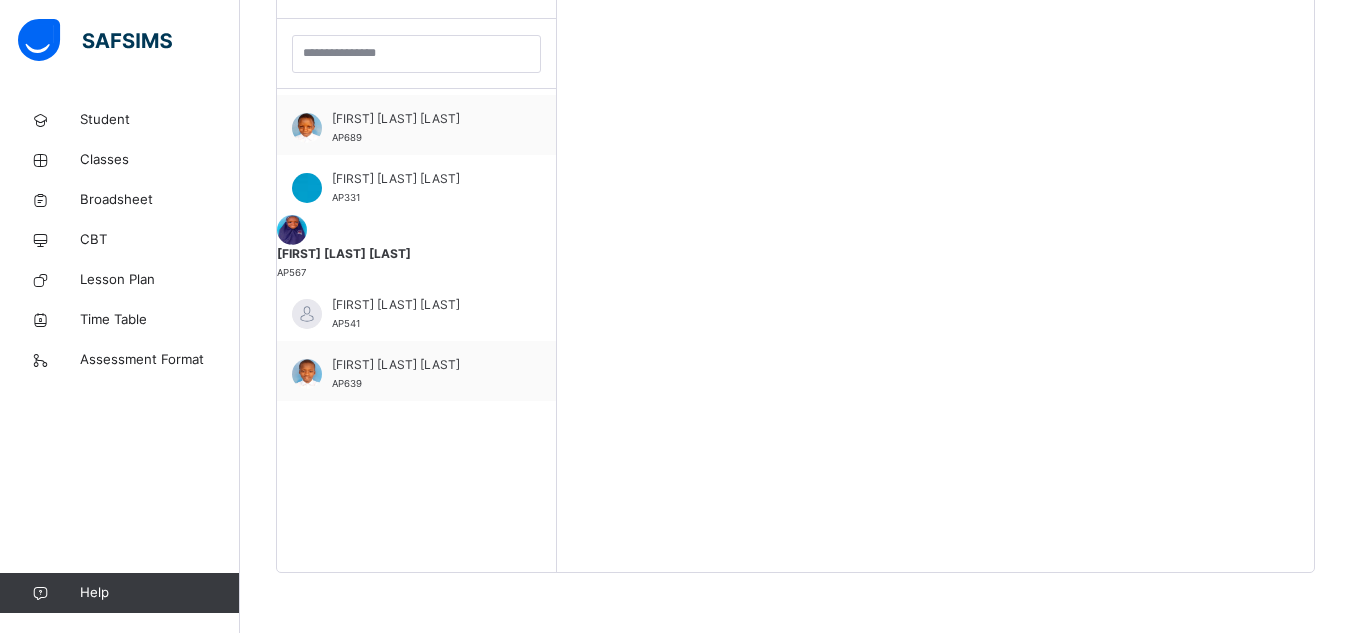 scroll, scrollTop: 581, scrollLeft: 0, axis: vertical 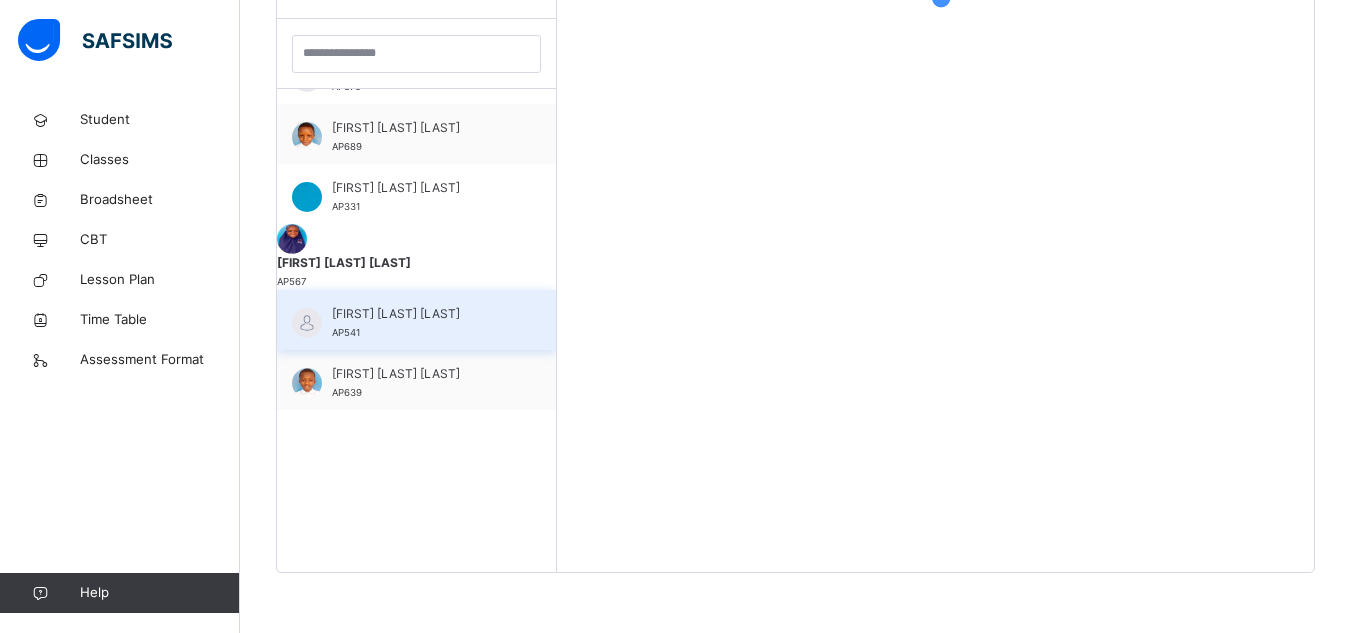drag, startPoint x: 379, startPoint y: 201, endPoint x: 426, endPoint y: 234, distance: 57.428215 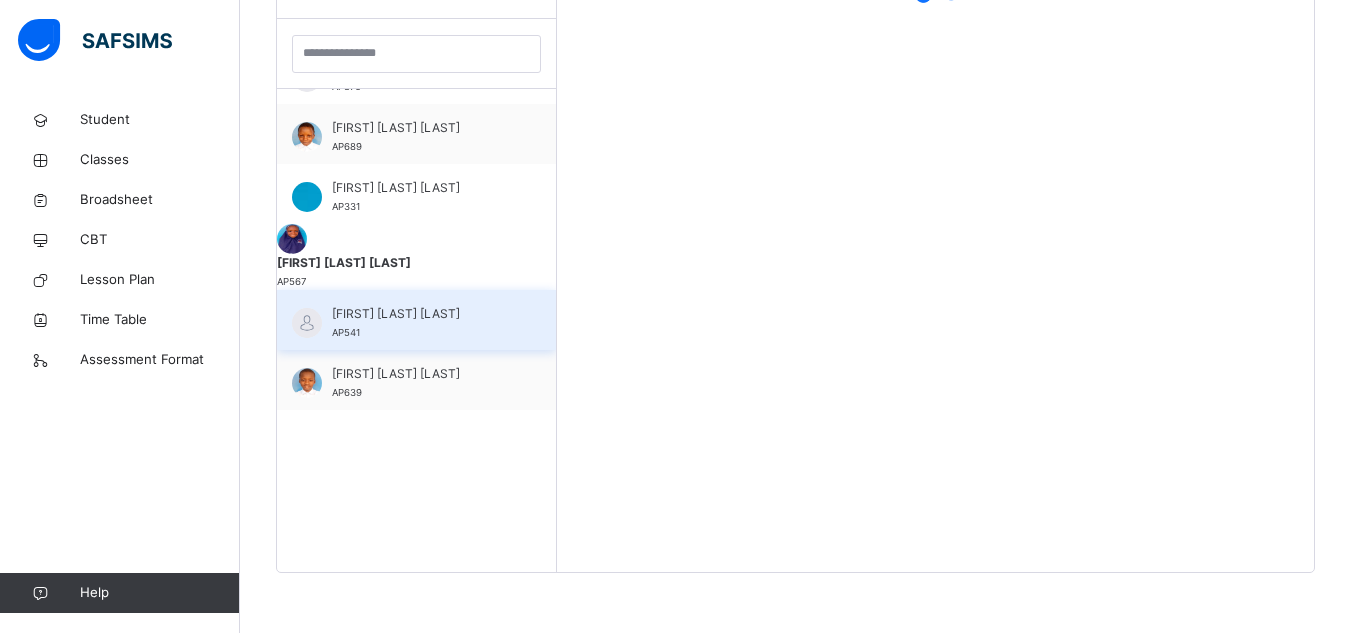 click on "ABDULRAHMAN RAMALAN SULEIMAN AP329 ABUHURAIRA GALADIMA ADAMU AP297 AHMAD HASSAN IBRAHIM AP286 AISHA ABBA UMAR AP569 ALIYU ADIL MAHMUD AP877 ALIYU ALIYU ABUBAKAR AP680 DHULQARNAIN AHMAD ADEOLA AP328 FATIMA MUSHARAF ALIYU AP0541 HAFSAT ZANGO UMAR AP288 HANNATU HABIBU SHAFIU AP690 HUSNA KADAI ABUBAKAR AP562 IBRAHIM IBRAHIM DAUDA AP687 KHADIJA ONYINOYI SHAHEED AP876 KHALILULAH KOREDE AMBALI AP689 MUHAMMADU  HUSSAINI AP331 MUREWA OKUNOLA INTISAR AP567 NASRULLAH OMEIZA BALA USMAN AP541 RAJI KABIRU ABDULLAHI AP639 UMAR AQIL MAHMUD AP878 USMAN DANFULANI KABIR AP451 USMAN OMAR MOHAMMED AP685 YAQUB HARUNA ABDULQADIR AP330 YUSUF MA'ARUF SADIQ AP395" at bounding box center (416, 253) 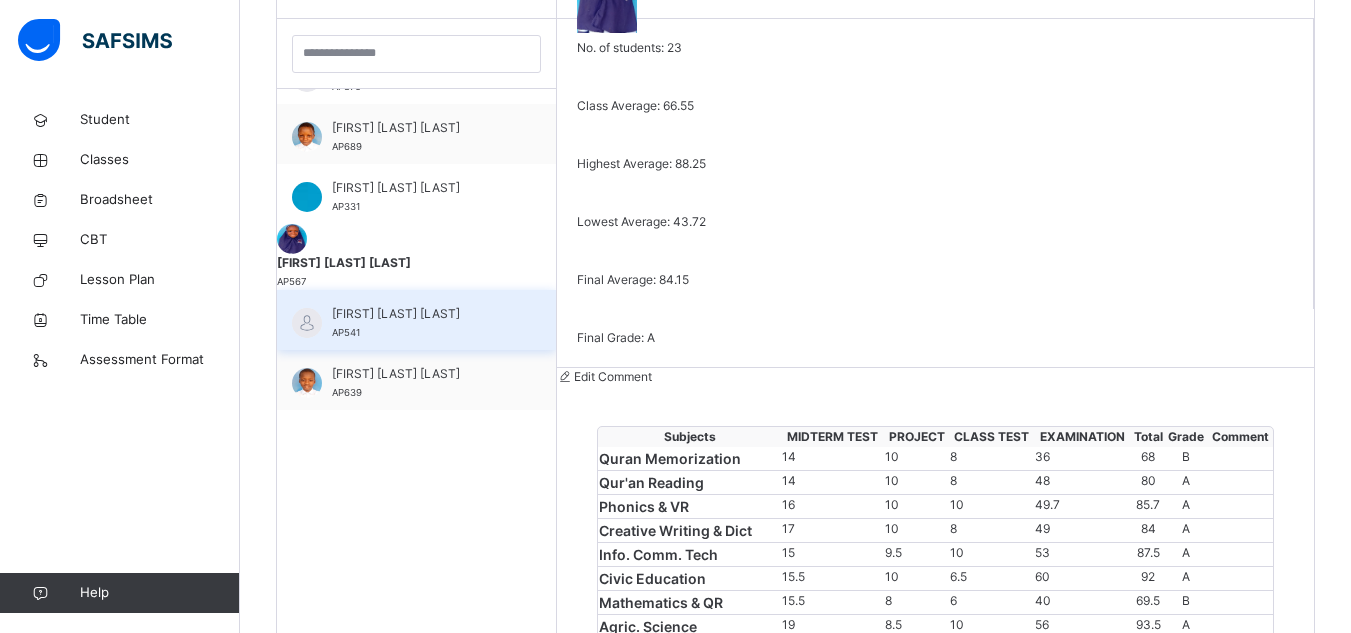 scroll, scrollTop: 633, scrollLeft: 0, axis: vertical 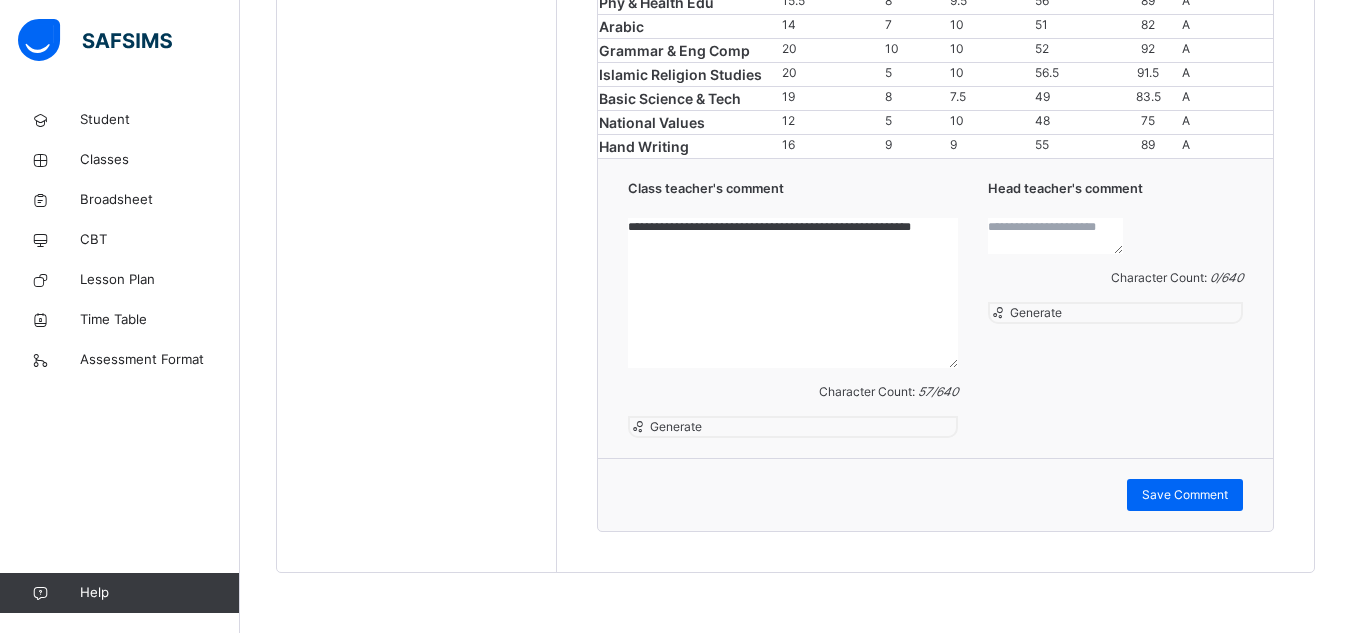 click at bounding box center (1055, 236) 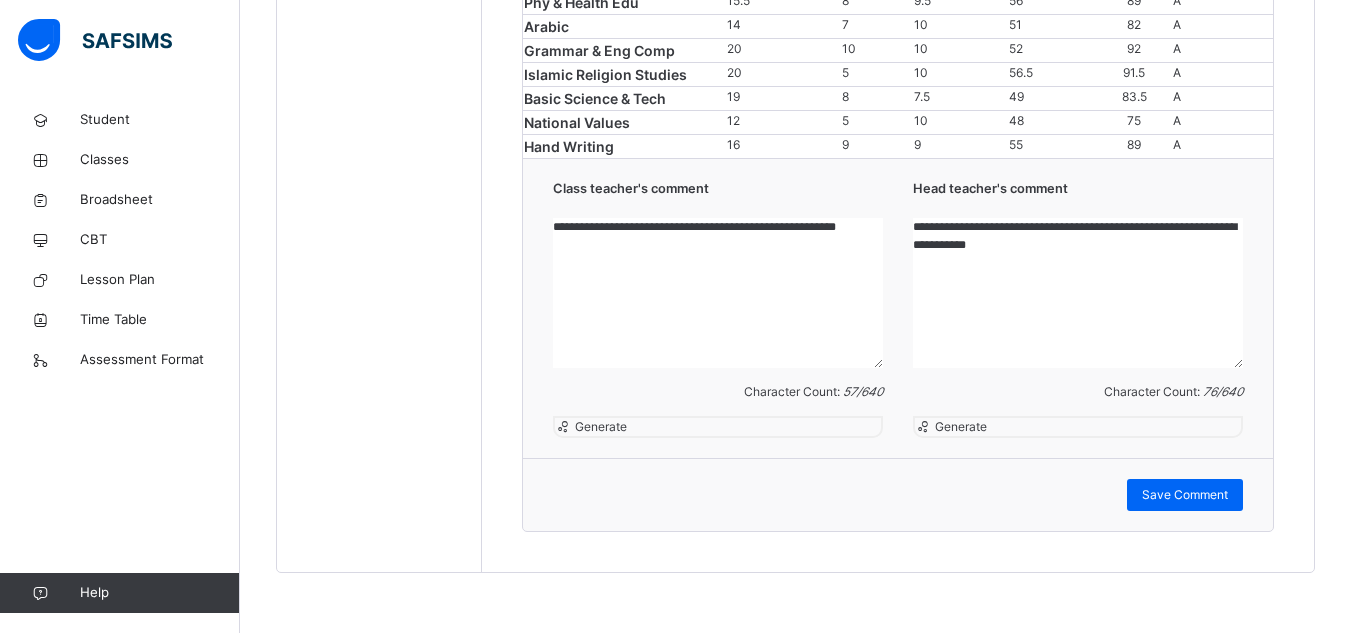 scroll, scrollTop: 1637, scrollLeft: 0, axis: vertical 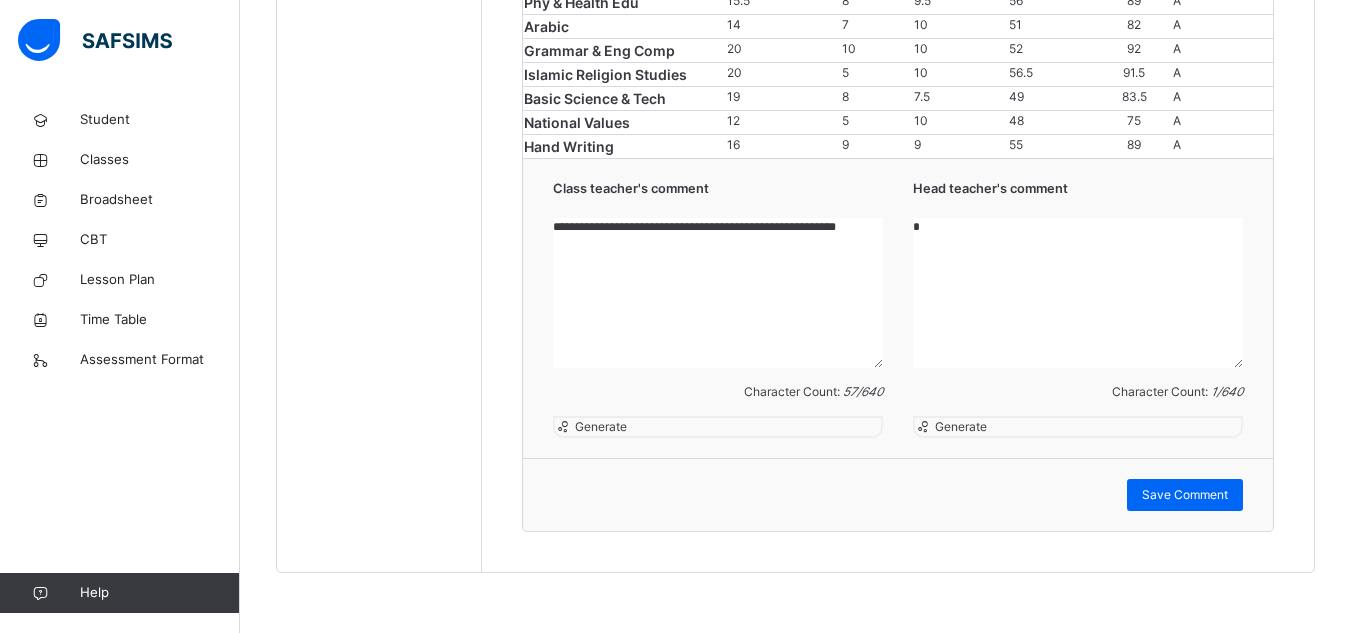 paste on "**********" 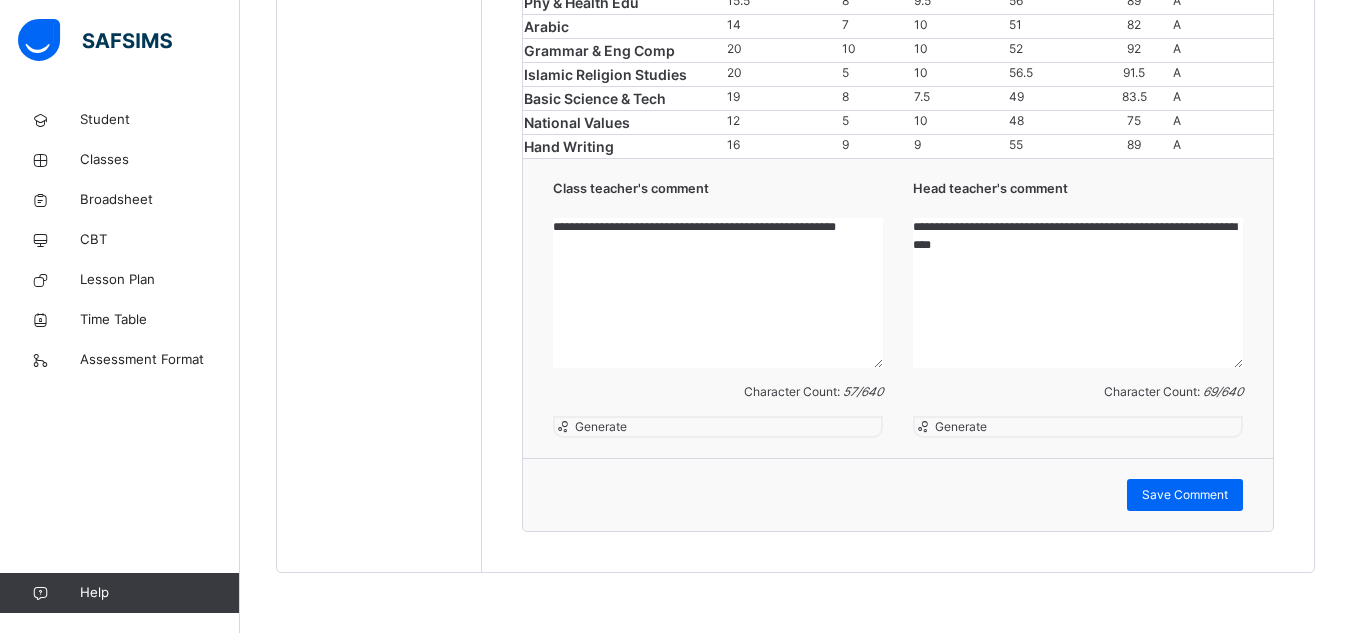 scroll, scrollTop: 1891, scrollLeft: 0, axis: vertical 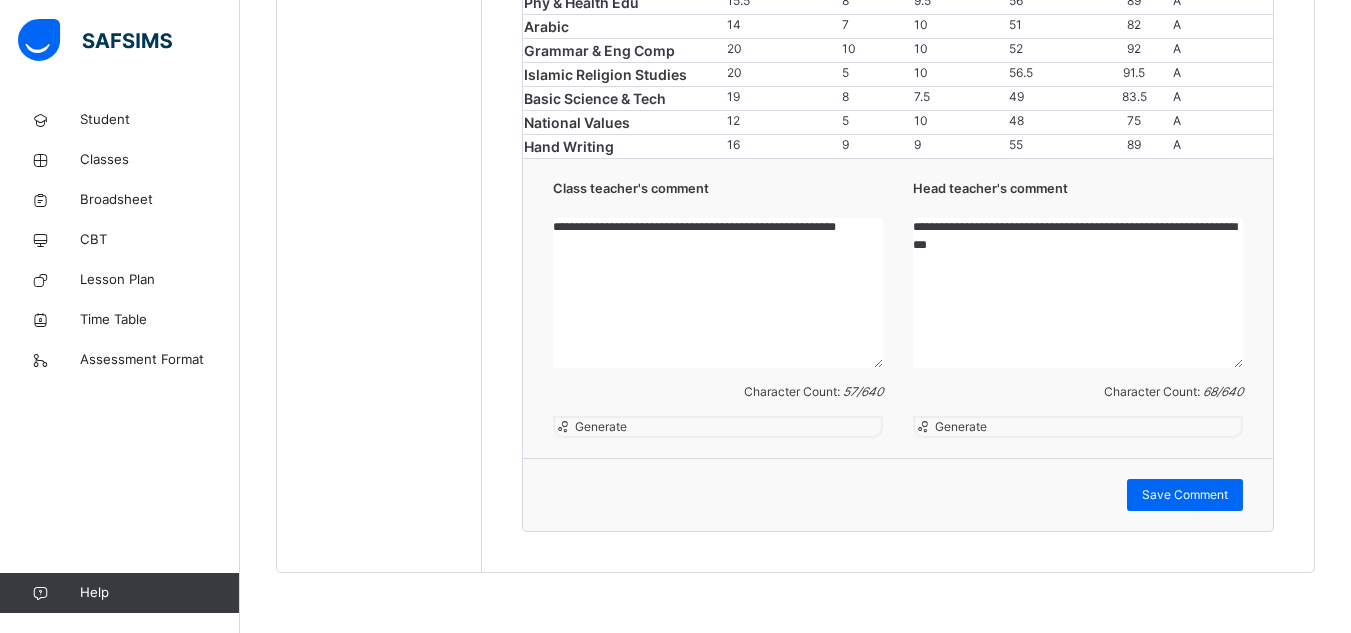 click on "**********" at bounding box center (1078, 293) 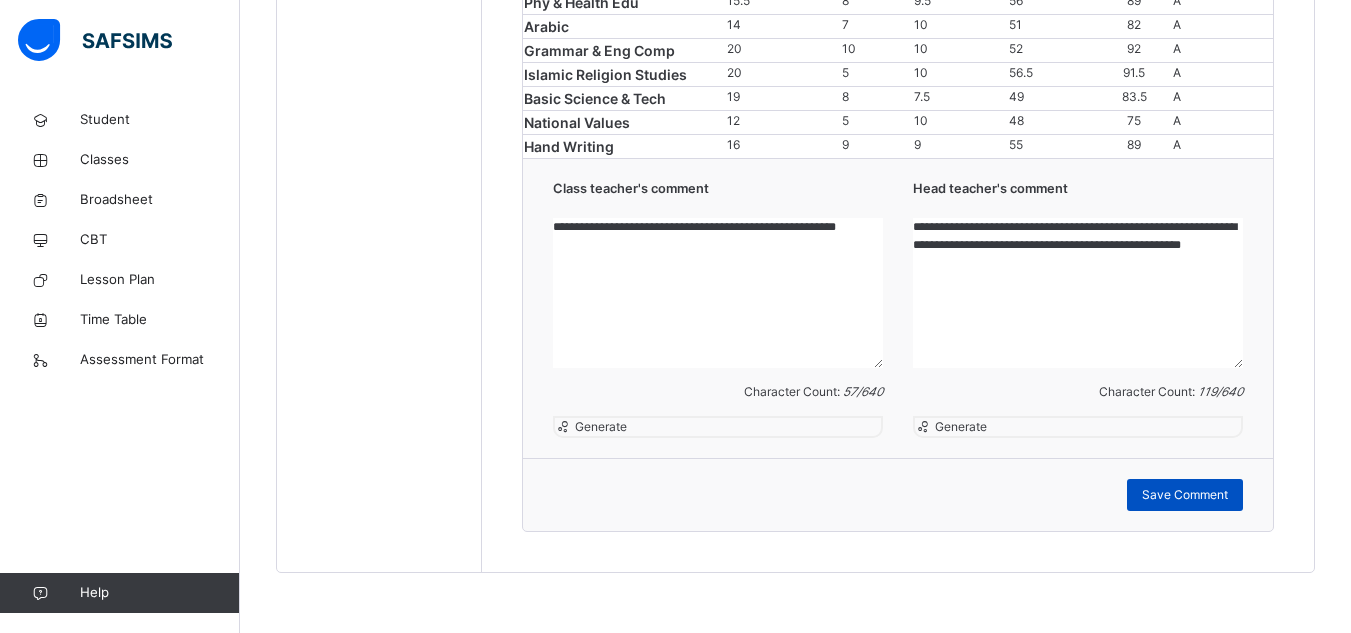 type on "**********" 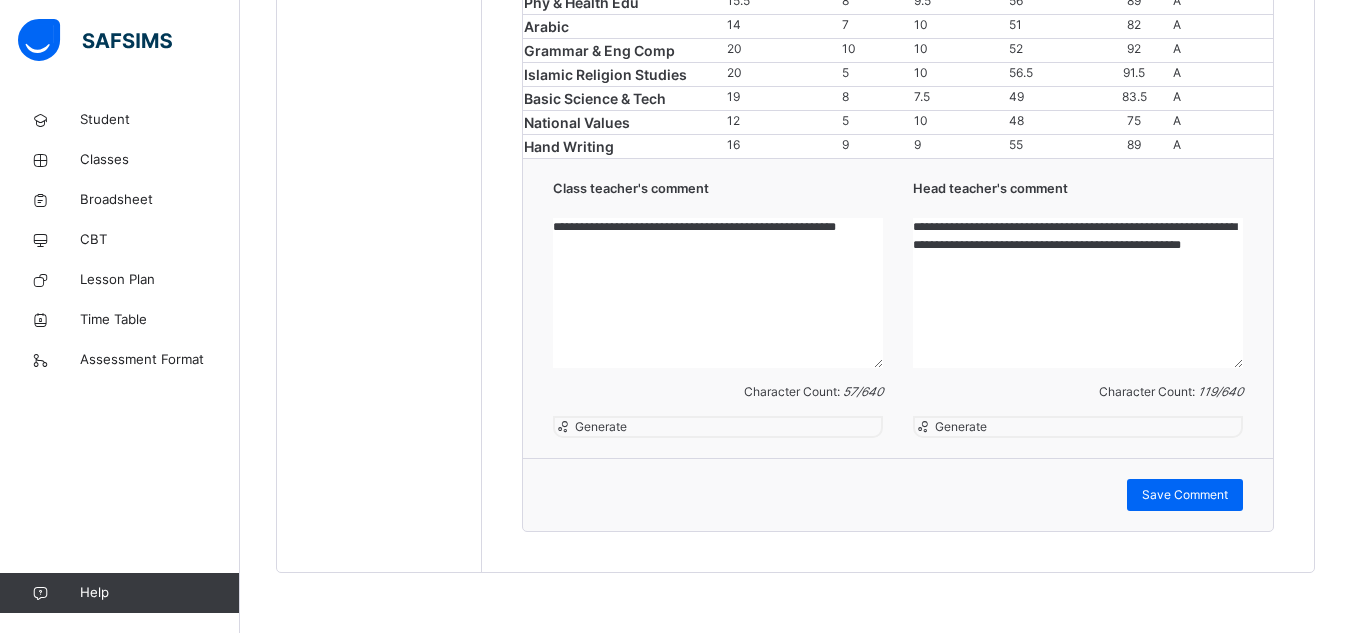 click on "**********" at bounding box center [1078, 293] 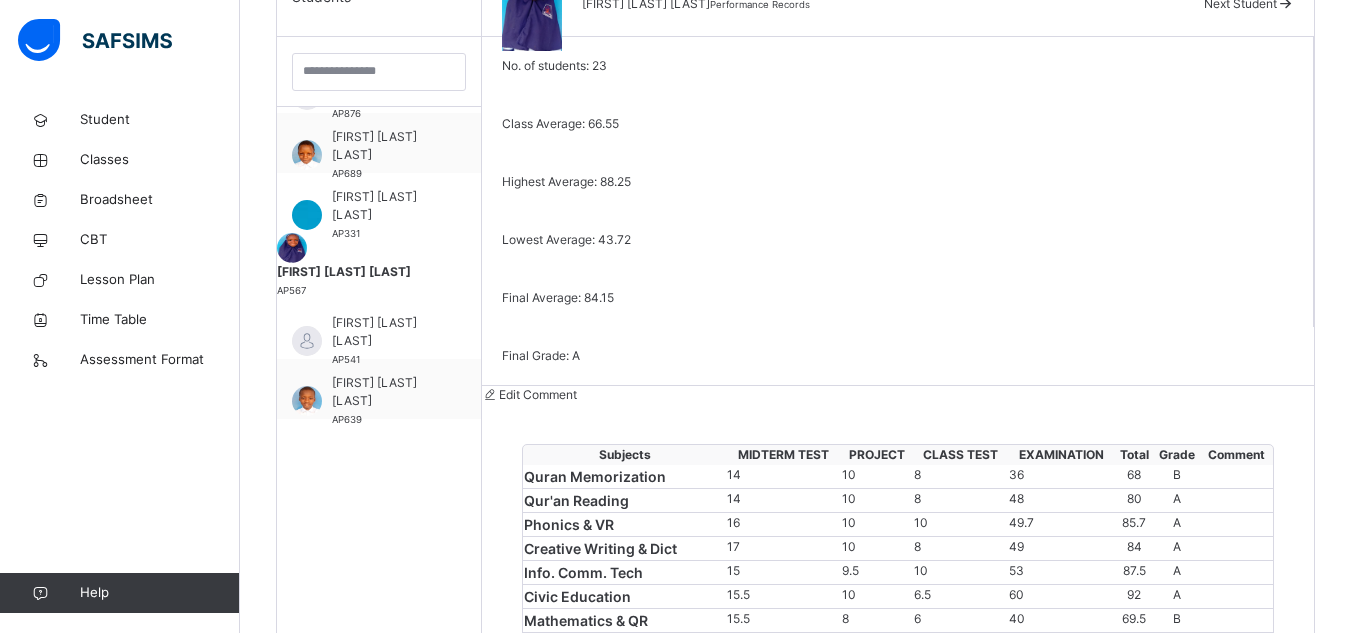 scroll, scrollTop: 562, scrollLeft: 0, axis: vertical 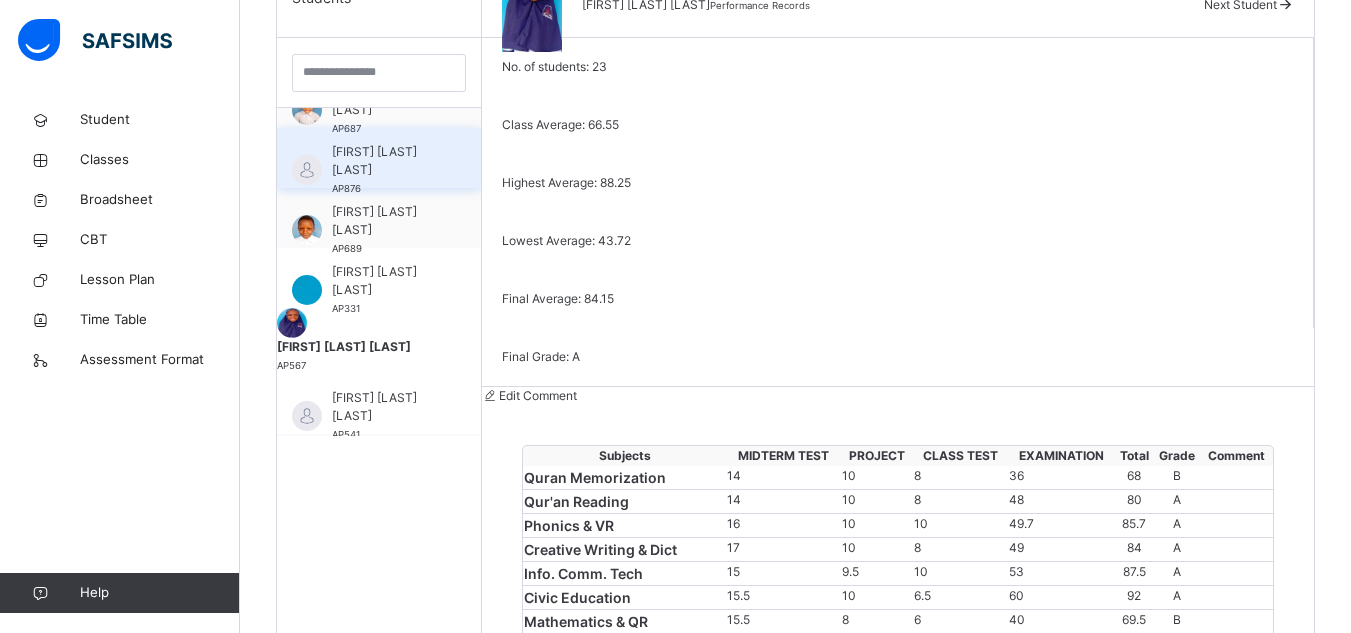 click on "KHADIJA ONYINOYI SHAHEED" at bounding box center (384, 161) 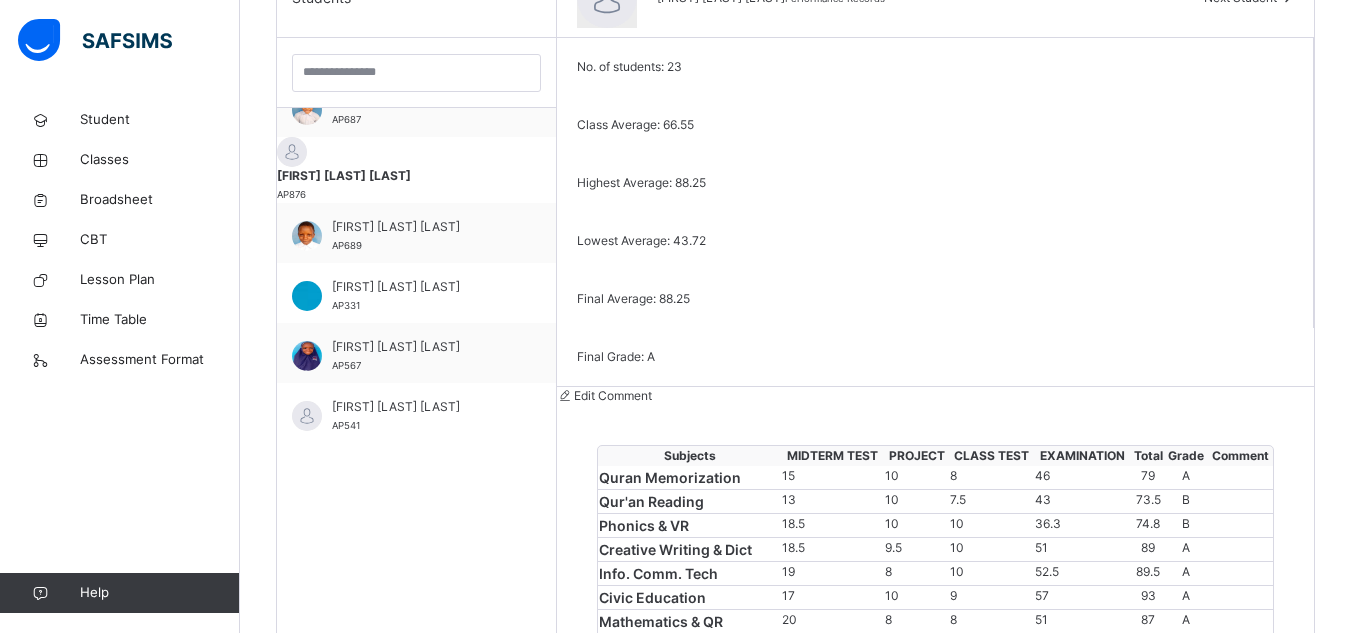 scroll, scrollTop: 700, scrollLeft: 0, axis: vertical 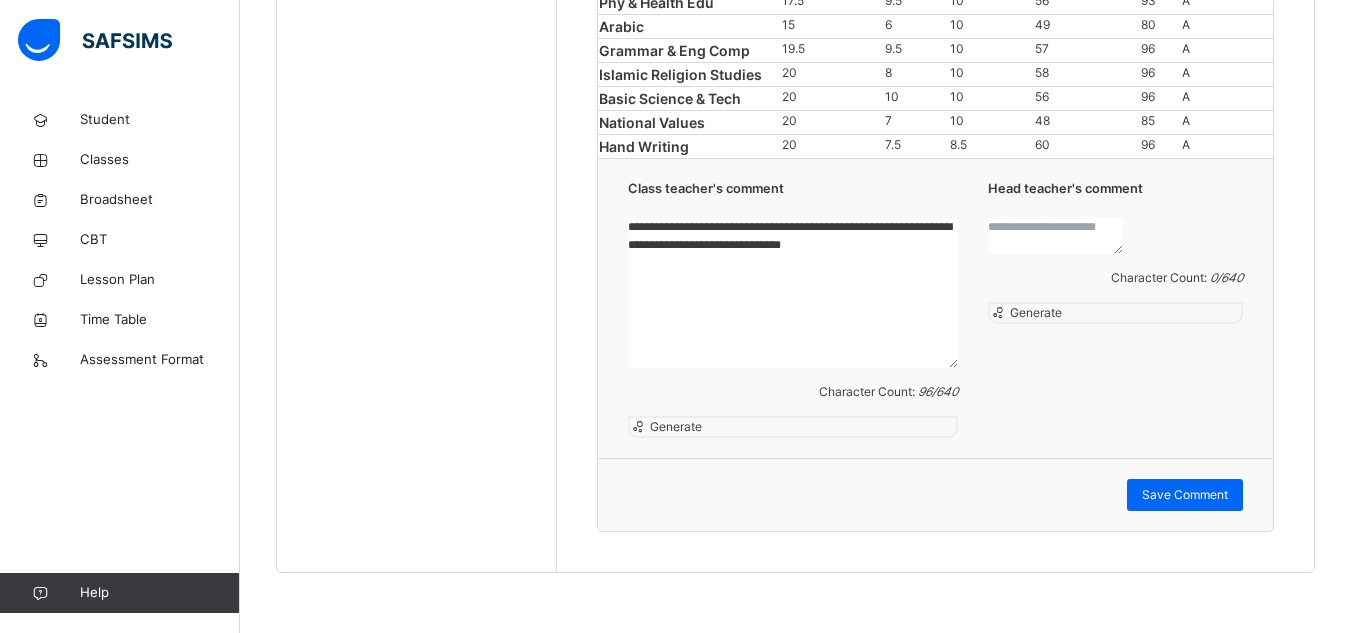 click at bounding box center [1055, 236] 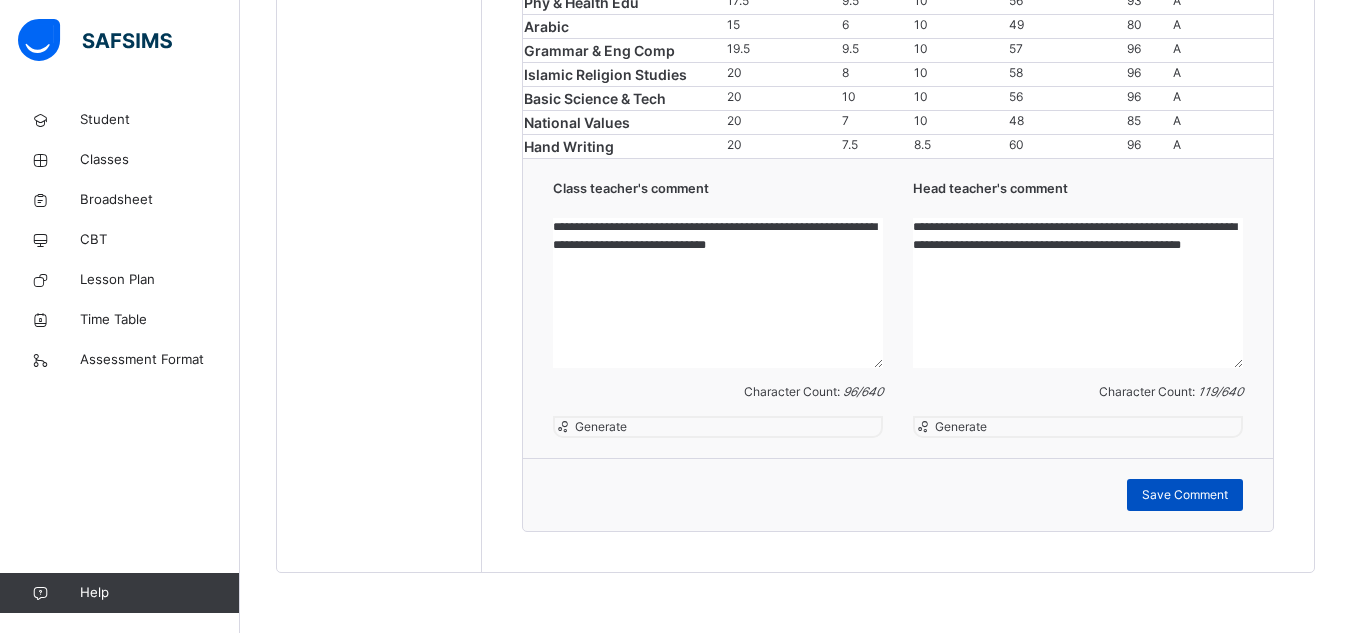 type on "**********" 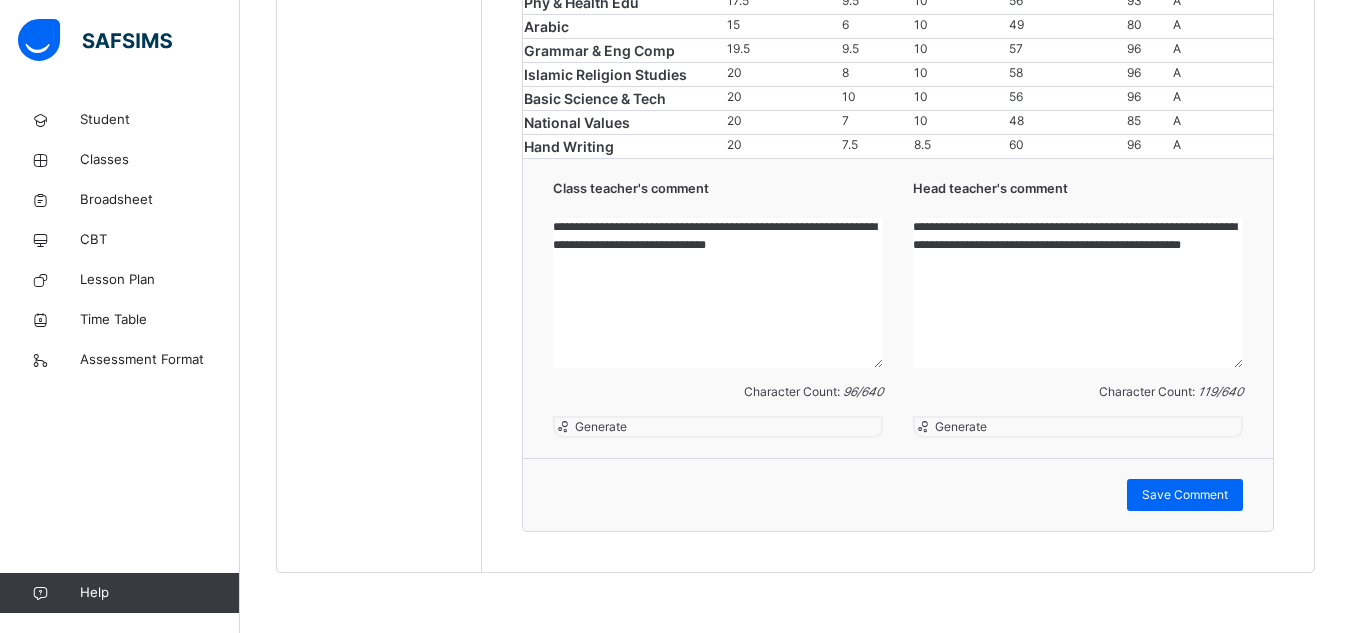 click on "**********" at bounding box center [718, 293] 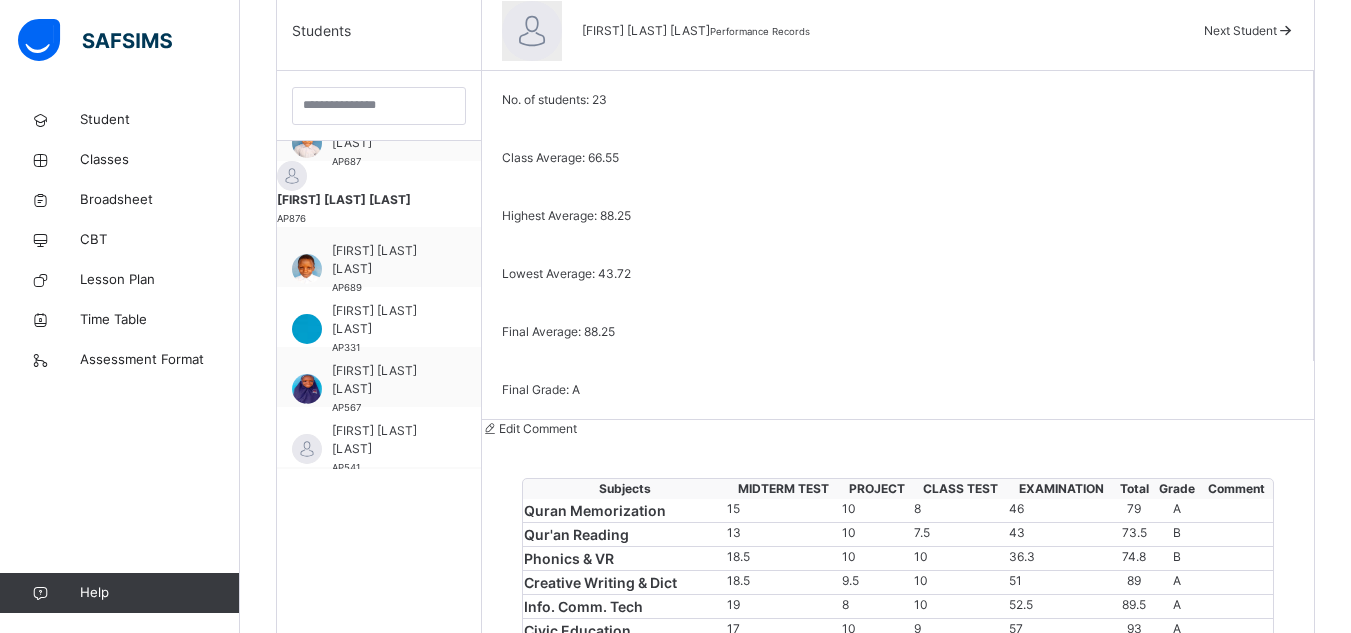 scroll, scrollTop: 527, scrollLeft: 0, axis: vertical 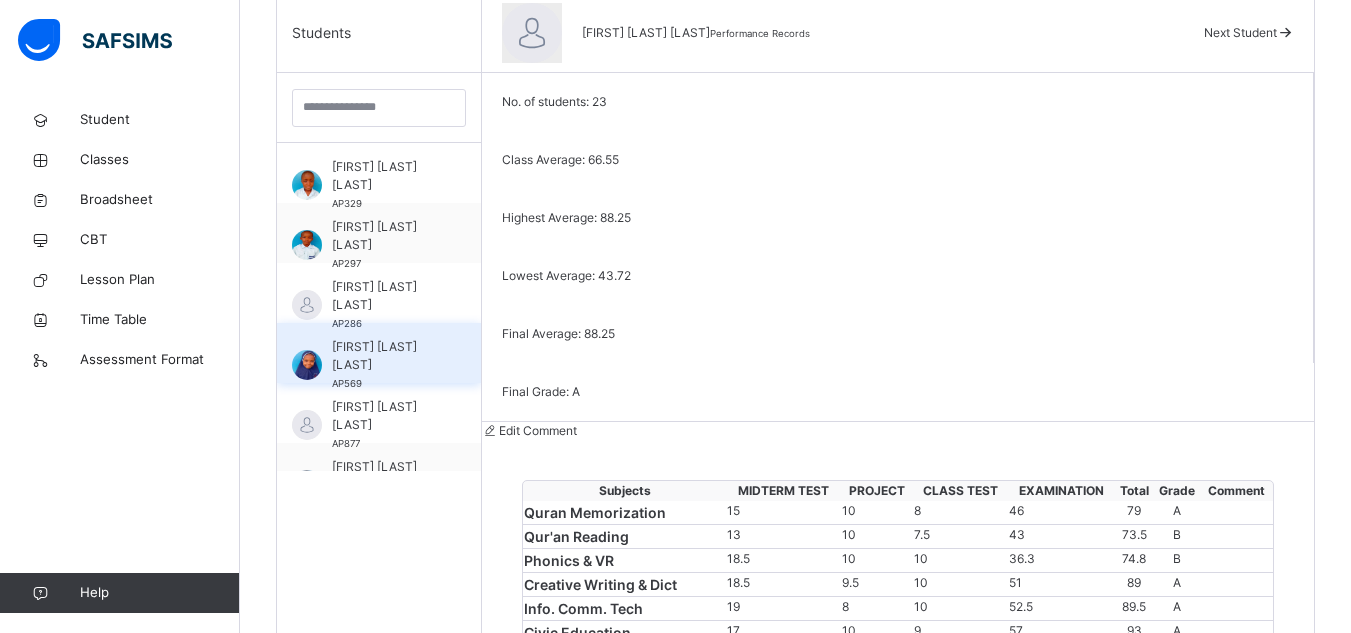 click on "AISHA ABBA UMAR" at bounding box center (384, 356) 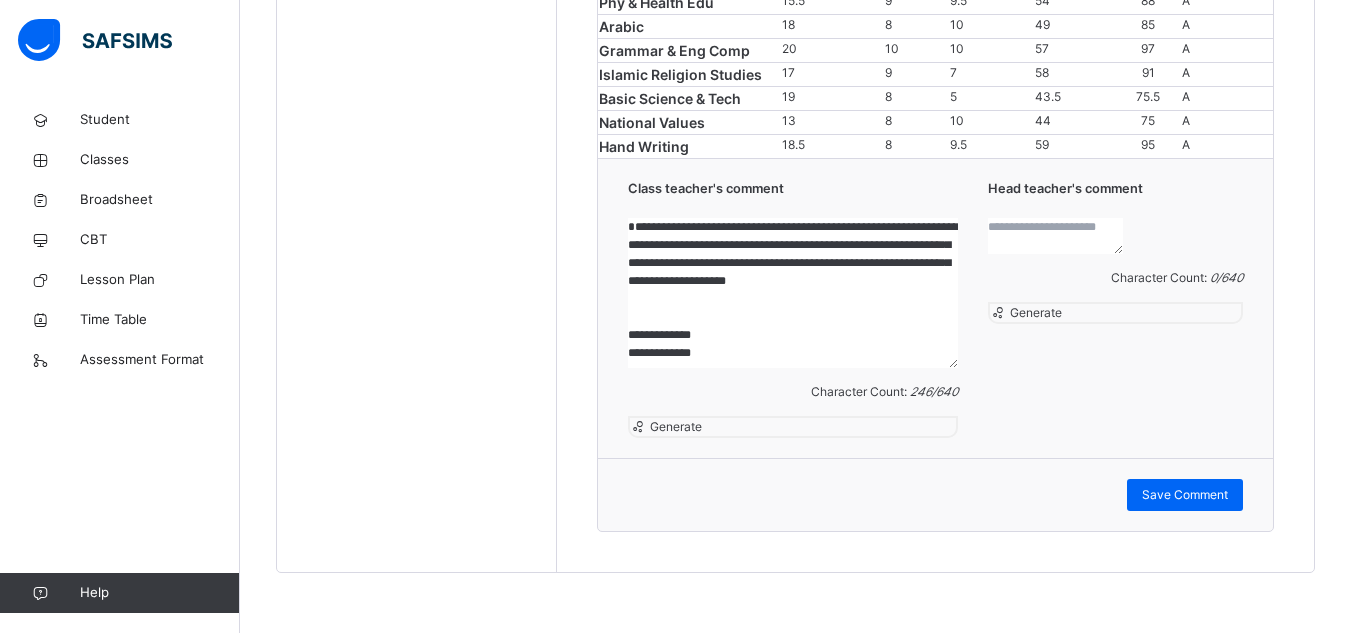 scroll, scrollTop: 1897, scrollLeft: 0, axis: vertical 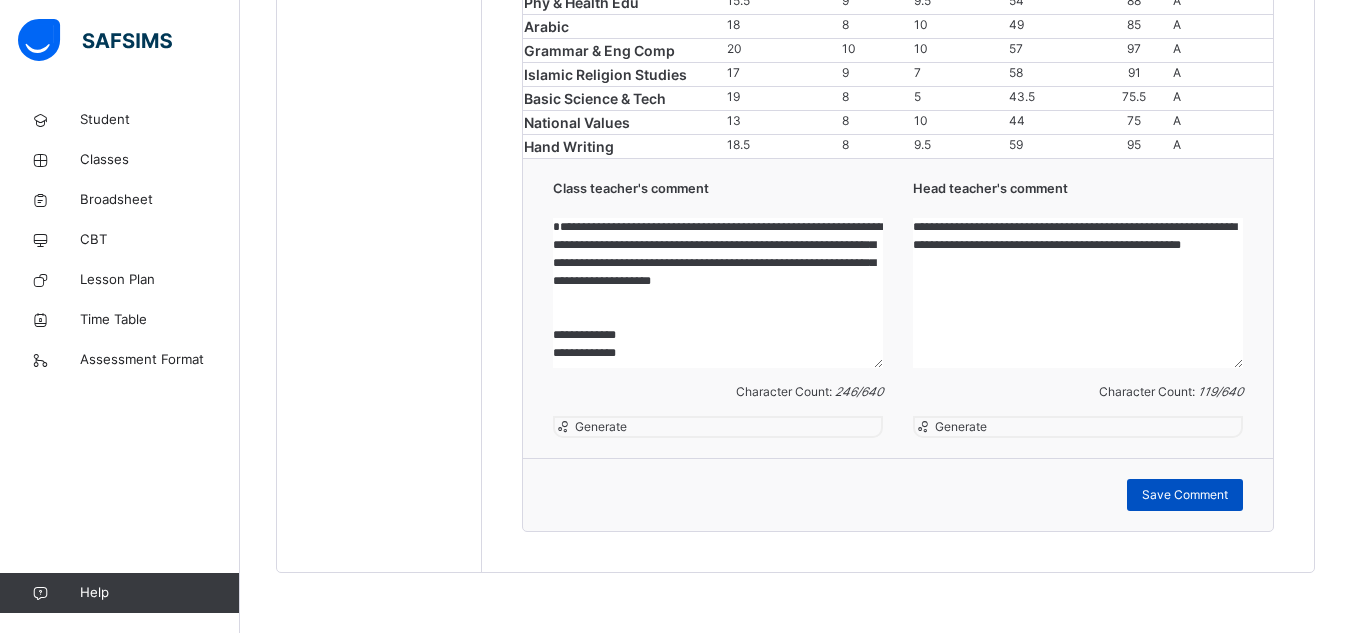type on "**********" 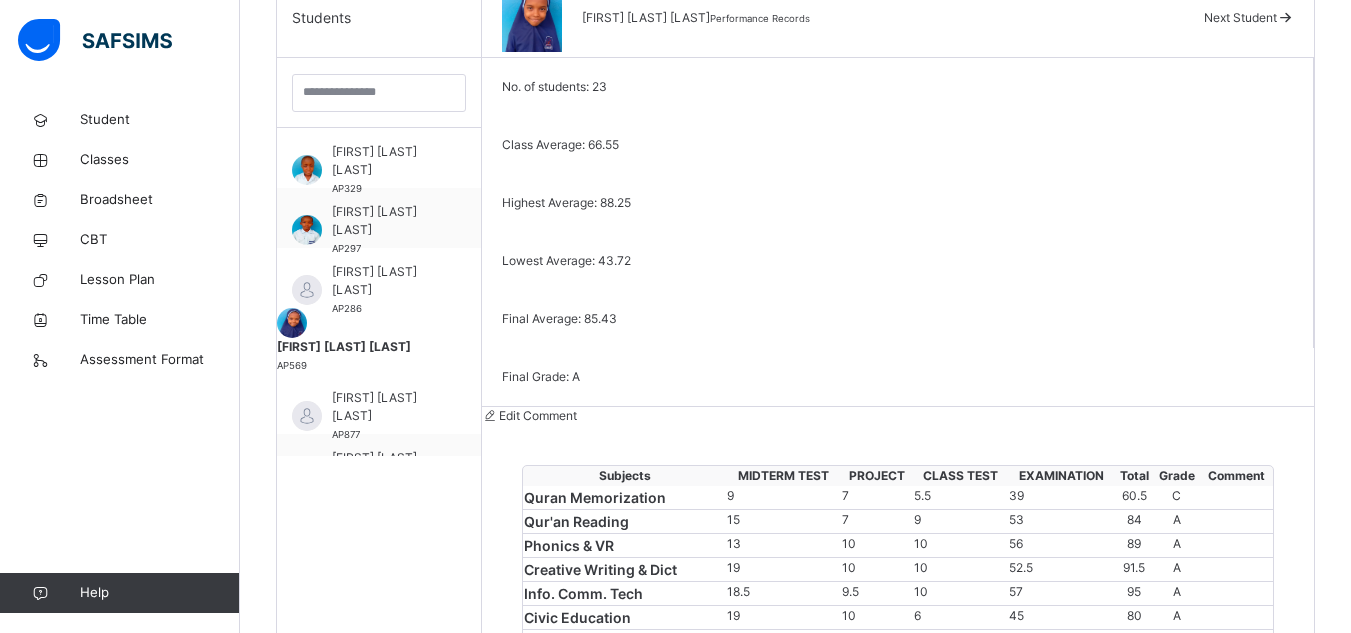 scroll, scrollTop: 540, scrollLeft: 0, axis: vertical 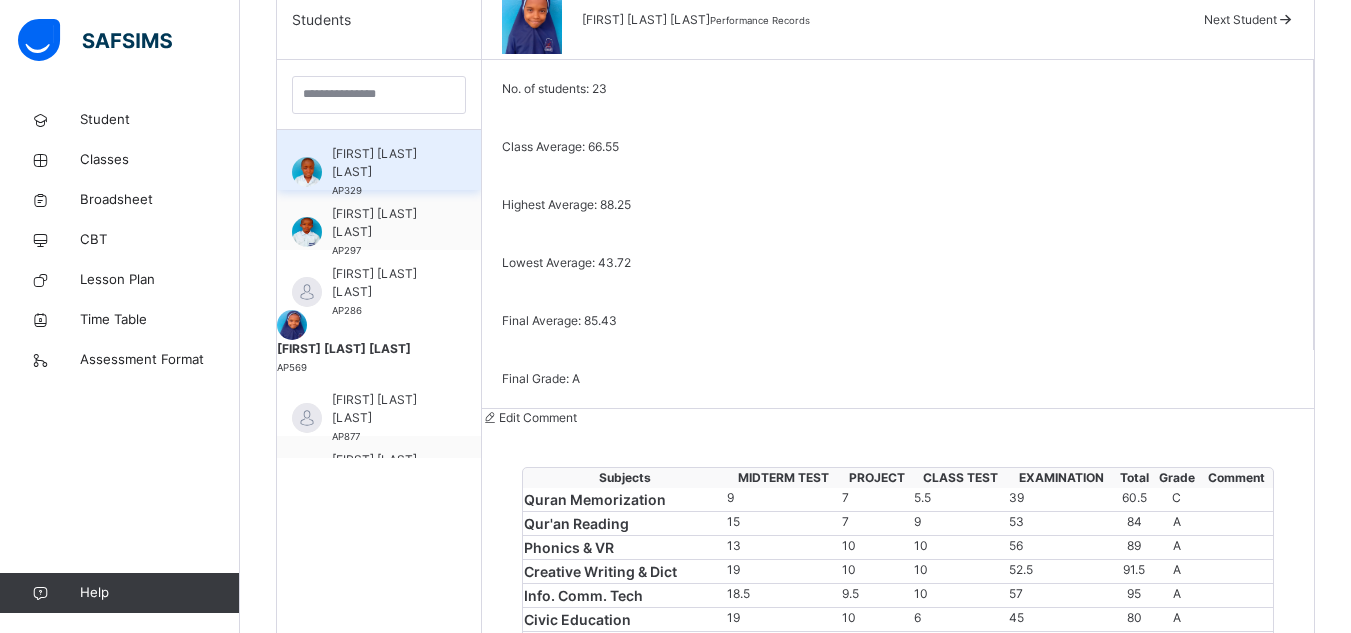 click on "ABDULRAHMAN RAMALAN SULEIMAN" at bounding box center [384, 163] 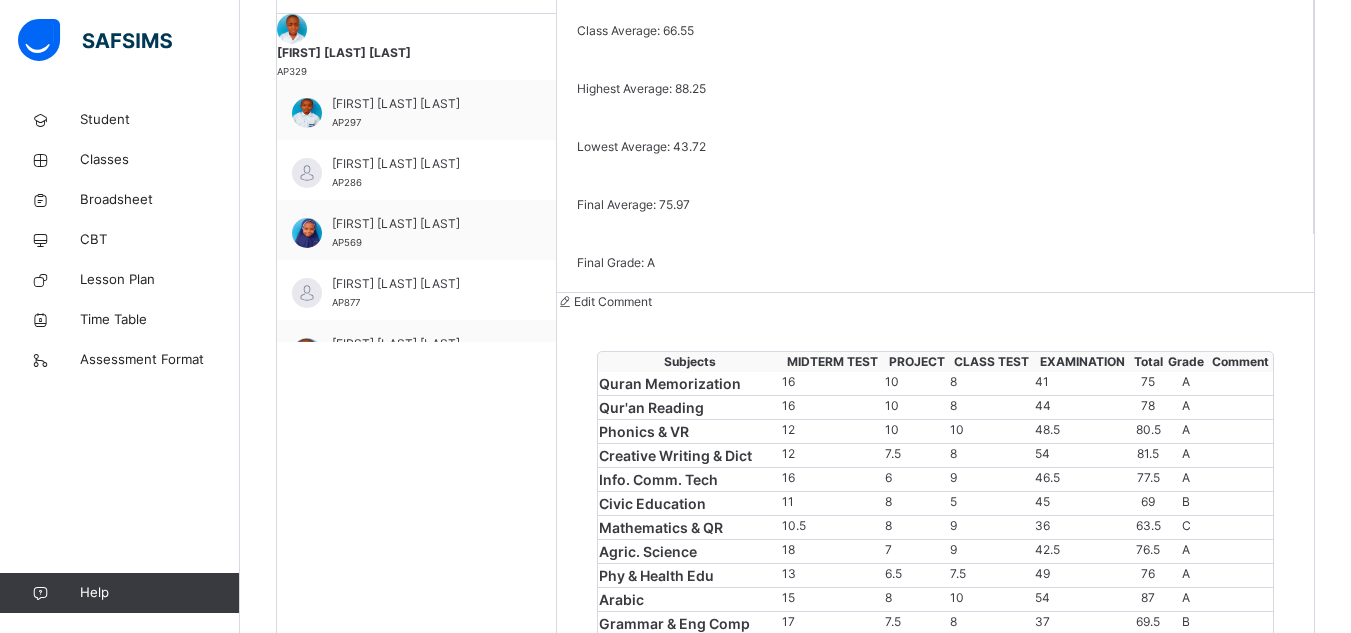 scroll, scrollTop: 655, scrollLeft: 0, axis: vertical 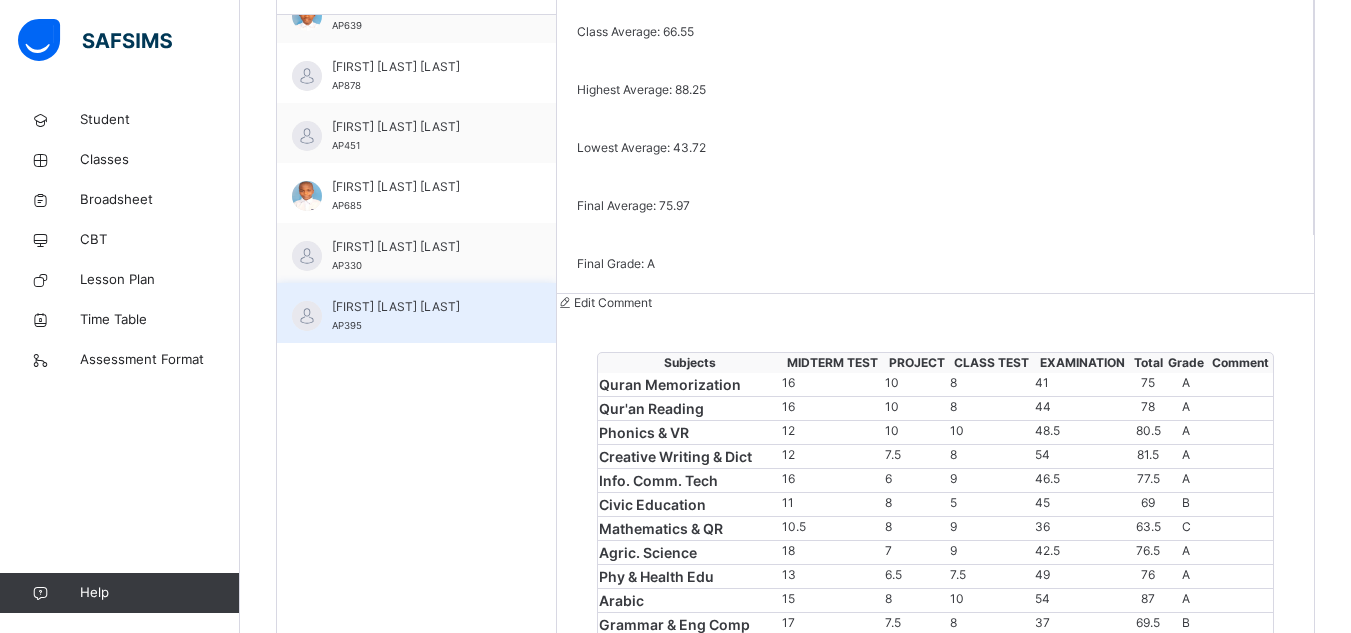 click on "YUSUF MA'ARUF SADIQ" at bounding box center [421, 307] 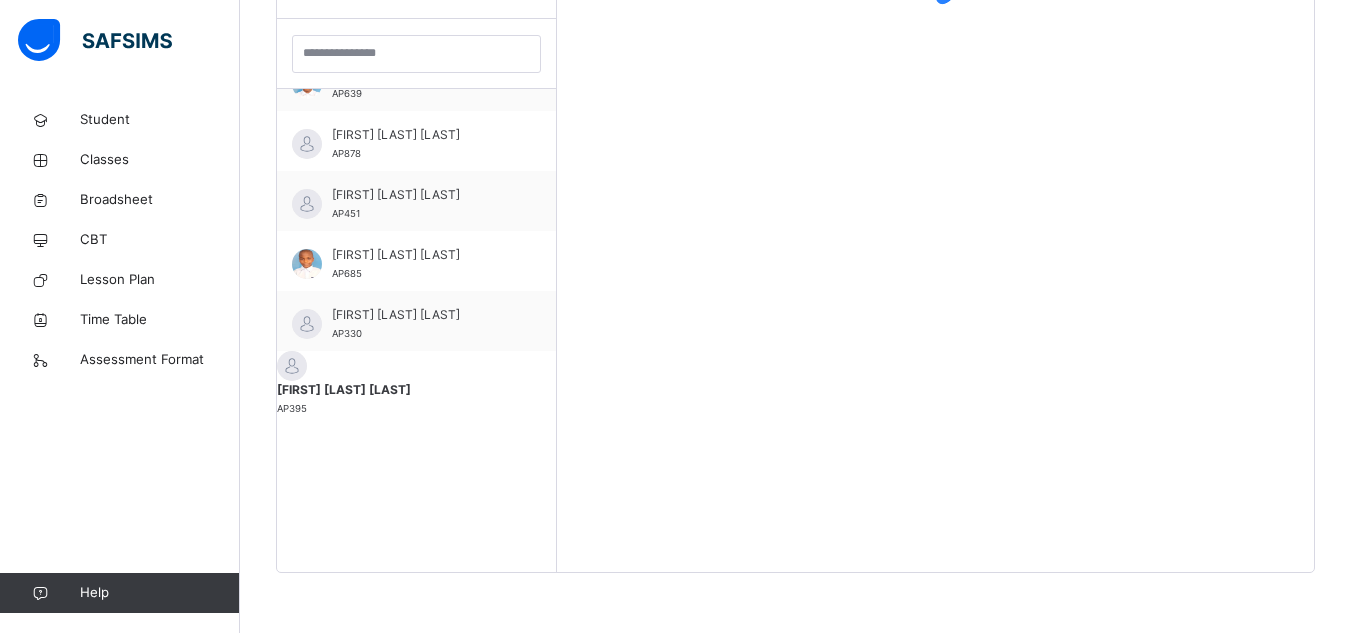 scroll, scrollTop: 581, scrollLeft: 0, axis: vertical 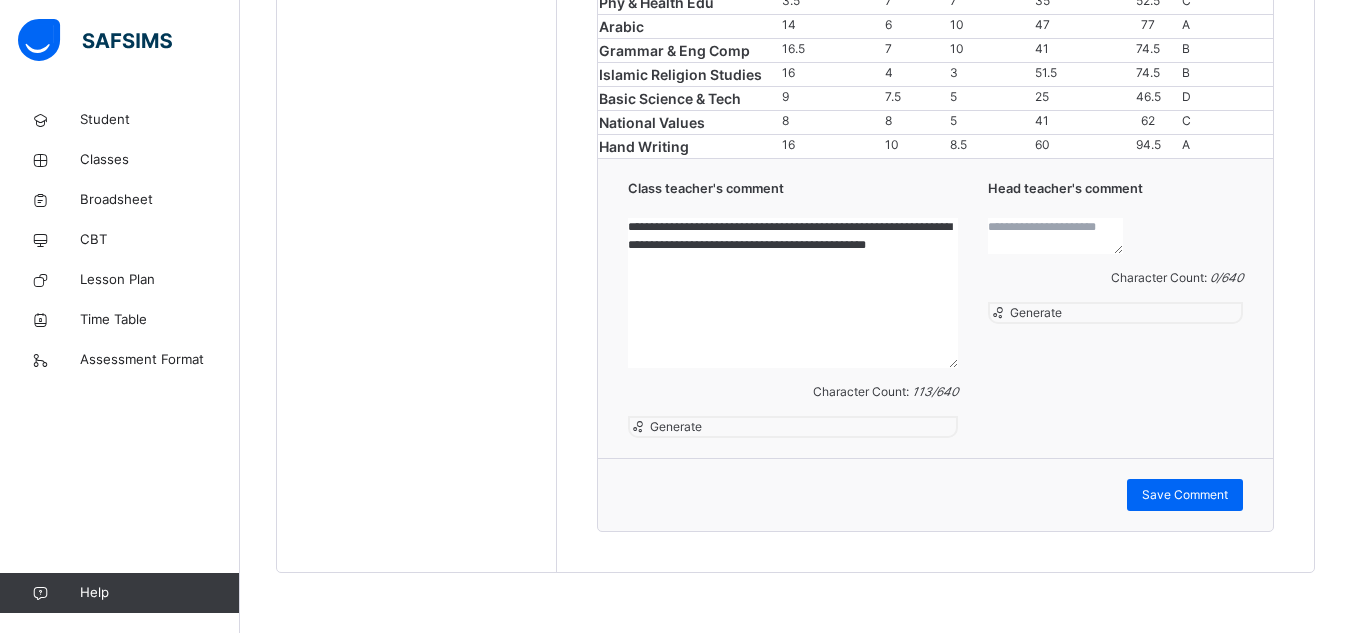 click at bounding box center (1055, 236) 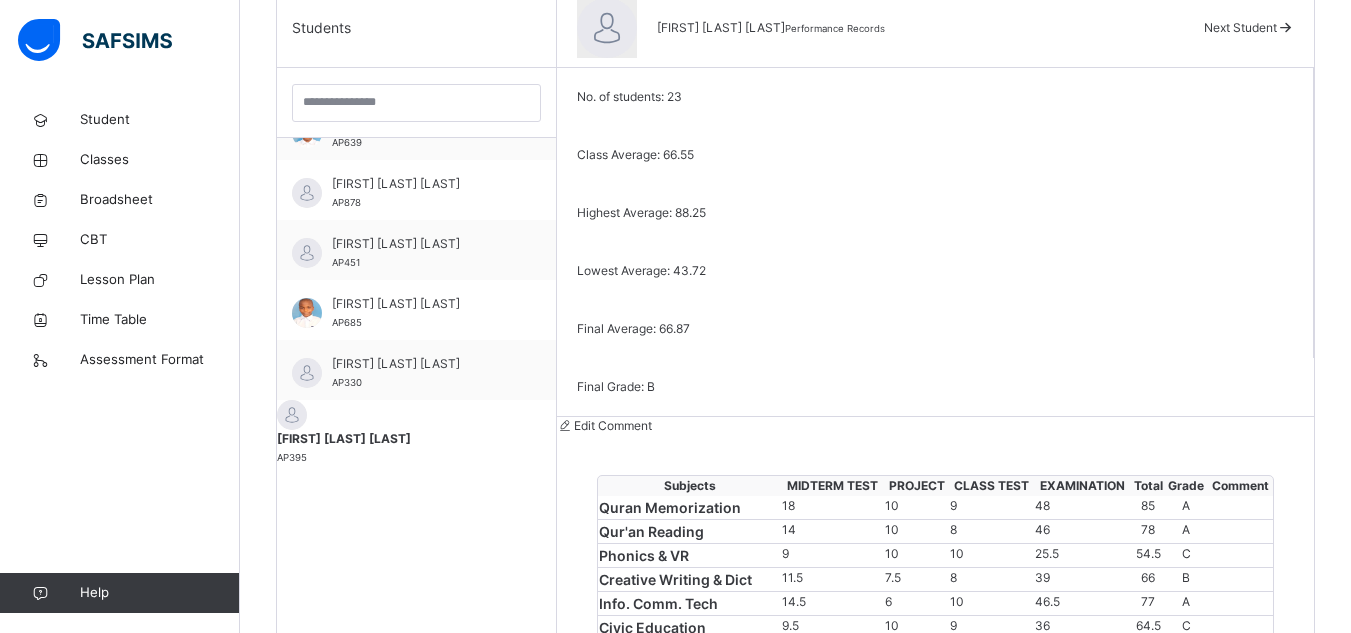 scroll, scrollTop: 537, scrollLeft: 0, axis: vertical 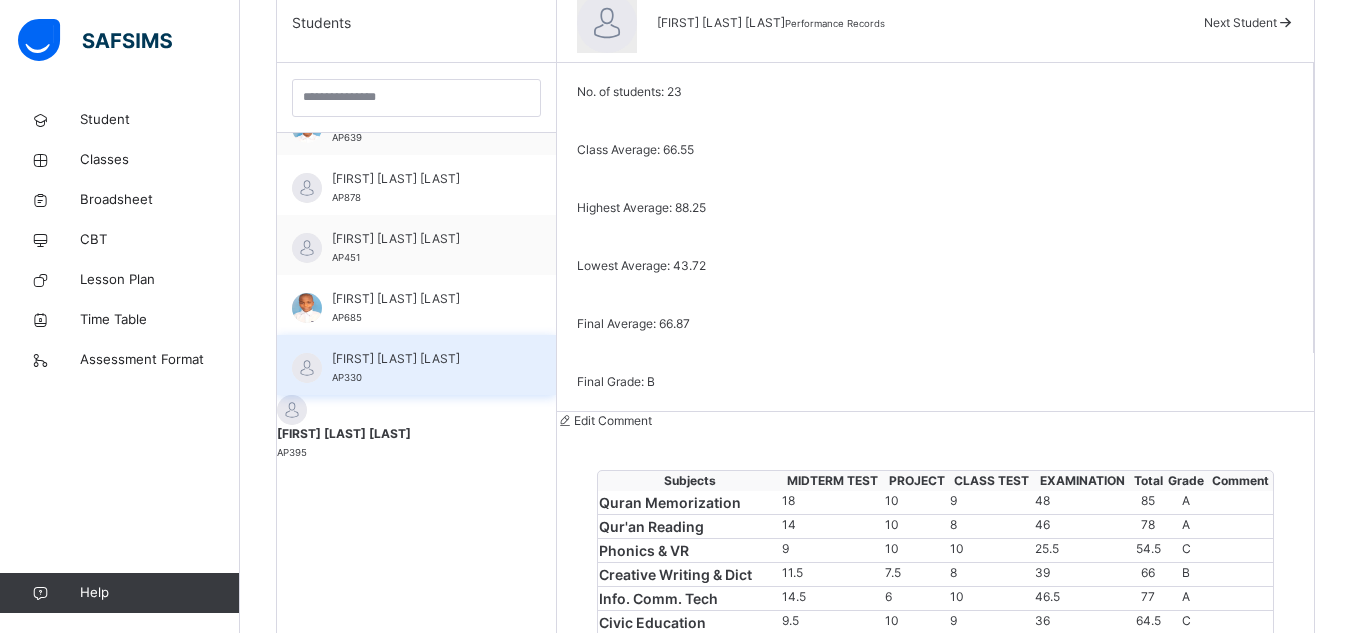 click on "YAQUB HARUNA ABDULQADIR" at bounding box center (421, 359) 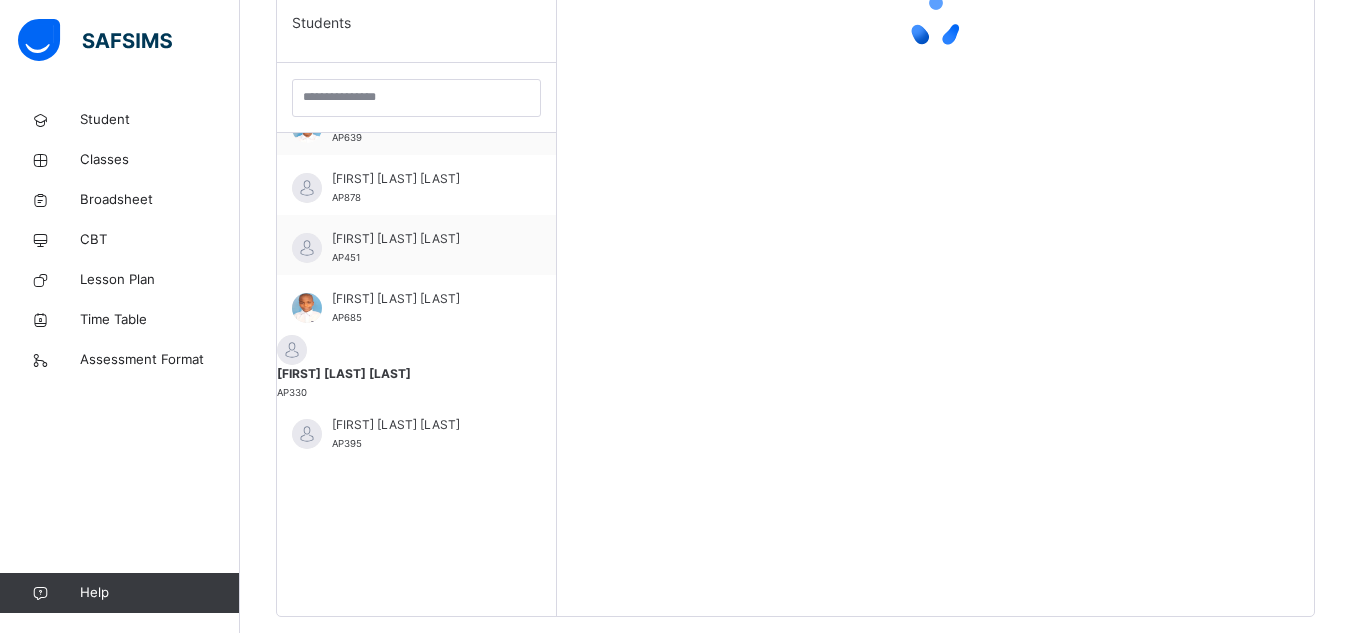 scroll, scrollTop: 1052, scrollLeft: 0, axis: vertical 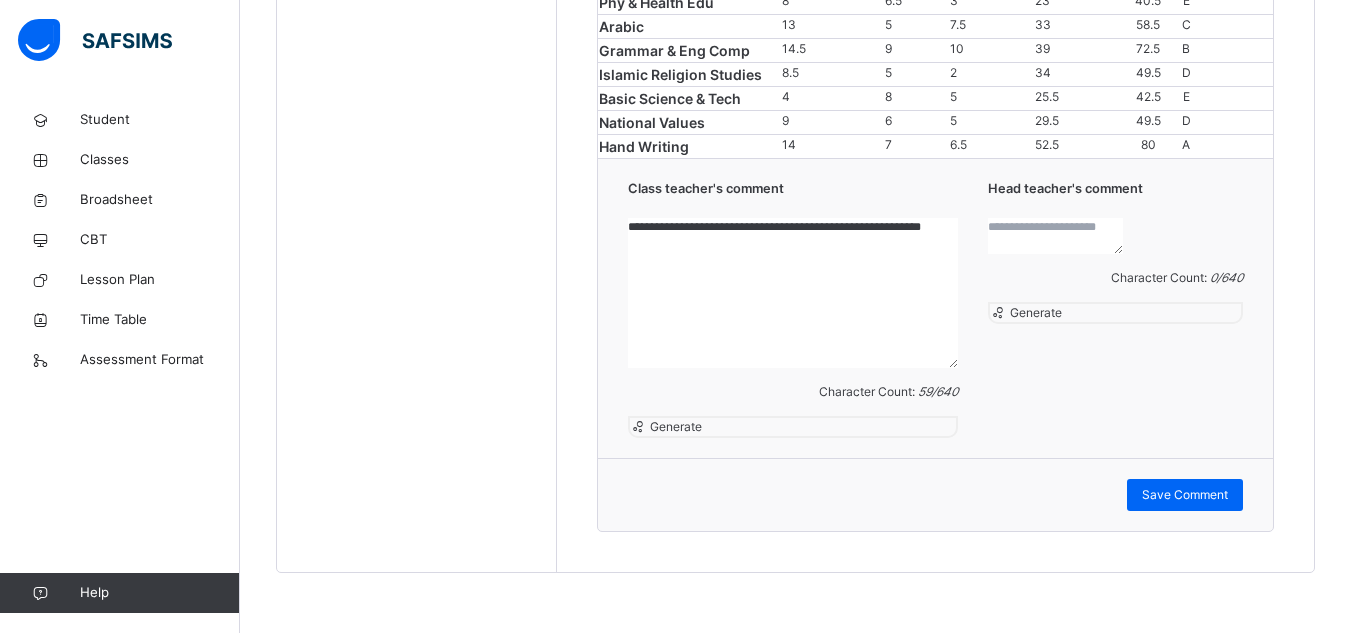 click at bounding box center [1055, 236] 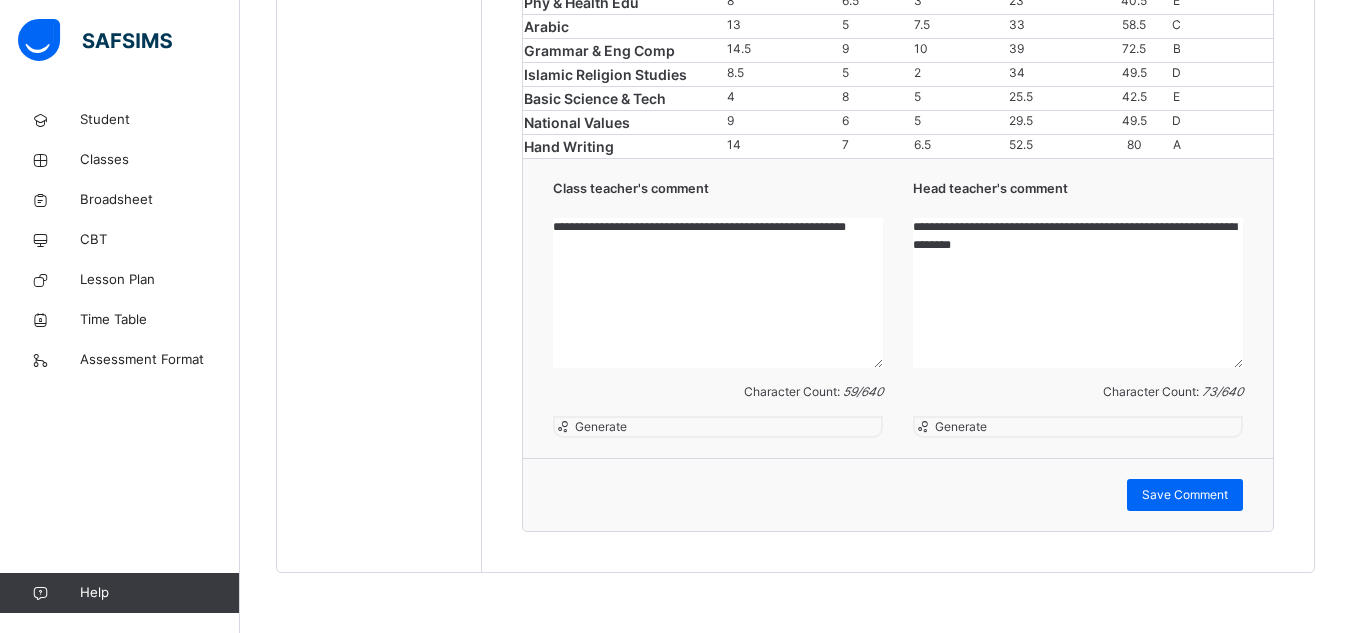 click on "Save Comment" at bounding box center (898, 494) 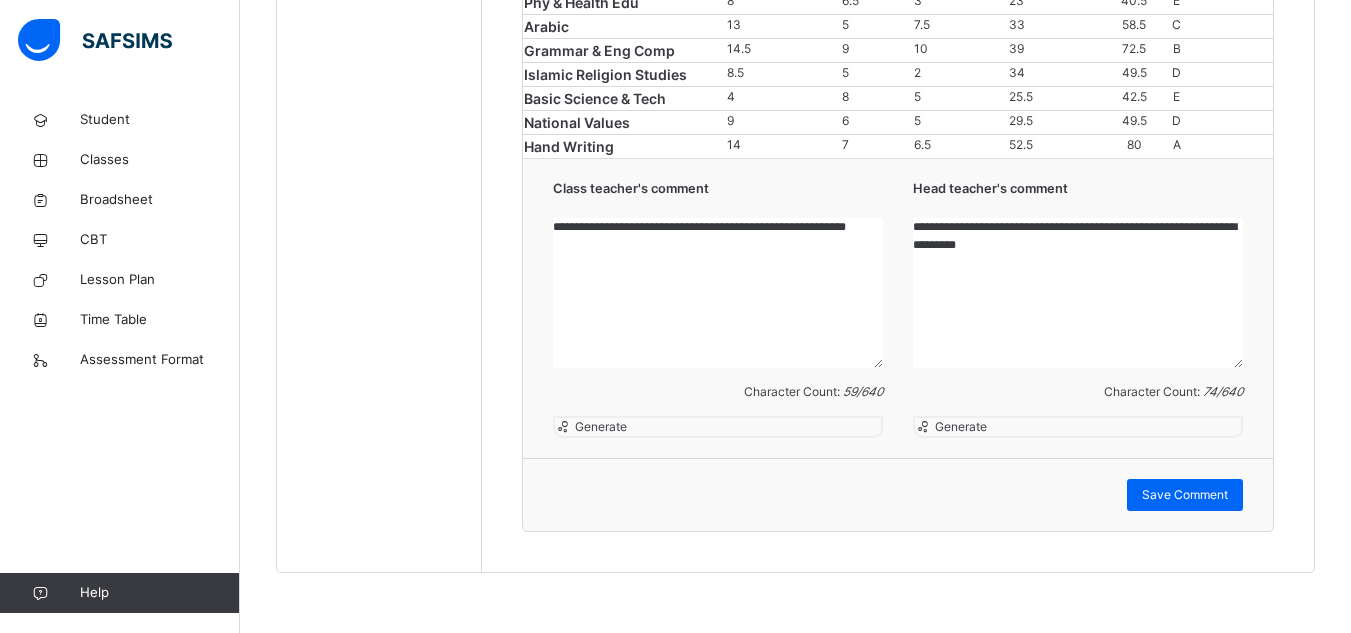 click on "**********" at bounding box center [1078, 293] 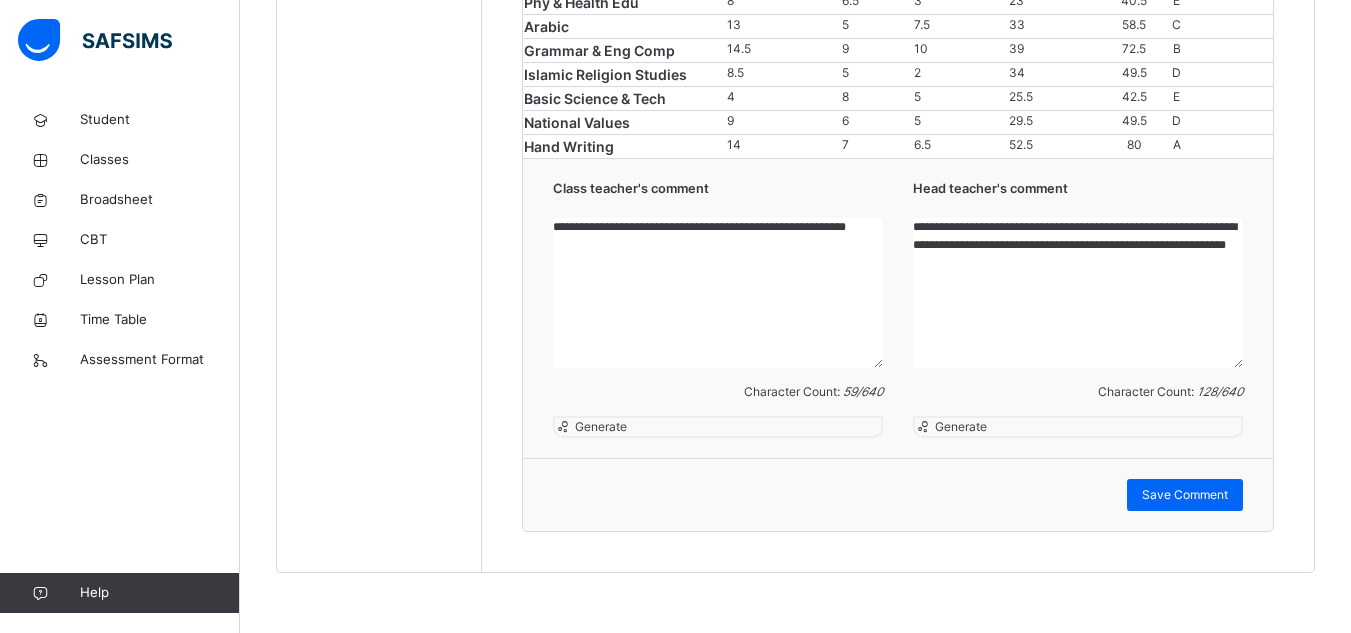 click on "**********" at bounding box center (1078, 293) 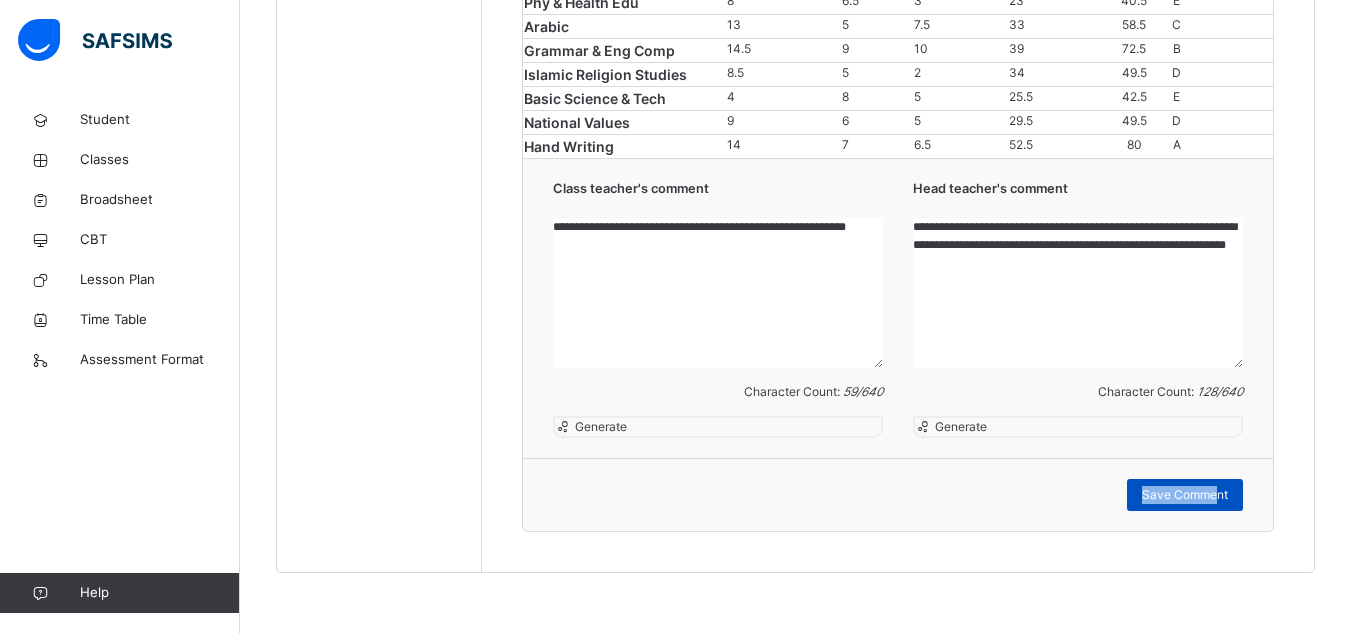 drag, startPoint x: 1107, startPoint y: 490, endPoint x: 1229, endPoint y: 562, distance: 141.66158 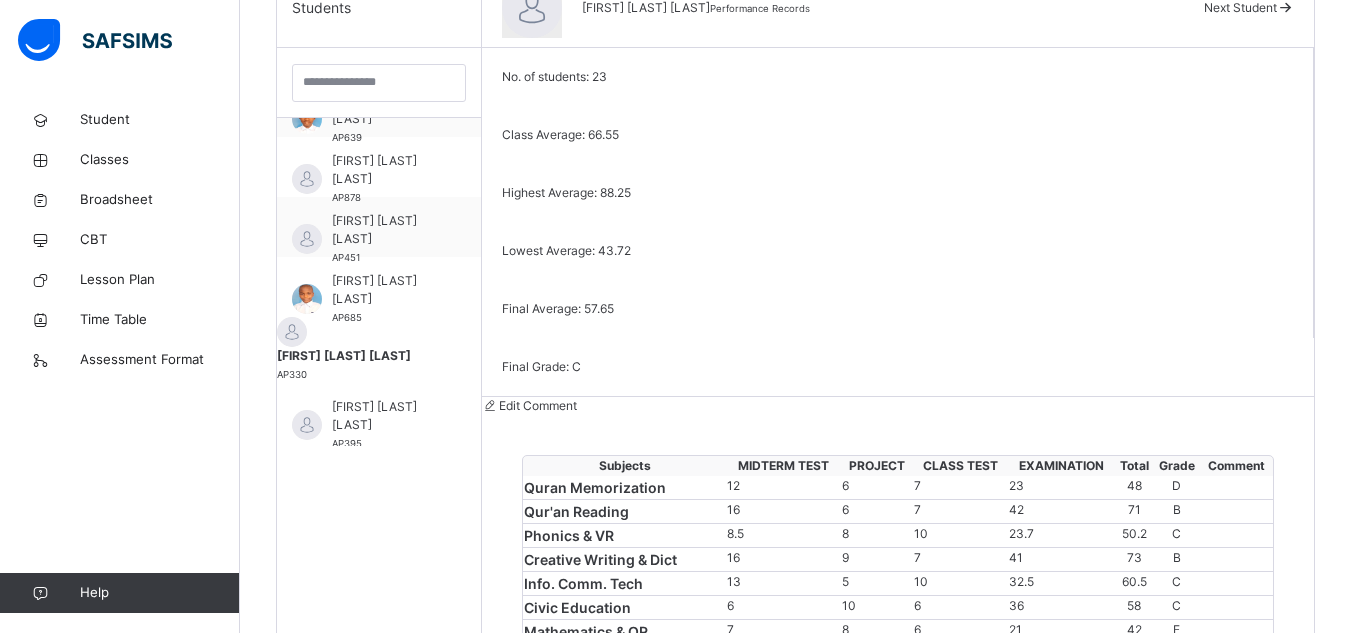 scroll, scrollTop: 548, scrollLeft: 0, axis: vertical 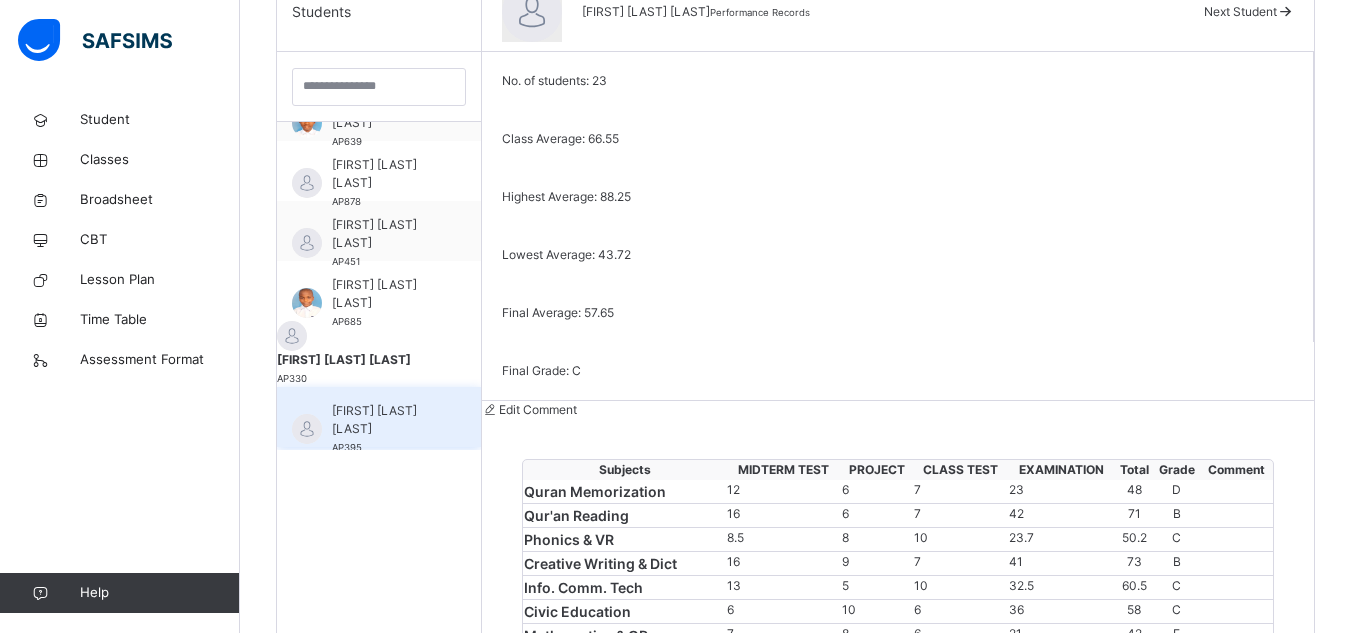 click on "YUSUF MA'ARUF SADIQ" at bounding box center [384, 420] 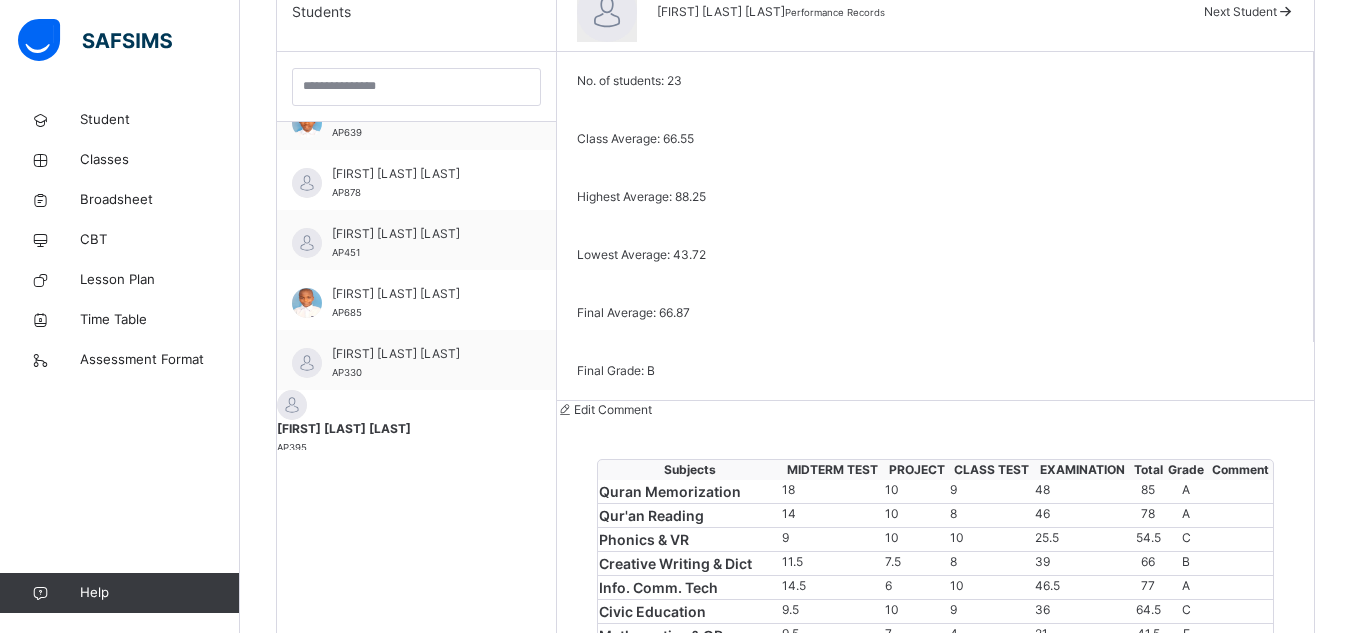 scroll, scrollTop: 1061, scrollLeft: 0, axis: vertical 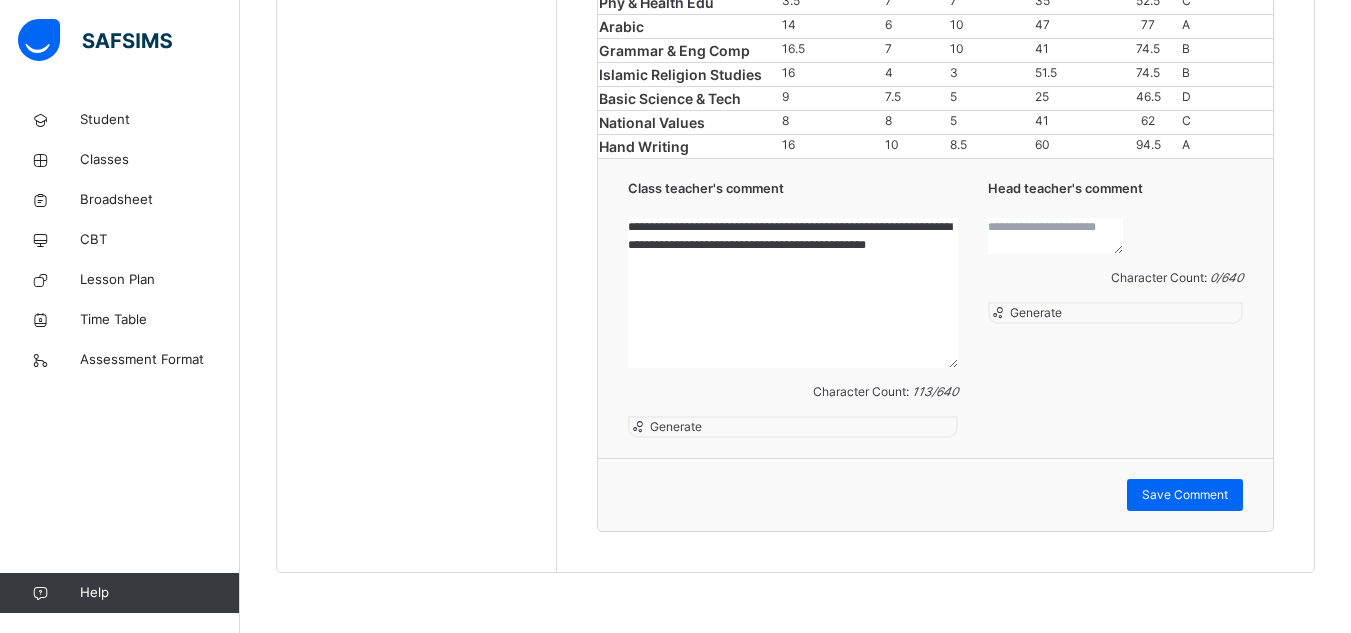 click at bounding box center [1055, 236] 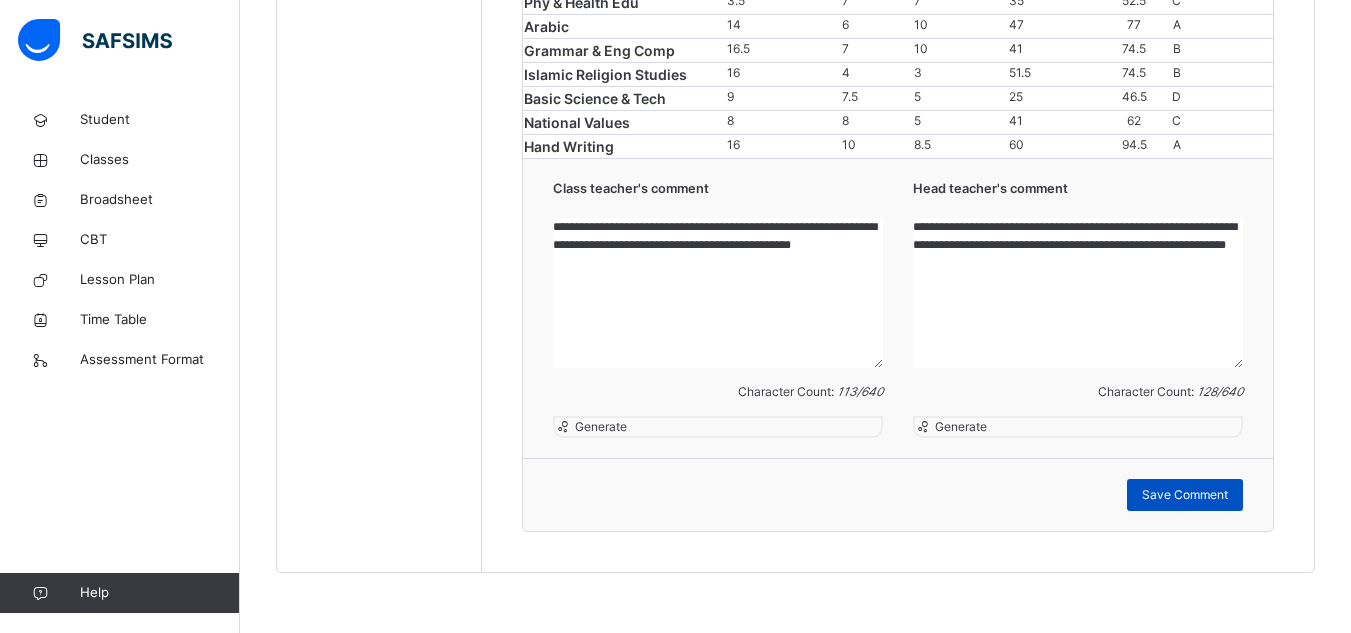 type on "**********" 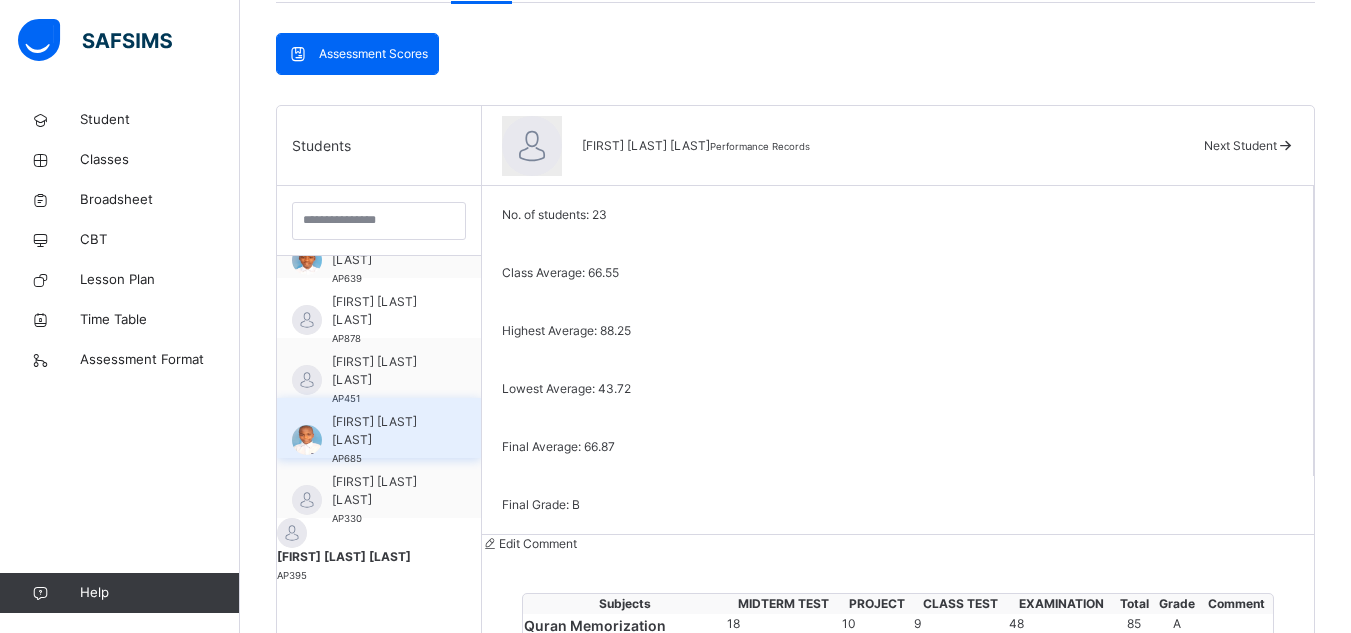 scroll, scrollTop: 415, scrollLeft: 0, axis: vertical 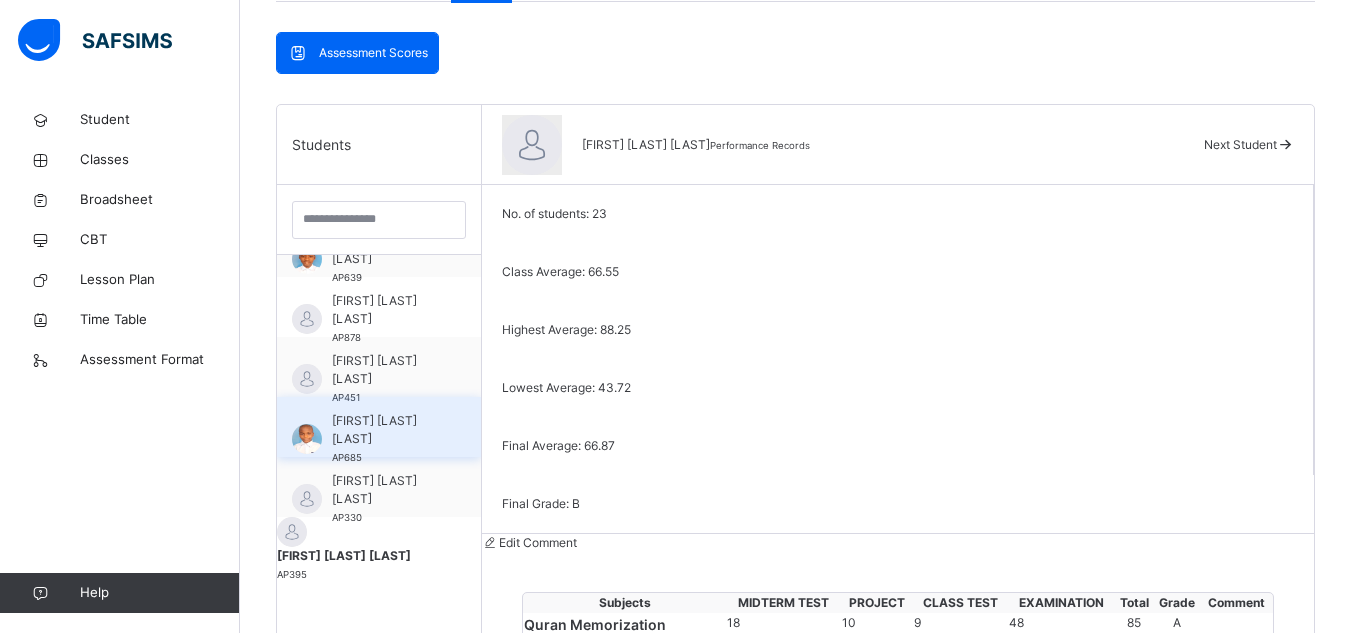 click on "USMAN OMAR MOHAMMED" at bounding box center (384, 430) 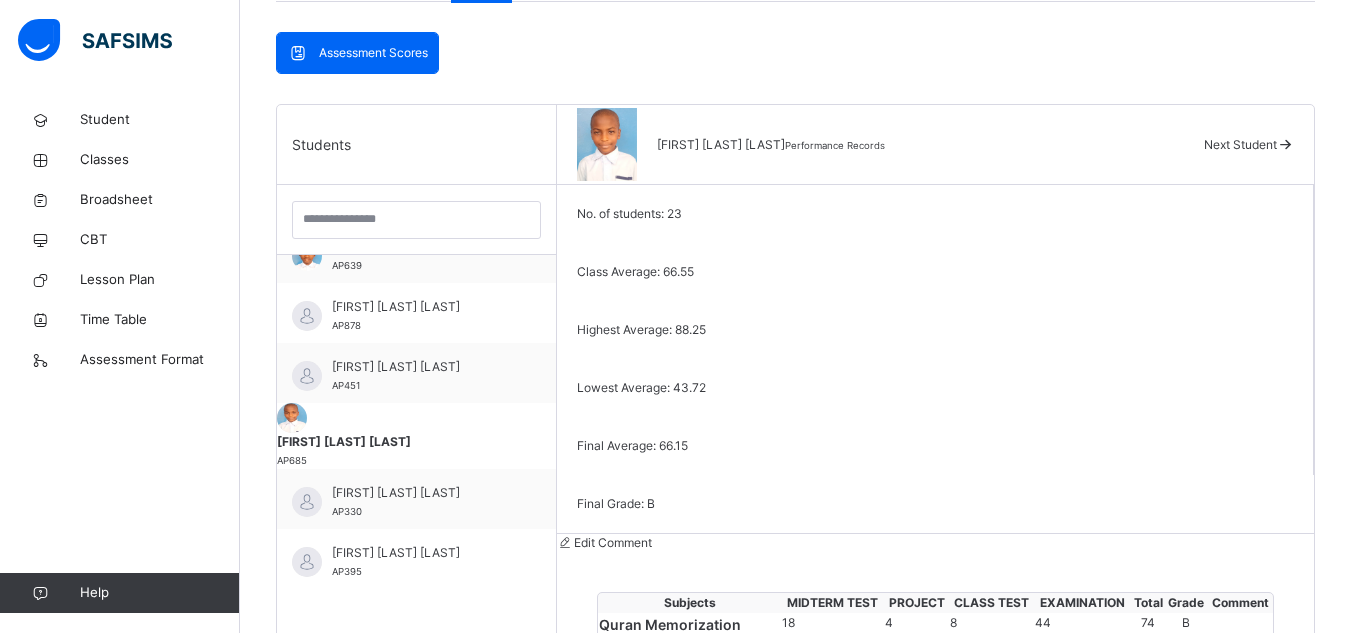 scroll, scrollTop: 1061, scrollLeft: 0, axis: vertical 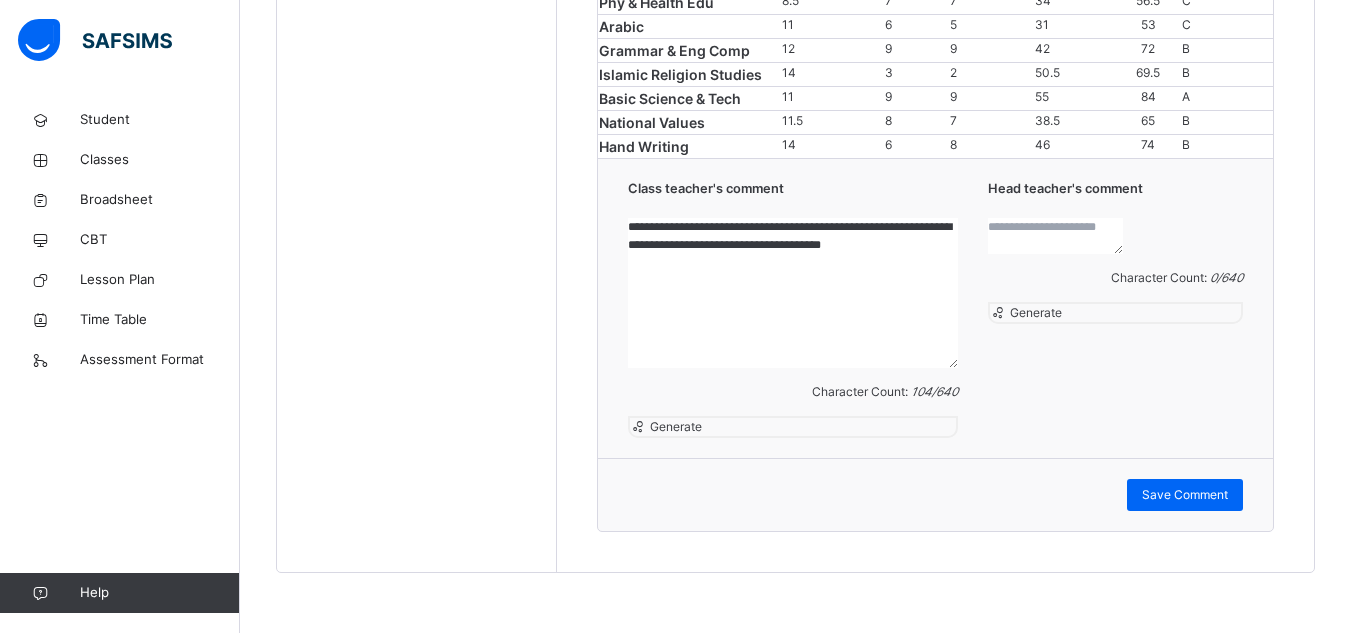 click at bounding box center [1055, 236] 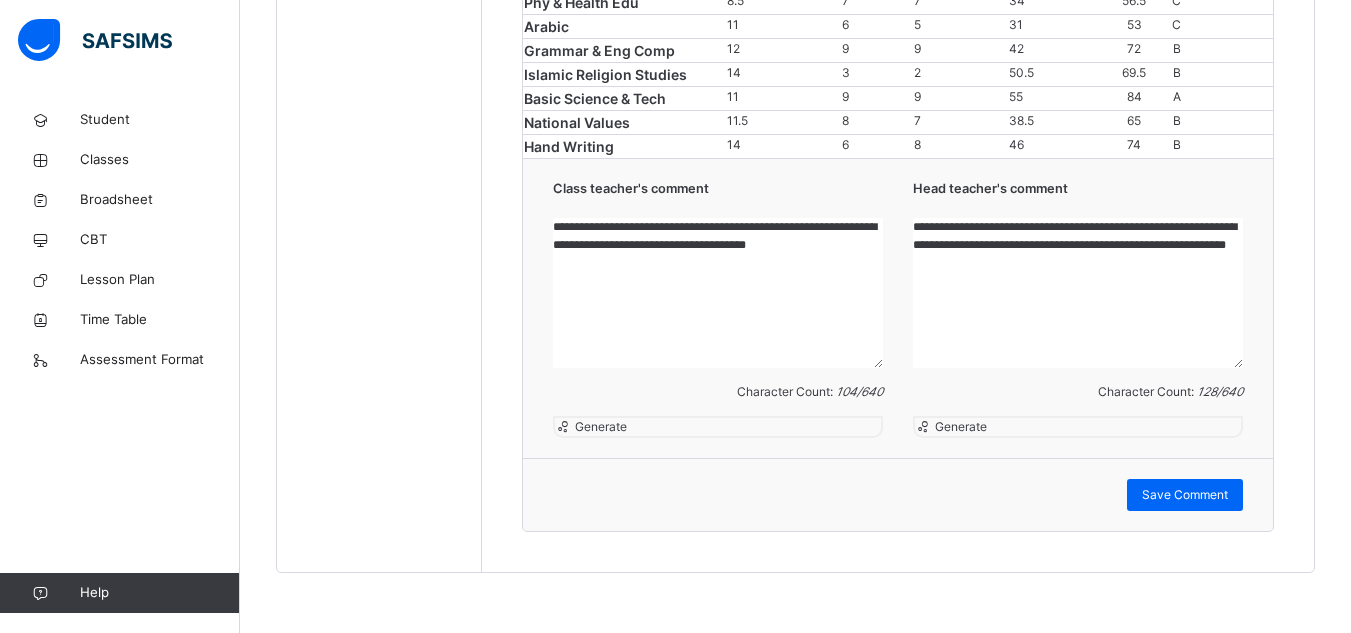 scroll, scrollTop: 1897, scrollLeft: 0, axis: vertical 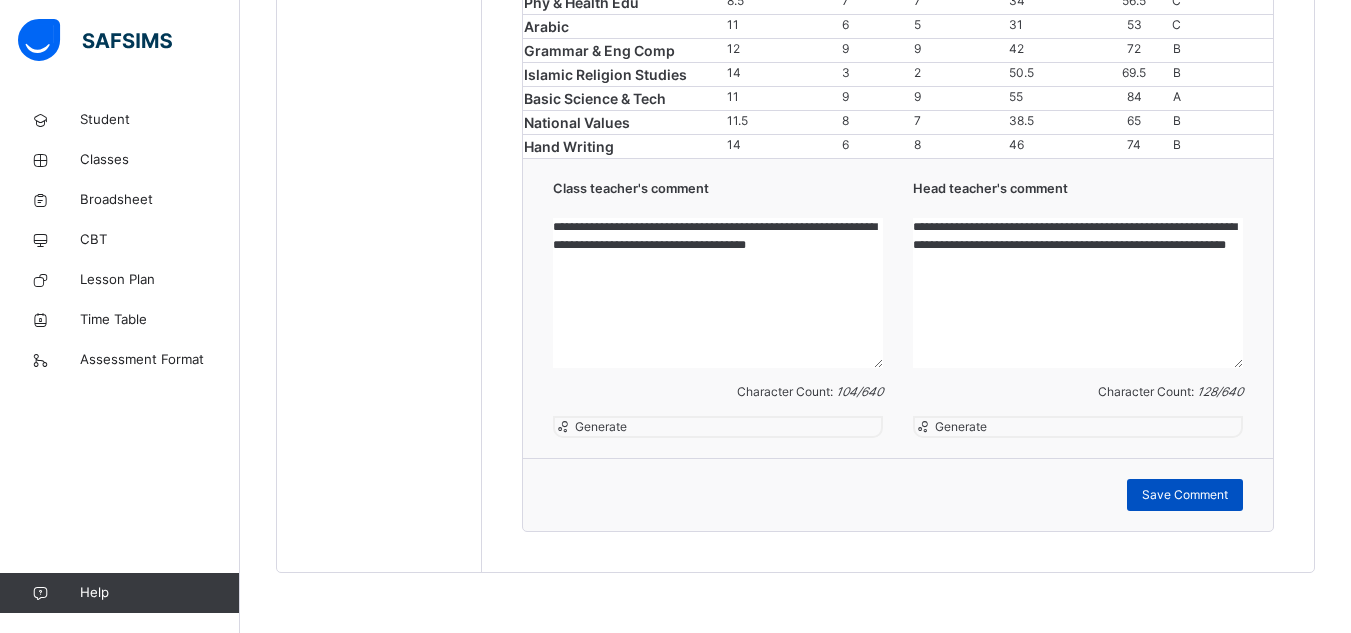 type on "**********" 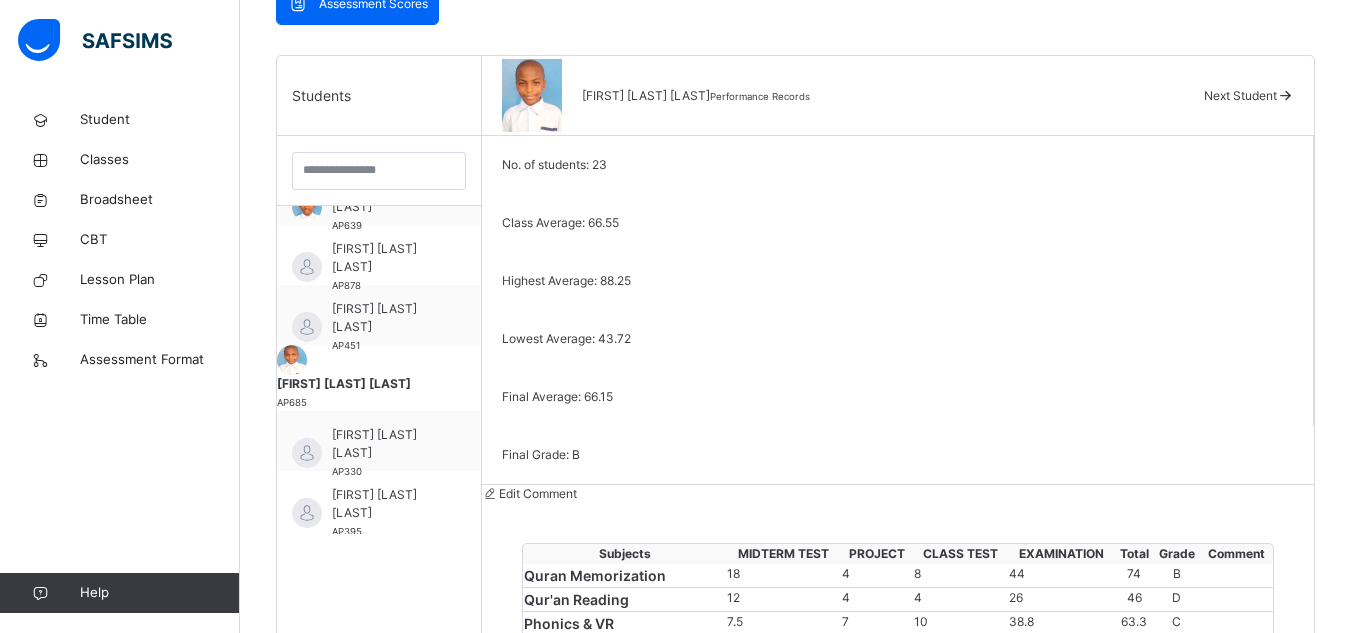 scroll, scrollTop: 463, scrollLeft: 0, axis: vertical 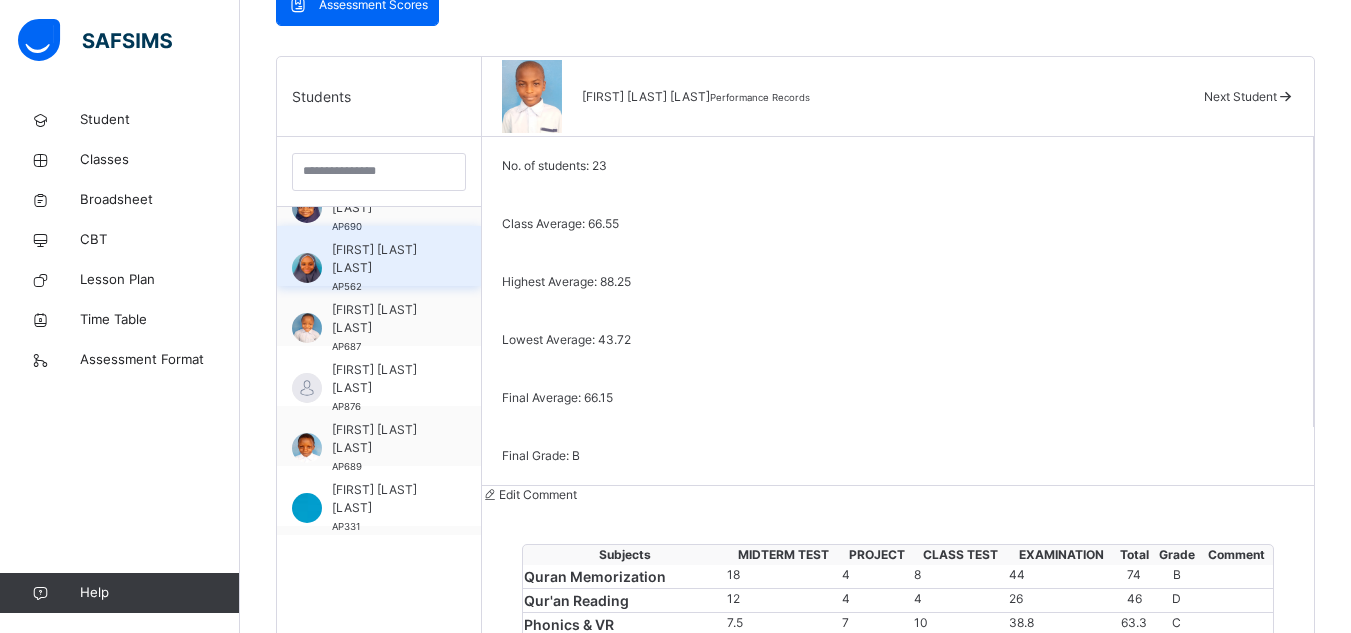click on "HUSNA KADAI ABUBAKAR AP562" at bounding box center (379, 256) 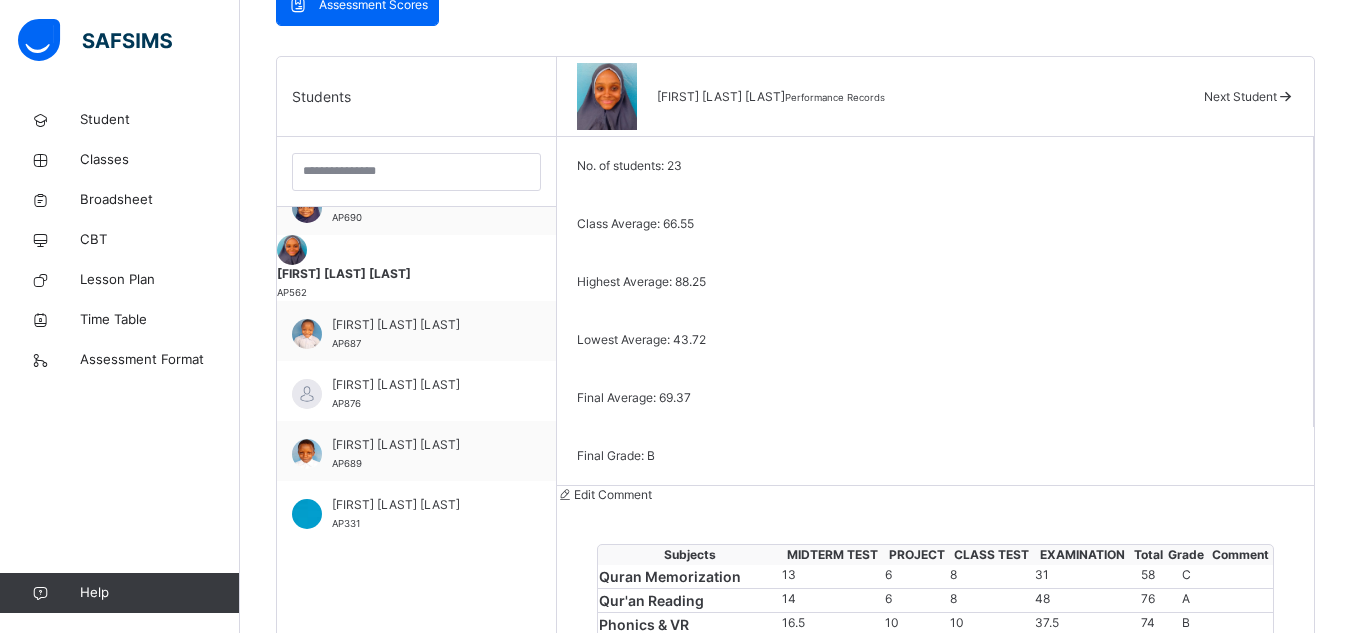 scroll, scrollTop: 581, scrollLeft: 0, axis: vertical 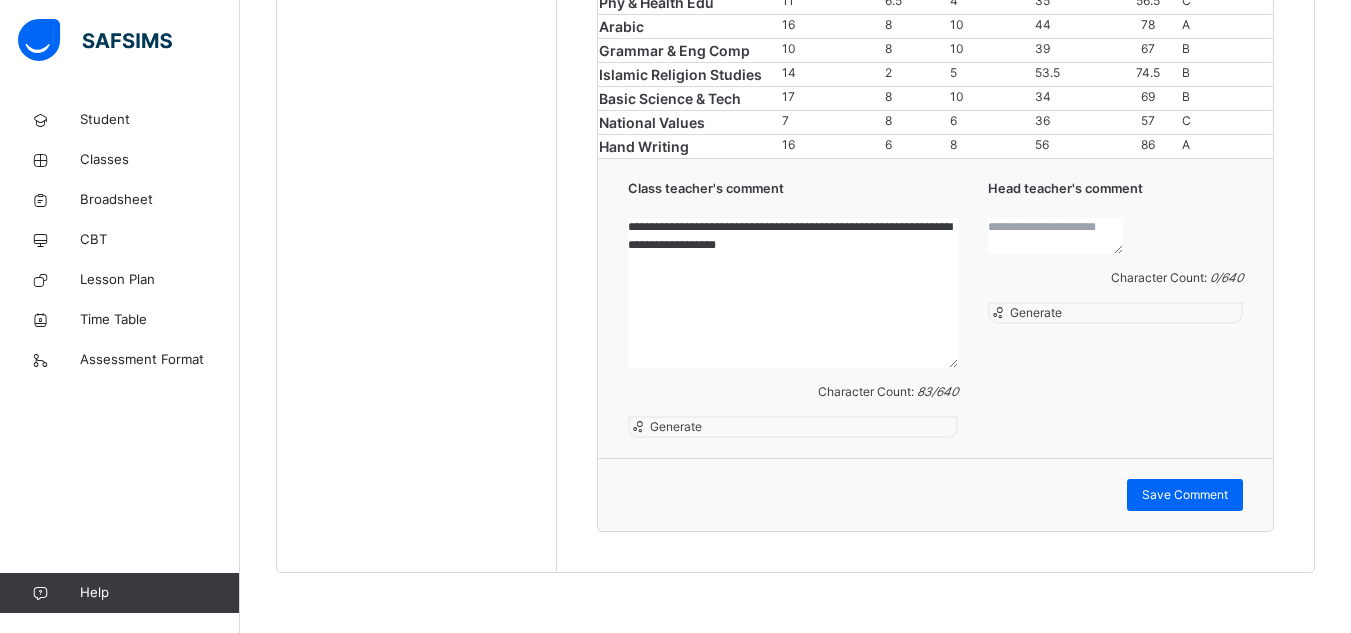click at bounding box center (1055, 236) 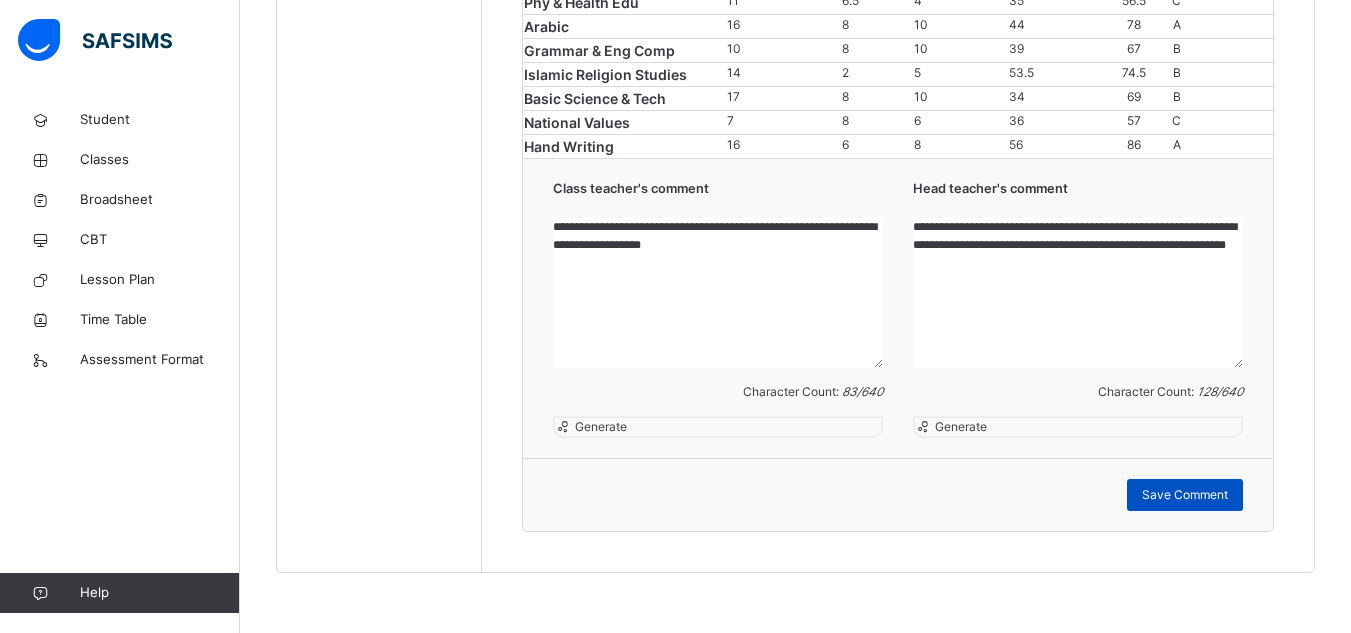 type on "**********" 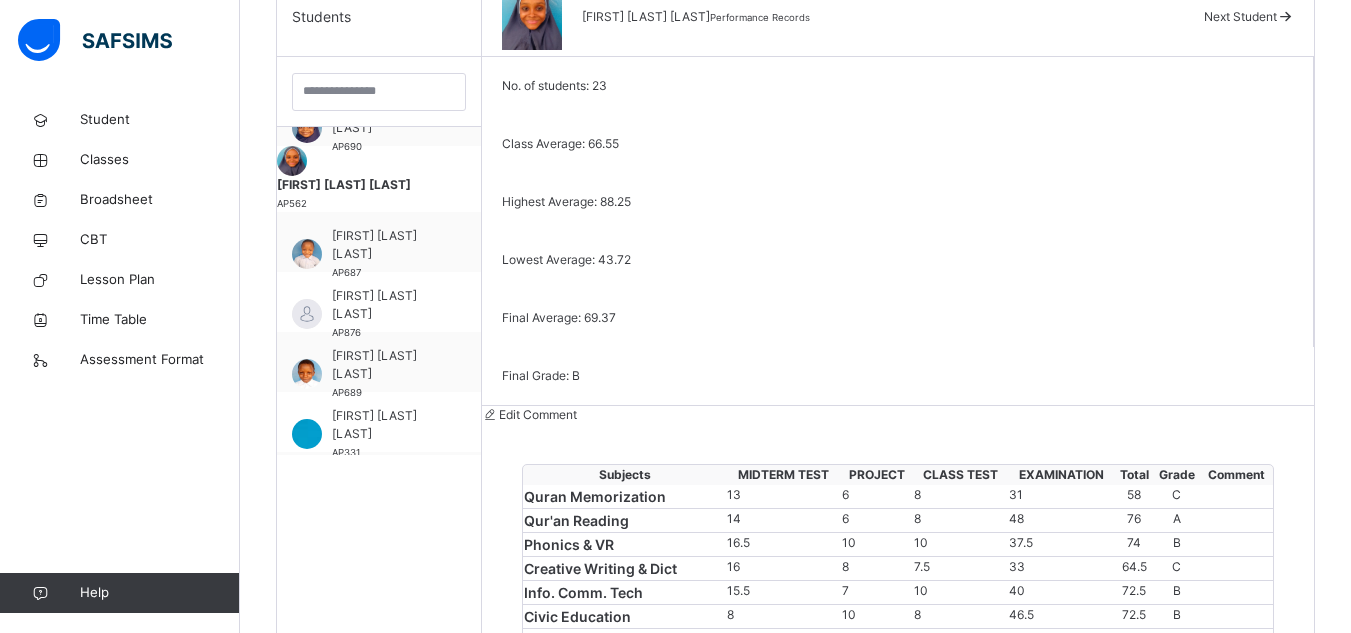 scroll, scrollTop: 509, scrollLeft: 0, axis: vertical 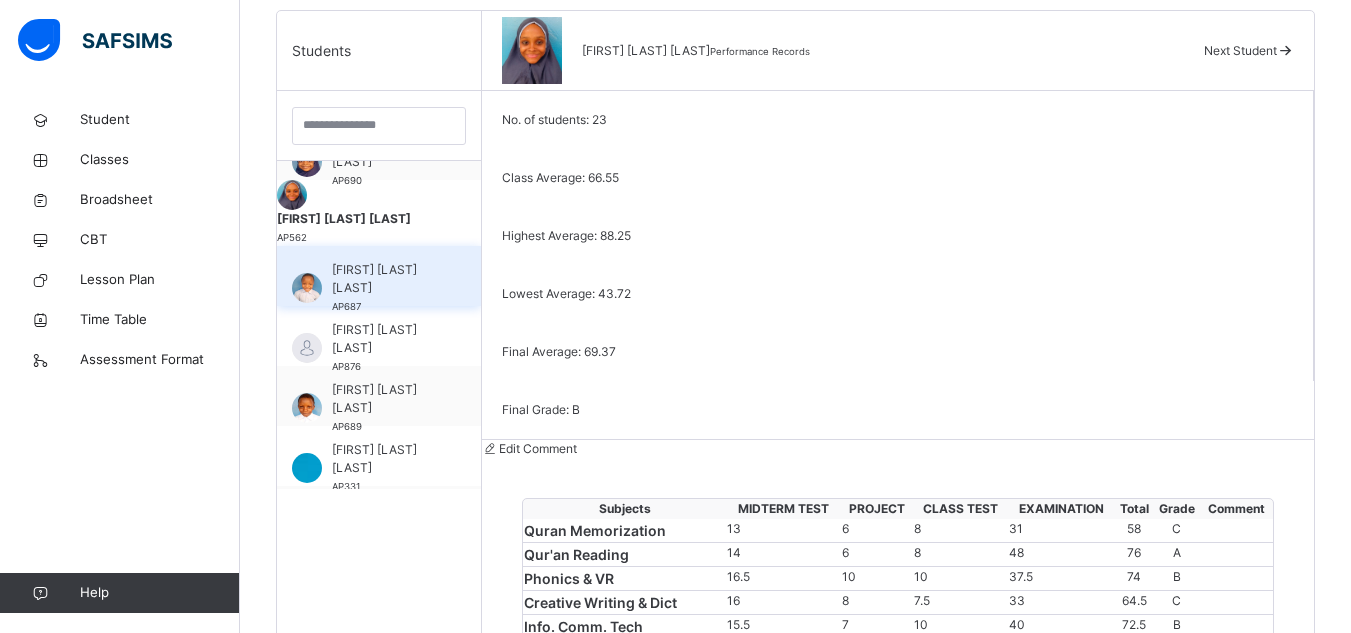 click on "IBRAHIM IBRAHIM DAUDA" at bounding box center [384, 279] 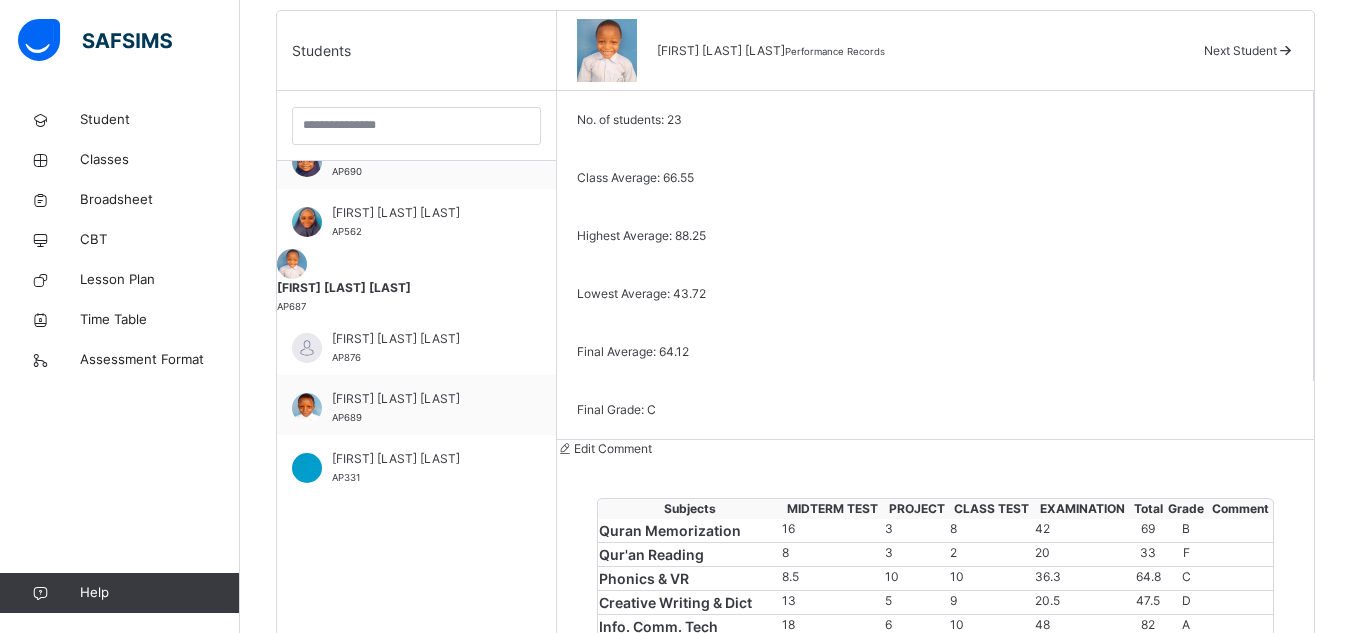 scroll, scrollTop: 581, scrollLeft: 0, axis: vertical 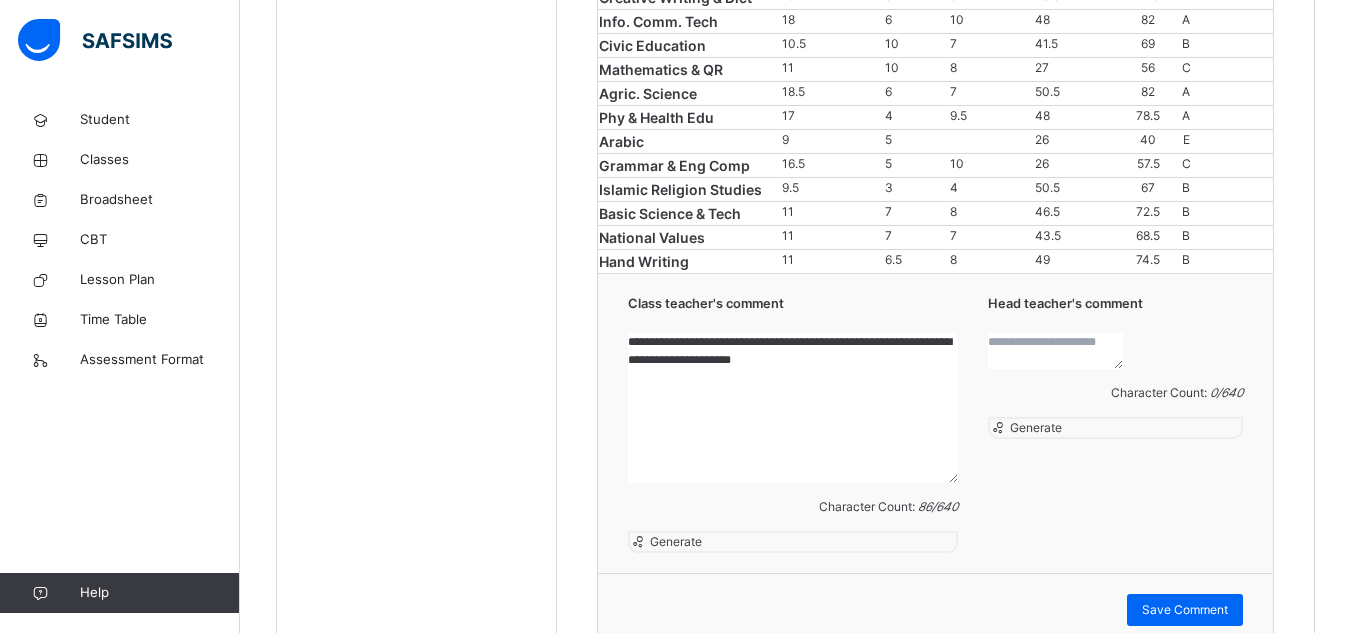 drag, startPoint x: 980, startPoint y: 302, endPoint x: 366, endPoint y: 285, distance: 614.2353 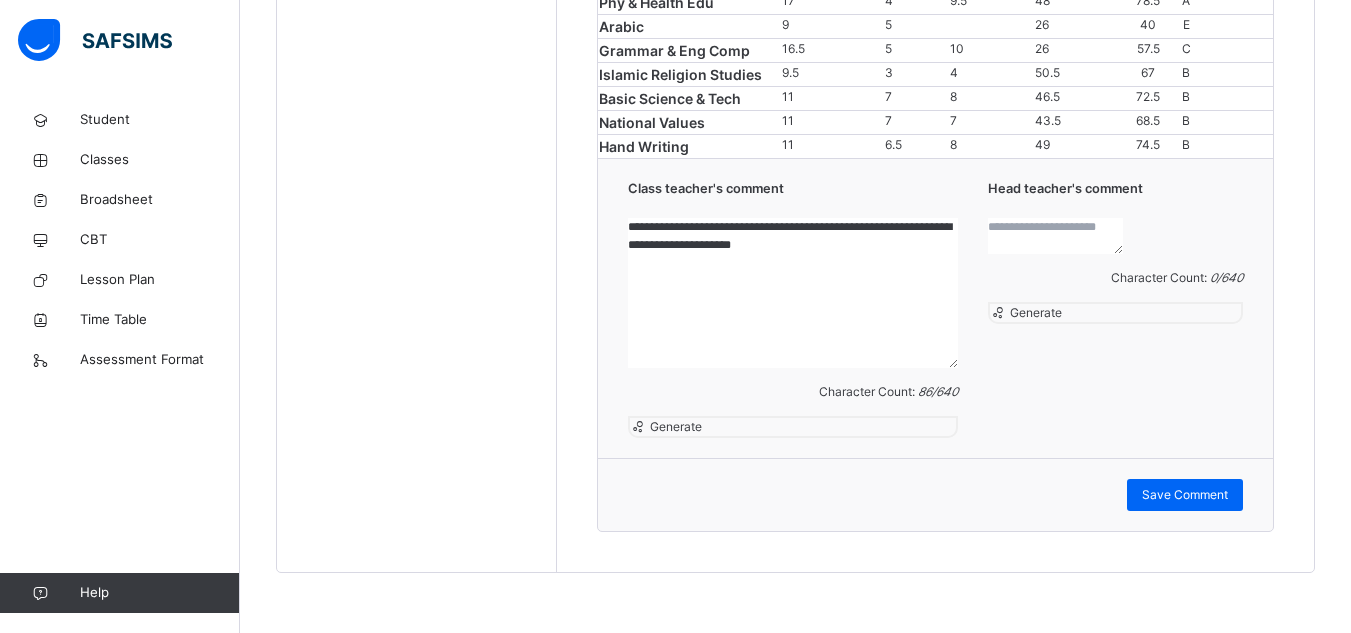 scroll, scrollTop: 1775, scrollLeft: 0, axis: vertical 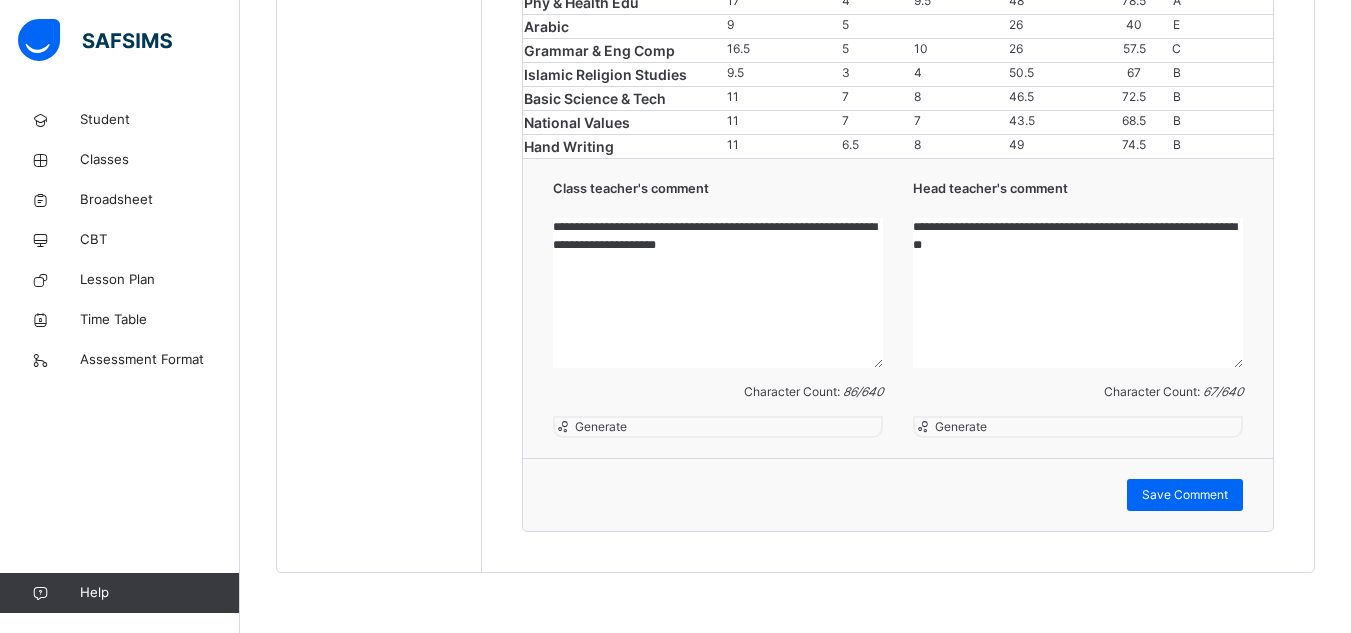 click on "**********" at bounding box center (1078, 293) 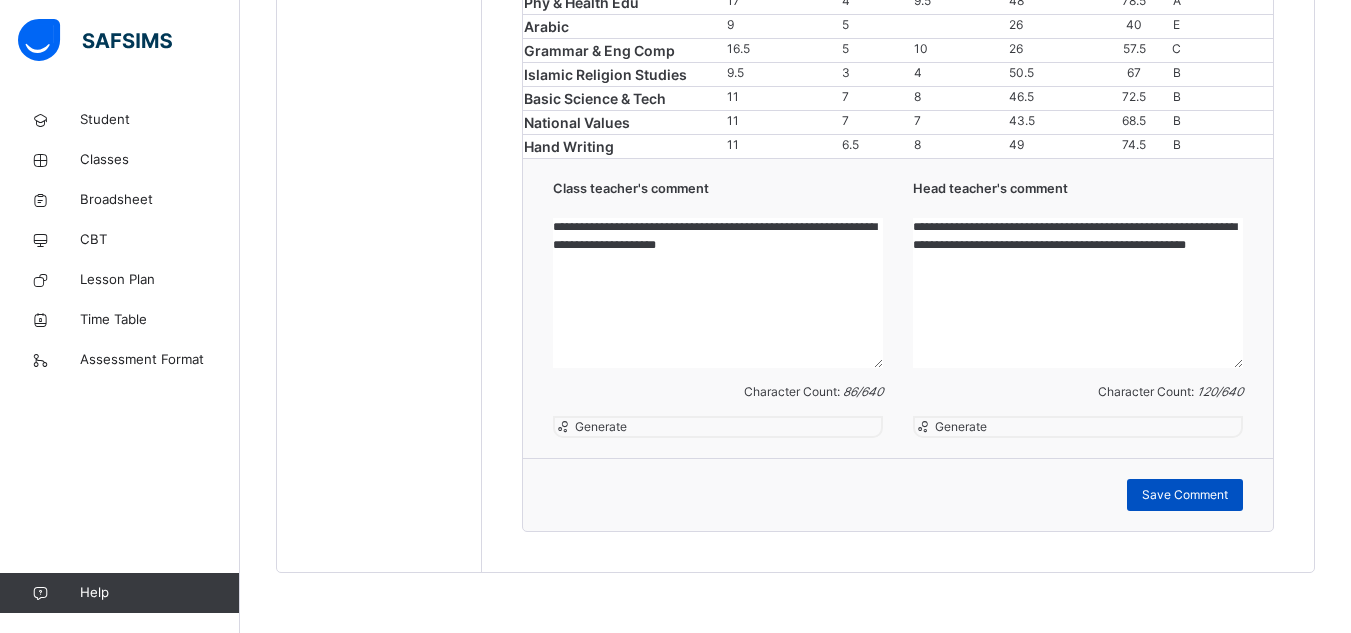 type on "**********" 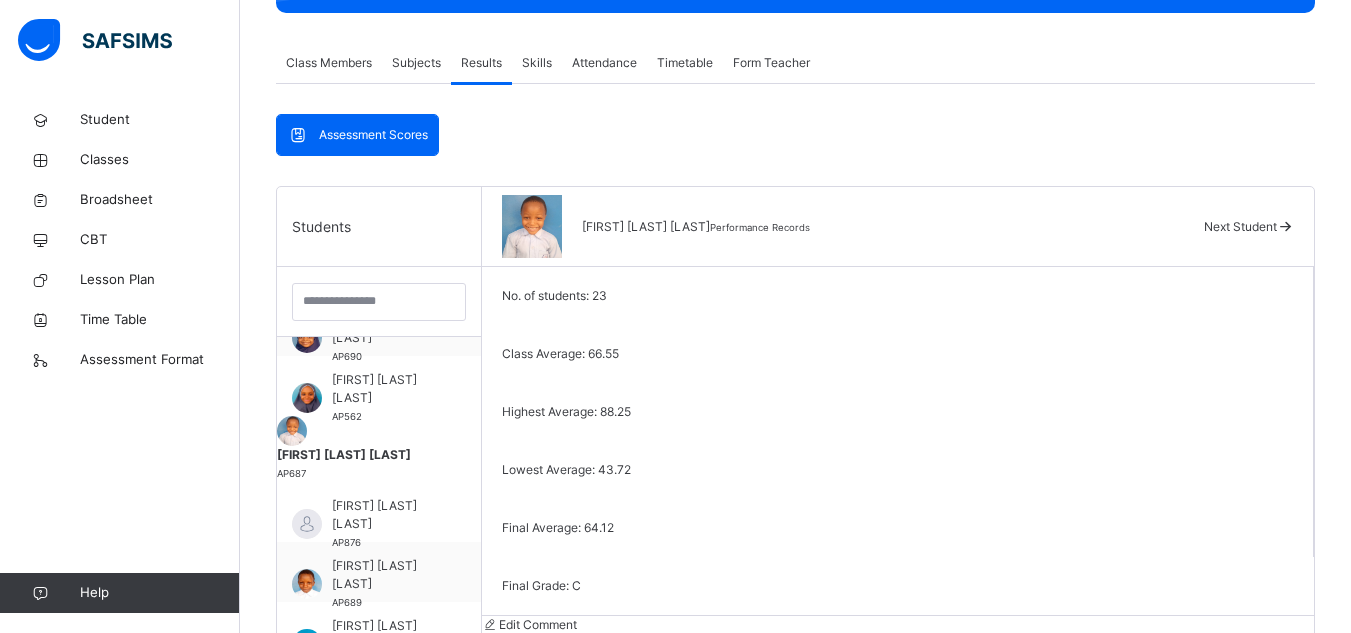 scroll, scrollTop: 332, scrollLeft: 0, axis: vertical 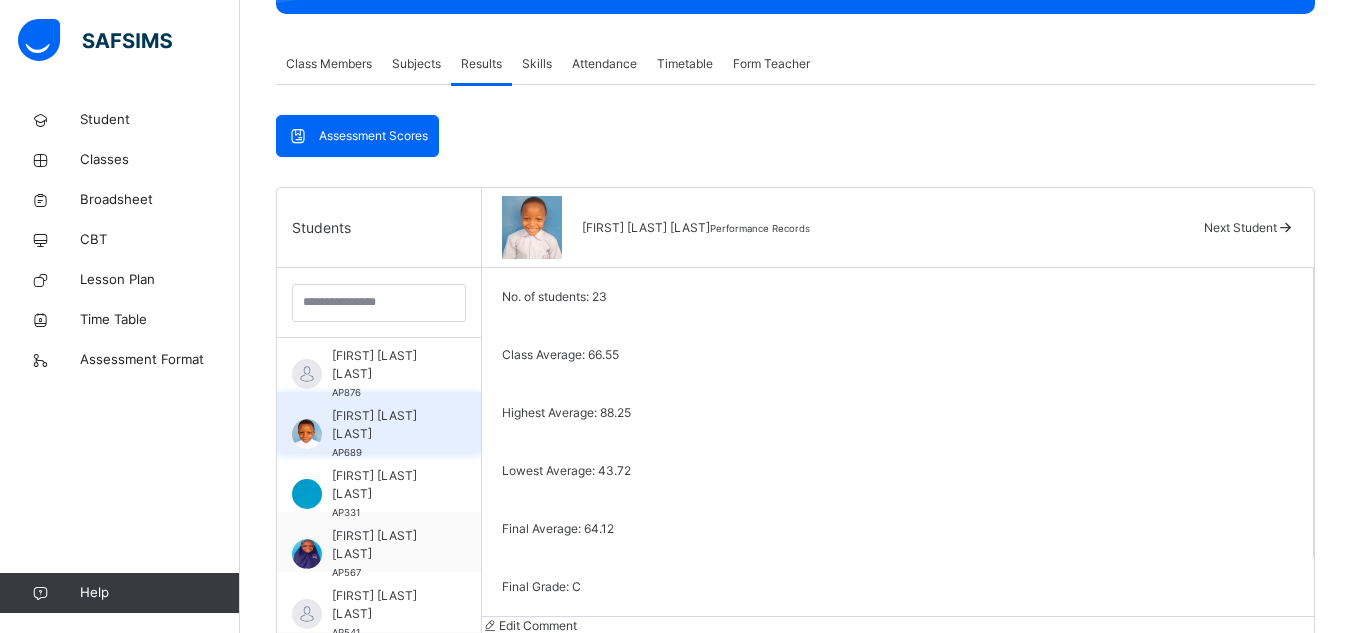 click on "KHALILULAH KOREDE AMBALI" at bounding box center (384, 425) 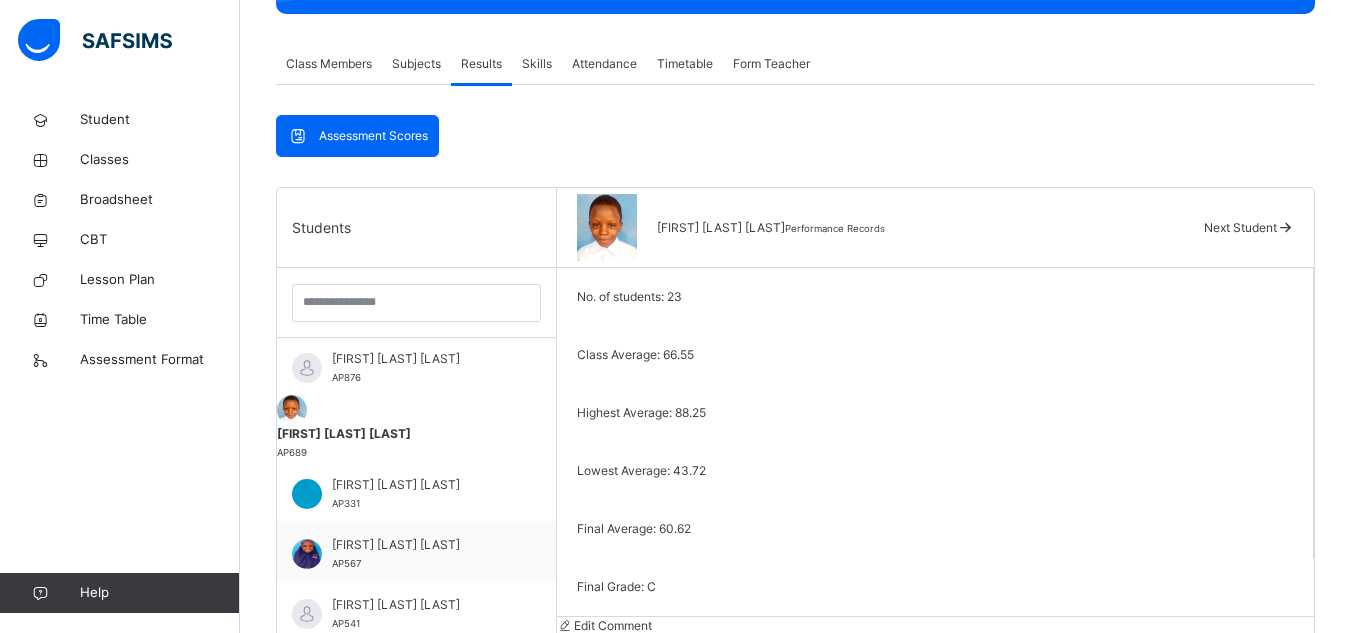 scroll, scrollTop: 732, scrollLeft: 0, axis: vertical 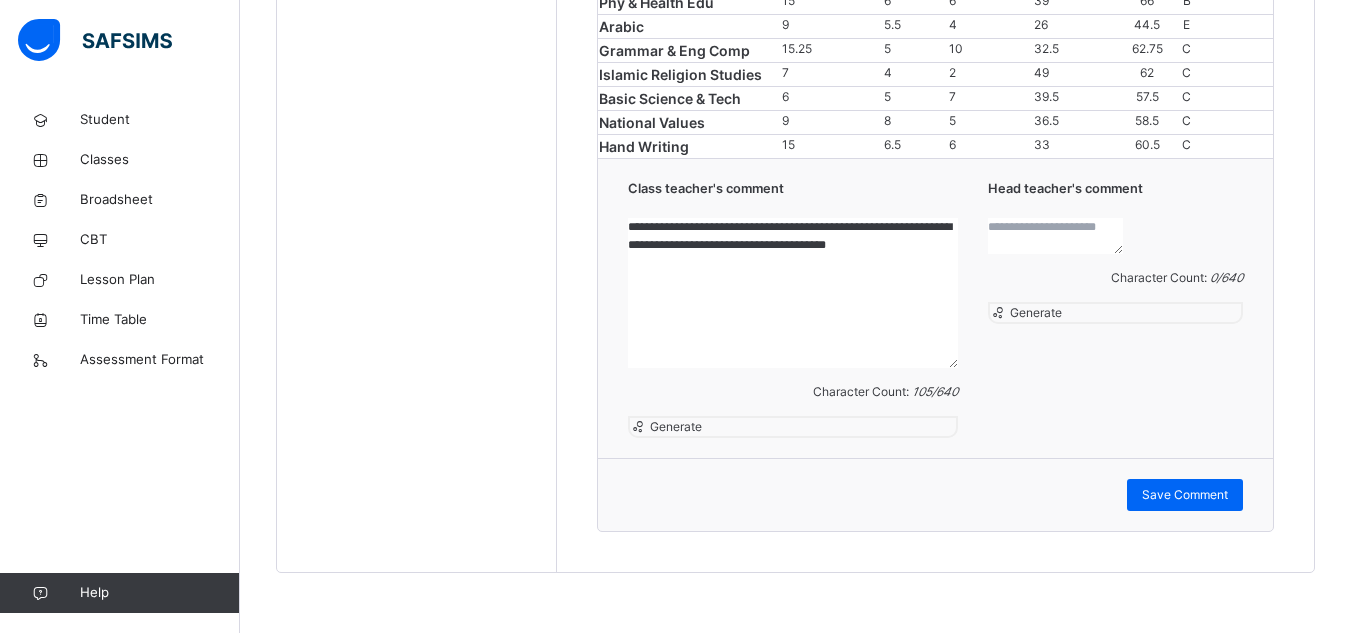 click at bounding box center (1055, 236) 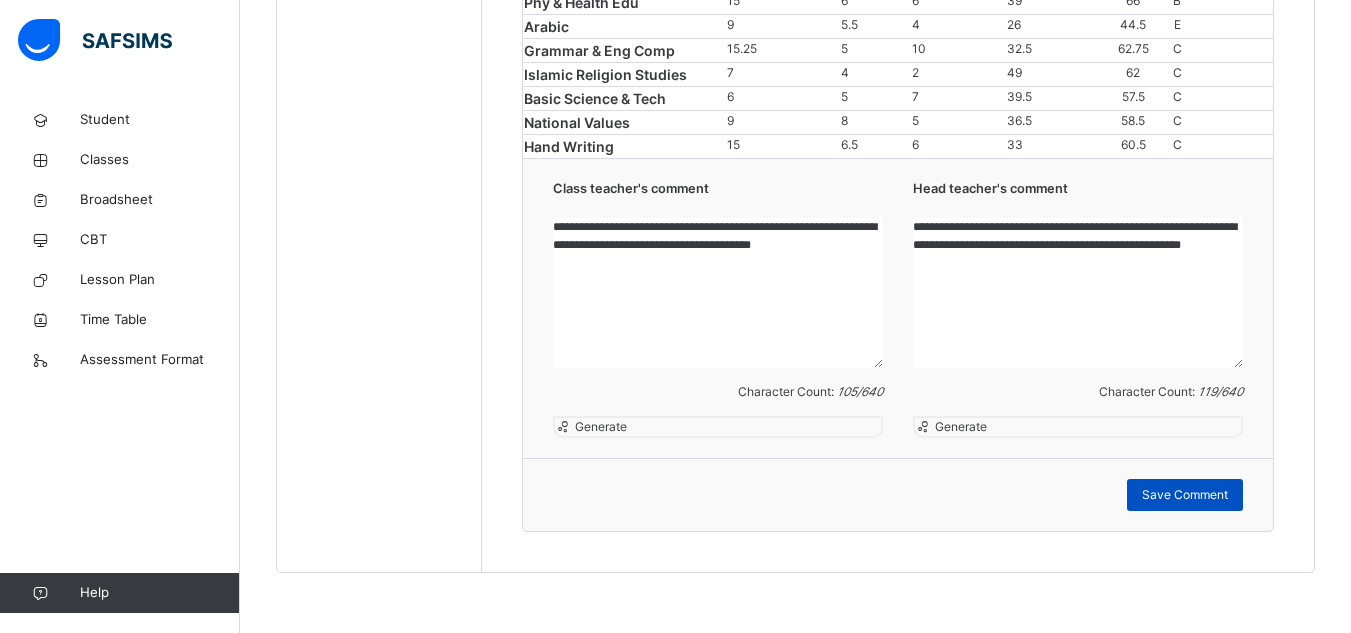 type on "**********" 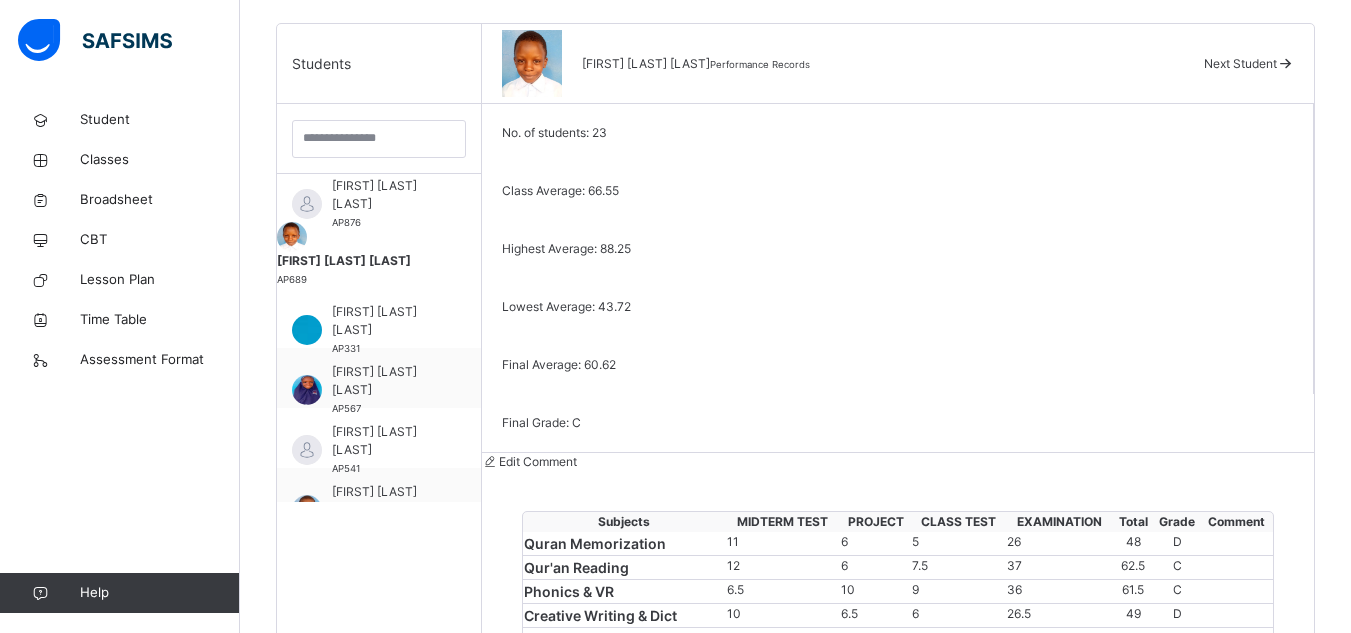 scroll, scrollTop: 506, scrollLeft: 0, axis: vertical 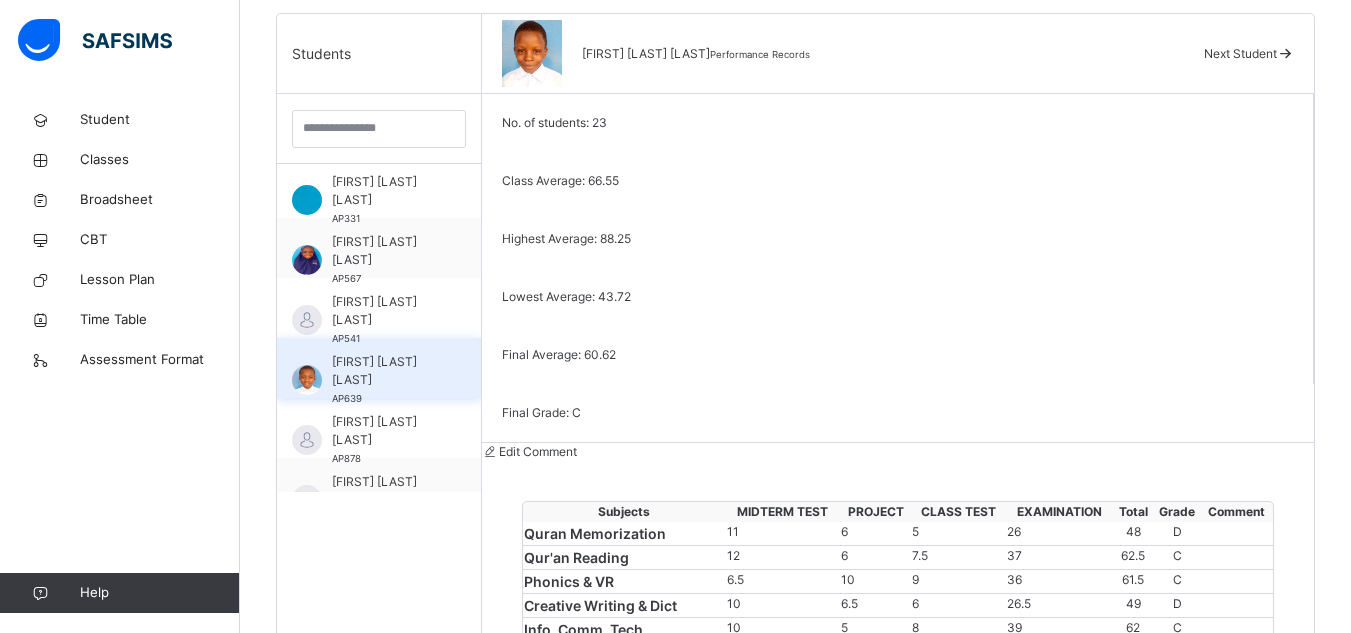 click on "RAJI KABIRU ABDULLAHI" at bounding box center (384, 371) 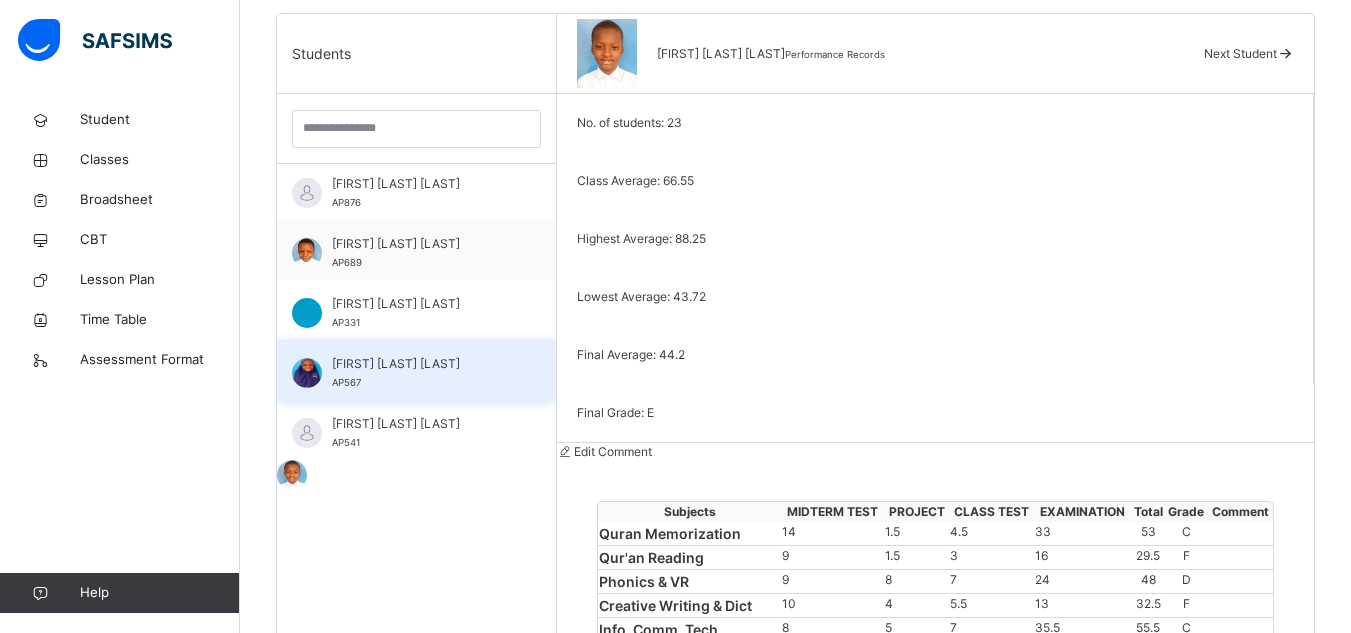 scroll, scrollTop: 723, scrollLeft: 0, axis: vertical 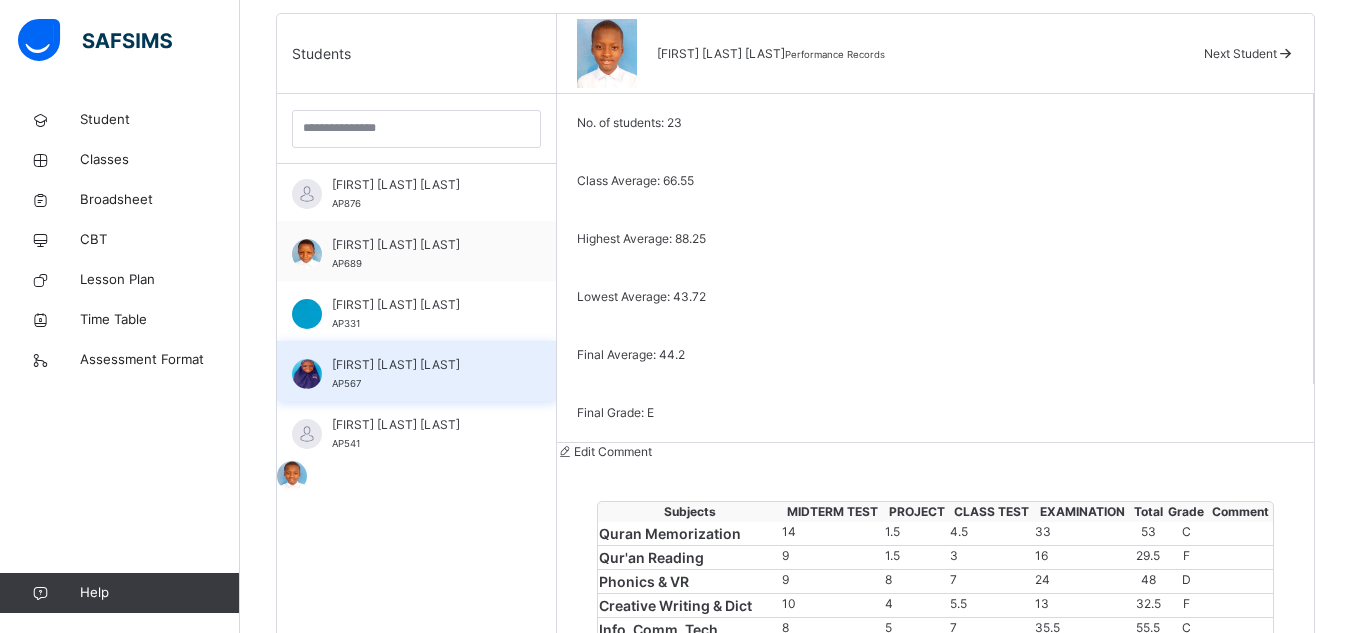click on "KHALILULAH KOREDE AMBALI" at bounding box center [421, 245] 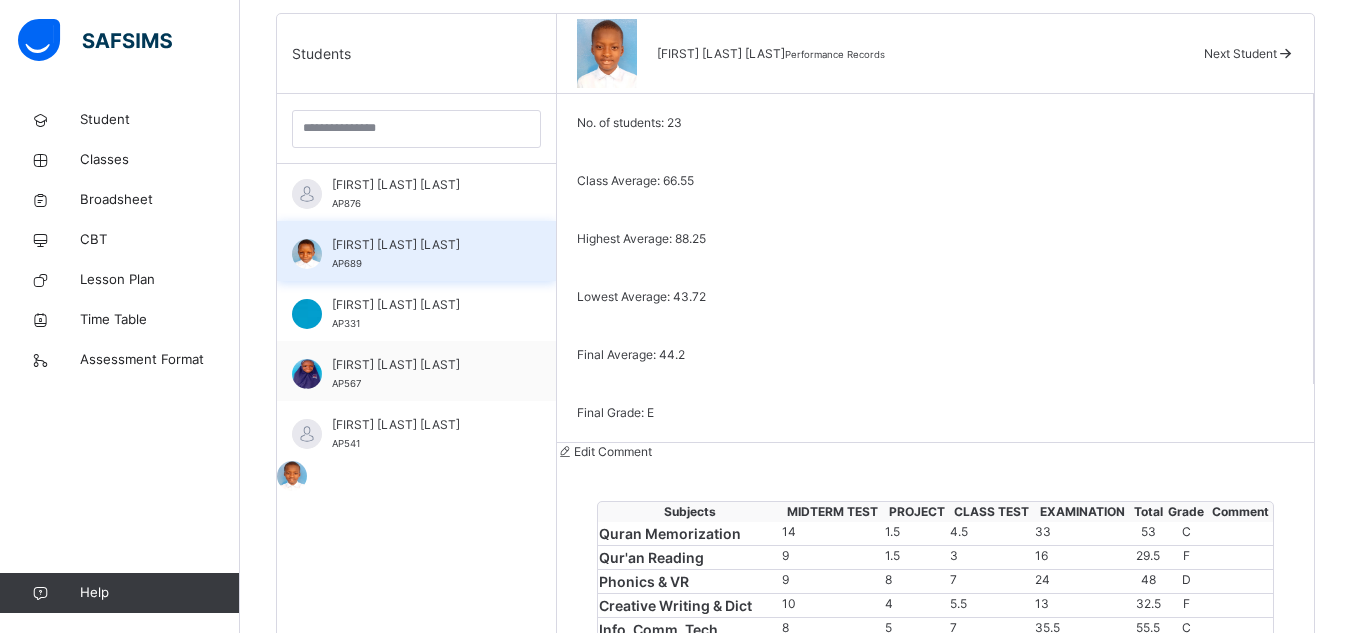click on "KHALILULAH KOREDE AMBALI AP689" at bounding box center (416, 251) 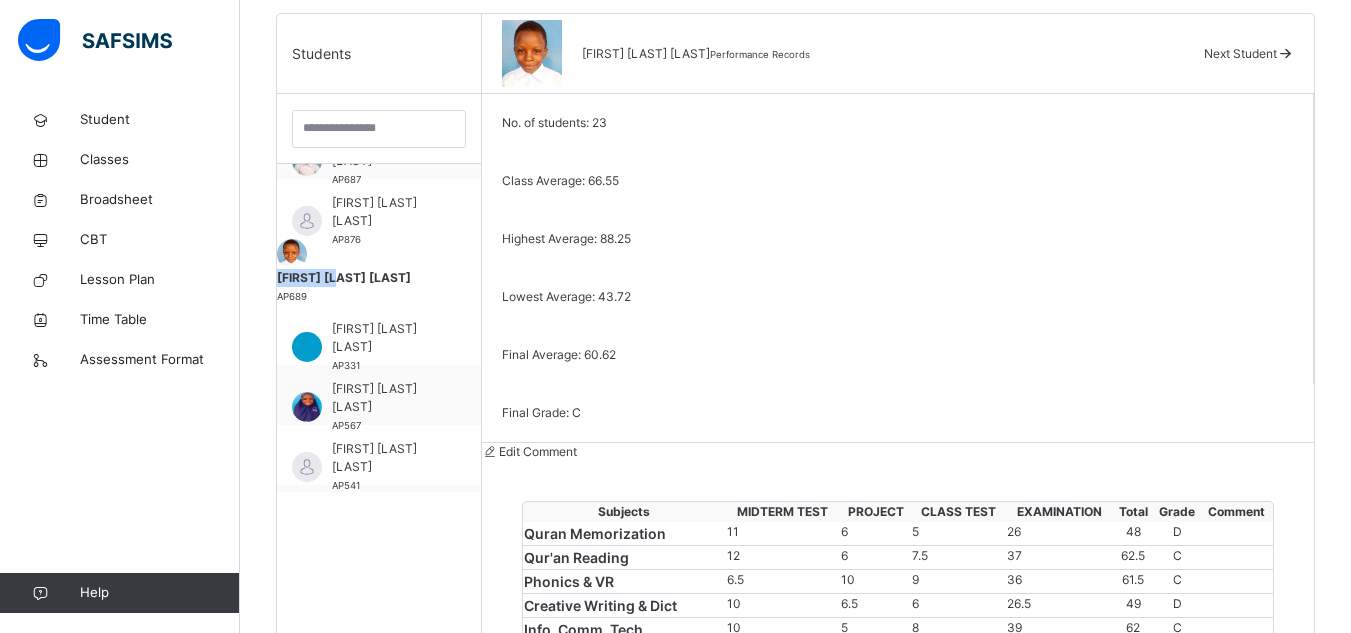 scroll, scrollTop: 723, scrollLeft: 0, axis: vertical 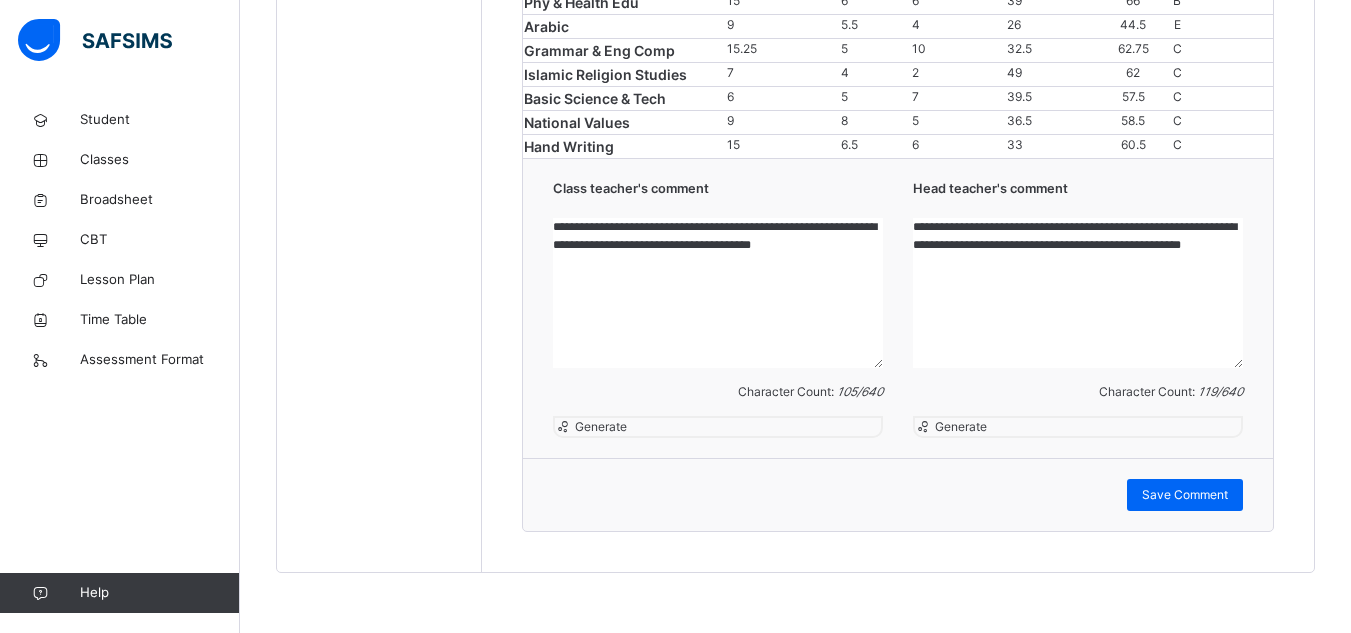 click on "**********" at bounding box center (1078, 293) 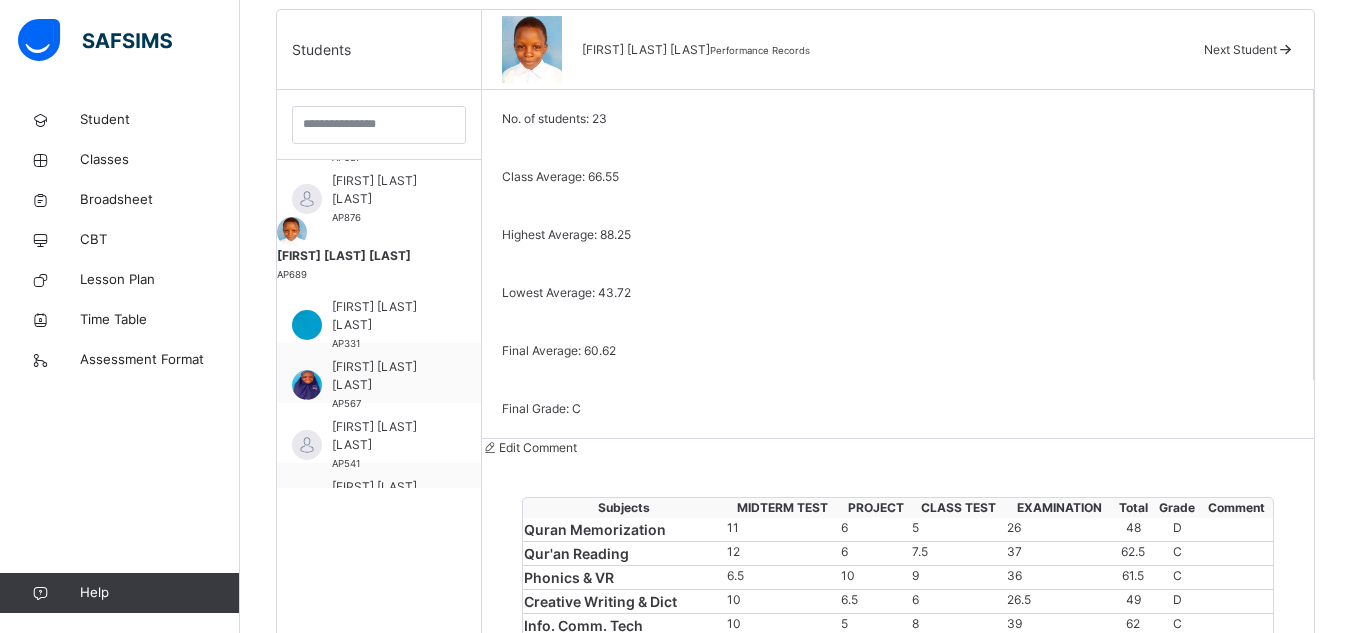 scroll, scrollTop: 504, scrollLeft: 0, axis: vertical 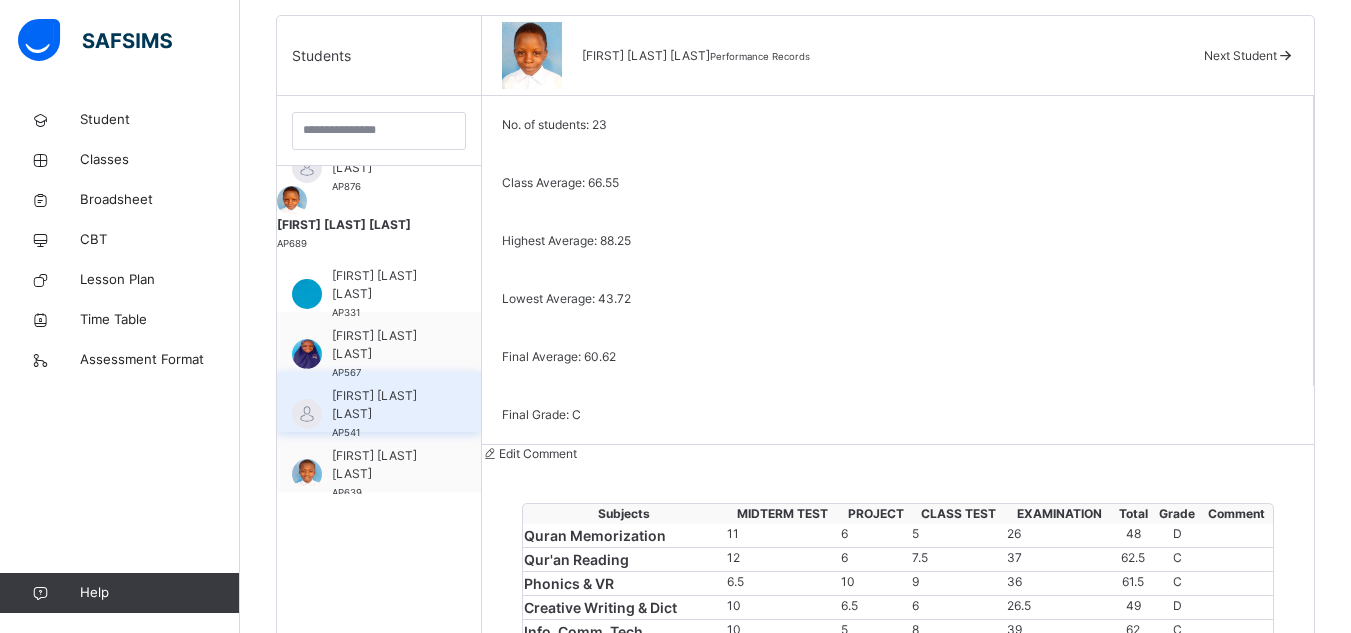click on "NASRULLAH OMEIZA BALA USMAN" at bounding box center [384, 405] 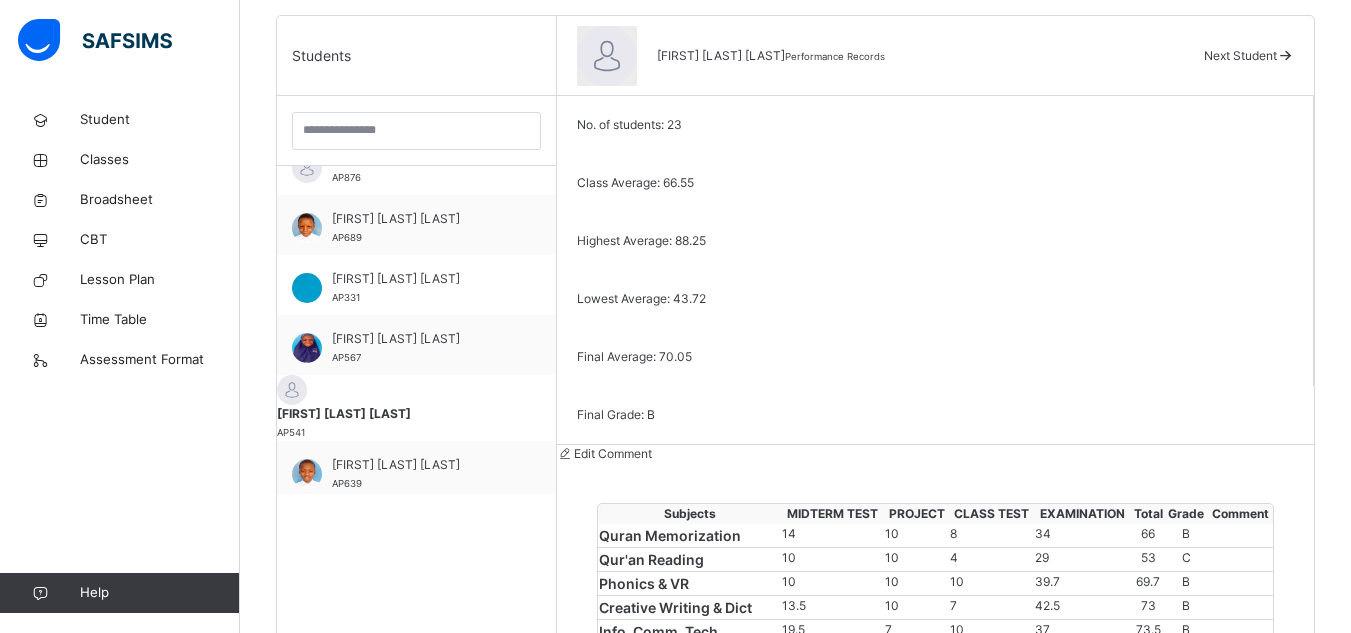 scroll, scrollTop: 760, scrollLeft: 0, axis: vertical 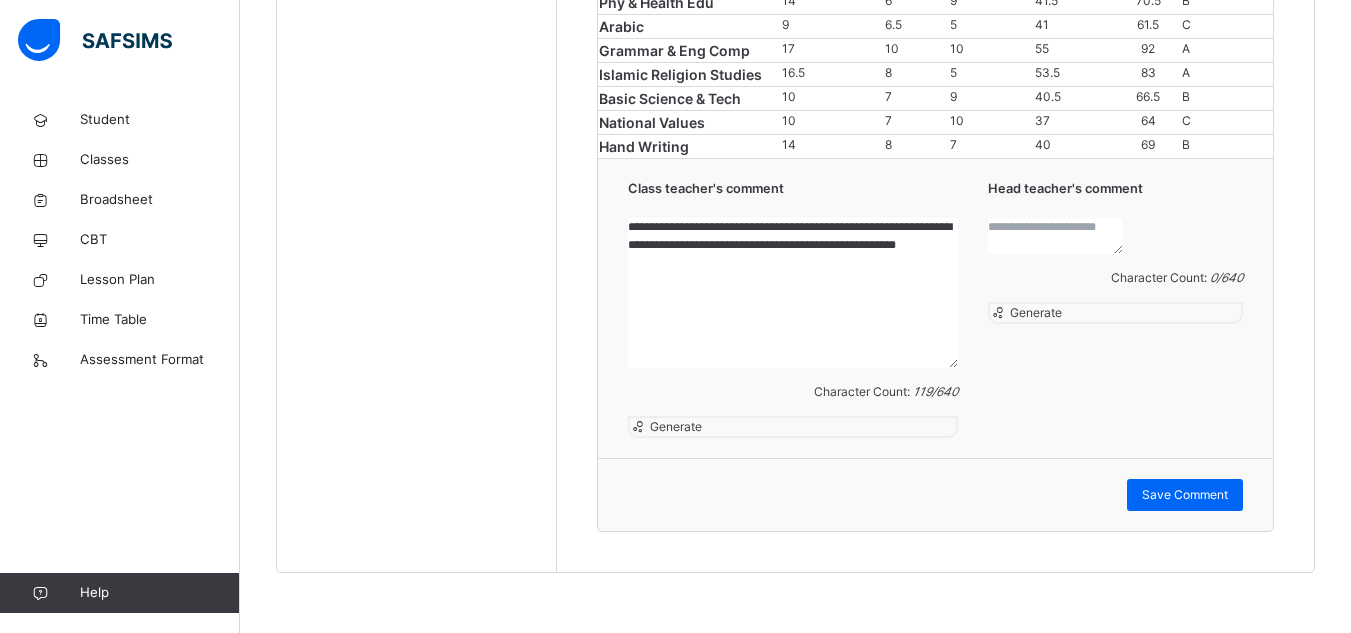 click at bounding box center (1055, 236) 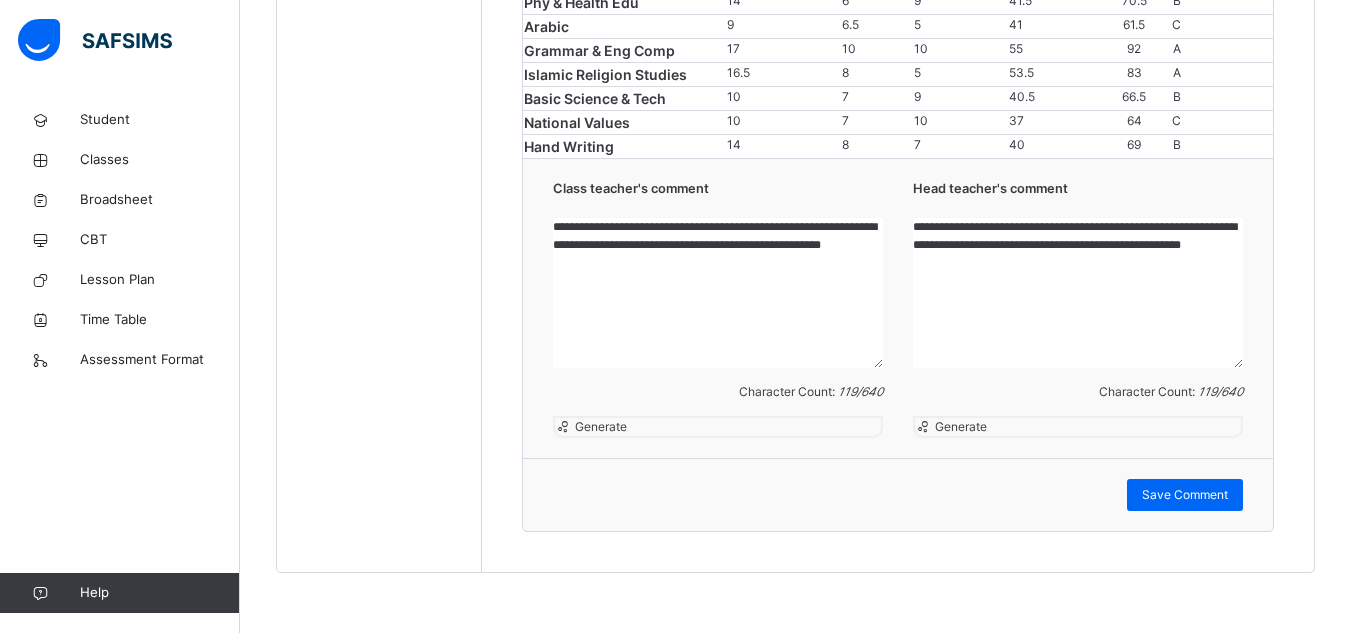 scroll, scrollTop: 1723, scrollLeft: 0, axis: vertical 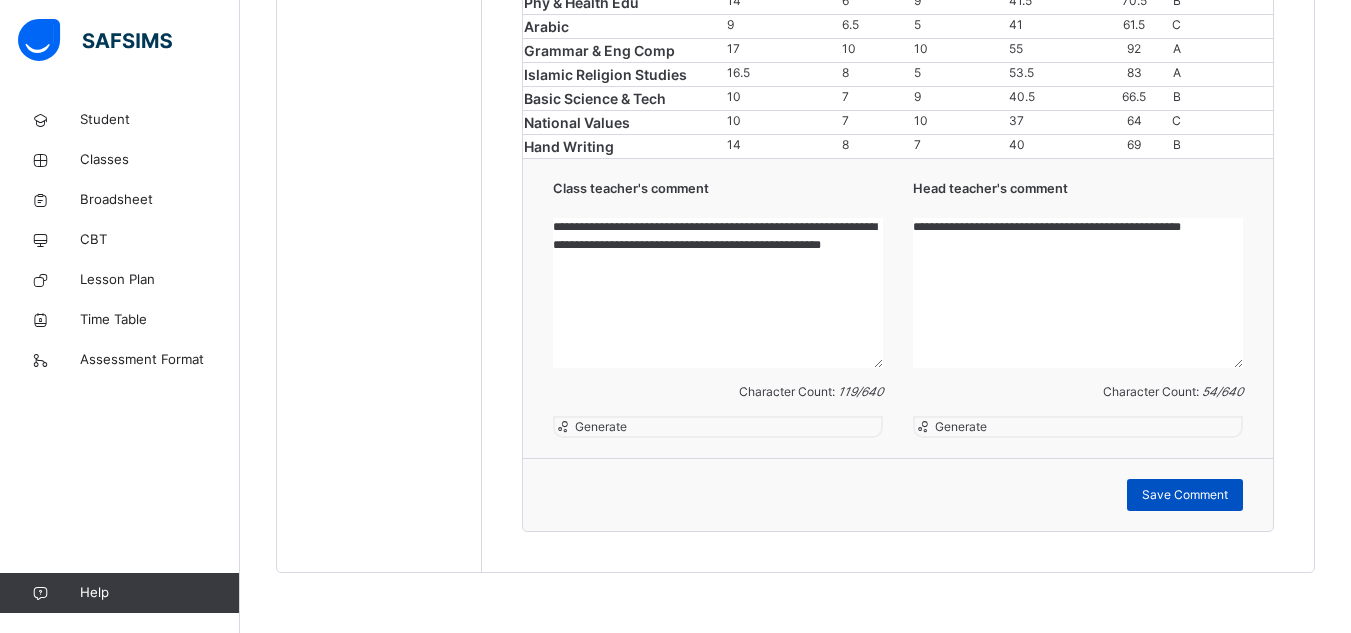 type on "**********" 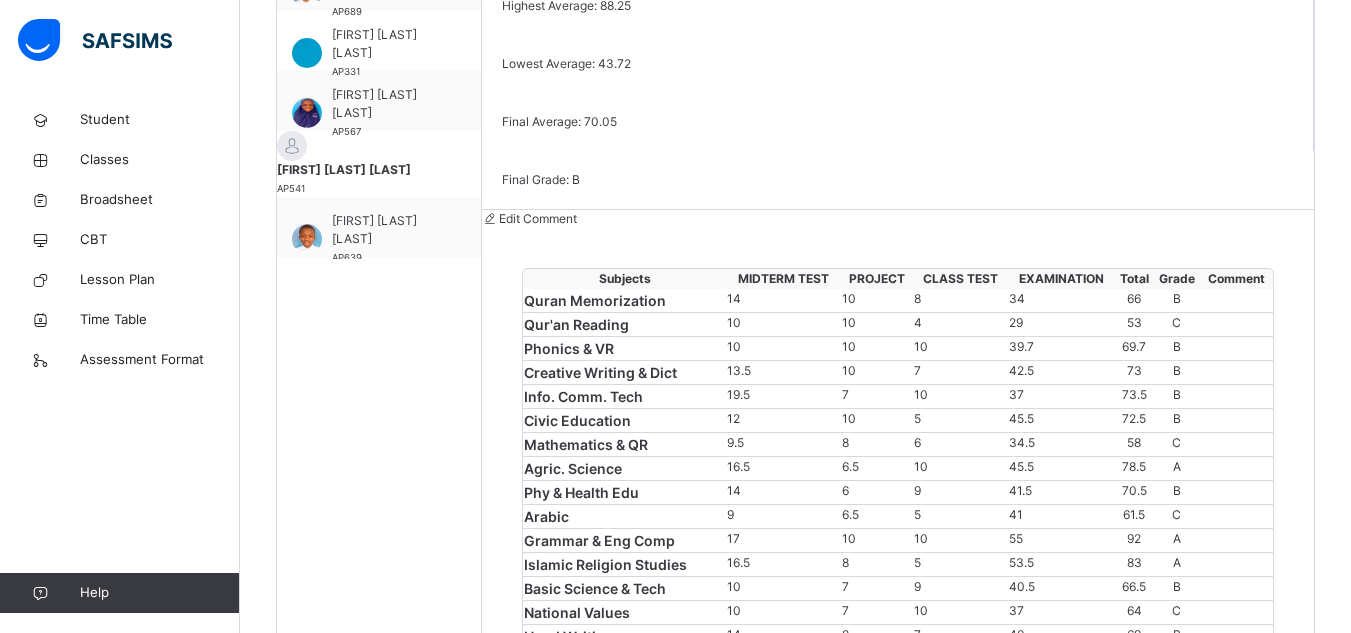 scroll, scrollTop: 732, scrollLeft: 0, axis: vertical 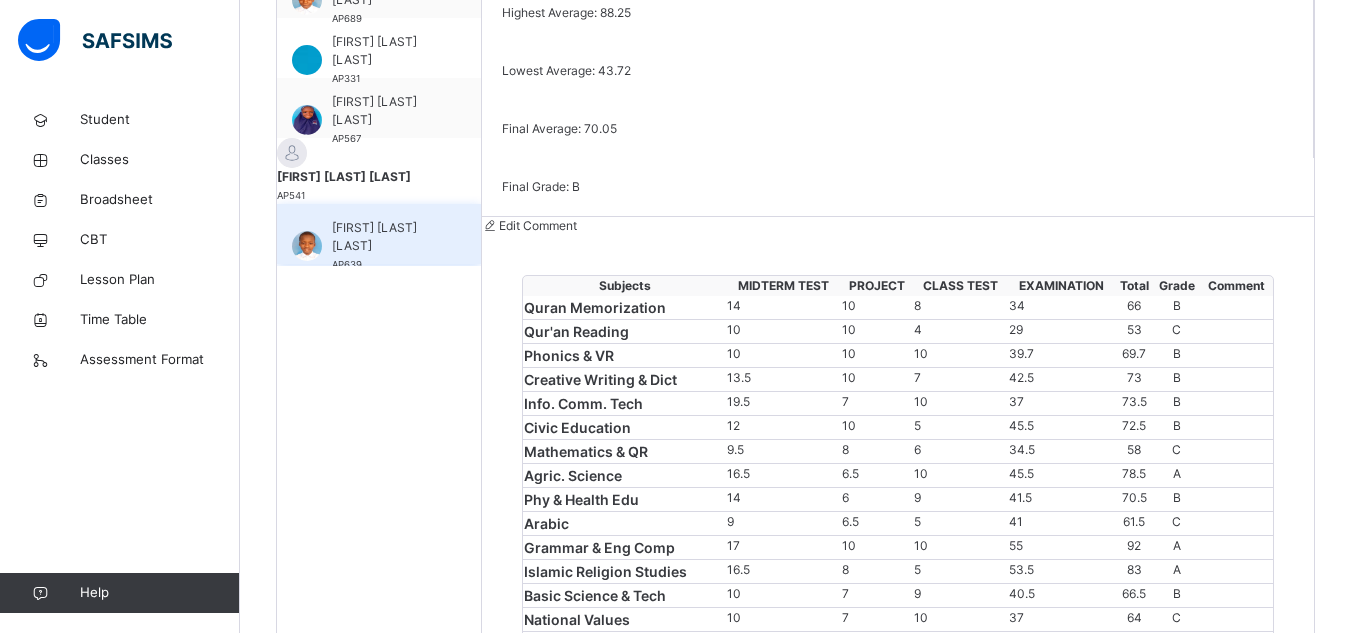 click on "RAJI KABIRU ABDULLAHI" at bounding box center (384, 237) 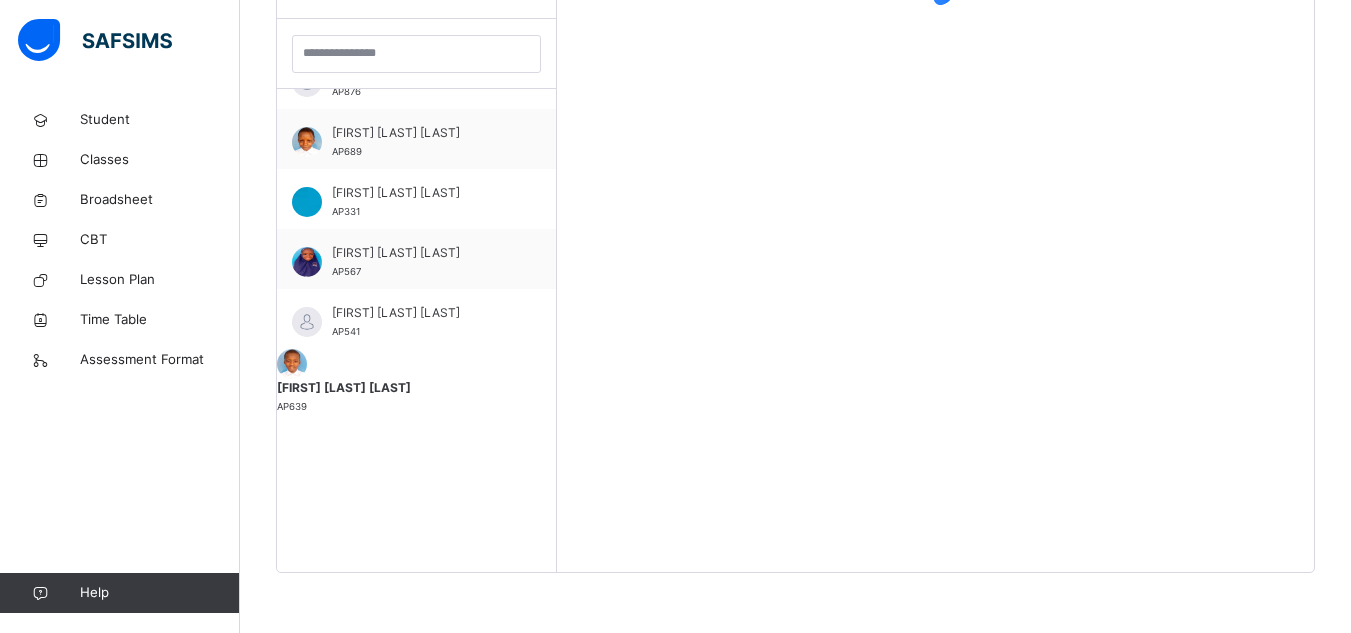 scroll, scrollTop: 751, scrollLeft: 0, axis: vertical 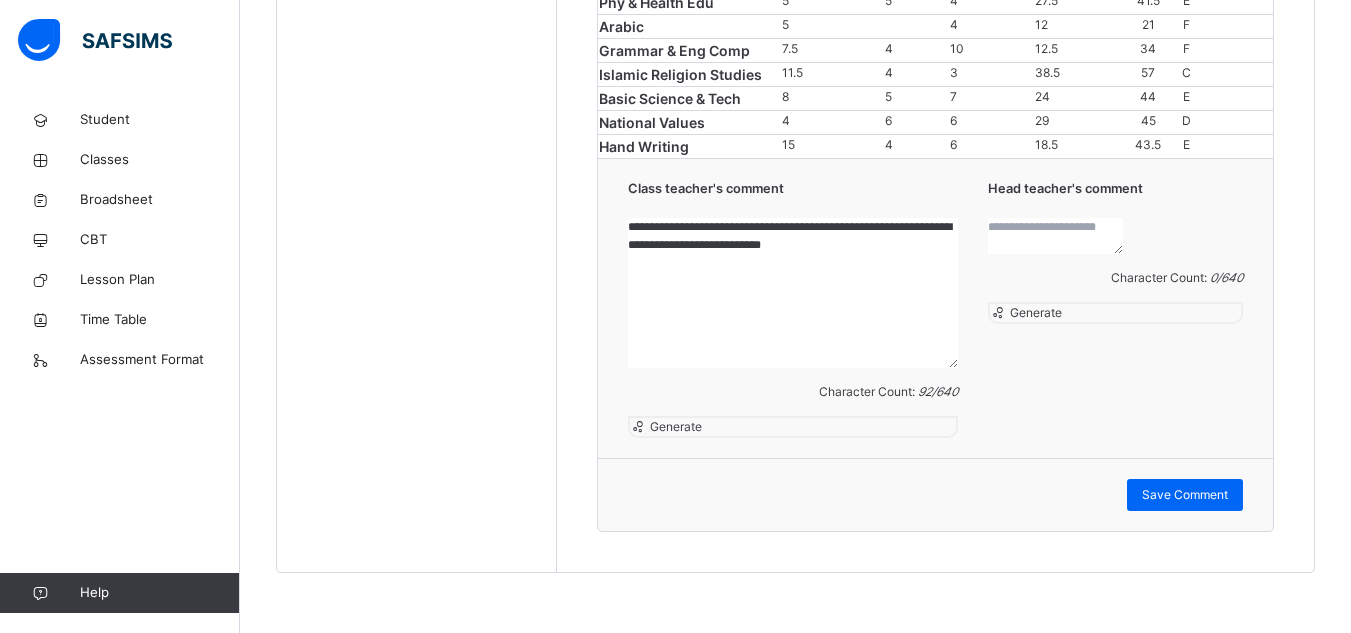 click at bounding box center [1055, 236] 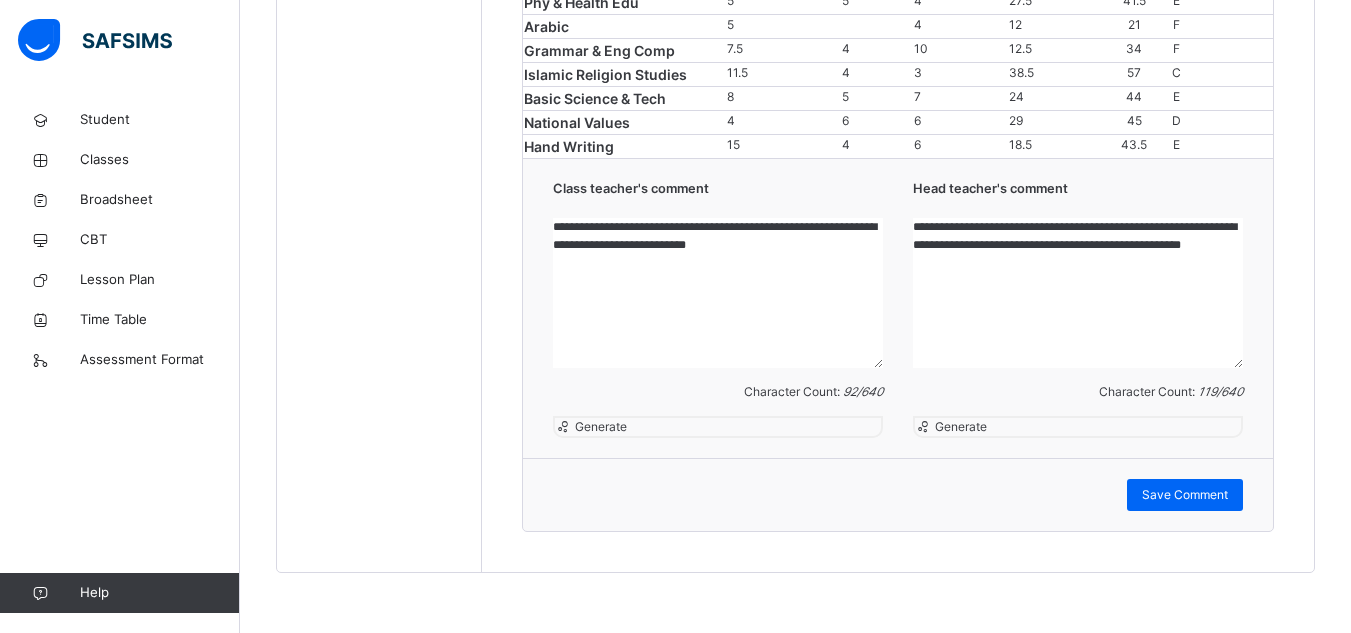 type on "**********" 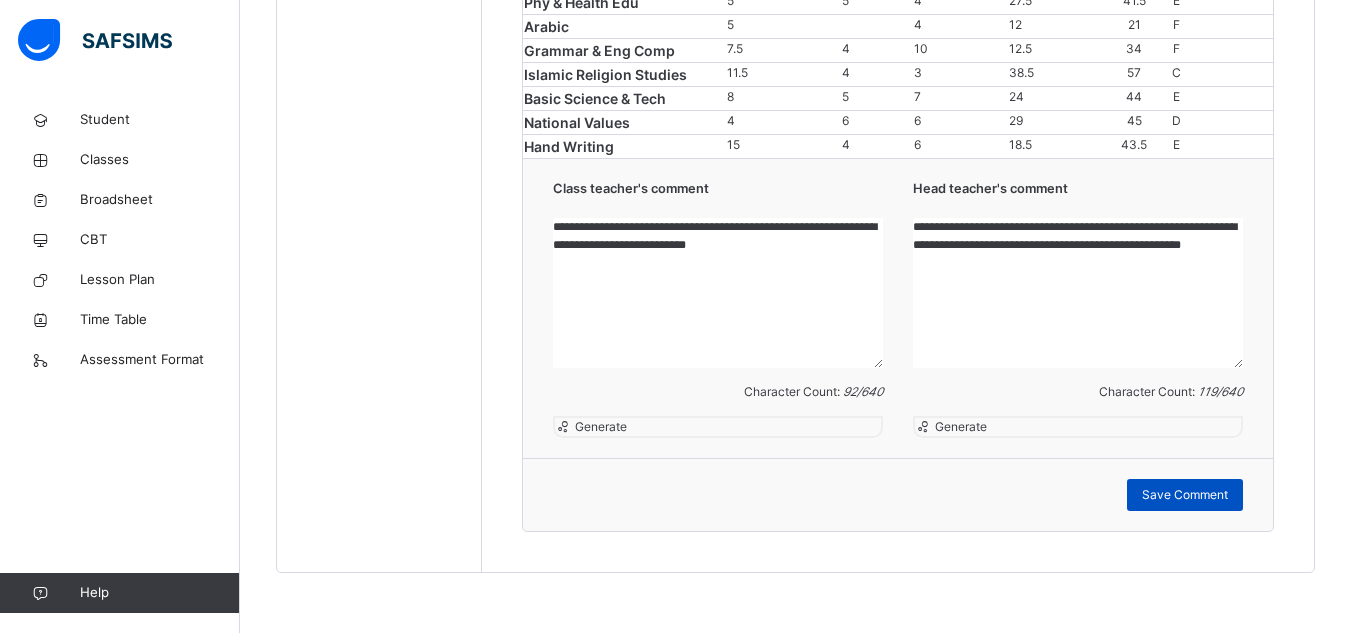 type on "**********" 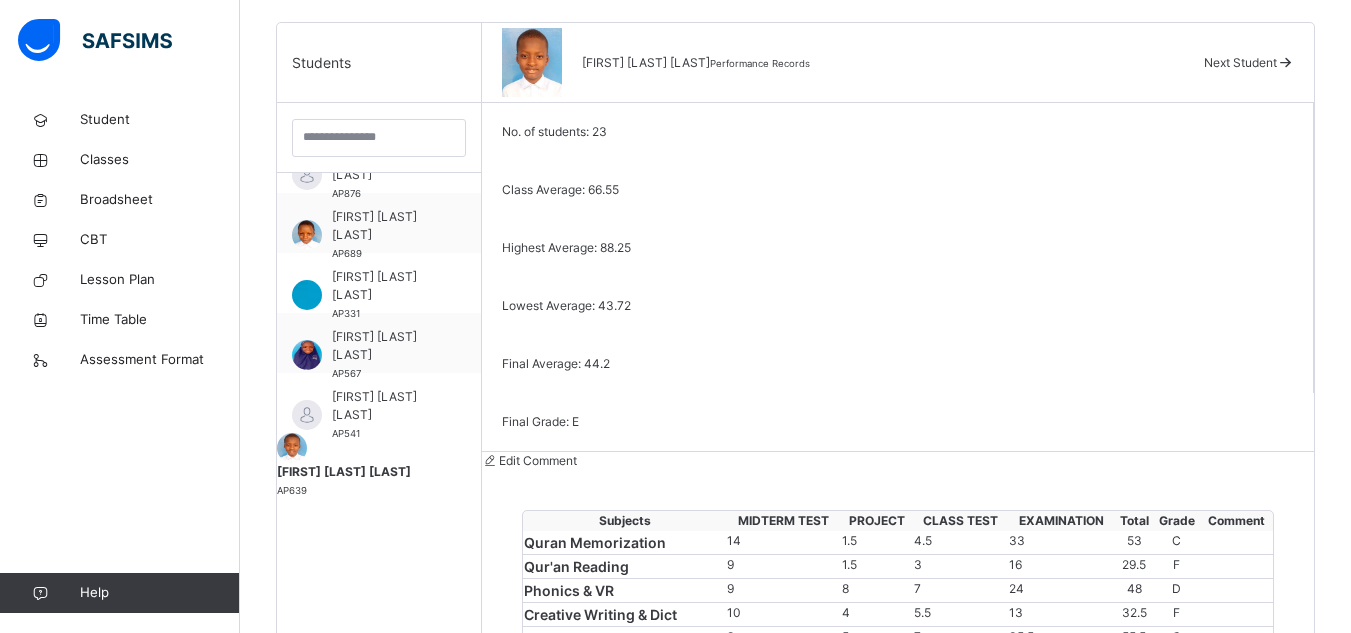 scroll, scrollTop: 499, scrollLeft: 0, axis: vertical 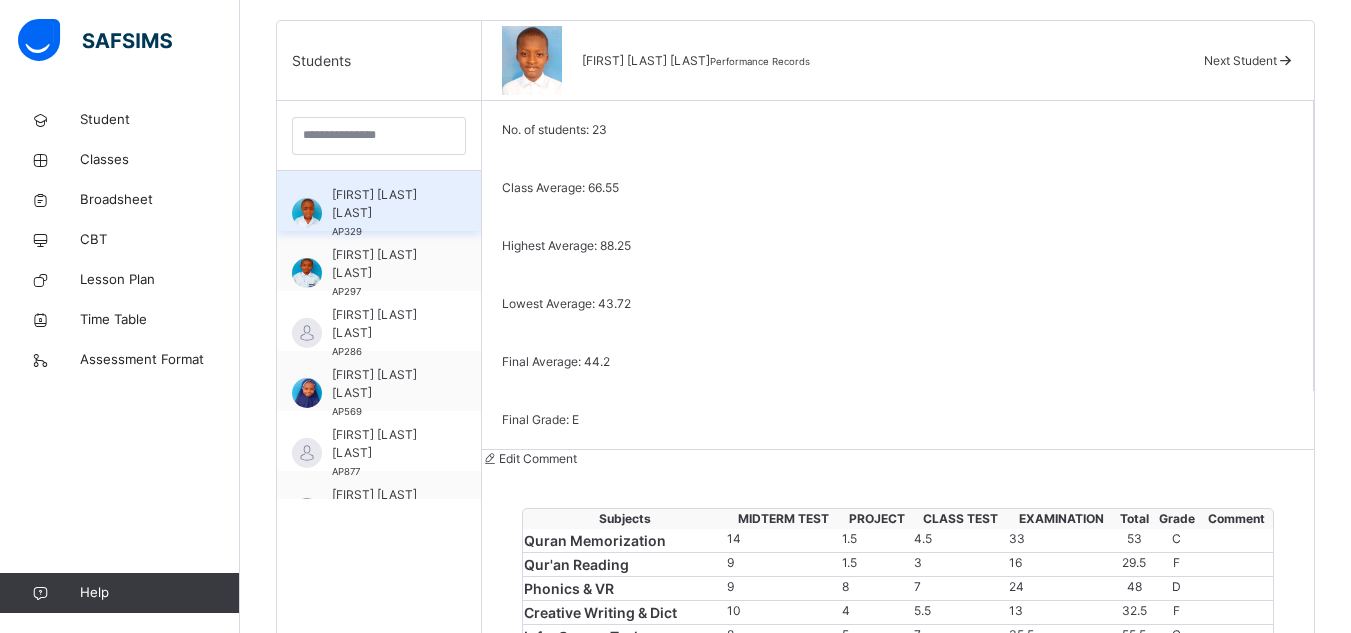 click on "ABDULRAHMAN RAMALAN SULEIMAN" at bounding box center (384, 204) 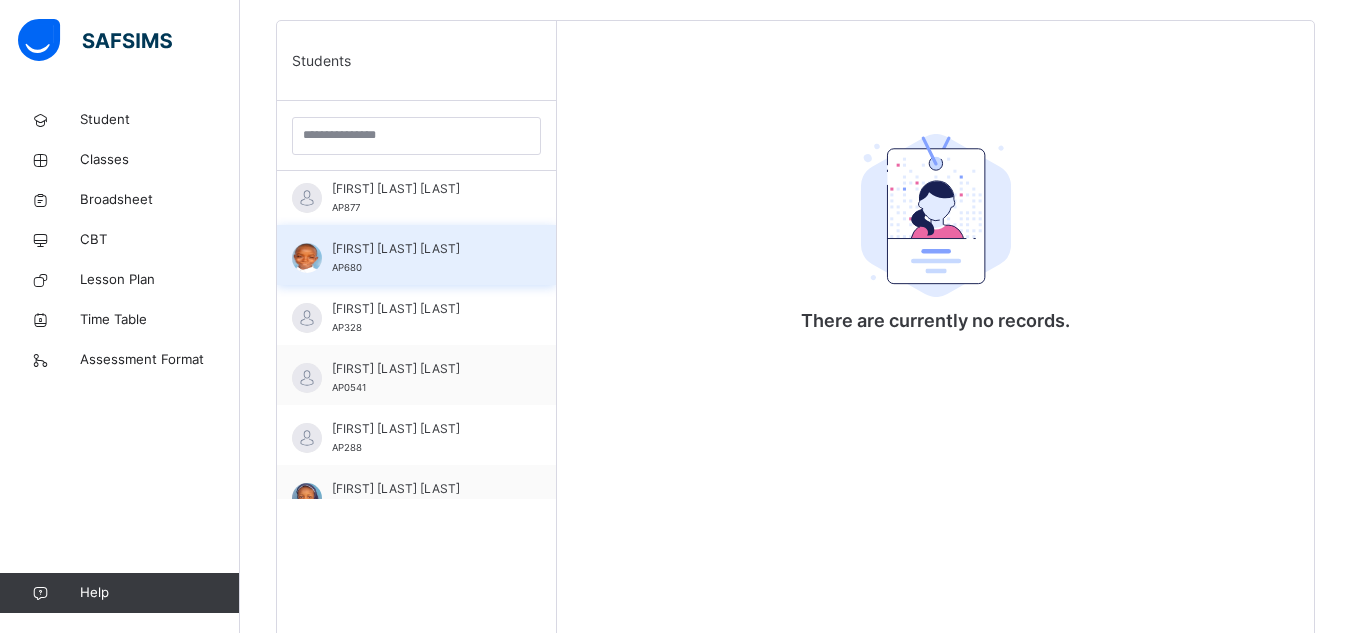 scroll, scrollTop: 254, scrollLeft: 0, axis: vertical 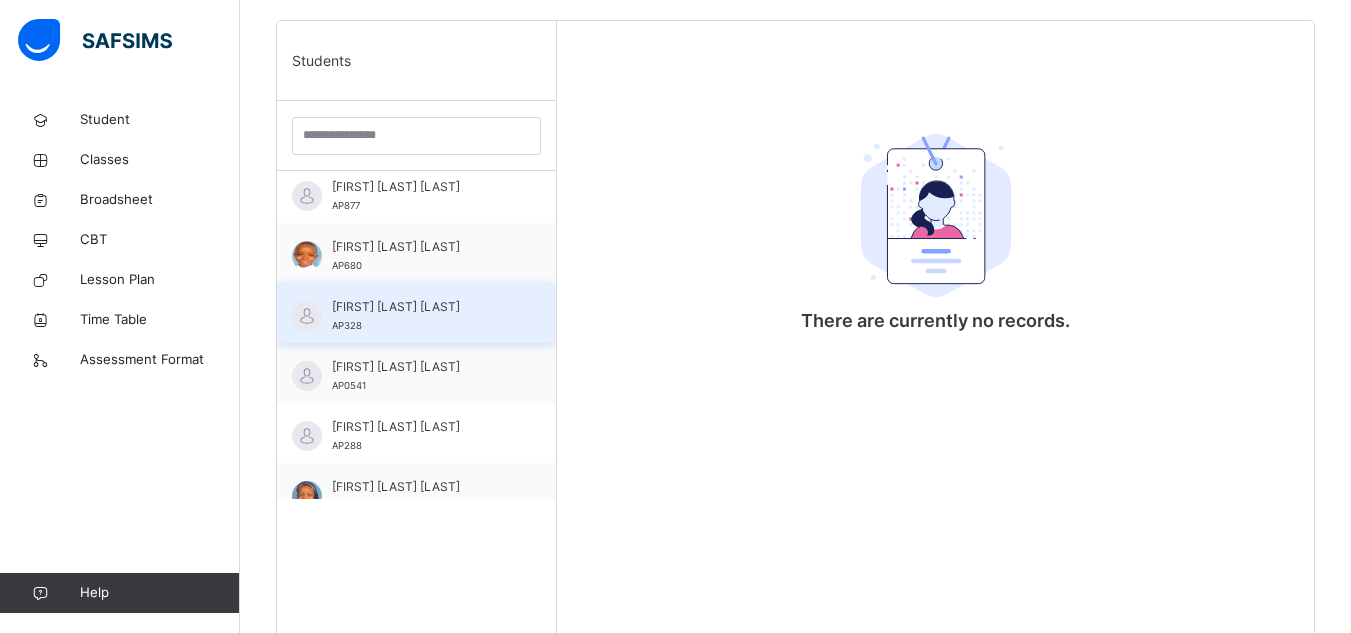 click on "DHULQARNAIN AHMAD ADEOLA" at bounding box center (421, 307) 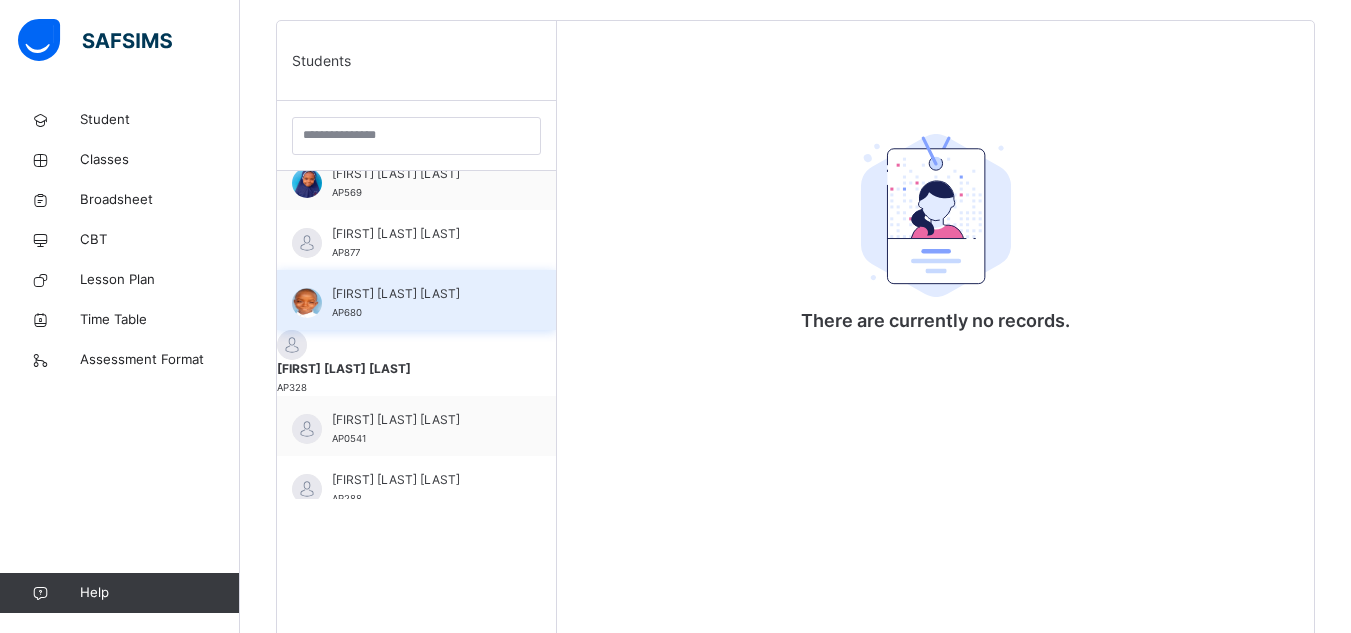 scroll, scrollTop: 201, scrollLeft: 0, axis: vertical 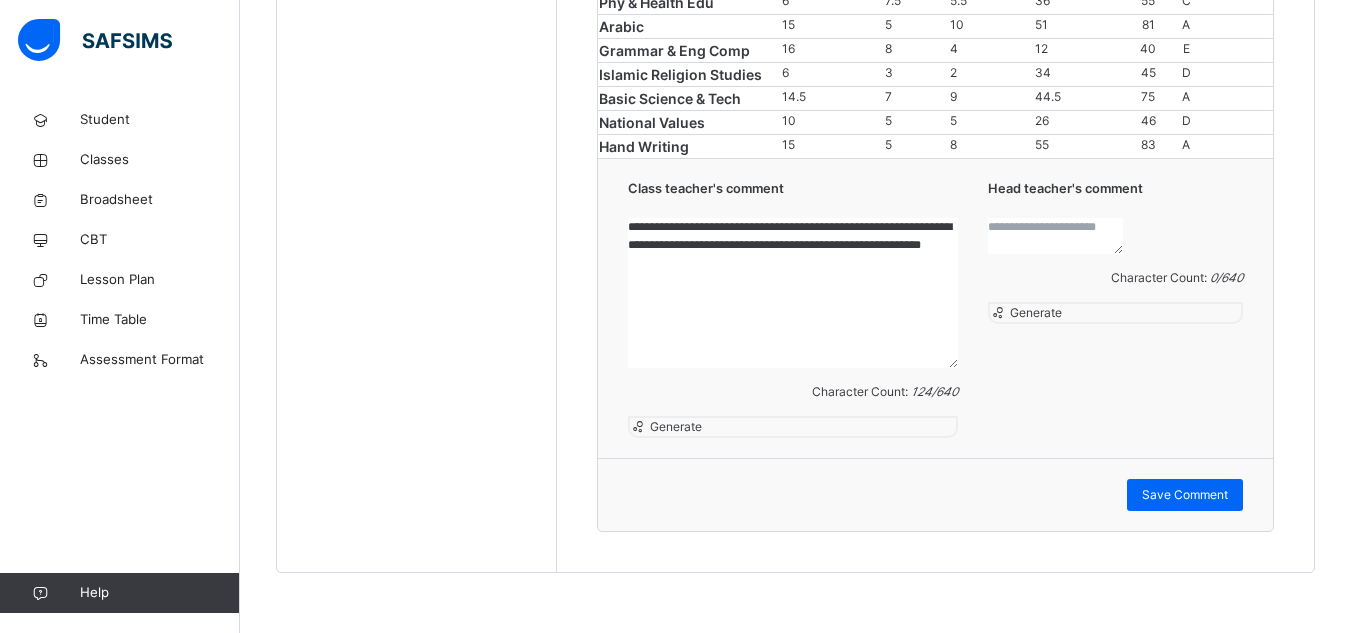 click at bounding box center [1055, 236] 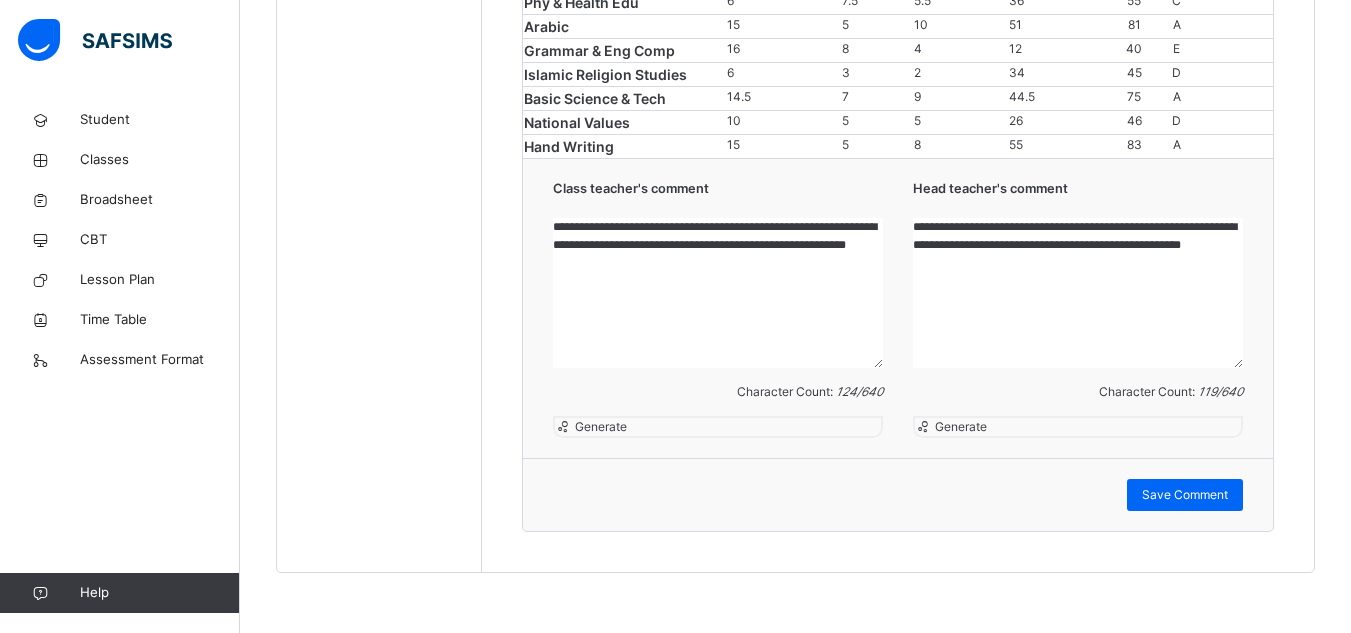 scroll, scrollTop: 1897, scrollLeft: 0, axis: vertical 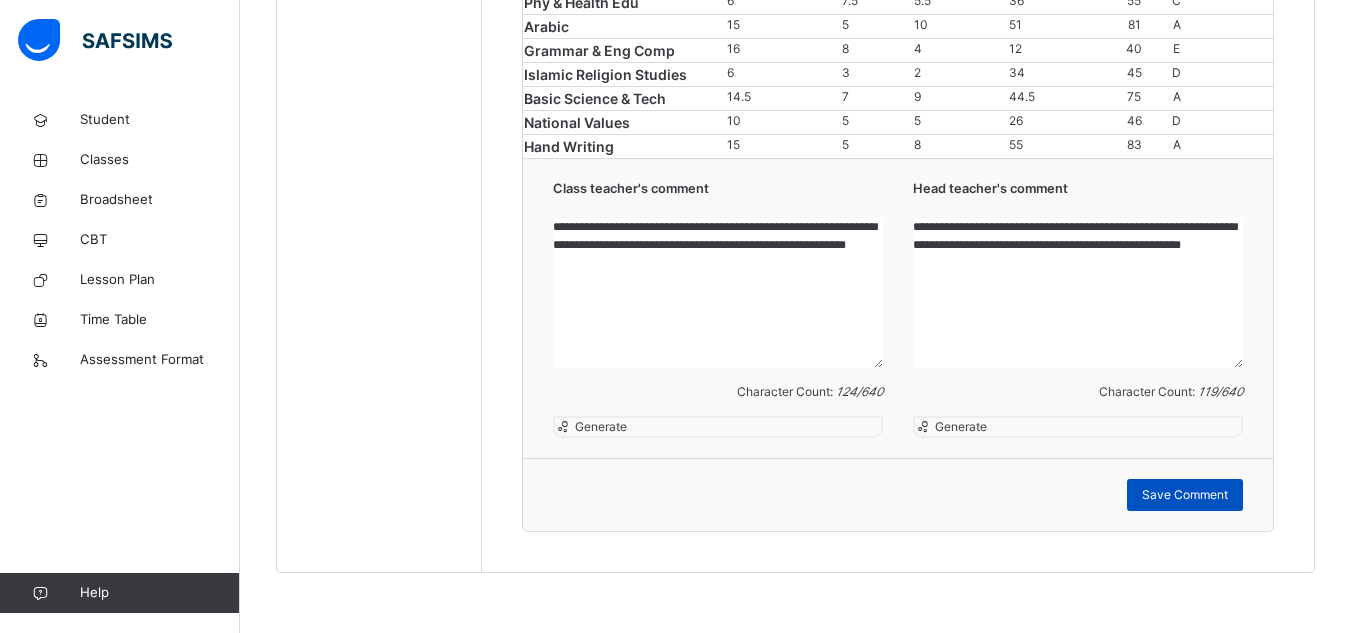 type on "**********" 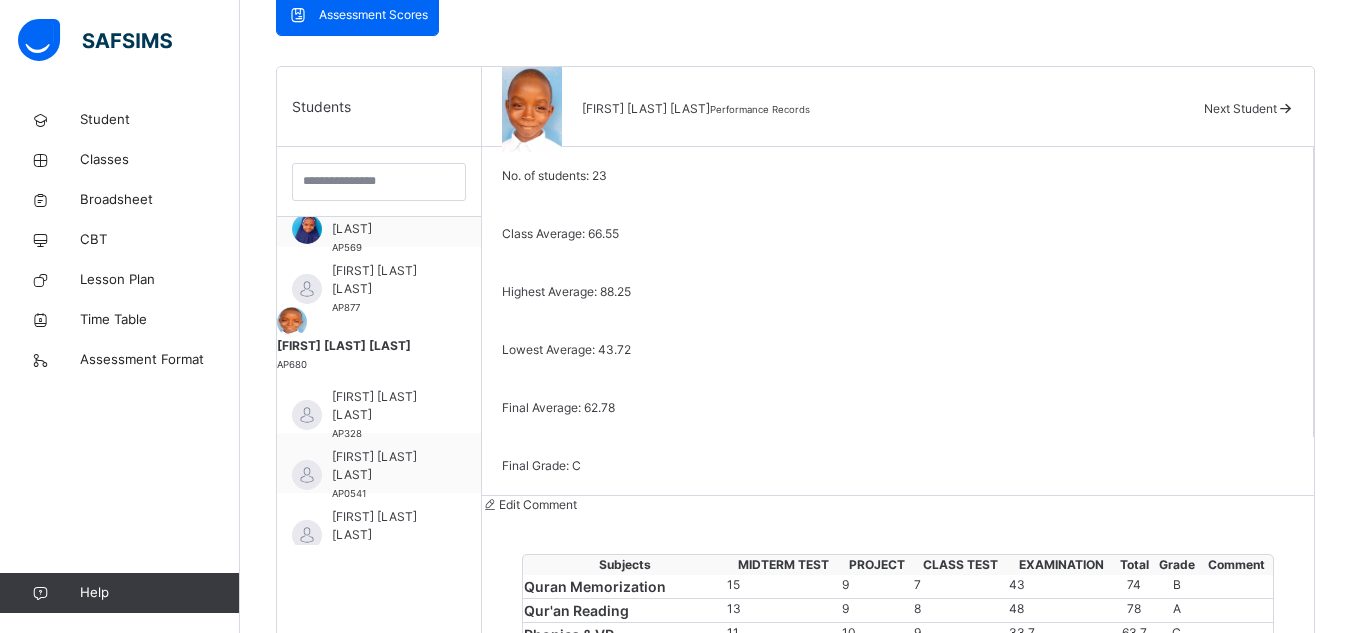 scroll, scrollTop: 452, scrollLeft: 0, axis: vertical 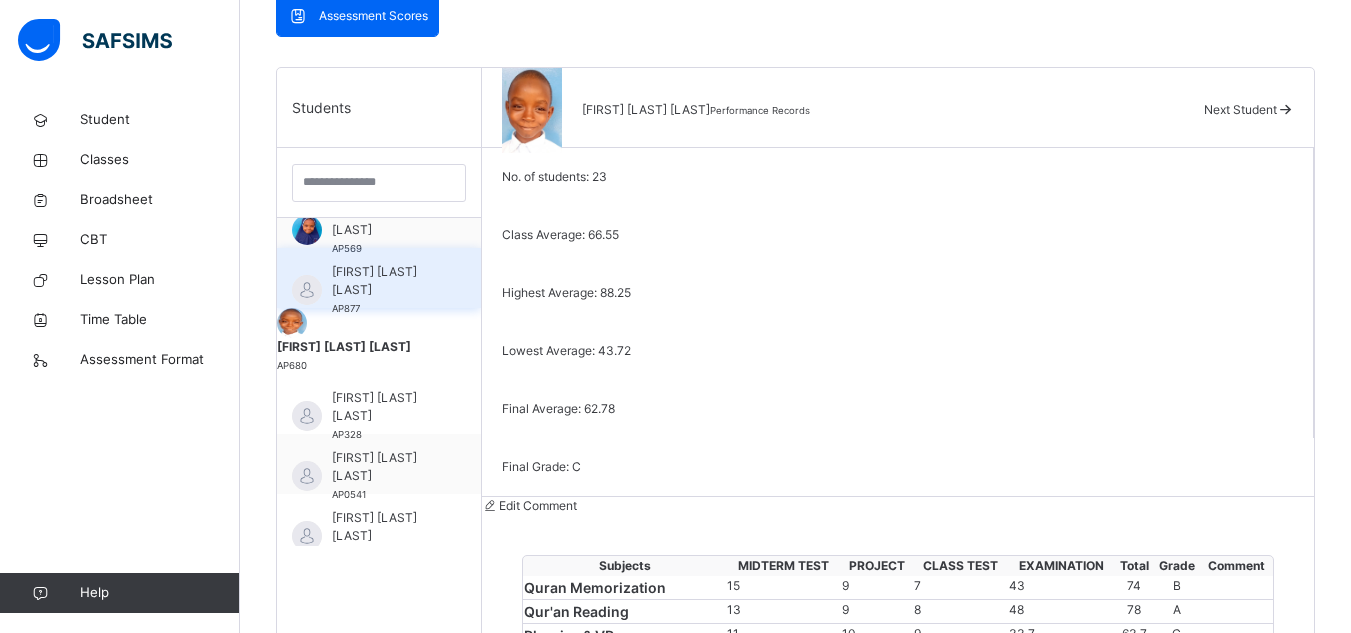 click on "ALIYU ADIL MAHMUD AP877" at bounding box center (379, 278) 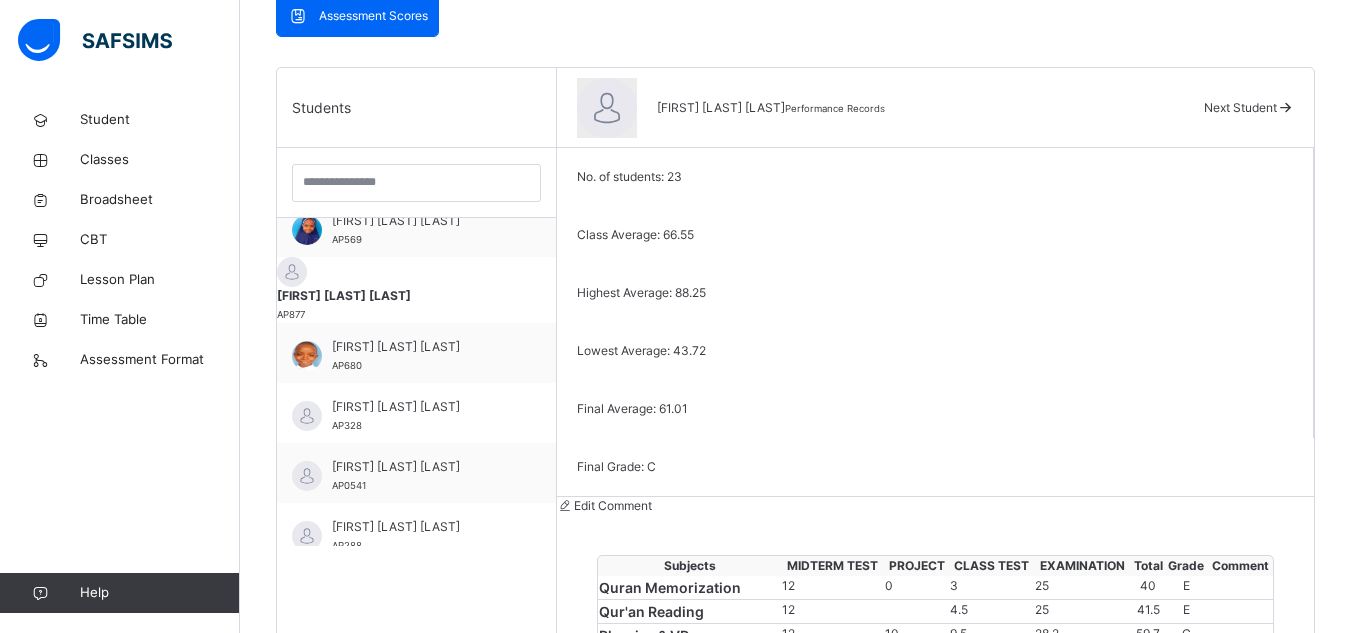 scroll, scrollTop: 210, scrollLeft: 0, axis: vertical 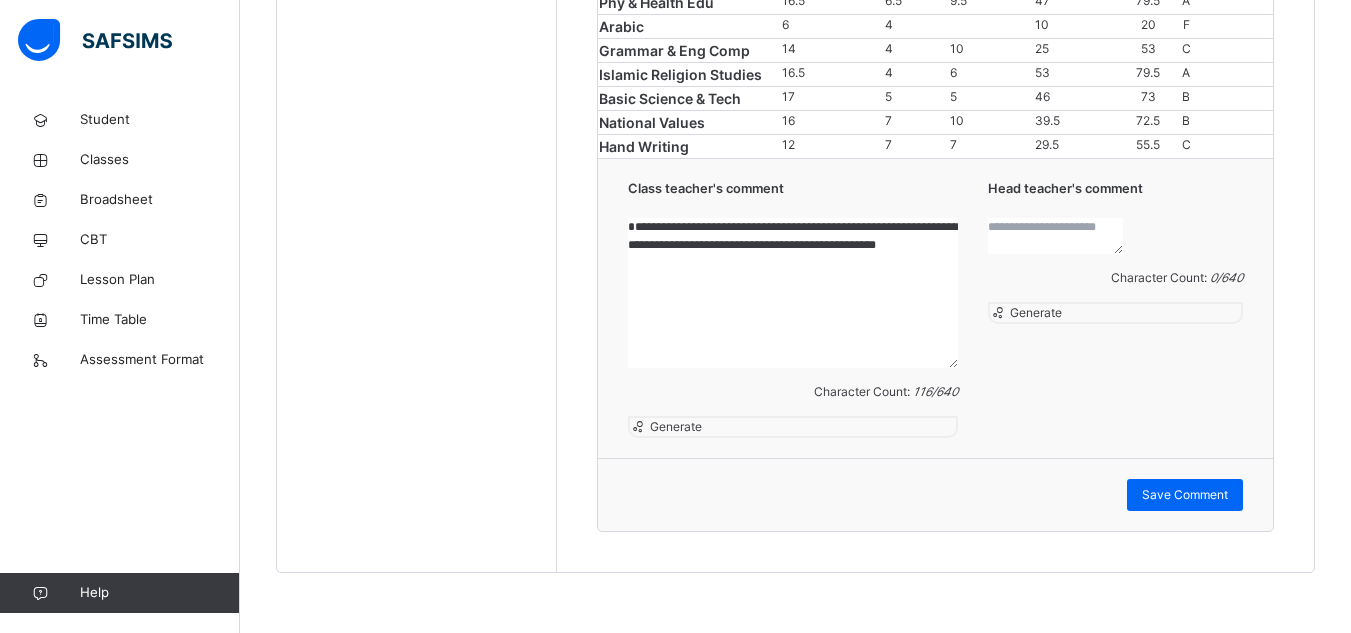 click at bounding box center [1055, 236] 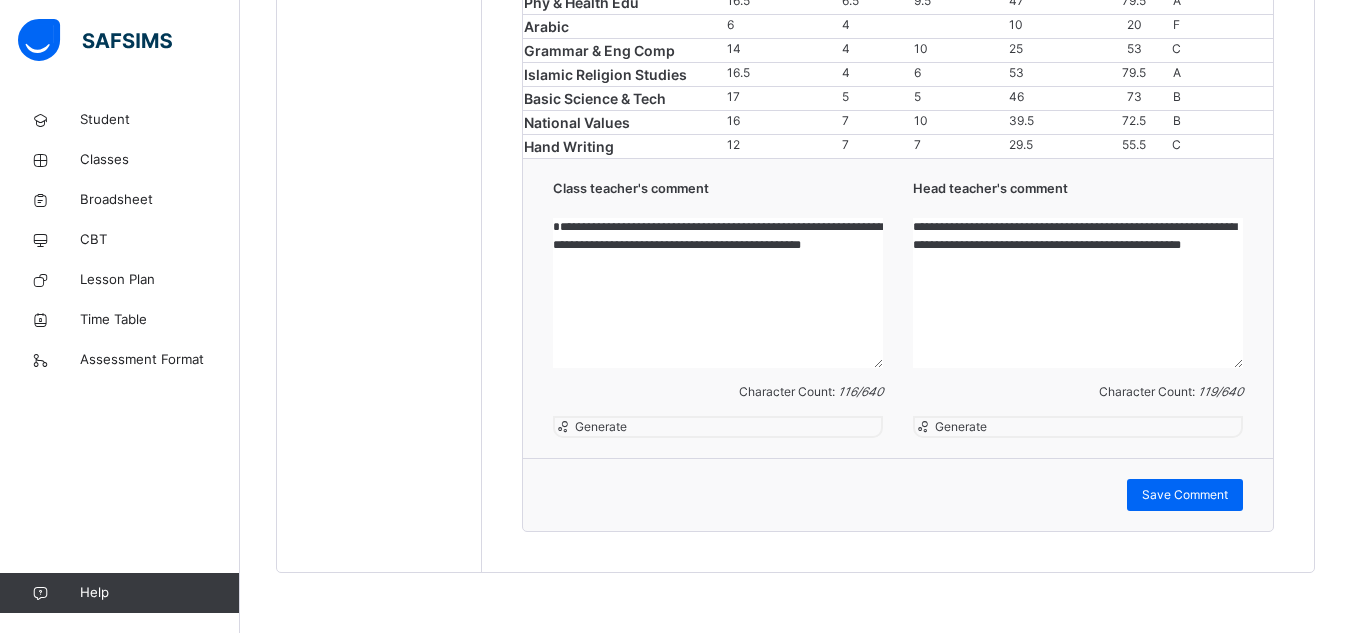 click on "**********" at bounding box center [1078, 293] 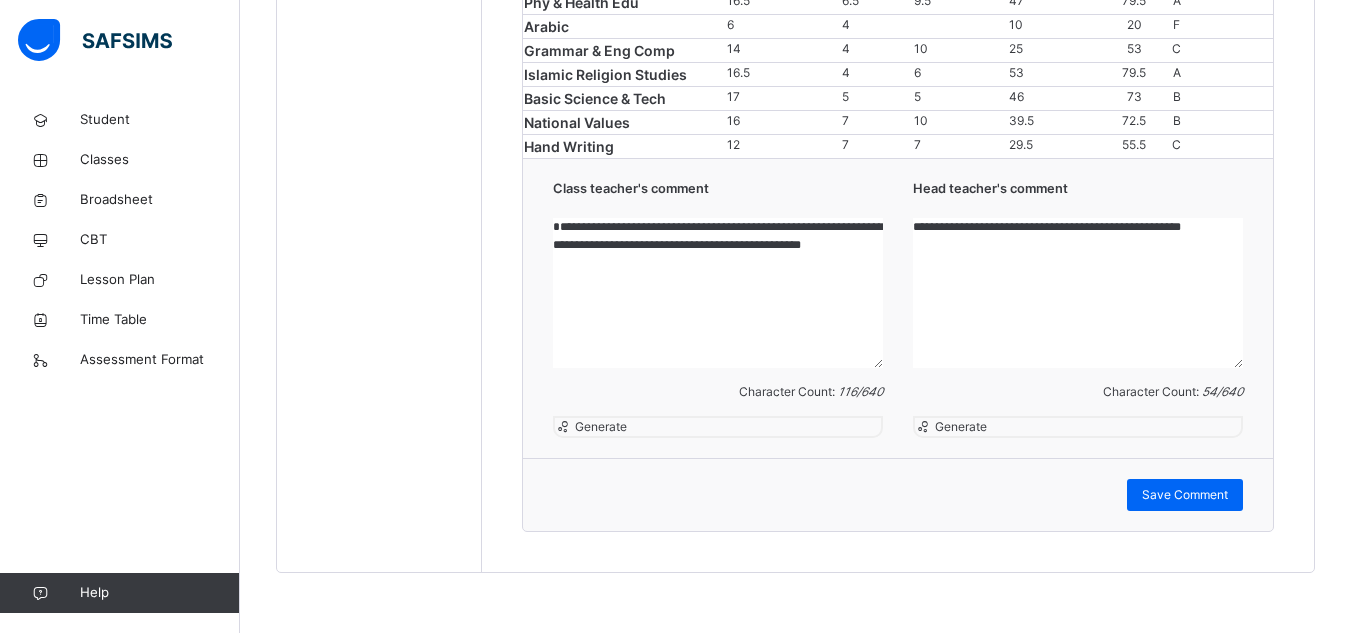 click on "**********" at bounding box center [1078, 293] 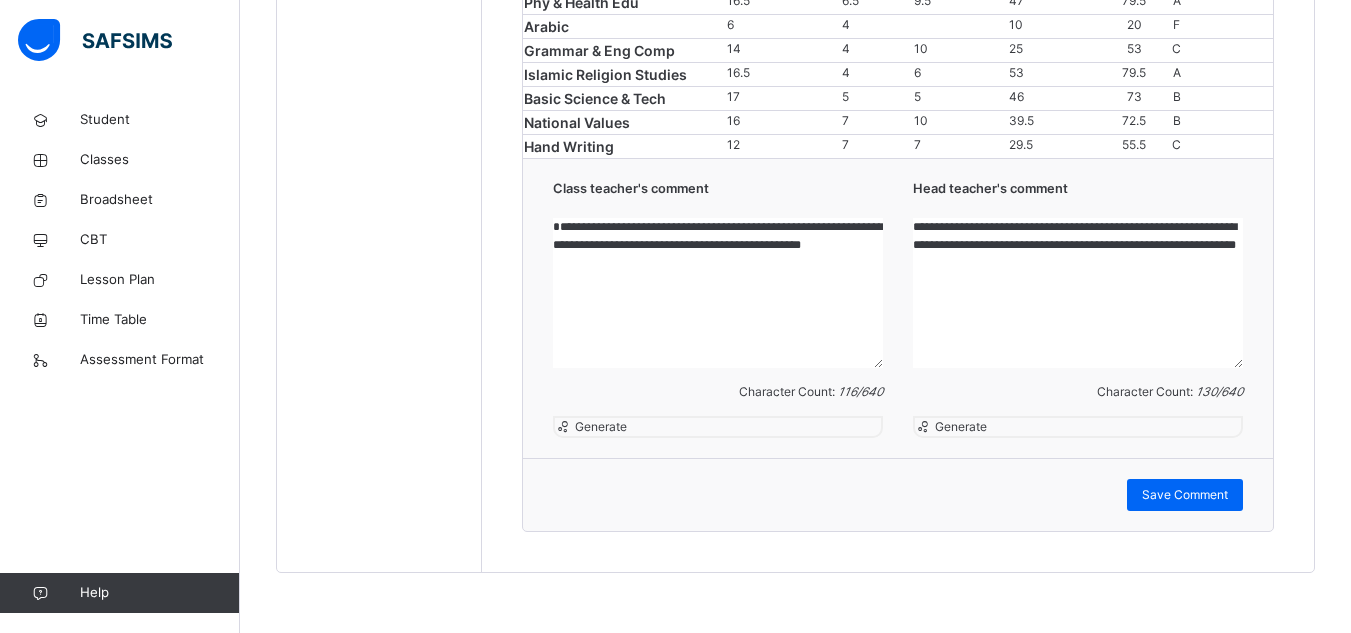 click on "**********" at bounding box center [1078, 293] 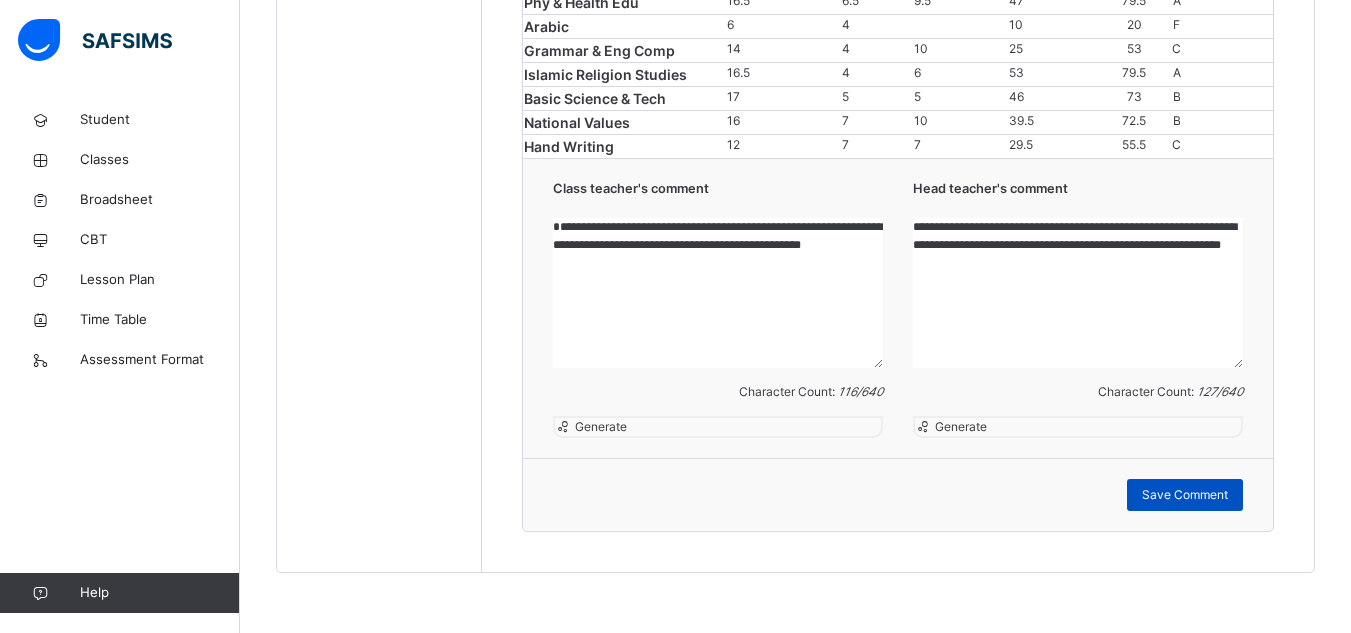 type on "**********" 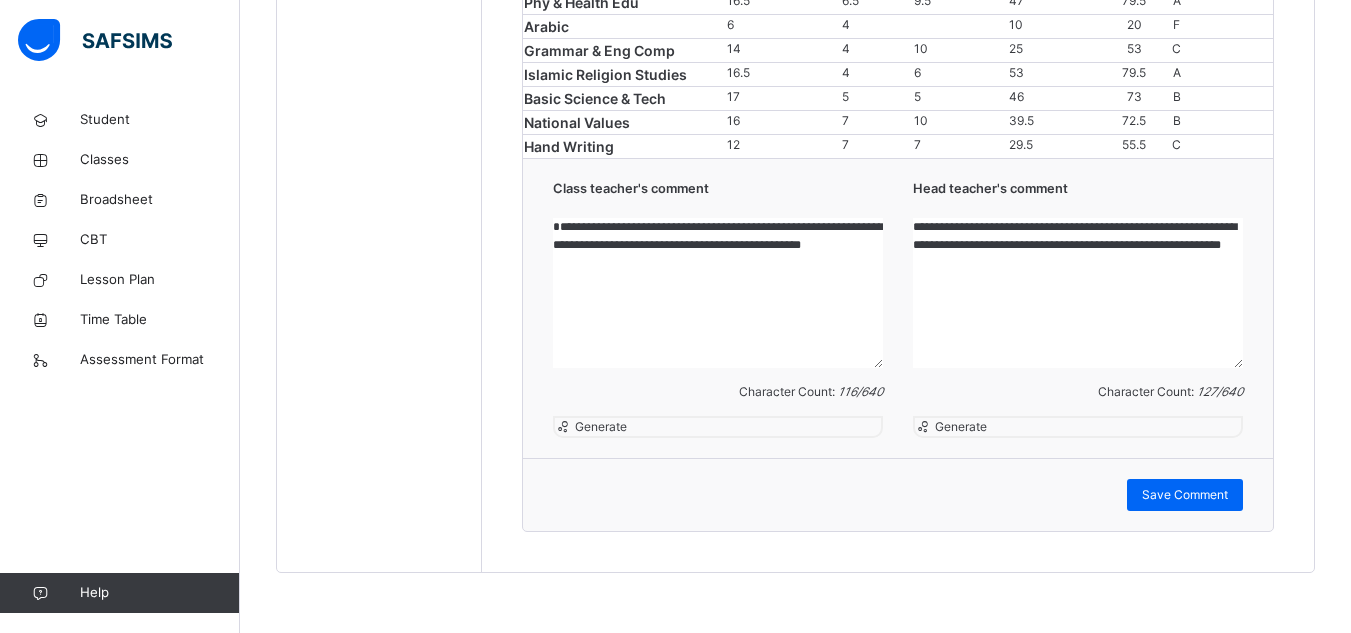 click on "**********" at bounding box center (1078, 293) 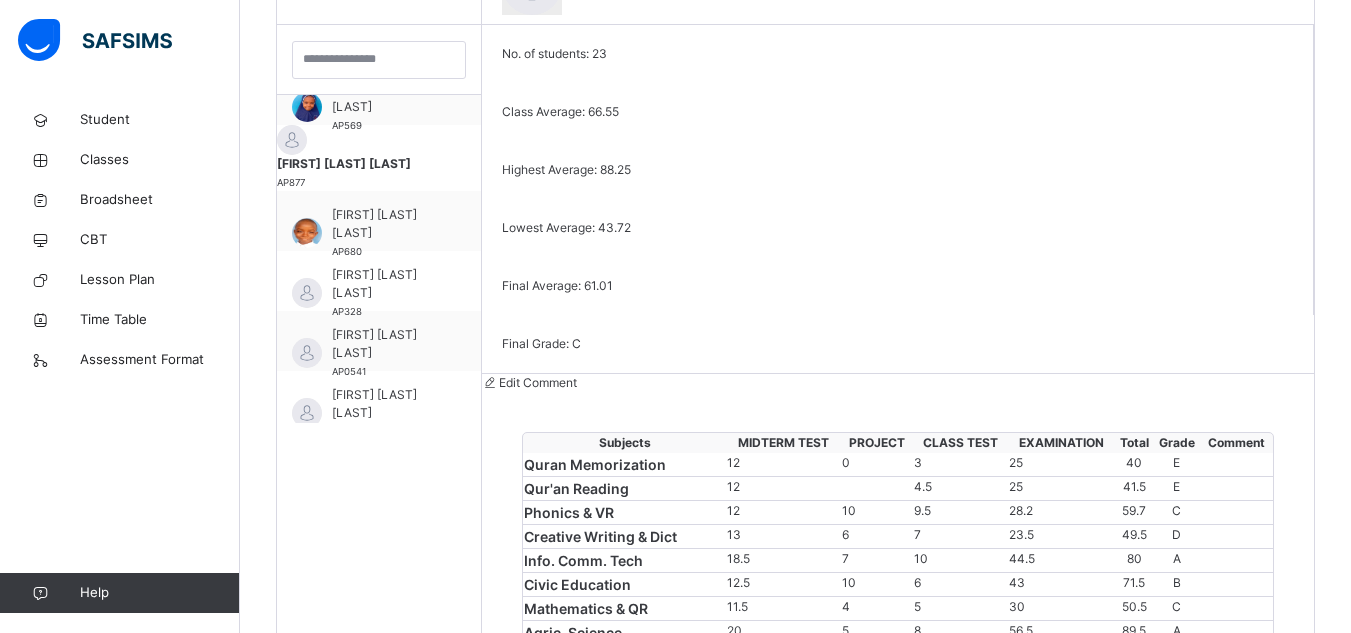 scroll, scrollTop: 574, scrollLeft: 0, axis: vertical 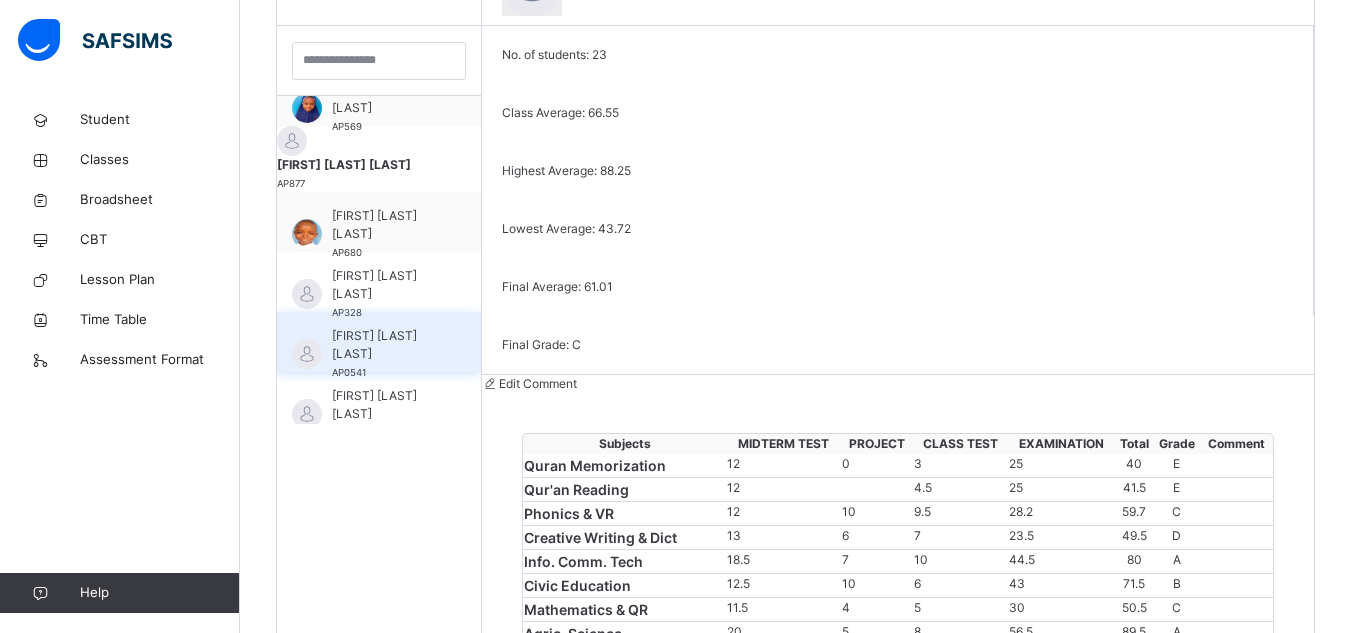 click on "FATIMA MUSHARAF ALIYU" at bounding box center (384, 345) 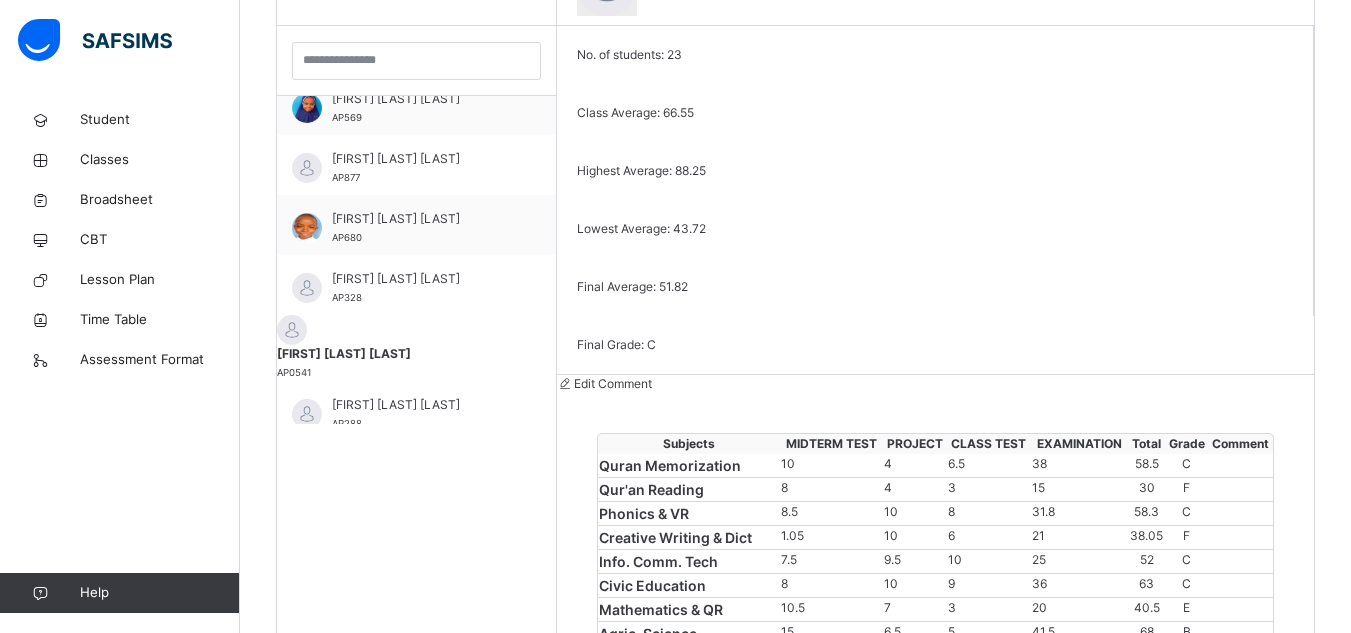 scroll, scrollTop: 210, scrollLeft: 0, axis: vertical 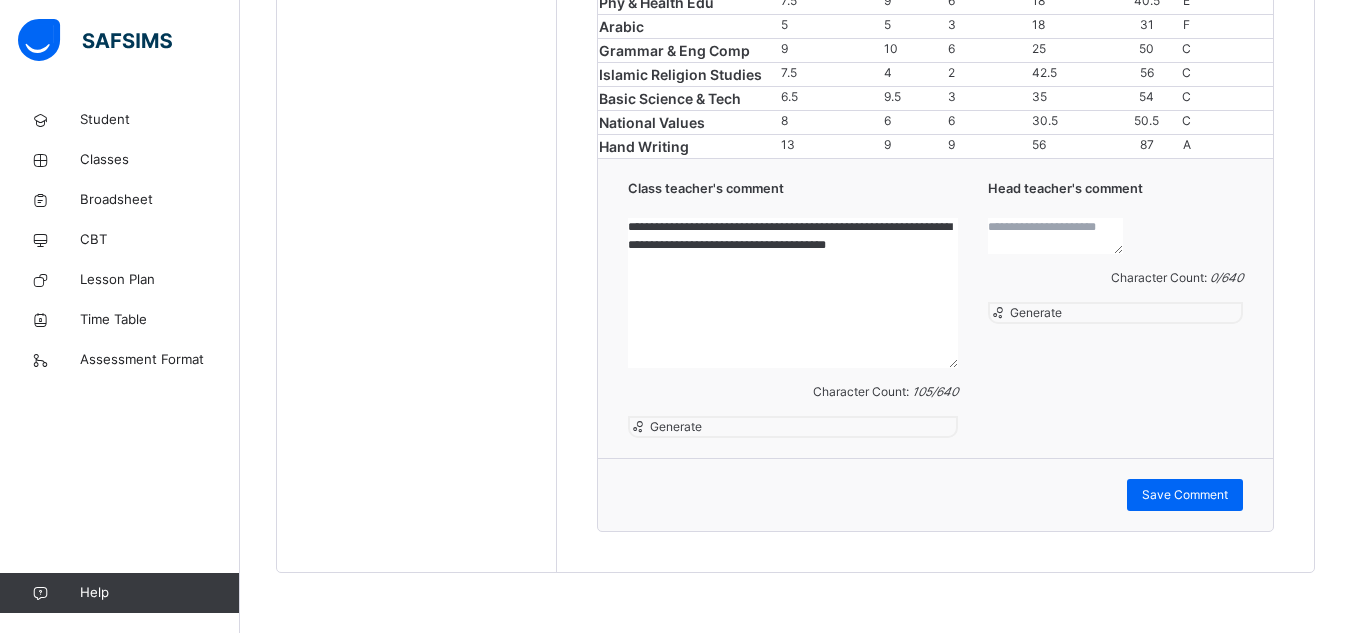 click at bounding box center [1055, 236] 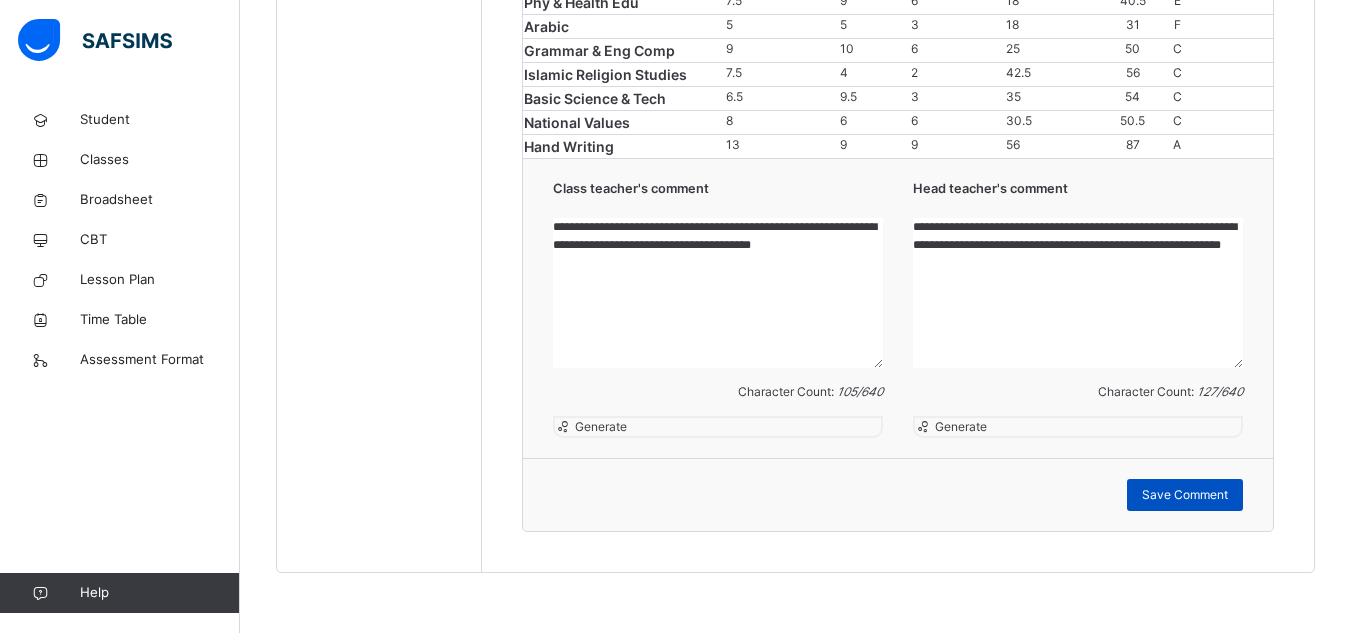 type on "**********" 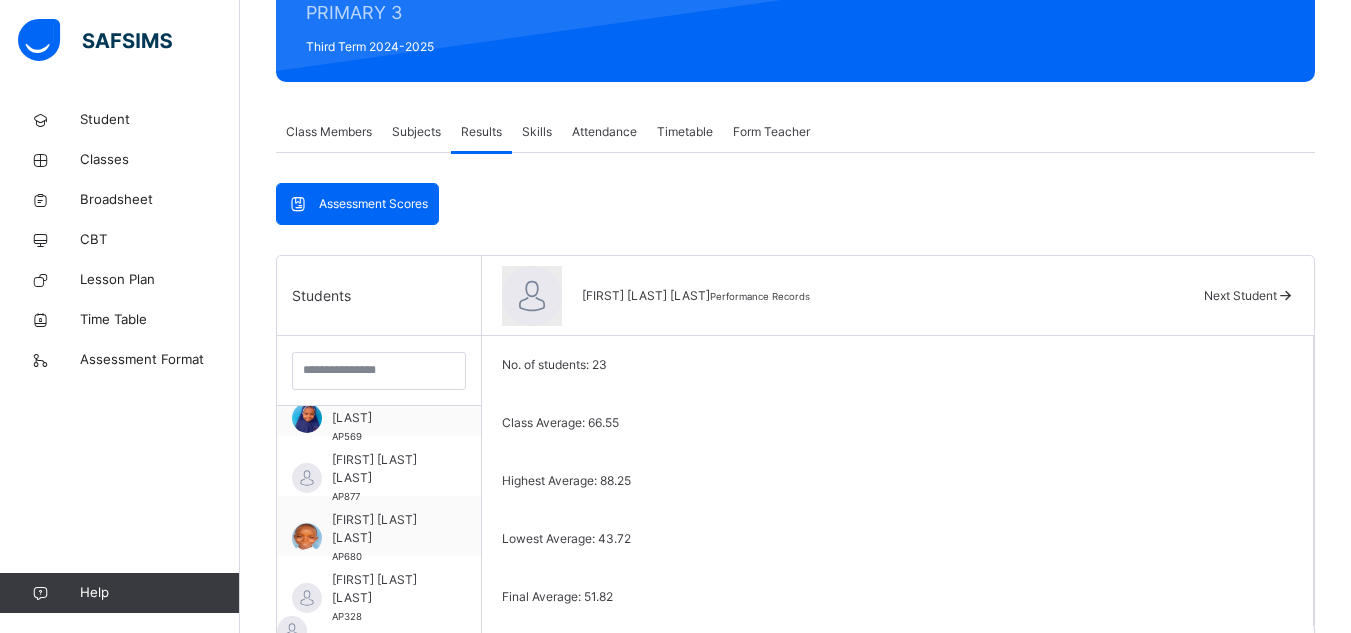 scroll, scrollTop: 263, scrollLeft: 0, axis: vertical 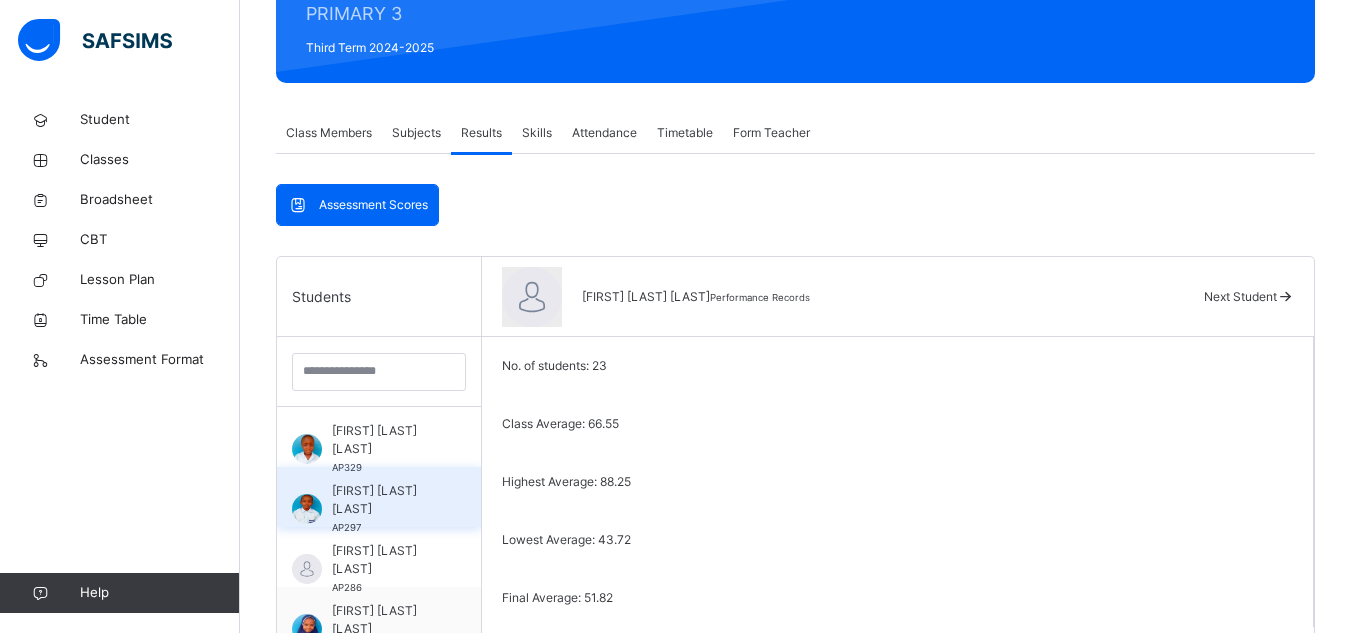 click on "ABUHURAIRA GALADIMA ADAMU" at bounding box center (384, 500) 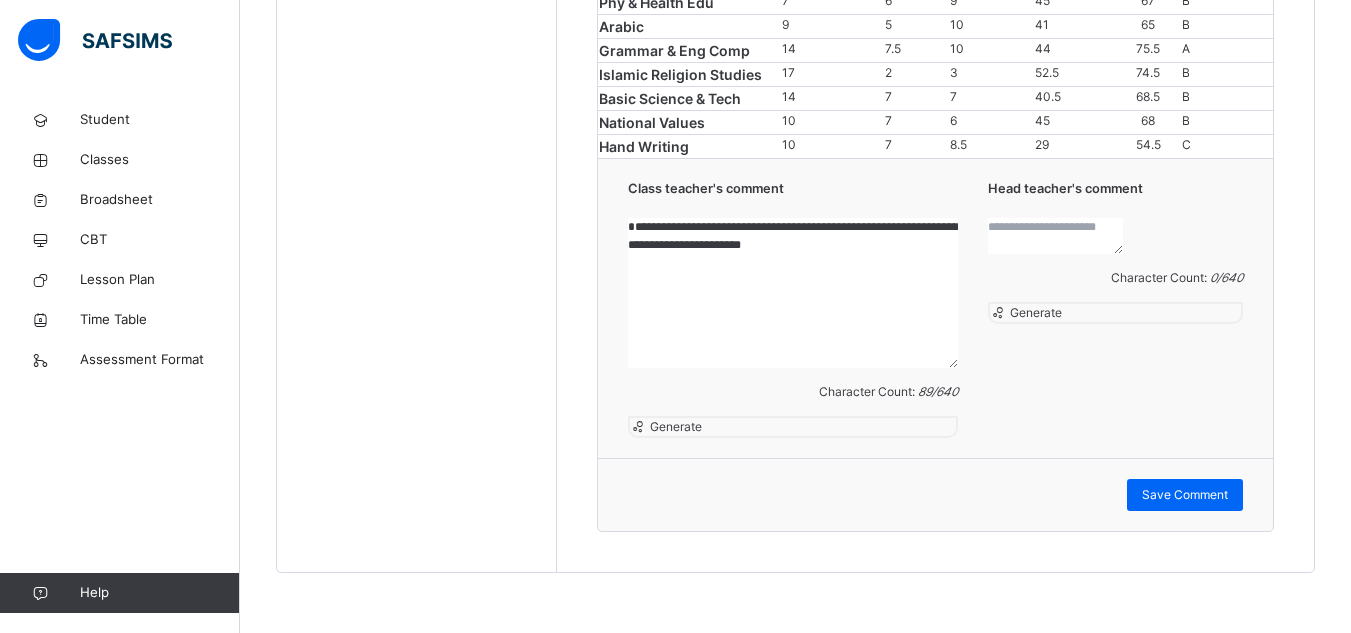scroll, scrollTop: 1737, scrollLeft: 0, axis: vertical 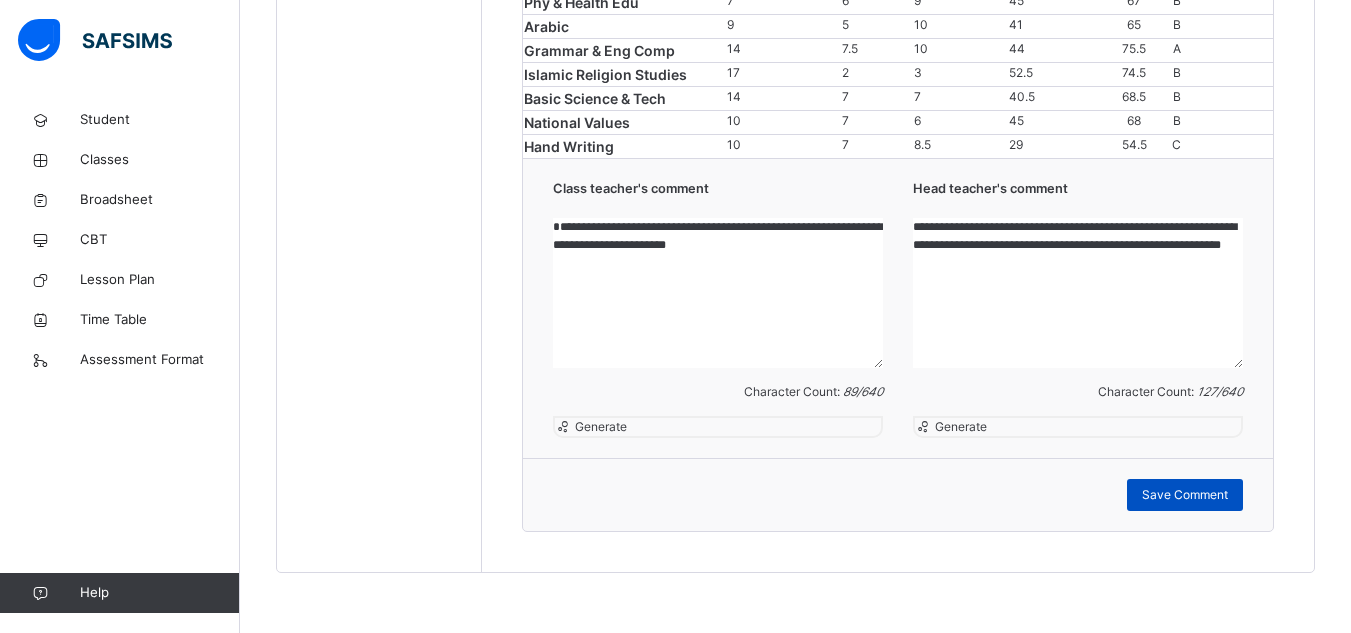 type on "**********" 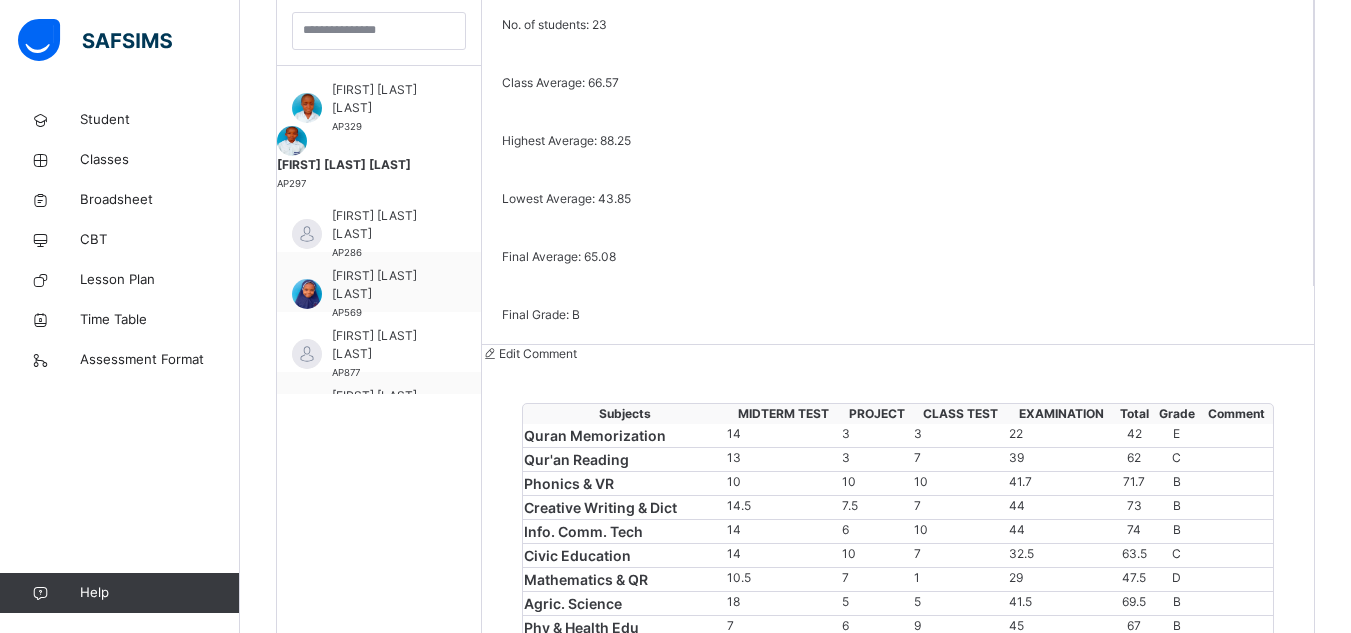 scroll, scrollTop: 600, scrollLeft: 0, axis: vertical 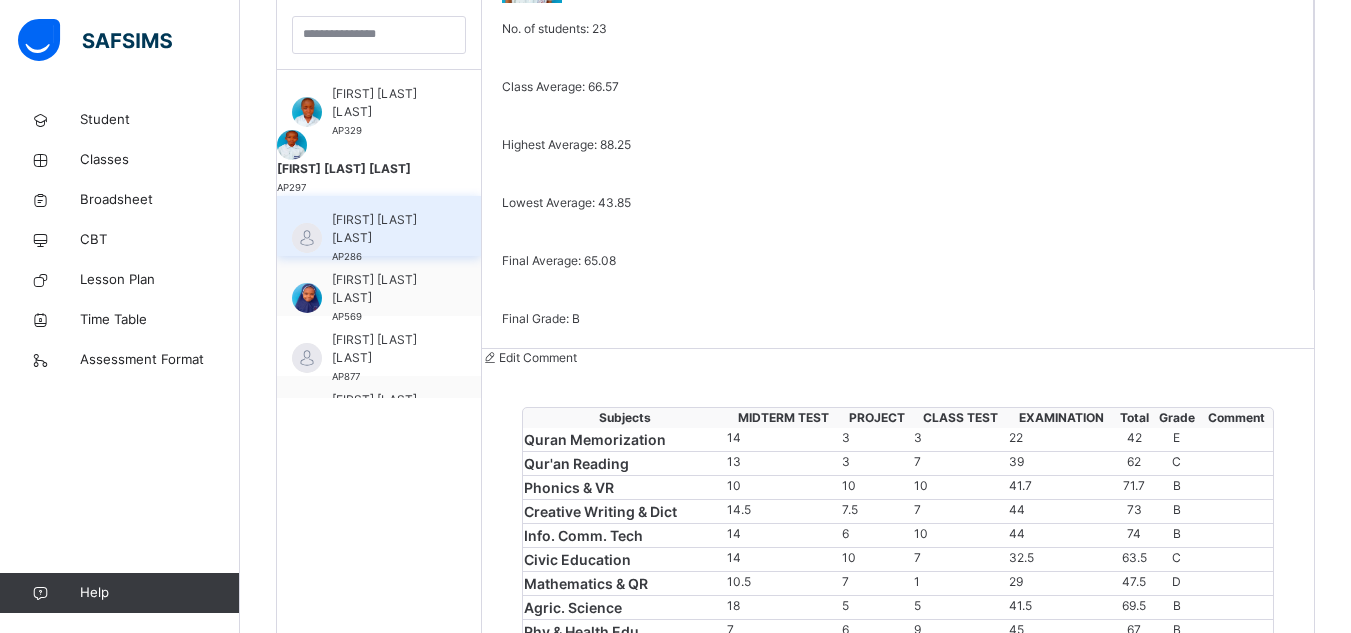 click on "AHMAD HASSAN IBRAHIM" at bounding box center (384, 229) 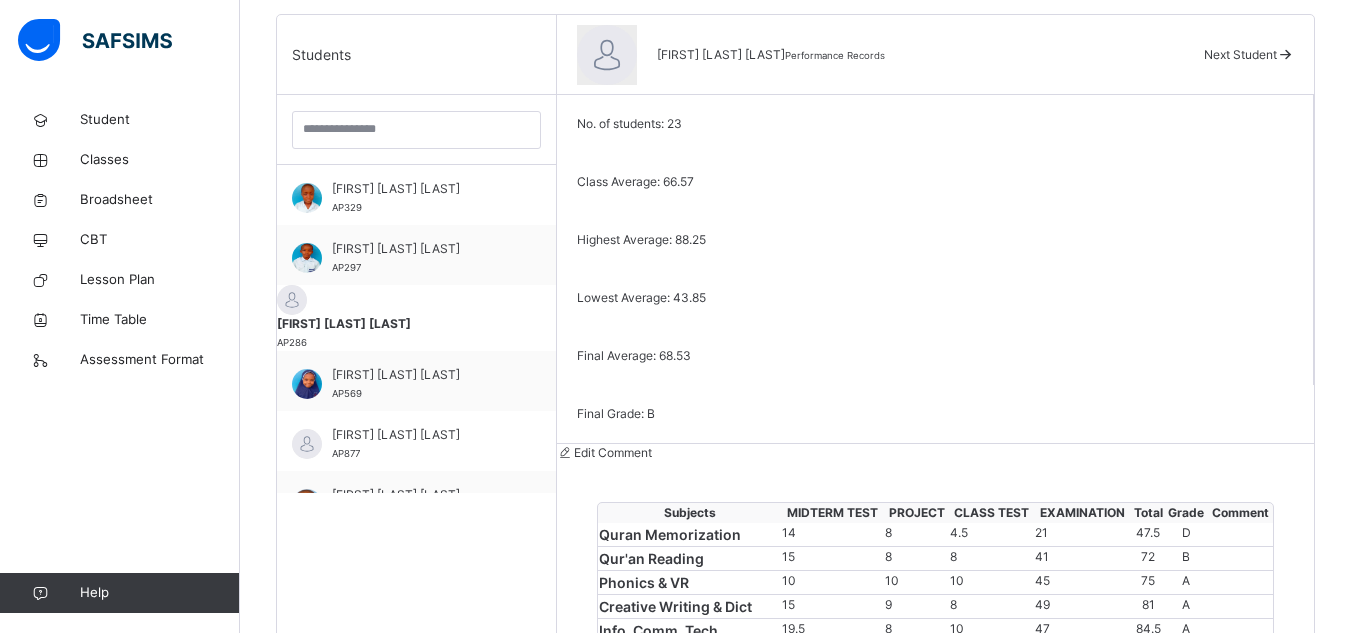 scroll, scrollTop: 504, scrollLeft: 0, axis: vertical 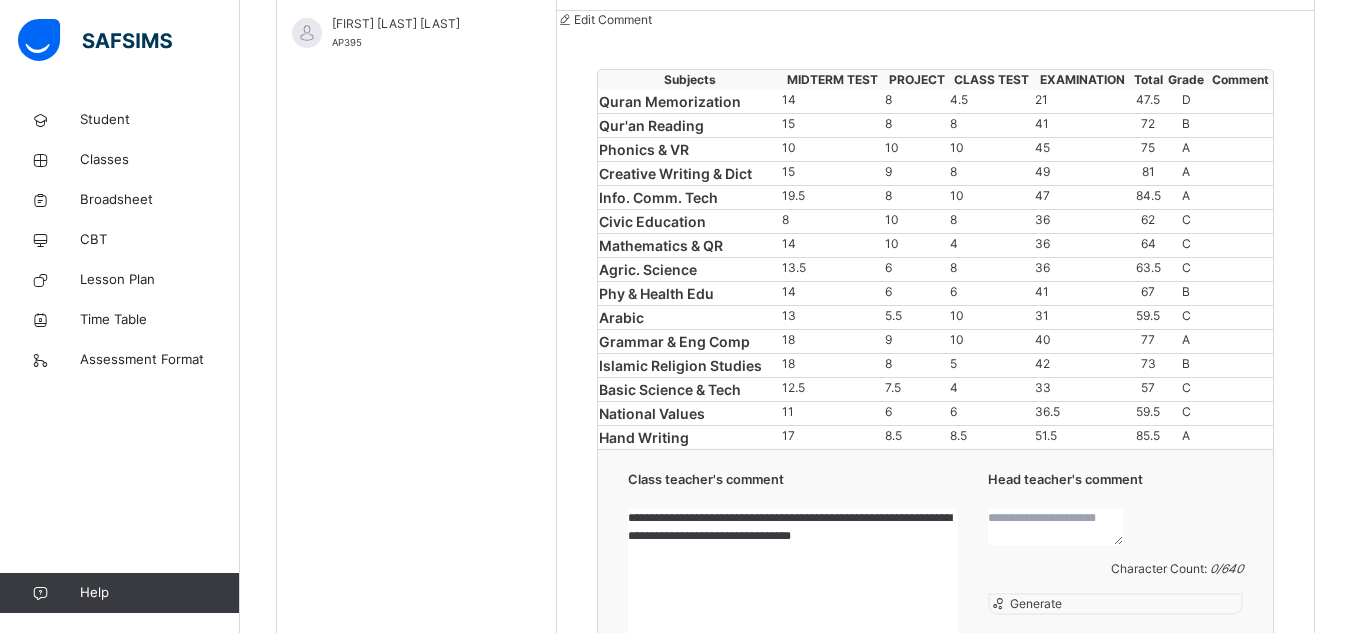 click on "8" at bounding box center (832, 220) 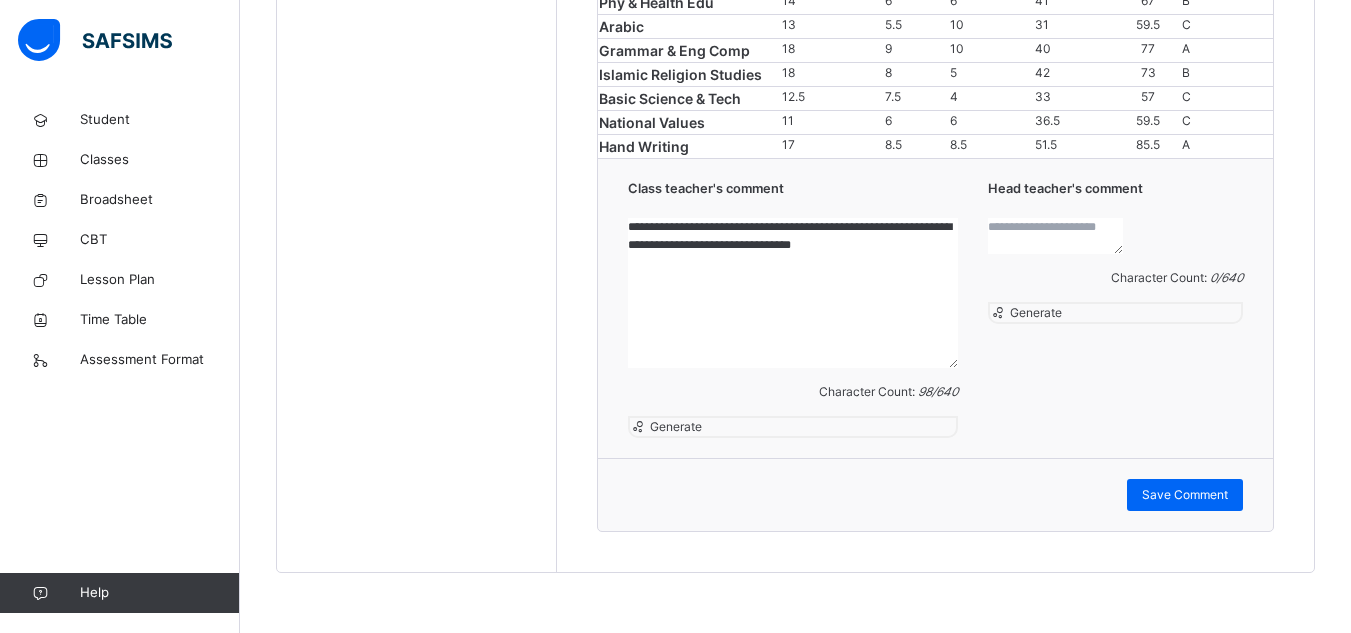 scroll, scrollTop: 1897, scrollLeft: 0, axis: vertical 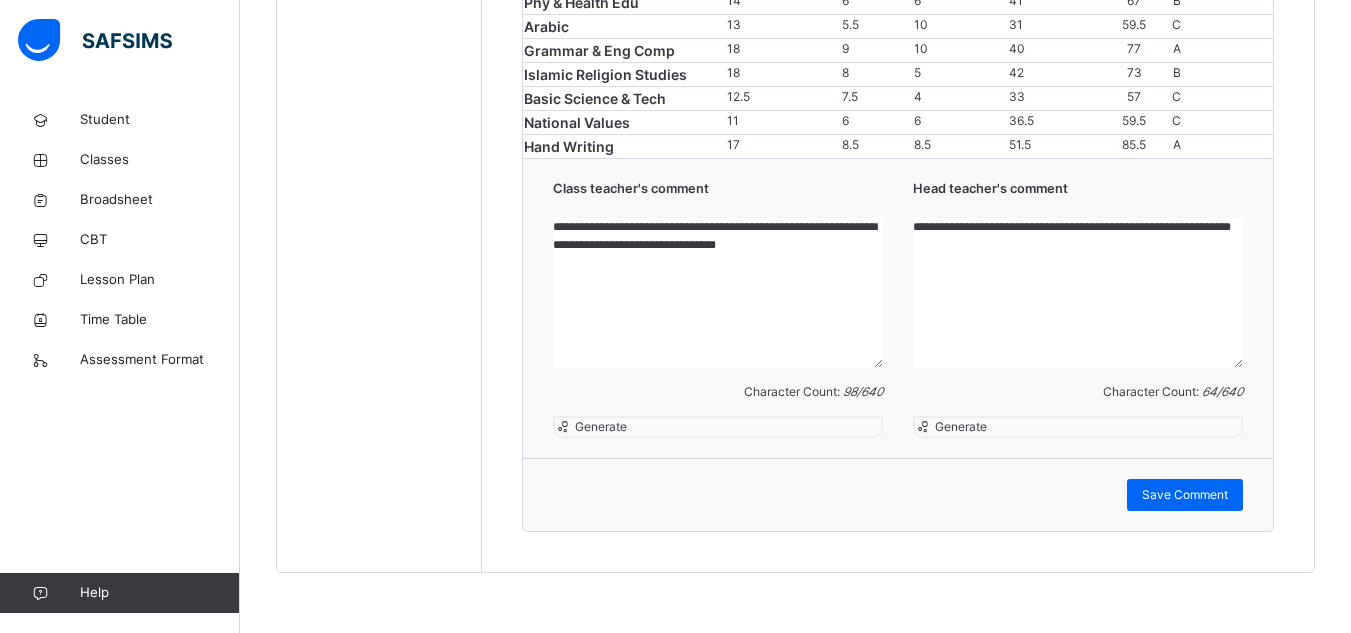 click on "**********" at bounding box center [1078, 293] 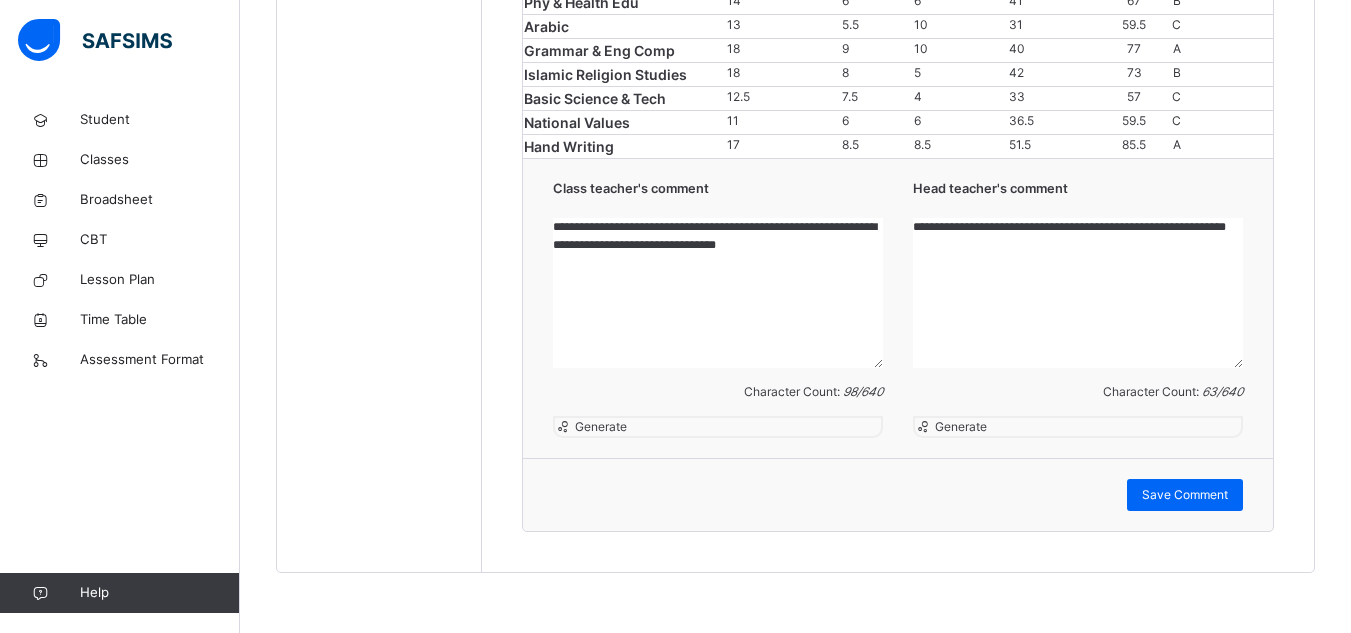 click on "**********" at bounding box center [1078, 293] 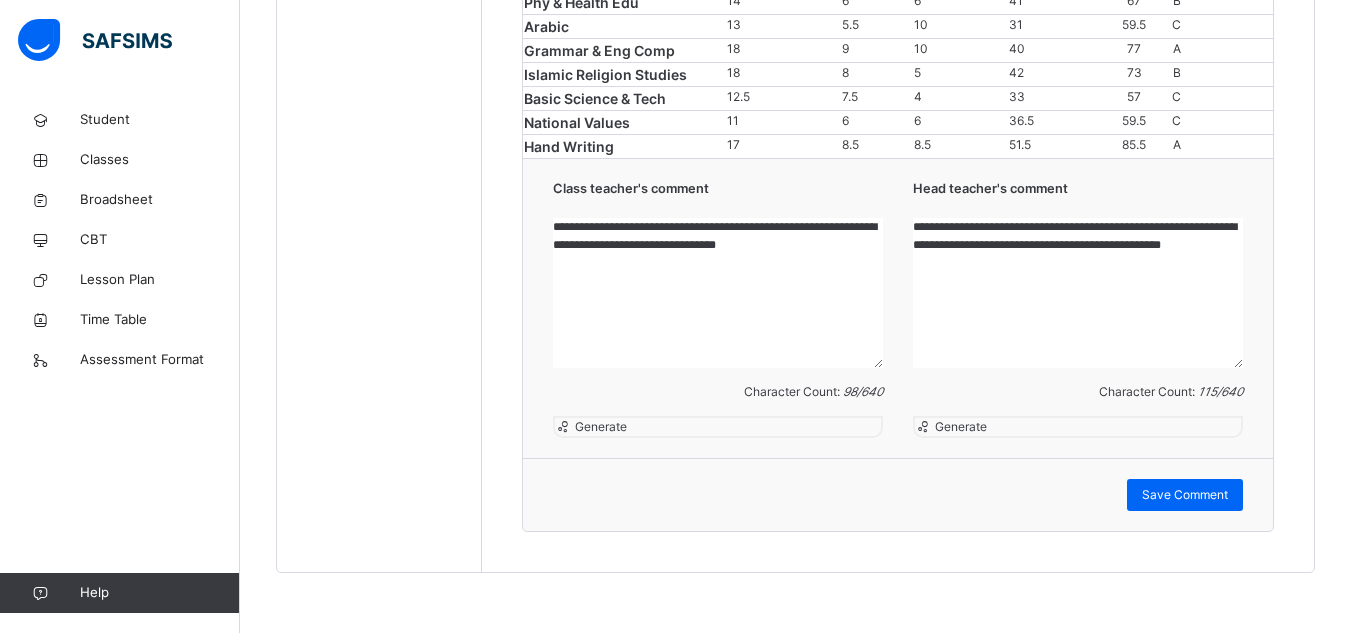 click on "**********" at bounding box center [1078, 293] 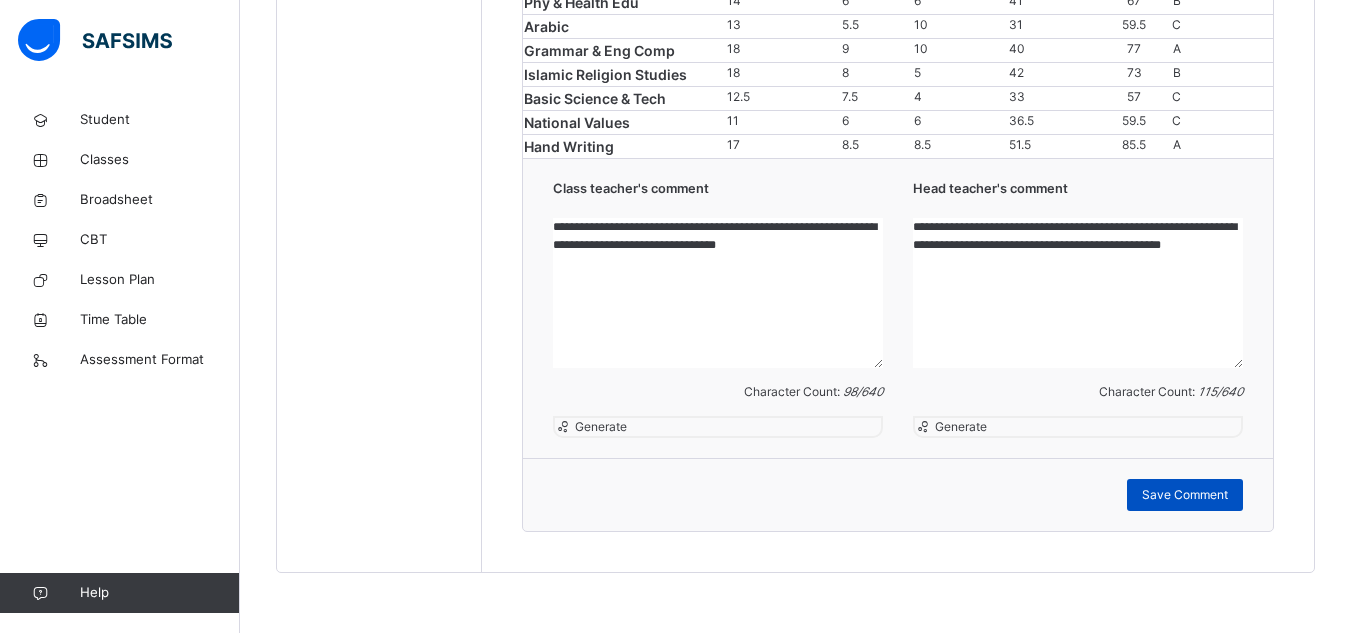 type on "**********" 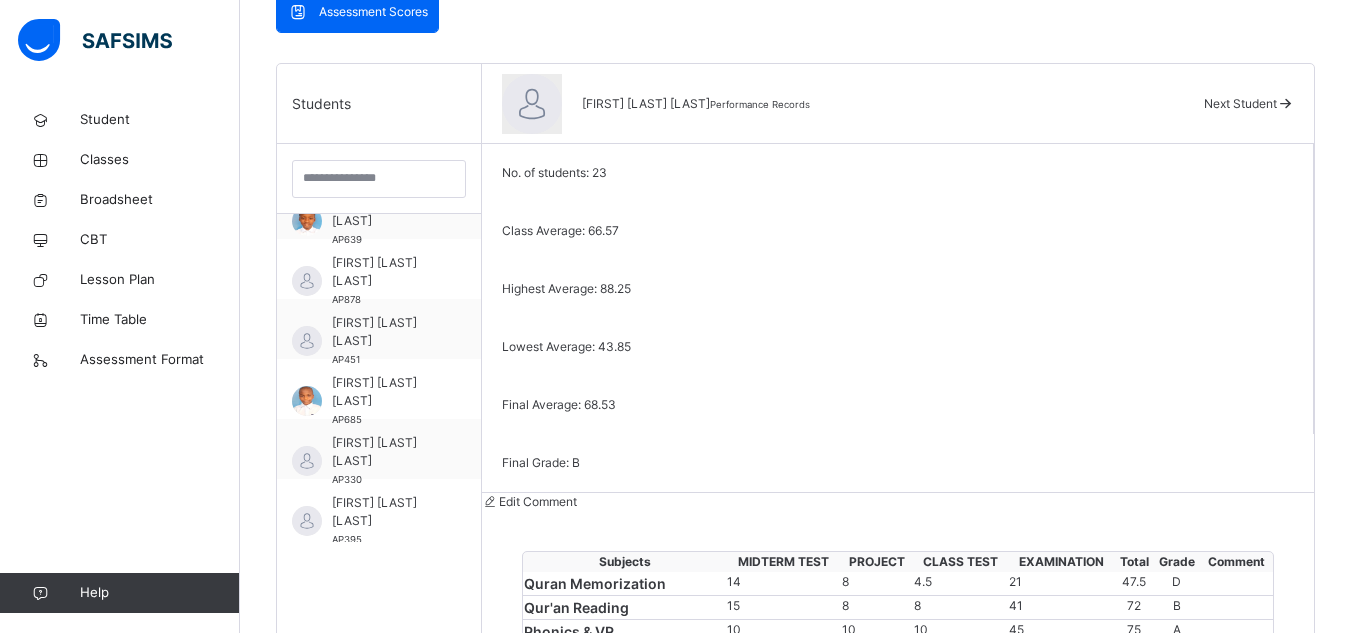 scroll, scrollTop: 455, scrollLeft: 0, axis: vertical 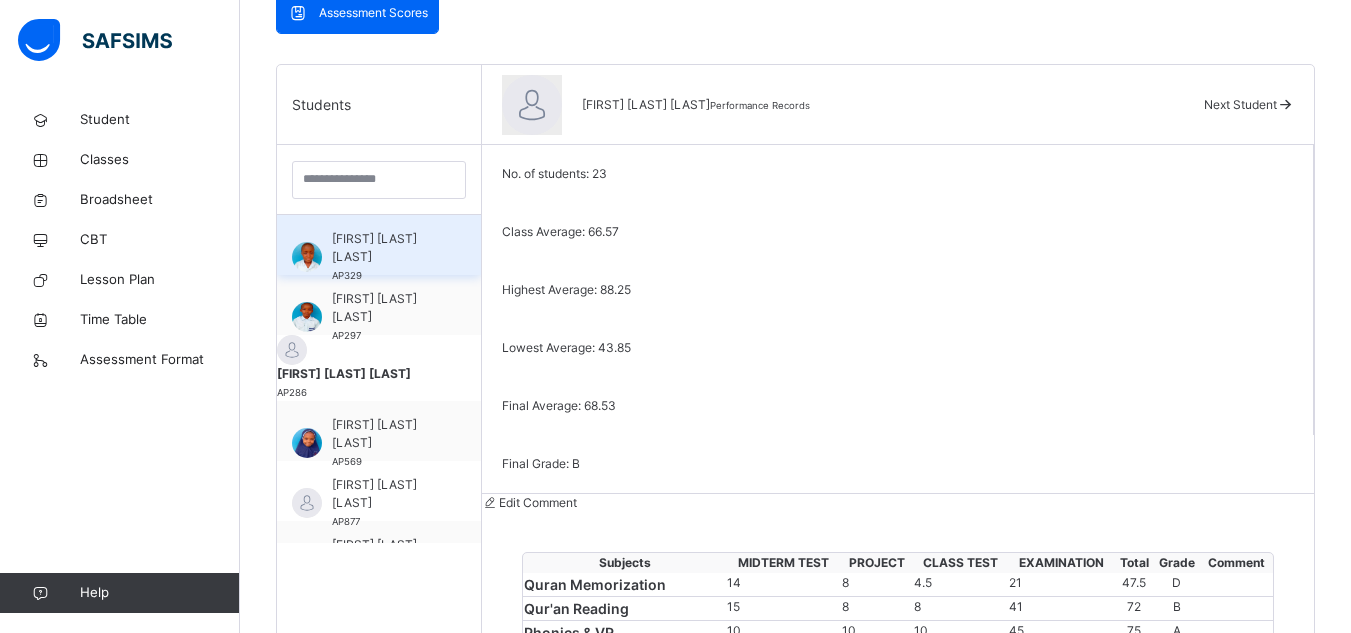 click on "ABDULRAHMAN RAMALAN SULEIMAN" at bounding box center [384, 248] 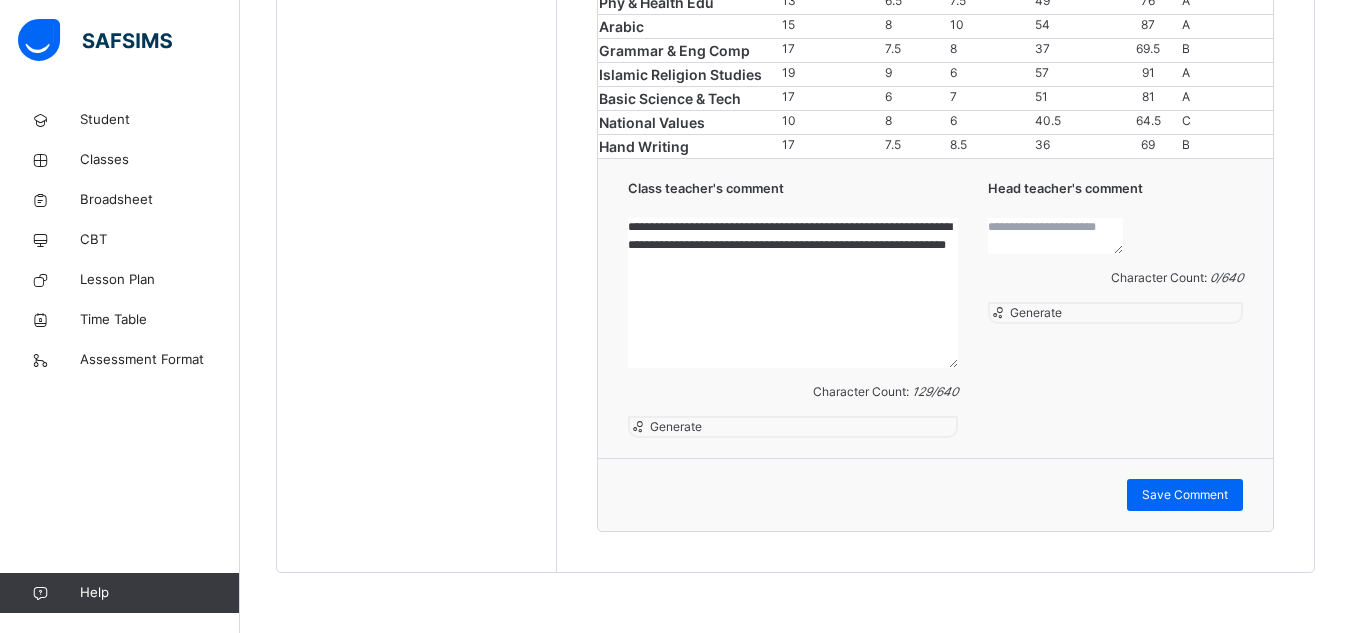 scroll, scrollTop: 1723, scrollLeft: 0, axis: vertical 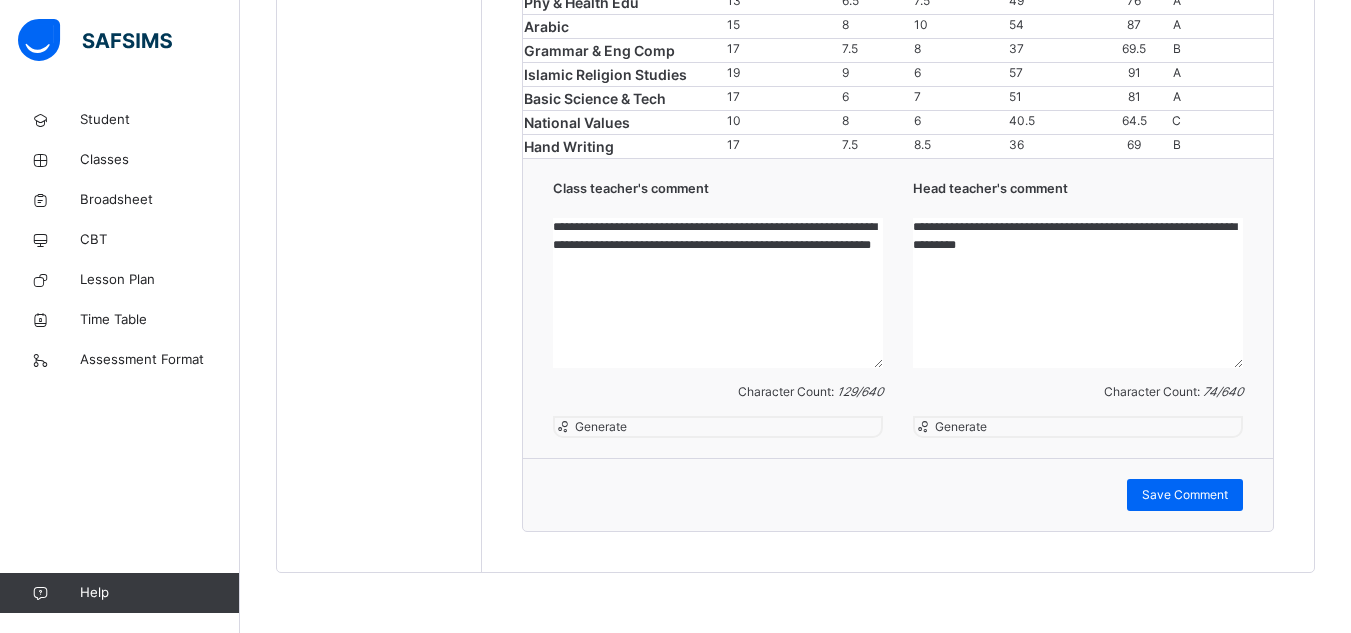 paste on "**********" 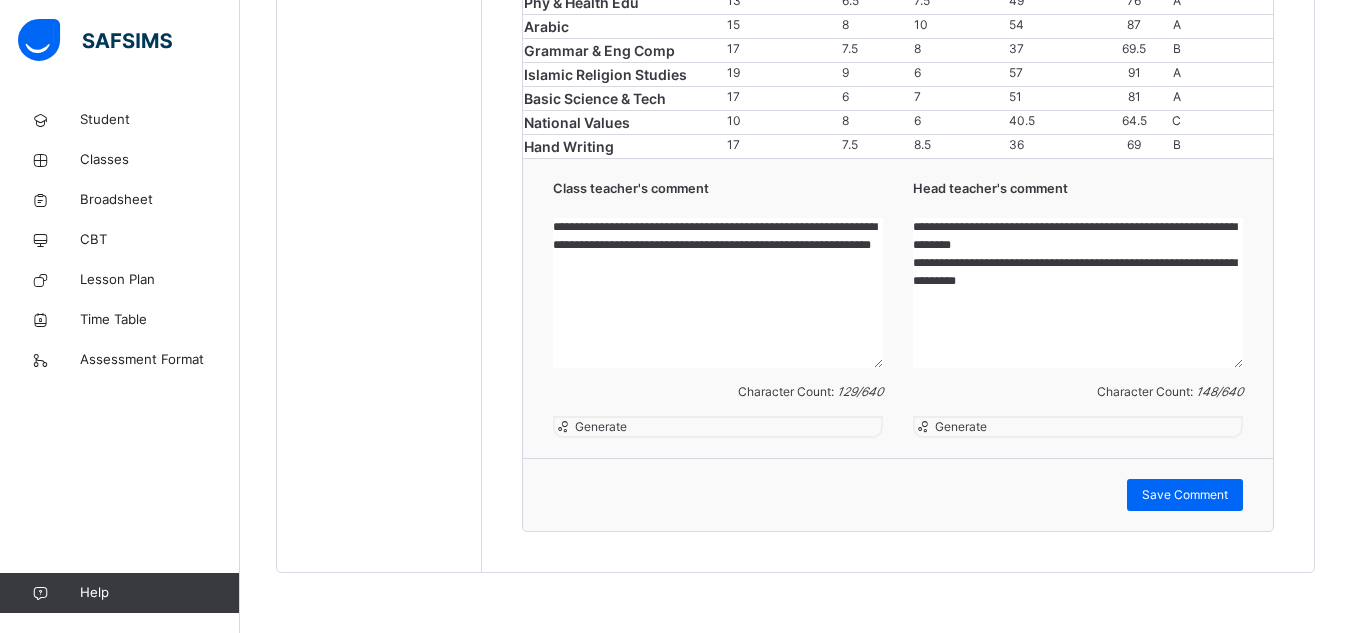 click on "**********" at bounding box center (1078, 293) 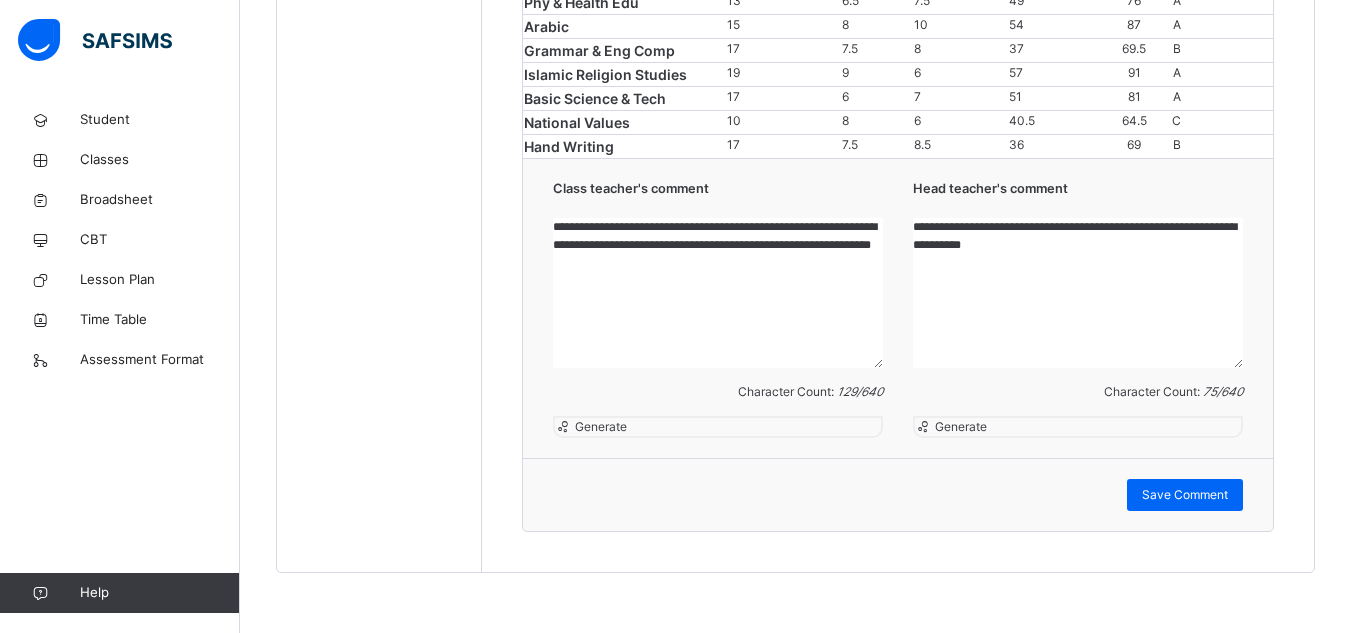 click on "**********" at bounding box center (1078, 293) 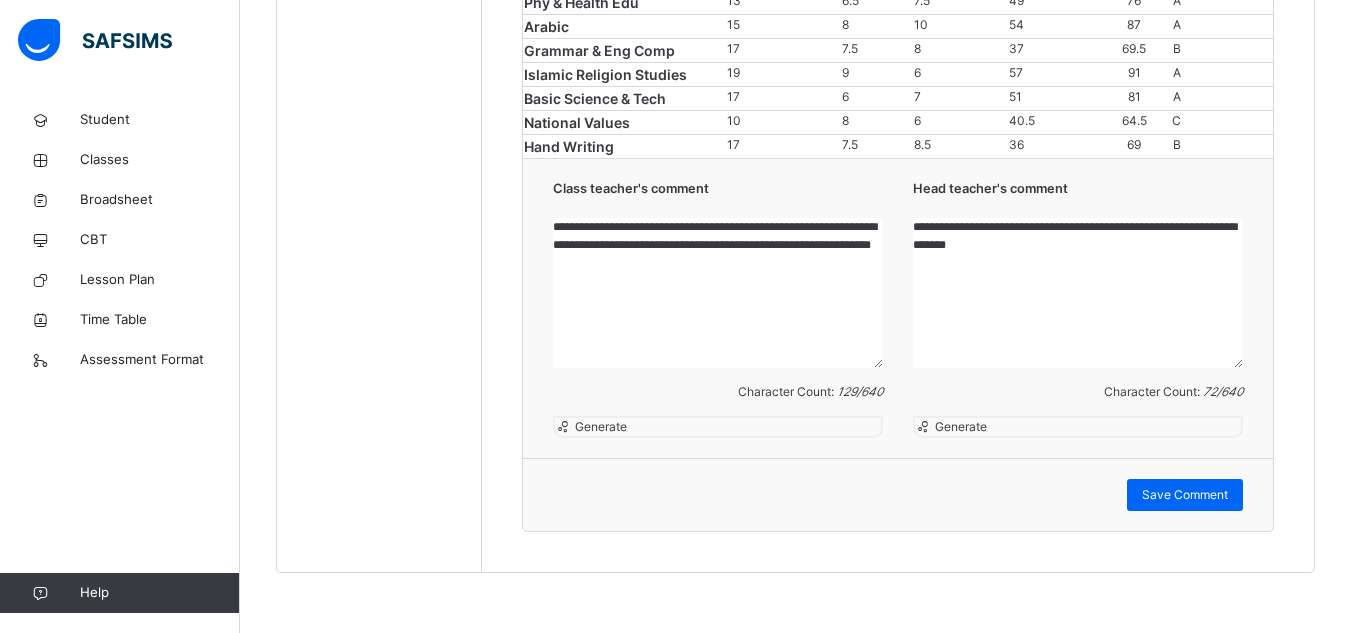 click on "**********" at bounding box center [1078, 293] 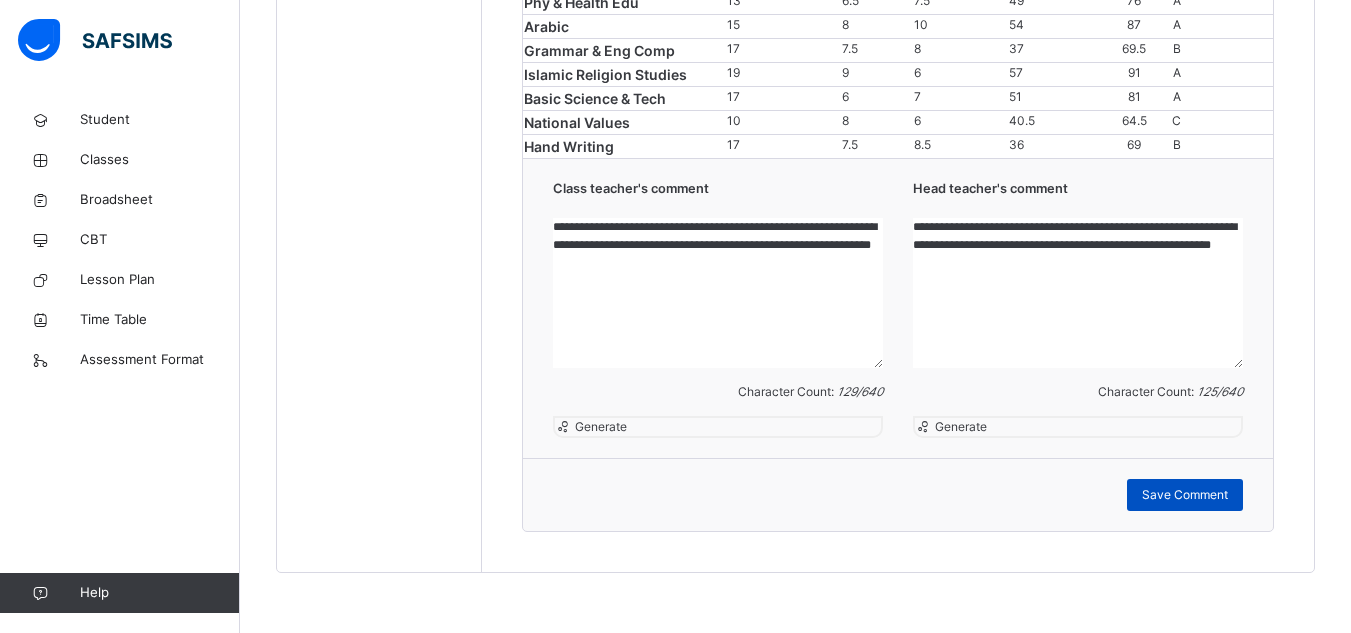 type on "**********" 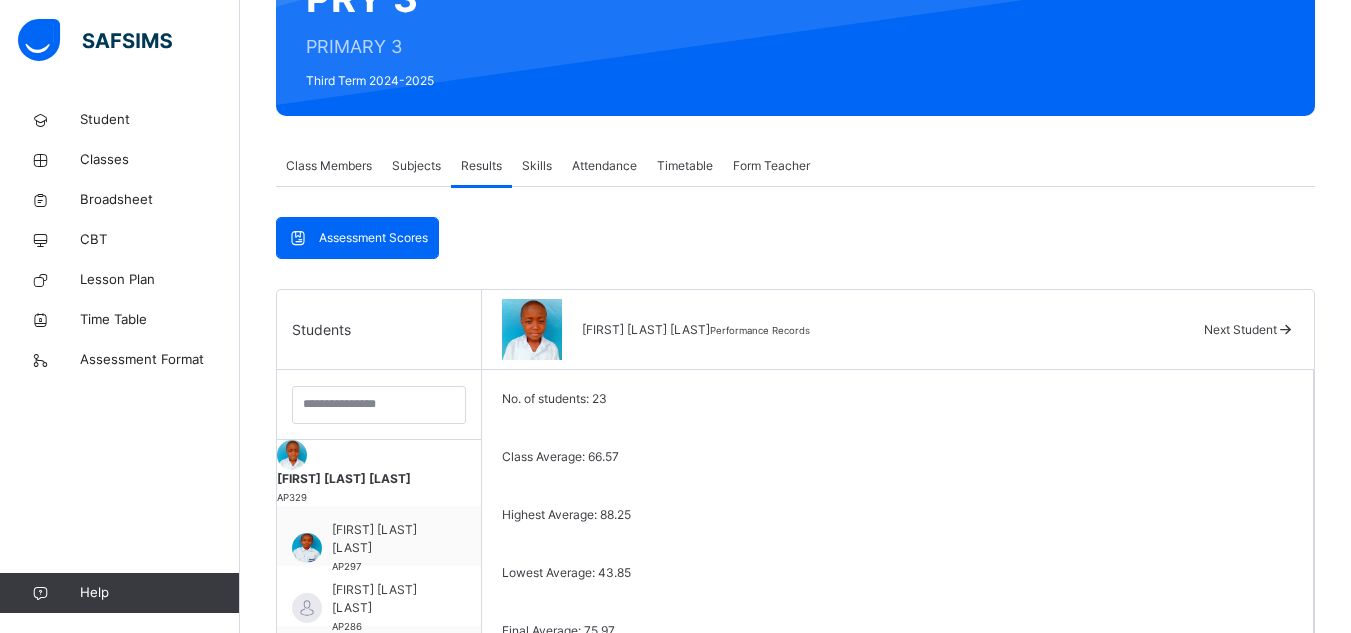 scroll, scrollTop: 220, scrollLeft: 0, axis: vertical 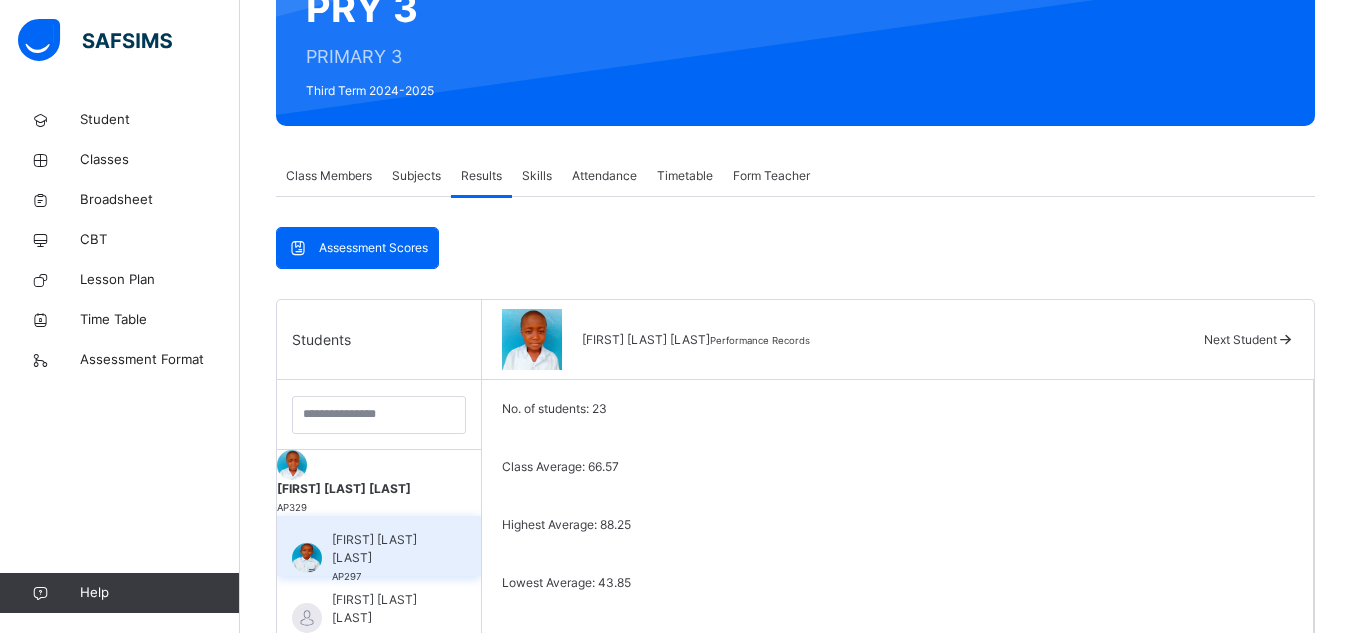 click on "ABUHURAIRA GALADIMA ADAMU AP297" at bounding box center [379, 546] 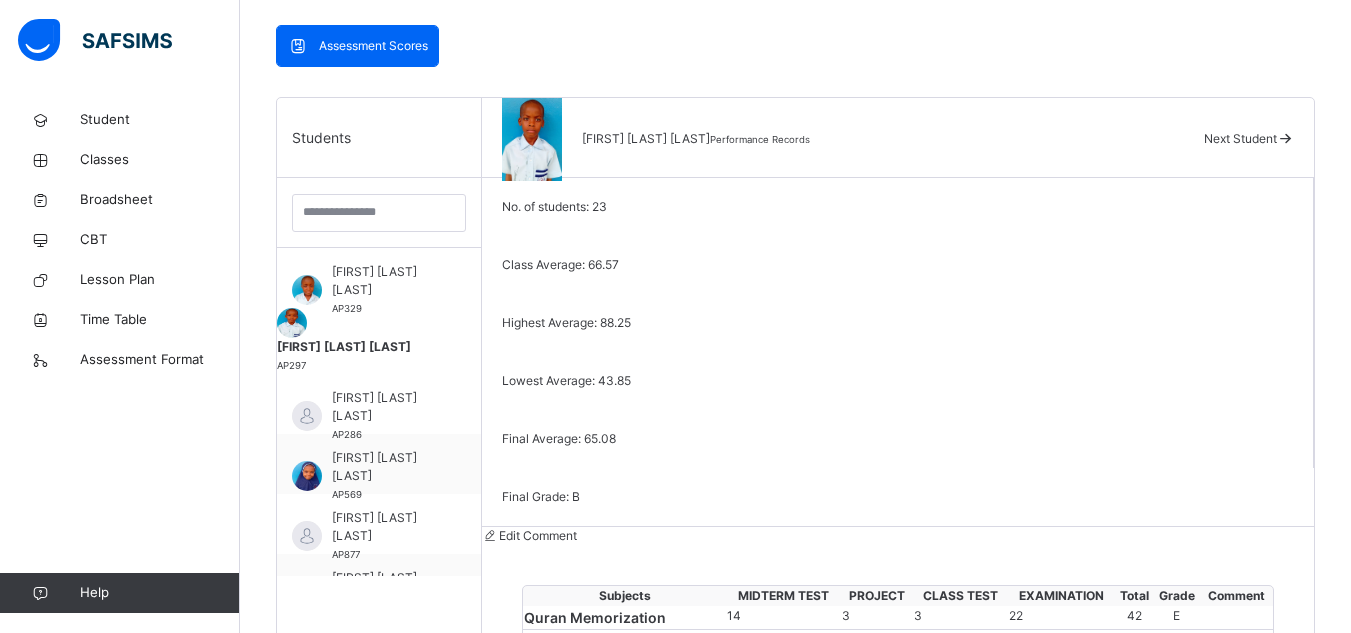 scroll, scrollTop: 421, scrollLeft: 0, axis: vertical 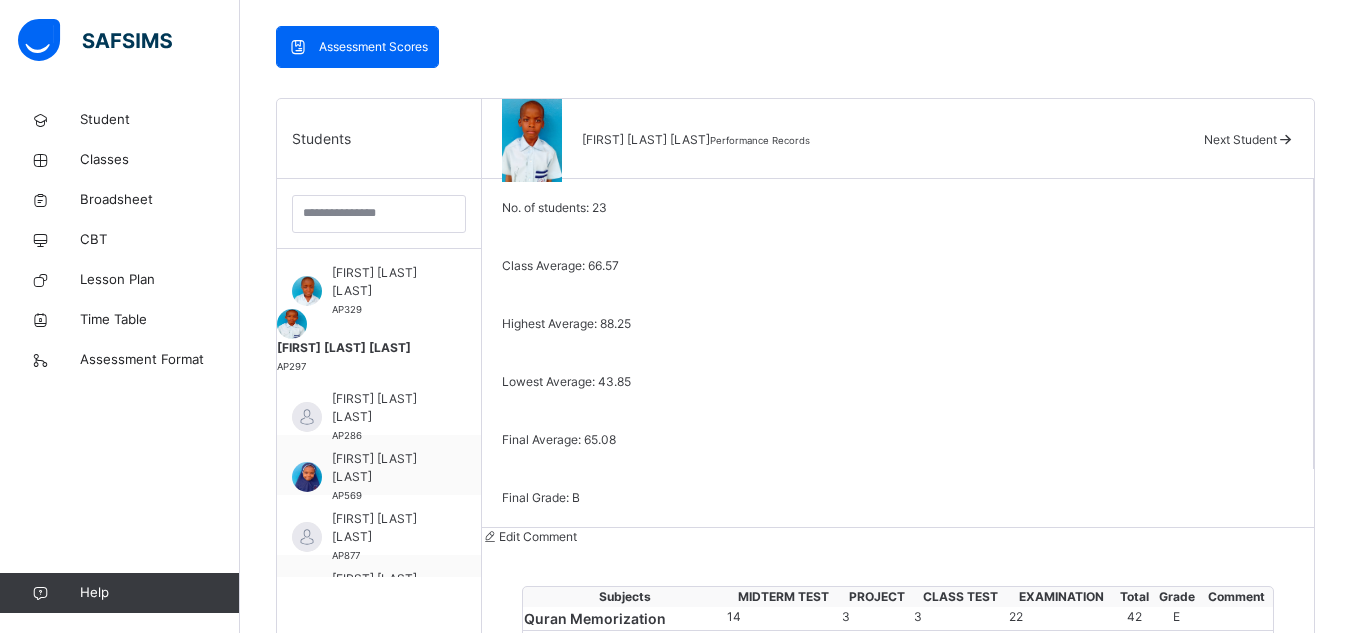 click on "Next Student" at bounding box center (1240, 139) 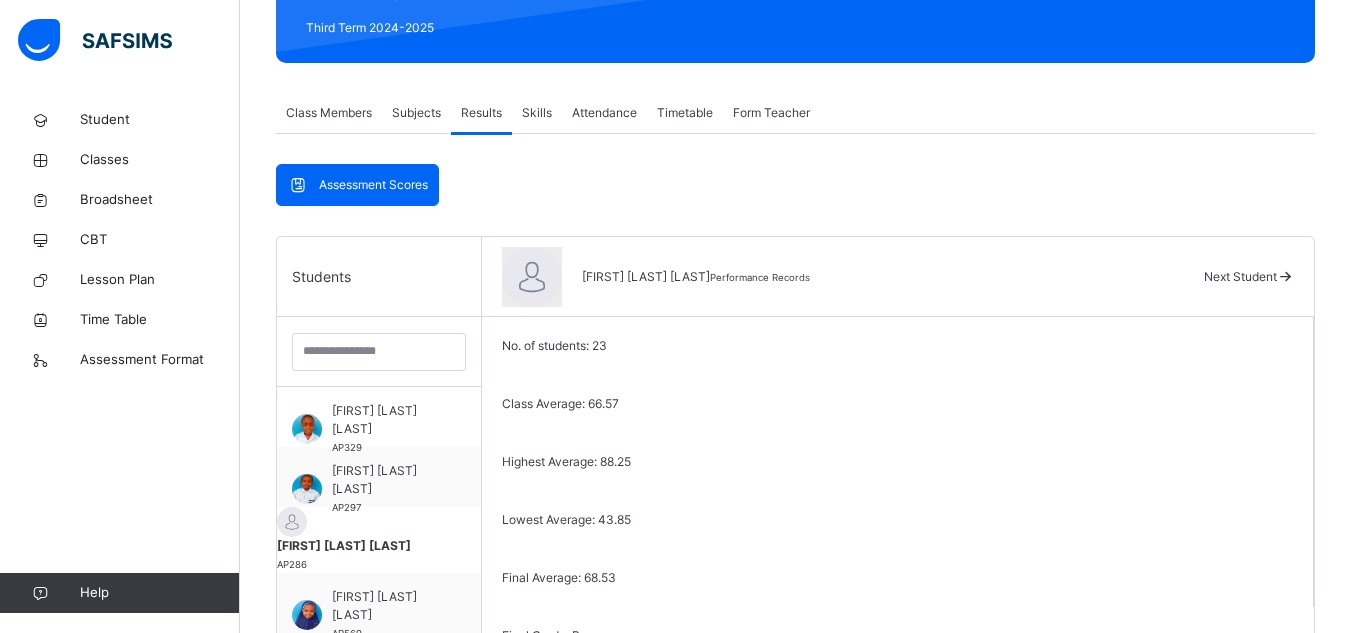scroll, scrollTop: 275, scrollLeft: 0, axis: vertical 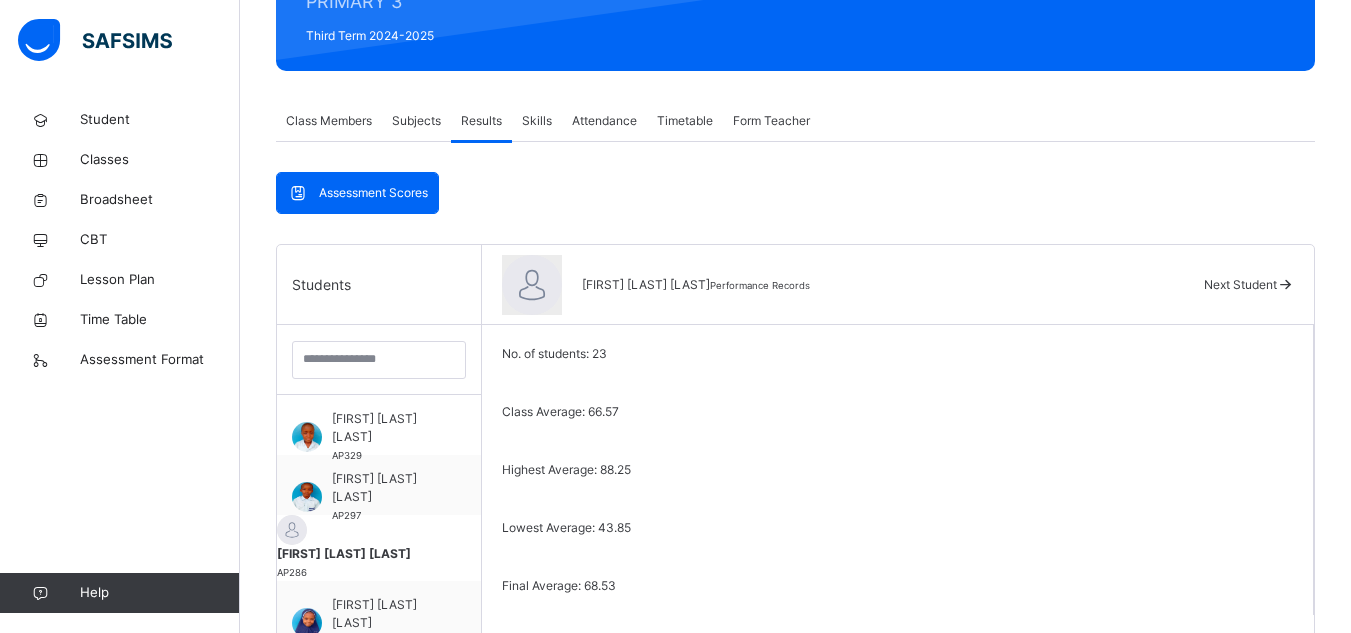click on "Next Student" at bounding box center [1240, 284] 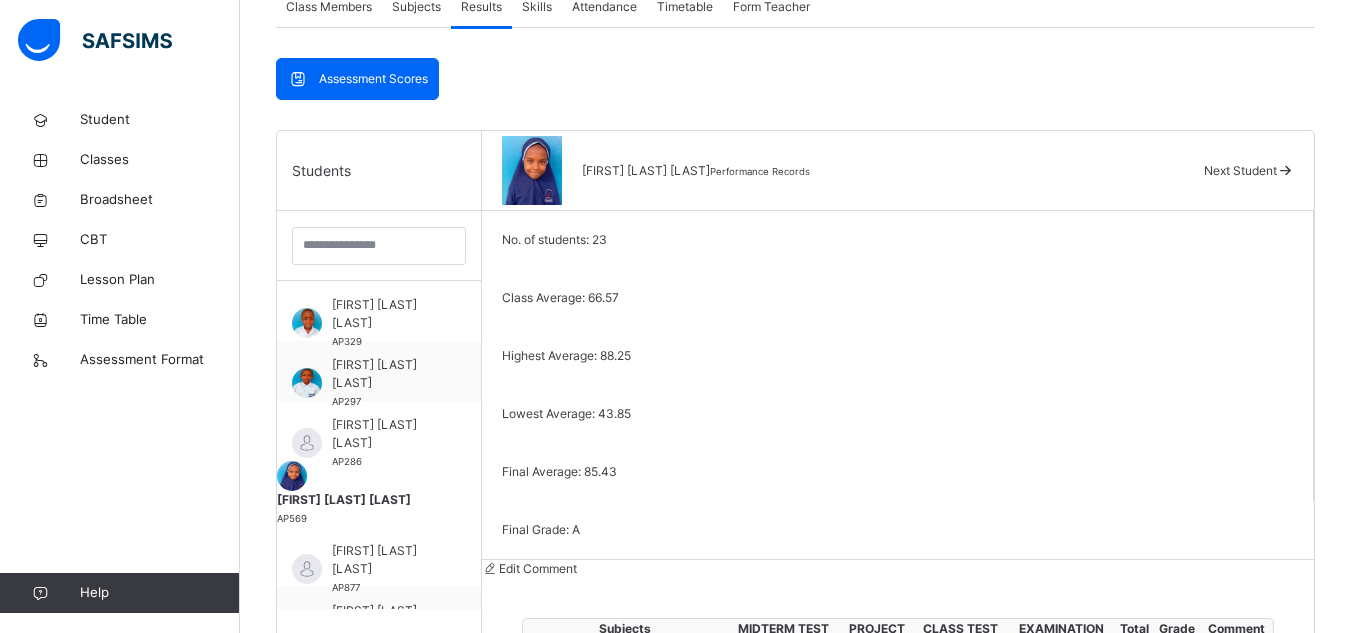 scroll, scrollTop: 390, scrollLeft: 0, axis: vertical 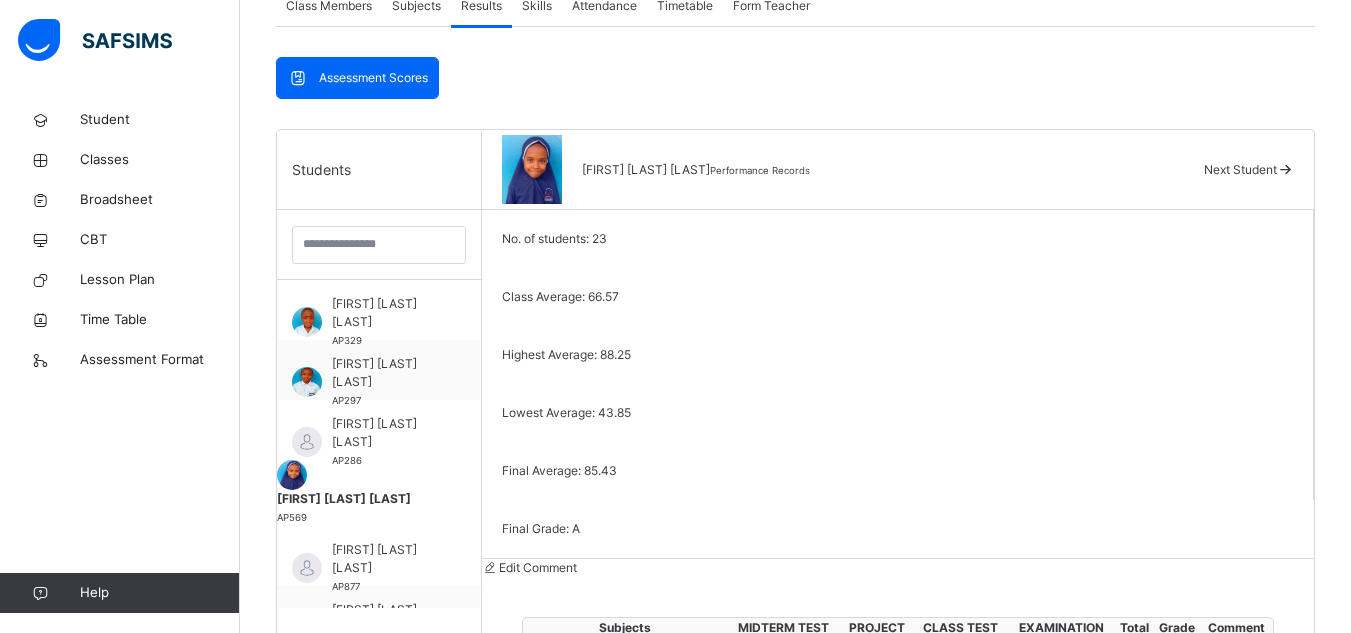 click on "Next Student" at bounding box center [1240, 169] 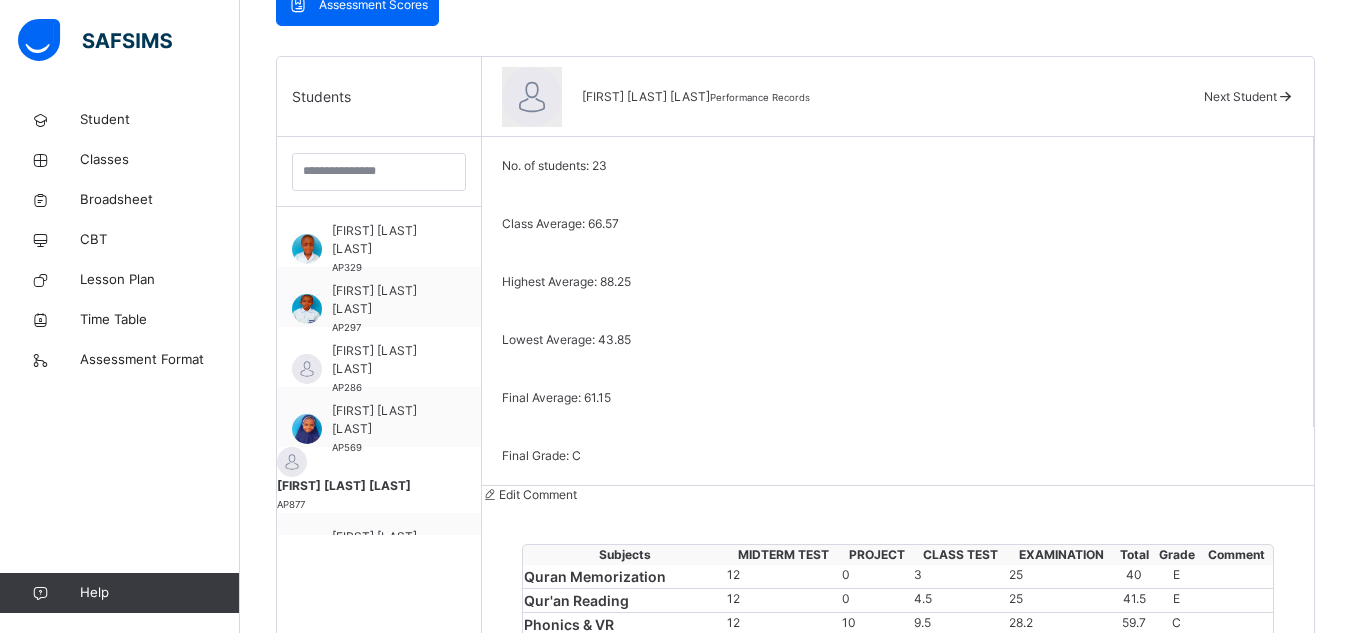 scroll, scrollTop: 397, scrollLeft: 0, axis: vertical 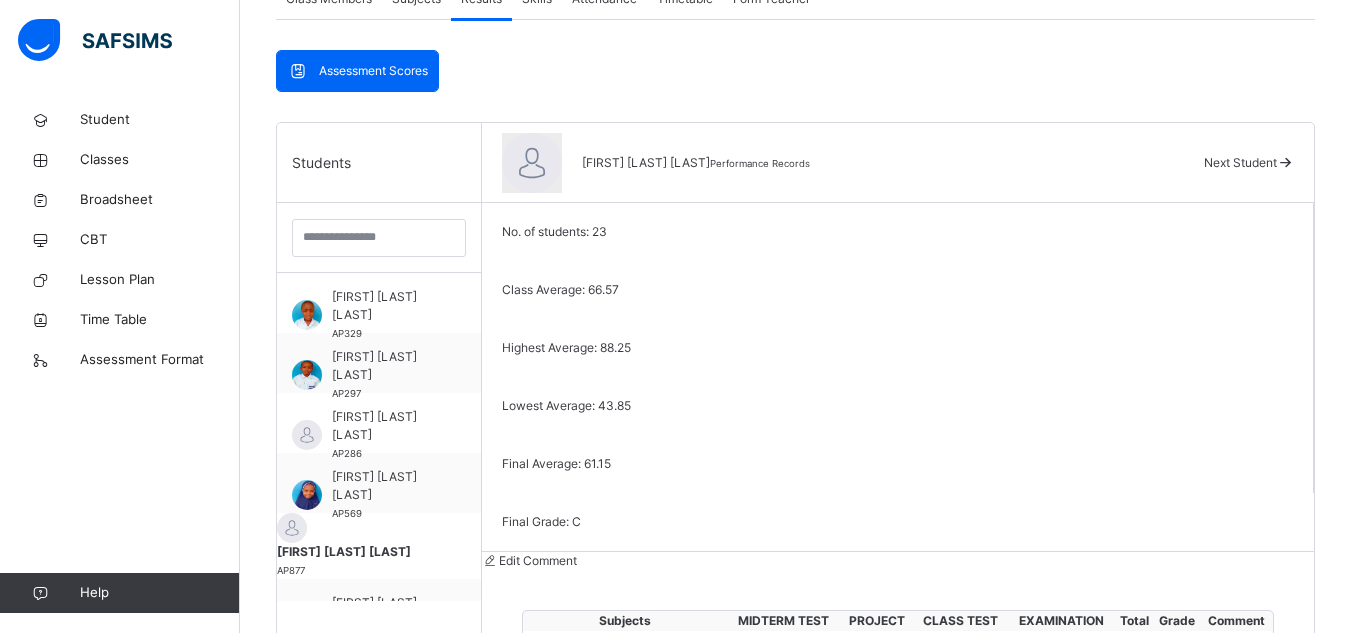 click on "Next Student" at bounding box center [1240, 162] 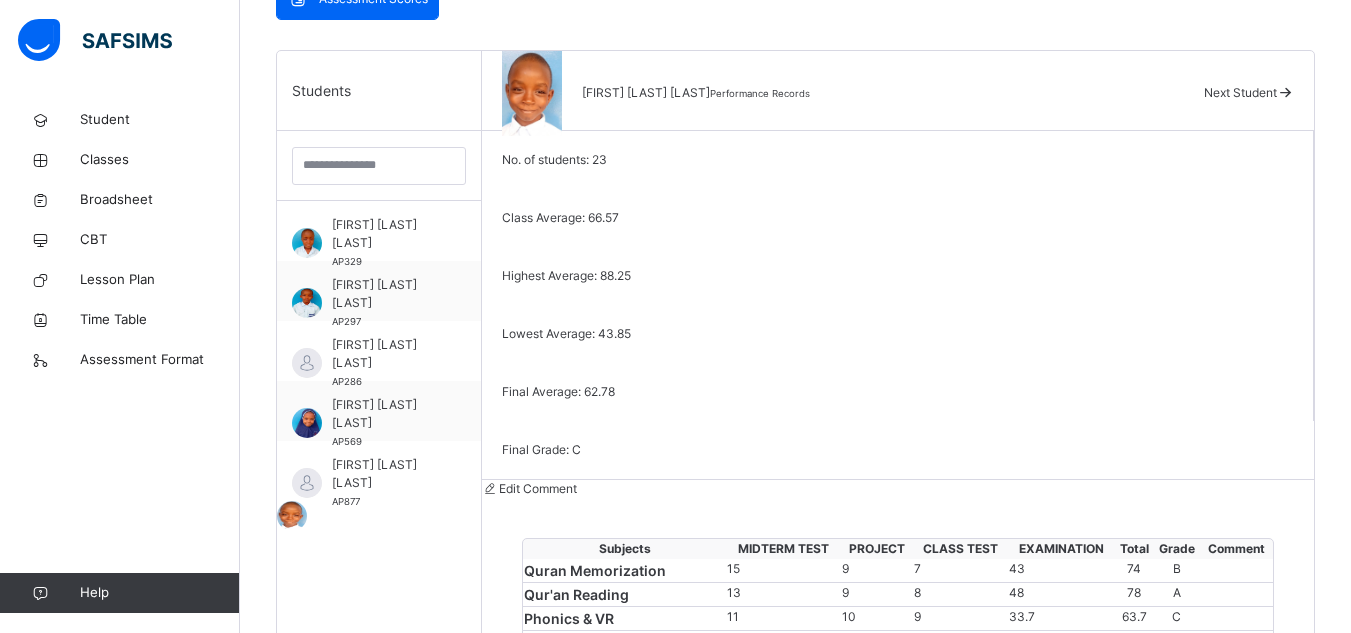 scroll, scrollTop: 468, scrollLeft: 0, axis: vertical 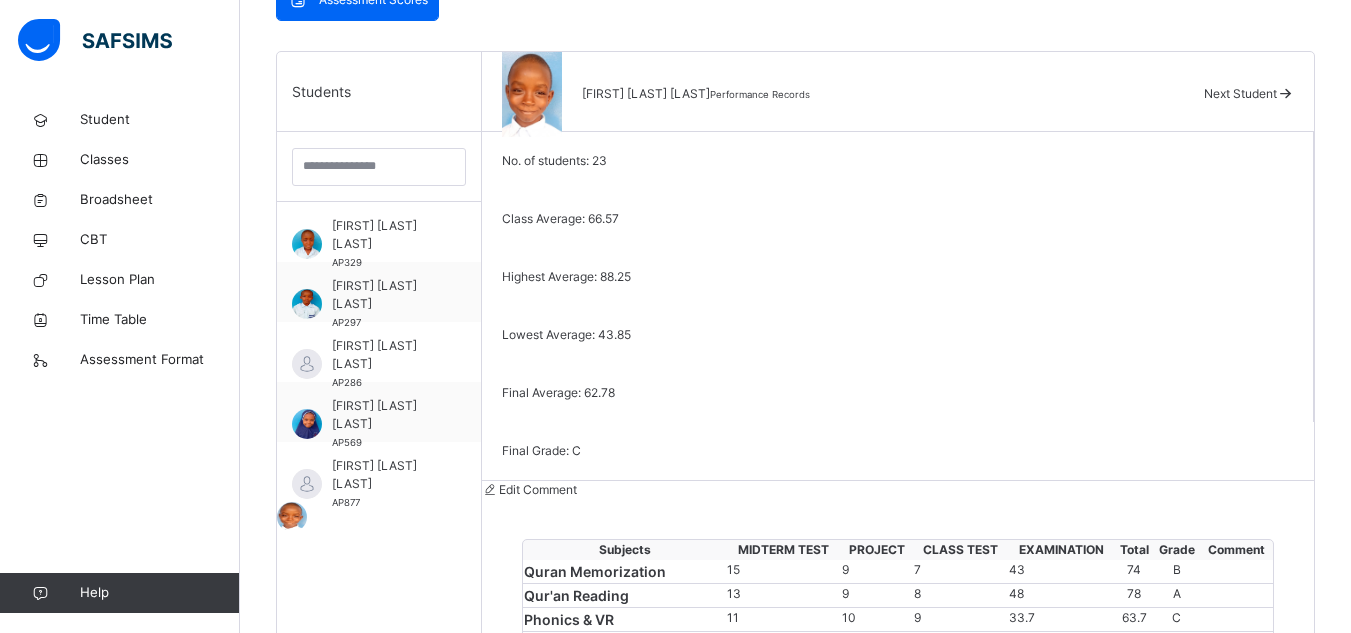 click on "Final Grade:" at bounding box center (537, 450) 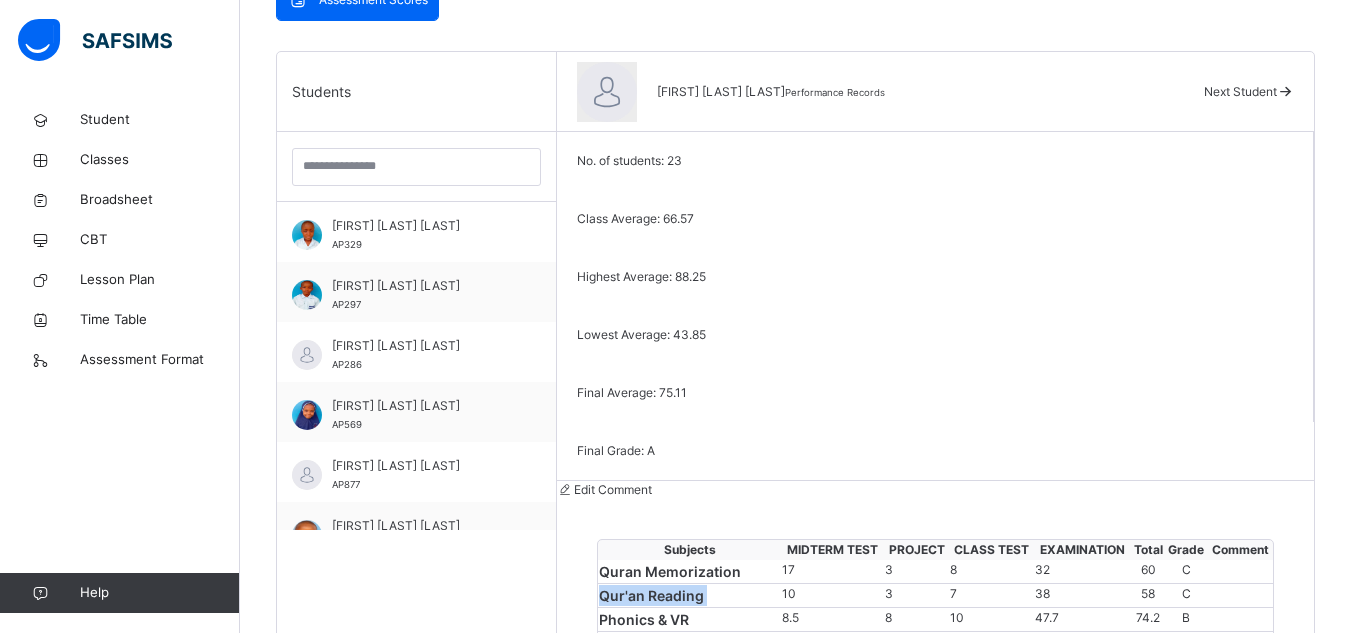 click on "Qur'an Reading" at bounding box center [689, 596] 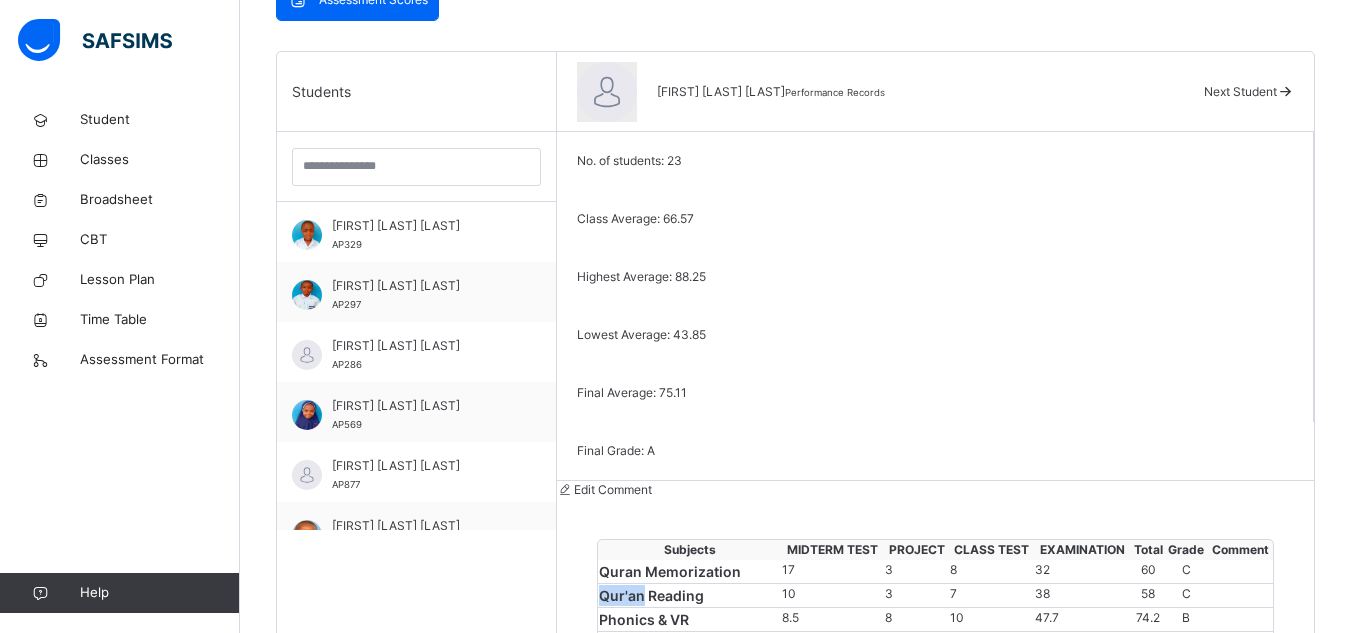 drag, startPoint x: 567, startPoint y: 577, endPoint x: 546, endPoint y: 524, distance: 57.00877 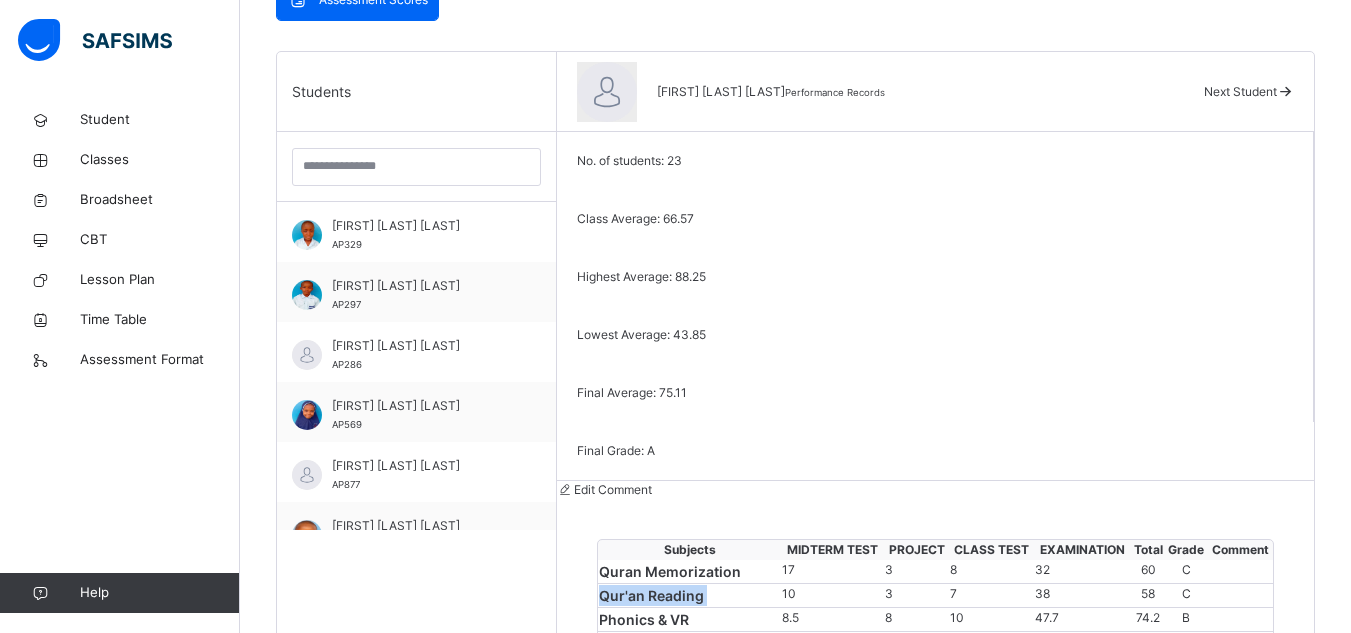 click on "Qur'an Reading" at bounding box center (689, 596) 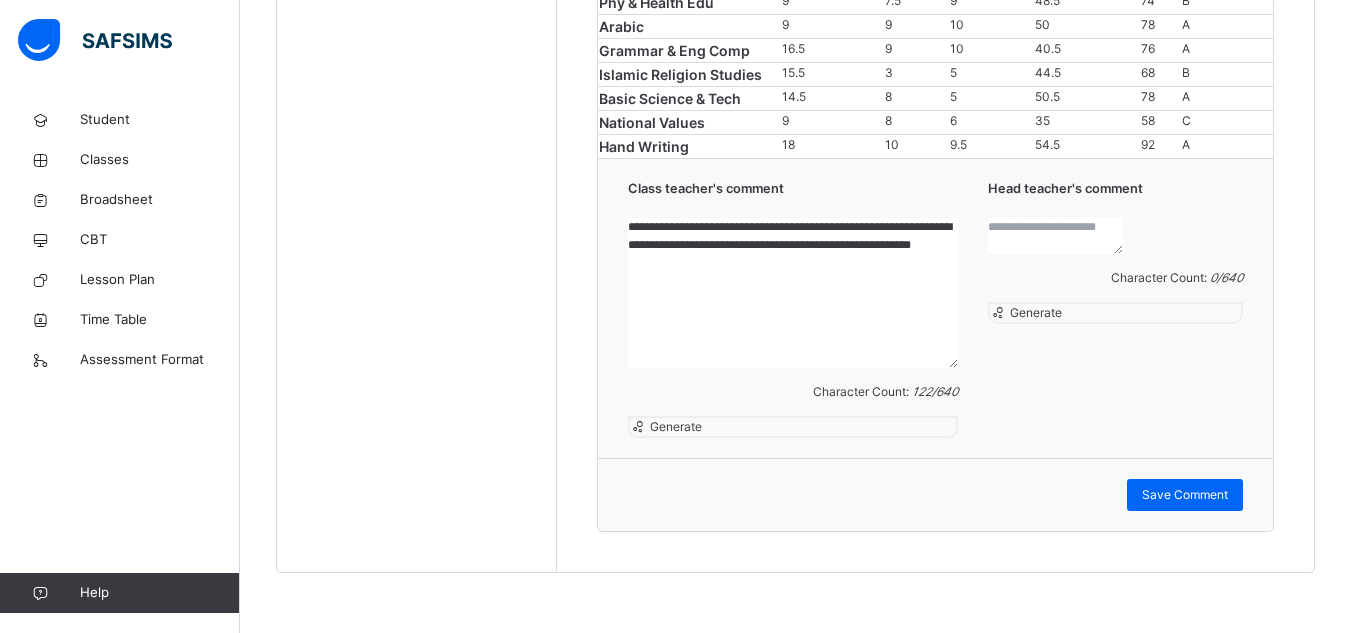 scroll, scrollTop: 1820, scrollLeft: 0, axis: vertical 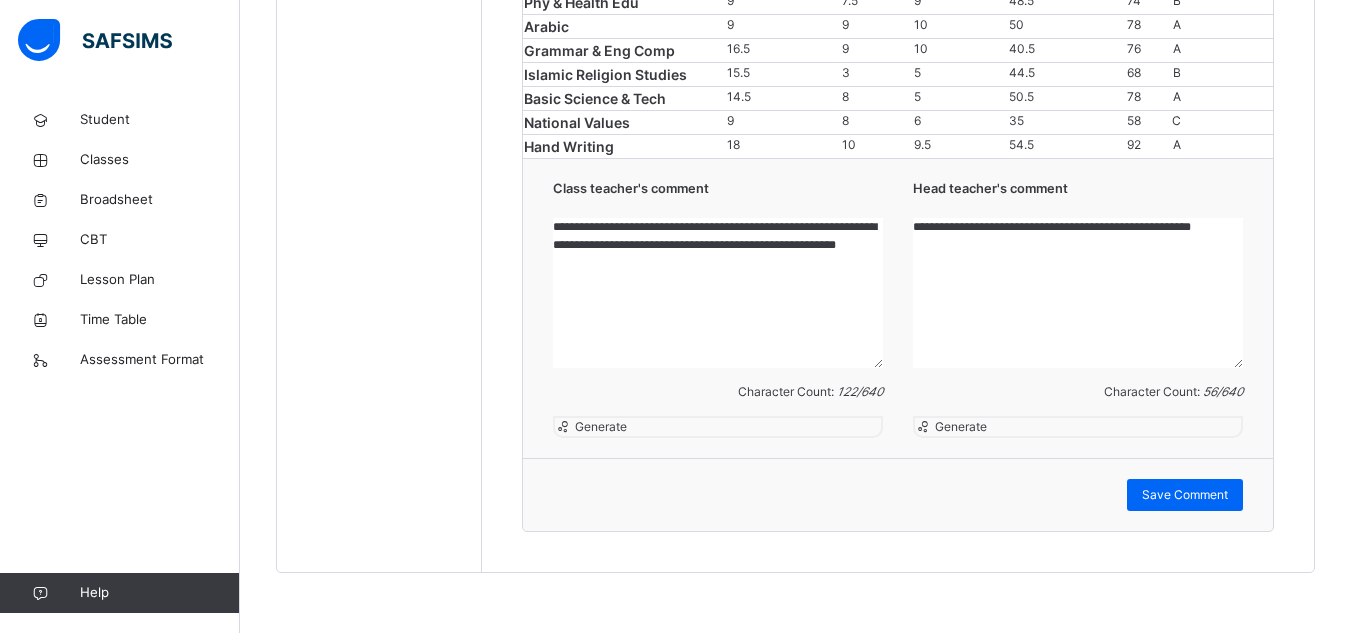 click on "**********" at bounding box center (1078, 293) 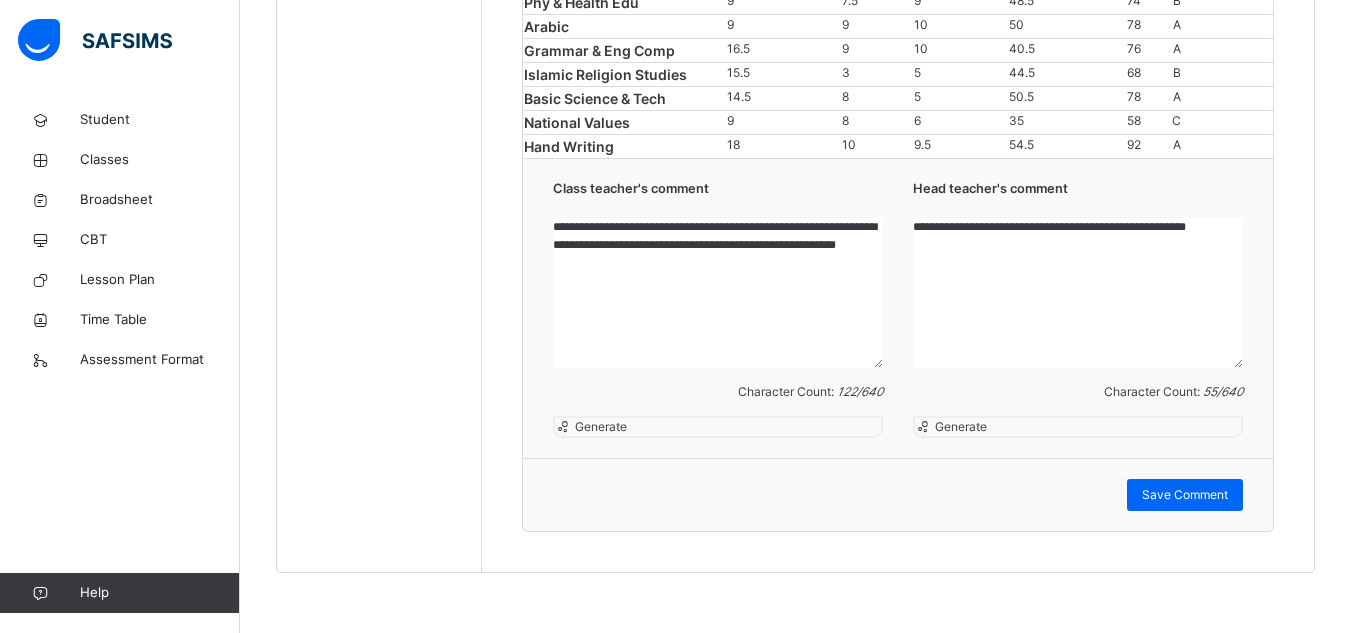 click on "**********" at bounding box center [1078, 293] 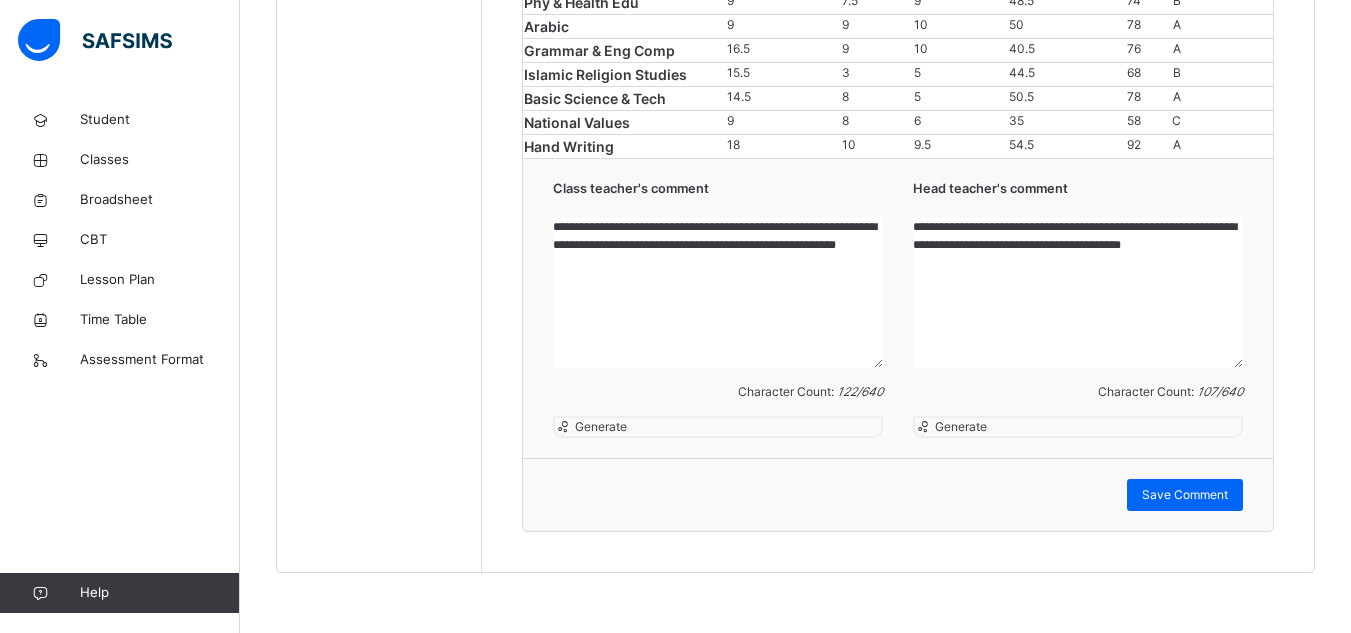 scroll, scrollTop: 1893, scrollLeft: 0, axis: vertical 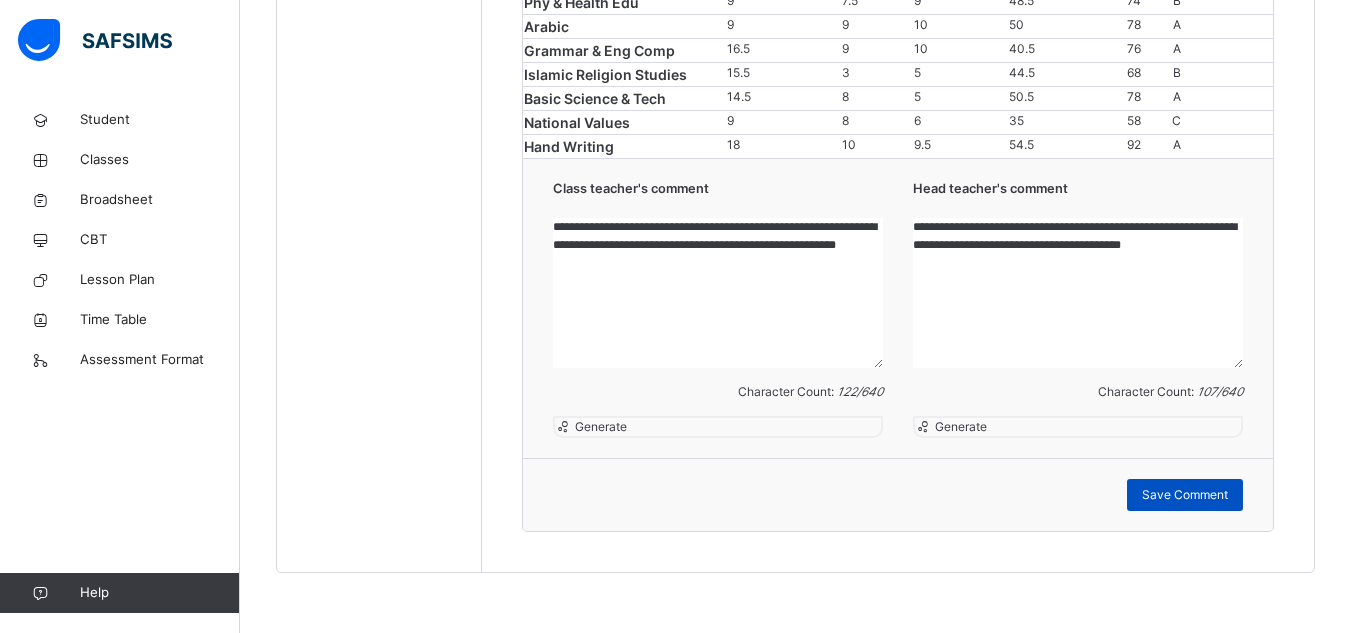 click on "Save Comment" at bounding box center (1185, 495) 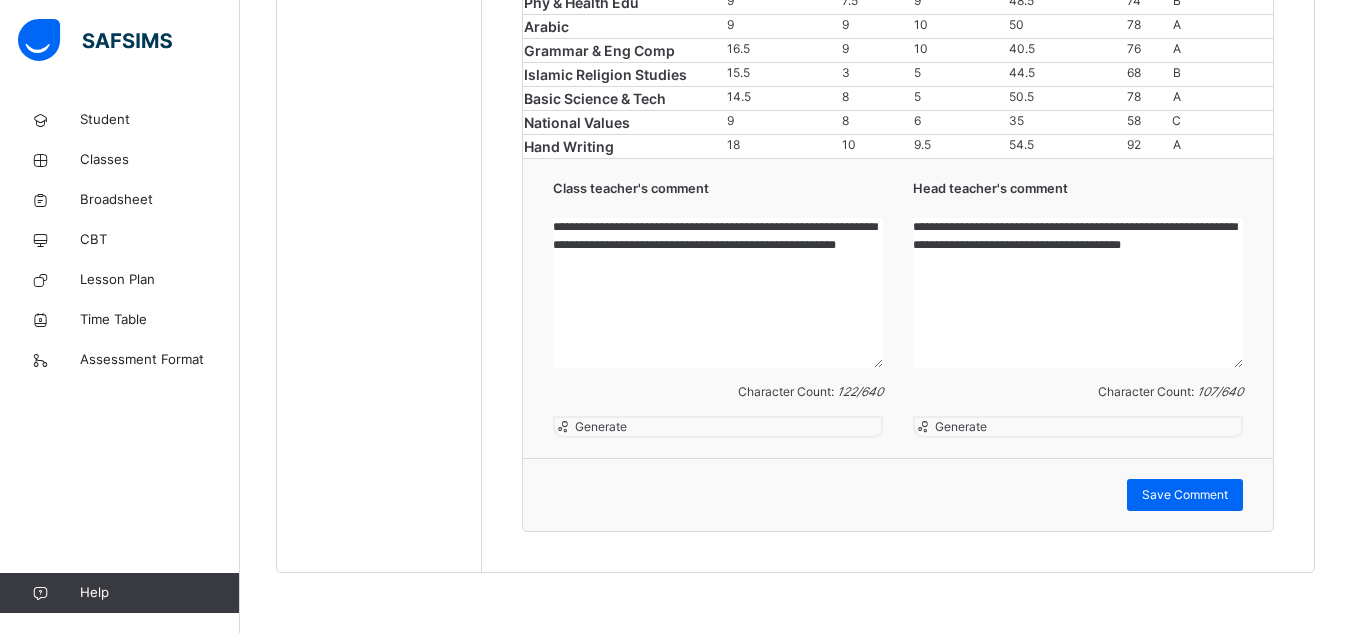 click on "**********" at bounding box center [1078, 293] 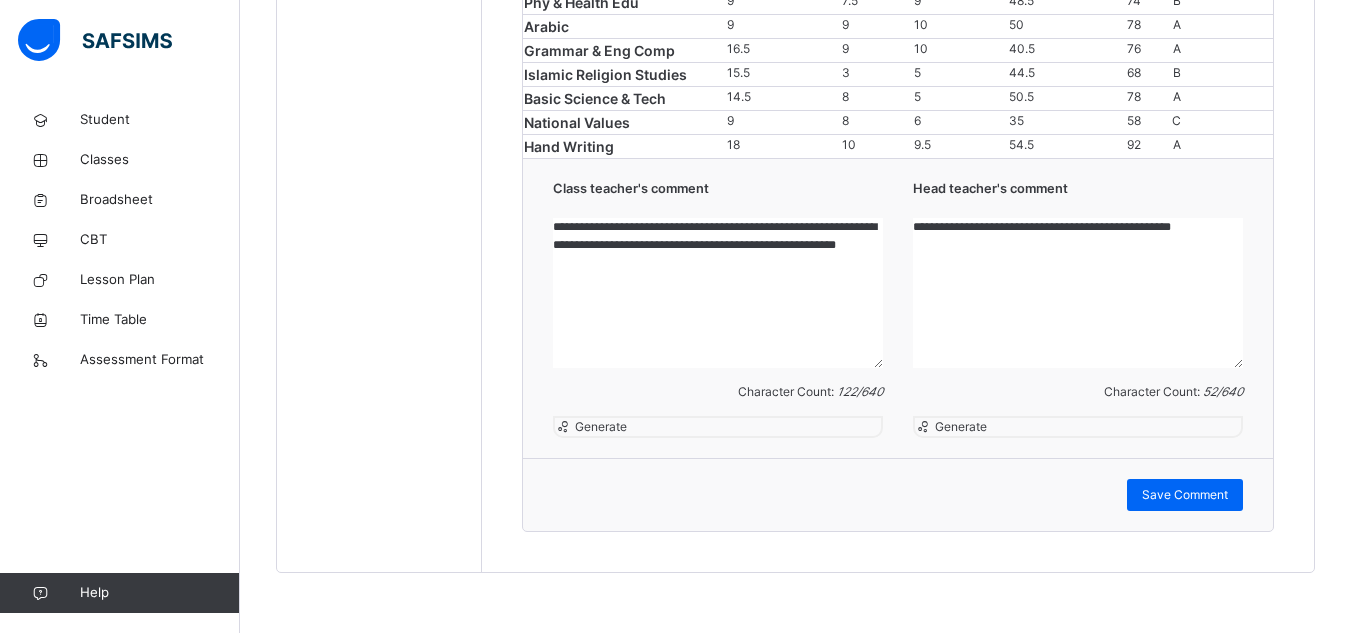 type on "**********" 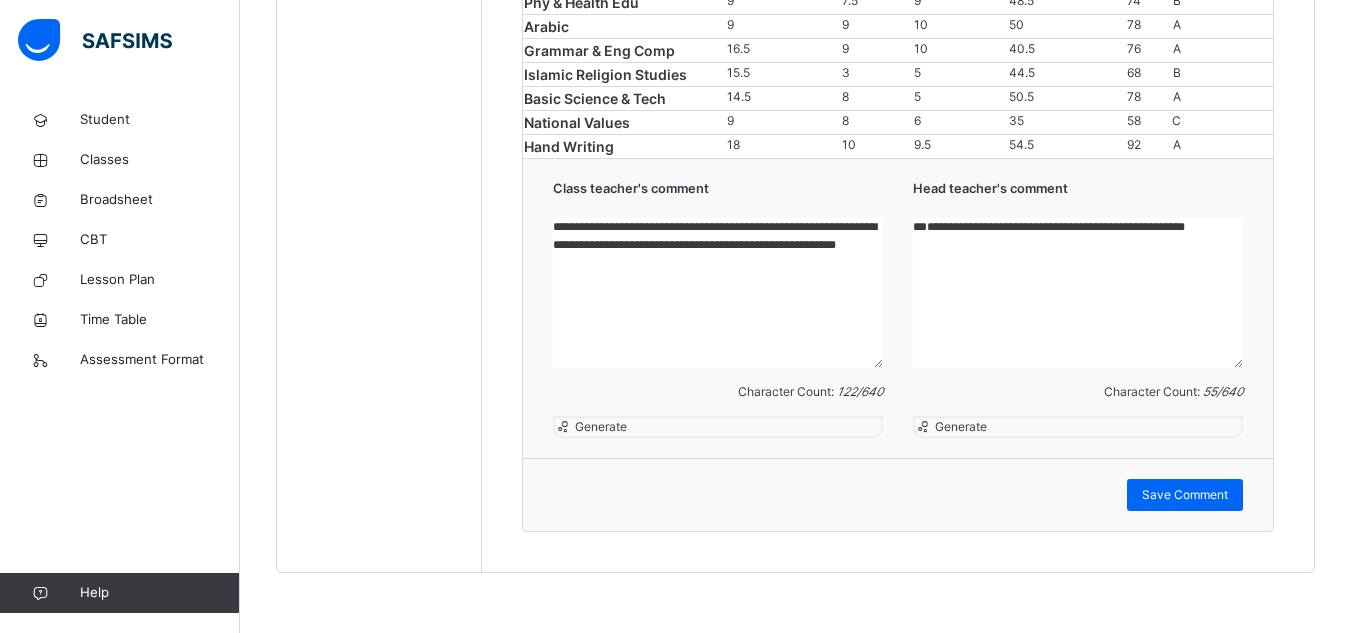 click on "**********" at bounding box center [1078, 293] 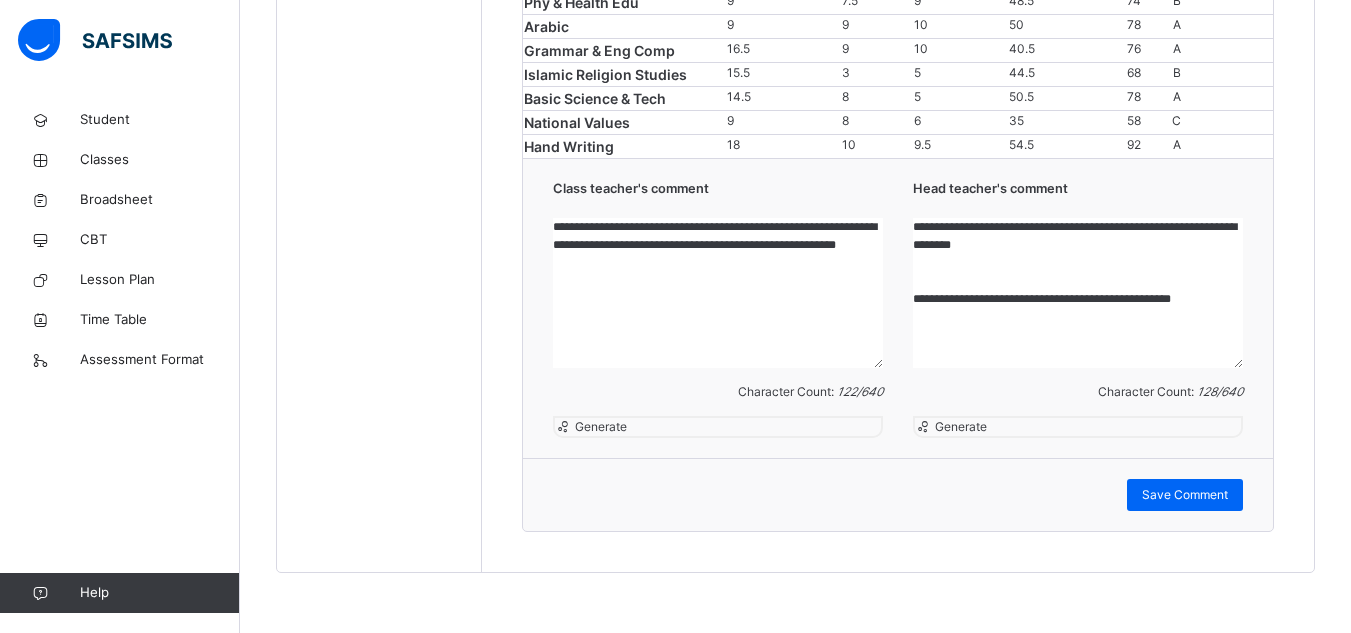 click on "**********" at bounding box center [1078, 293] 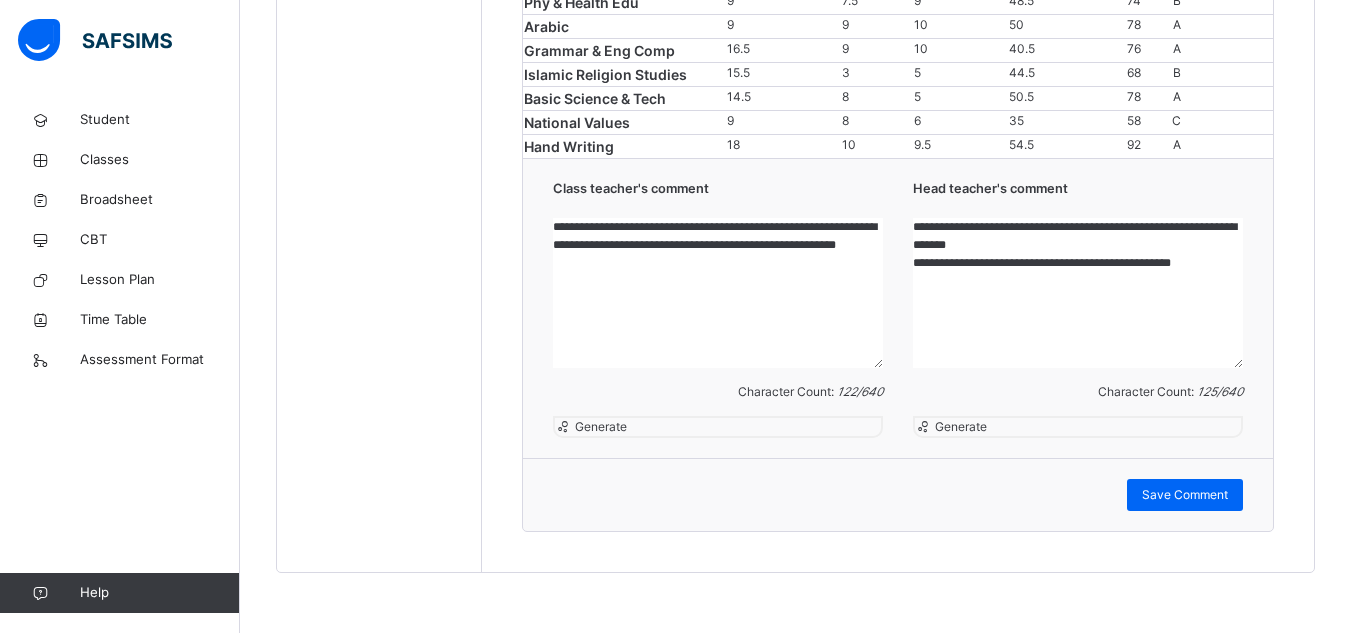 click on "**********" at bounding box center (1078, 293) 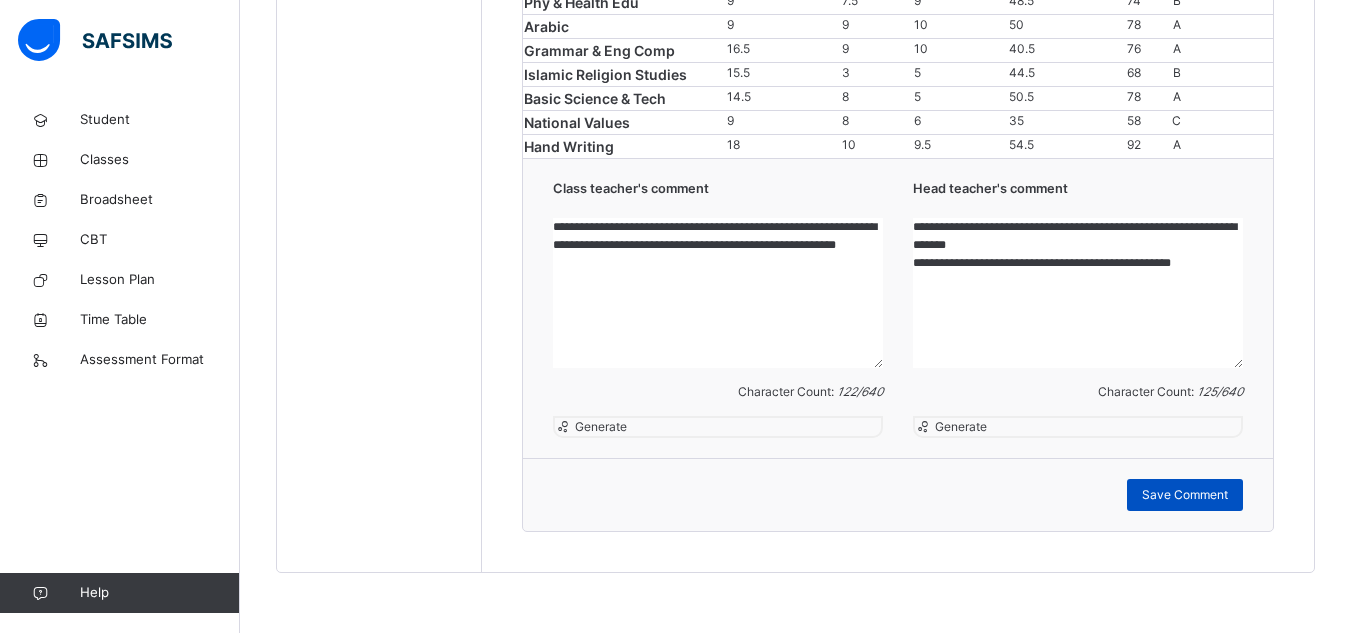 type on "**********" 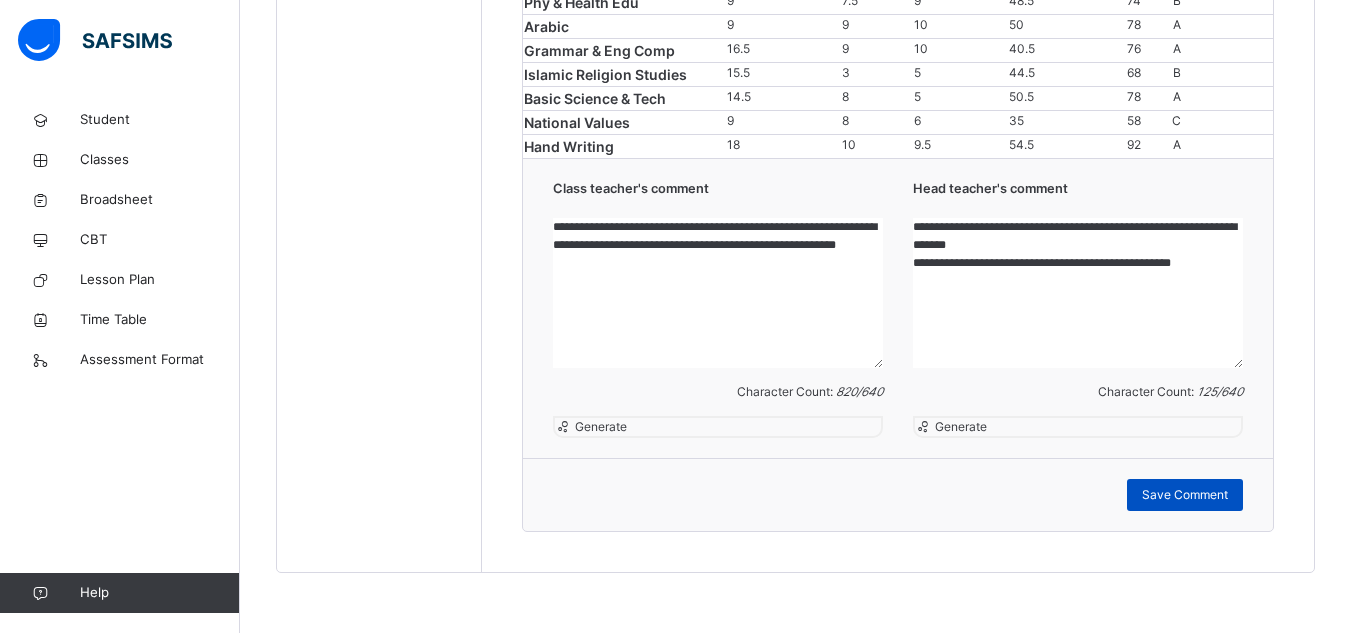 click on "Save Comment" at bounding box center (1185, 495) 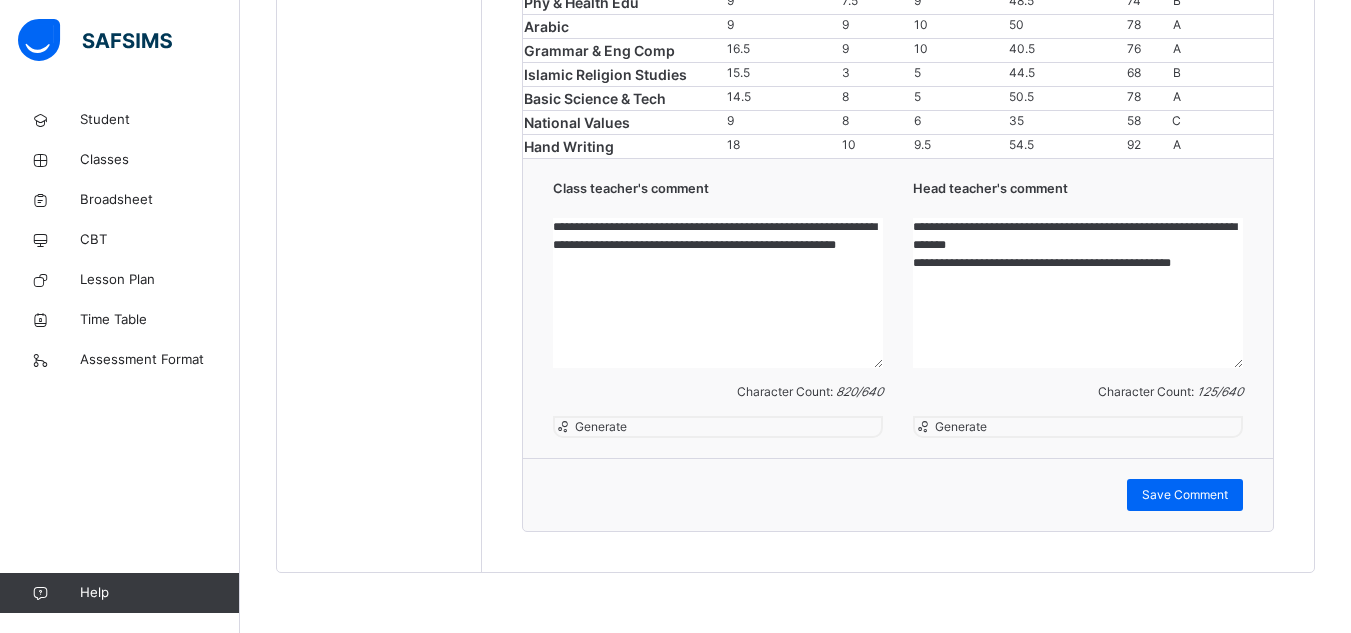 scroll, scrollTop: 1849, scrollLeft: 0, axis: vertical 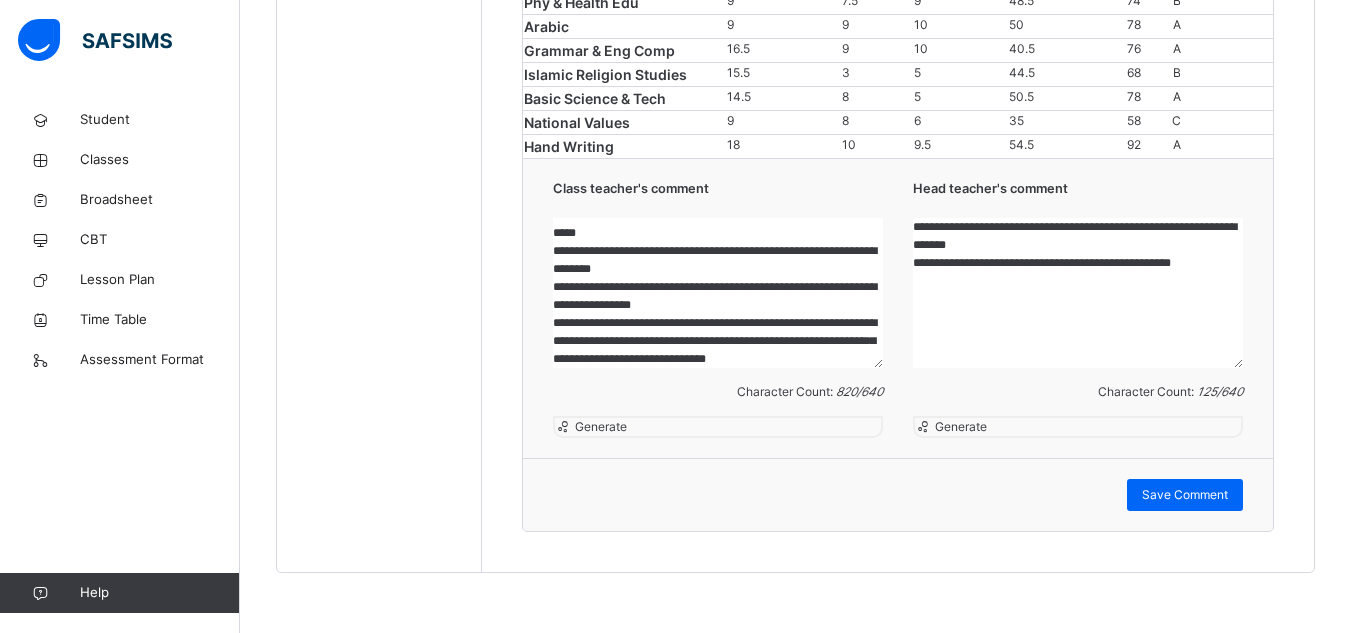 click on "**********" at bounding box center [718, 293] 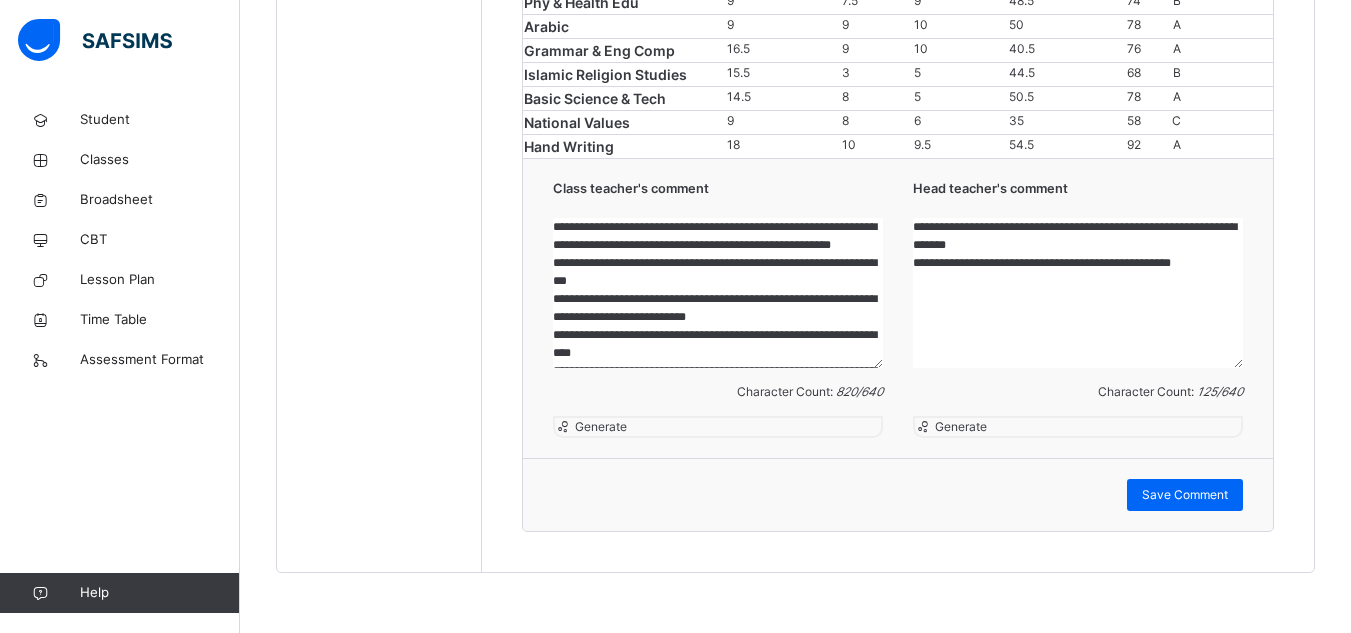 click on "**********" at bounding box center (718, 293) 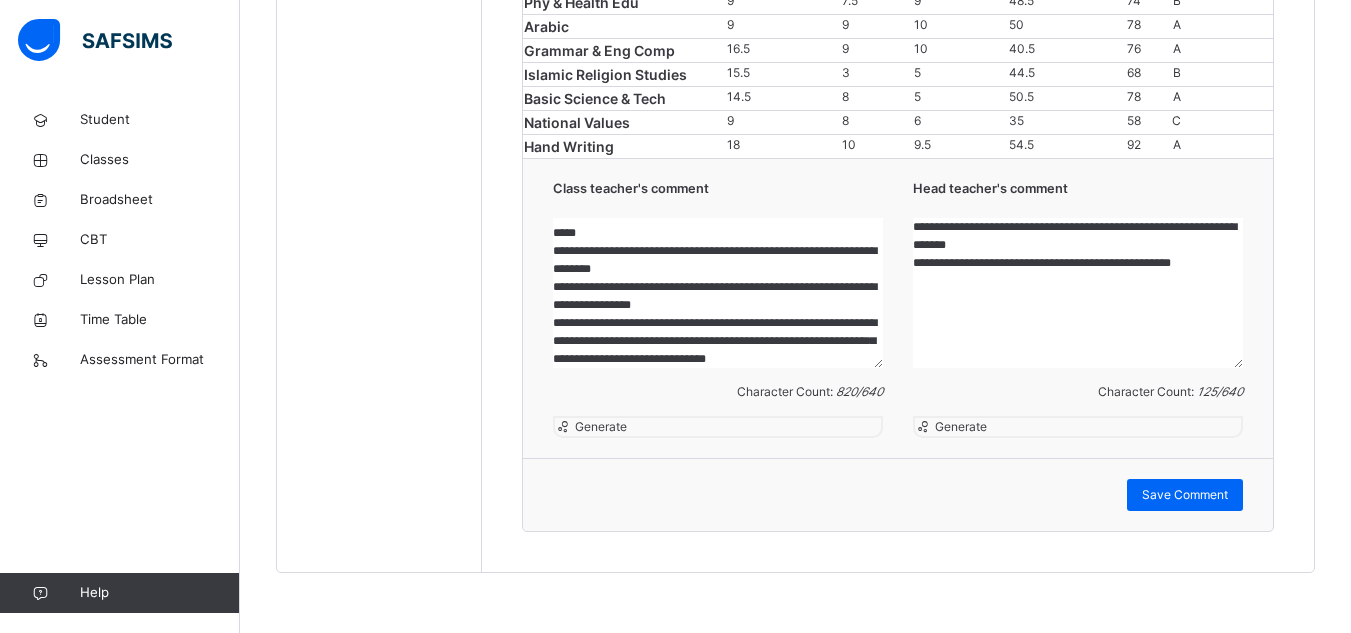 click on "**********" at bounding box center (718, 293) 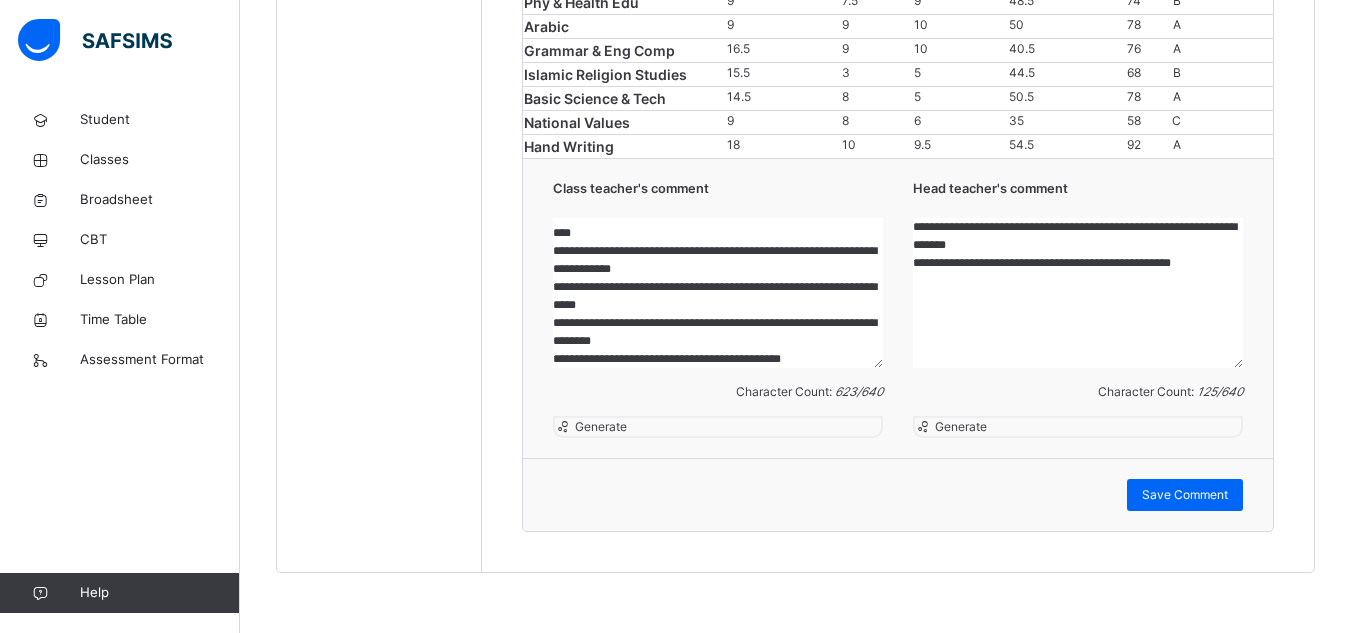scroll, scrollTop: 178, scrollLeft: 0, axis: vertical 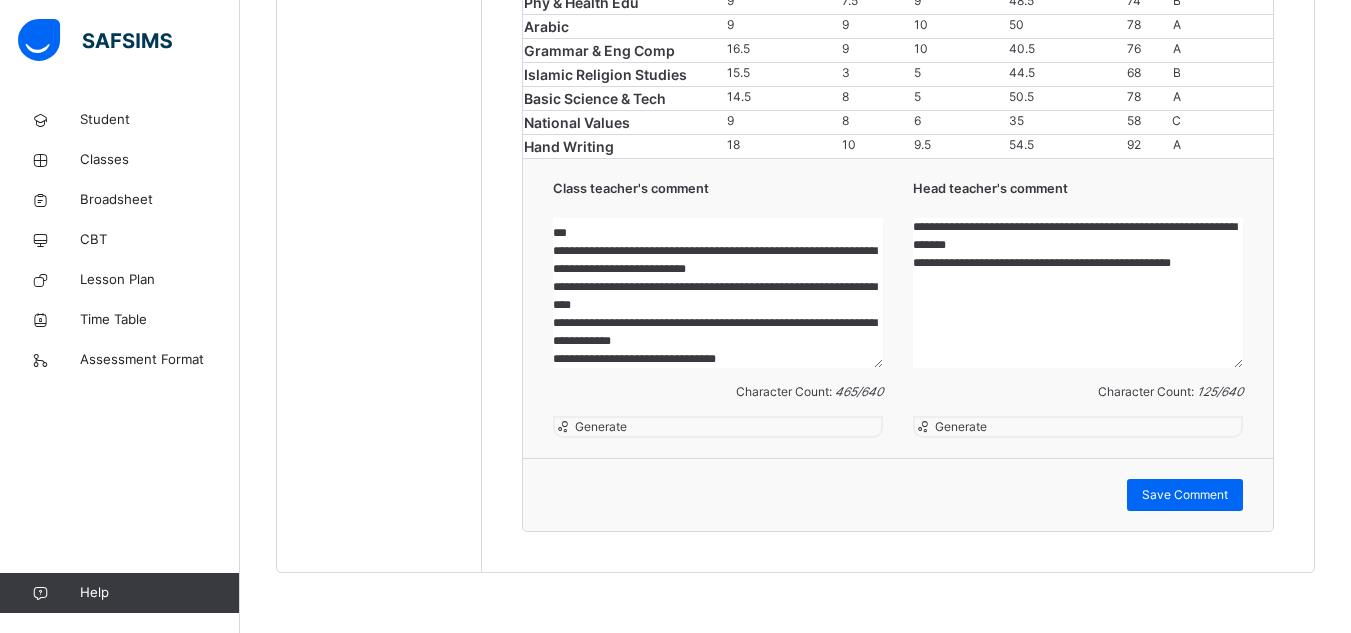 click on "**********" at bounding box center (718, 293) 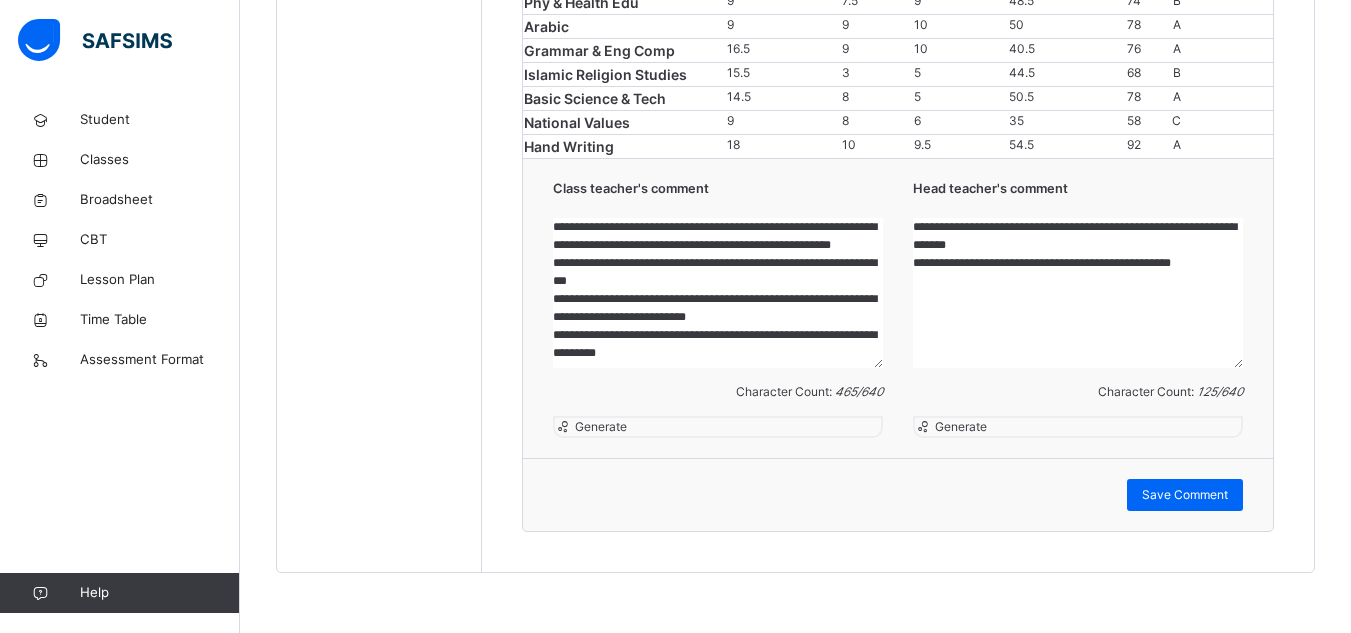 scroll, scrollTop: 52, scrollLeft: 0, axis: vertical 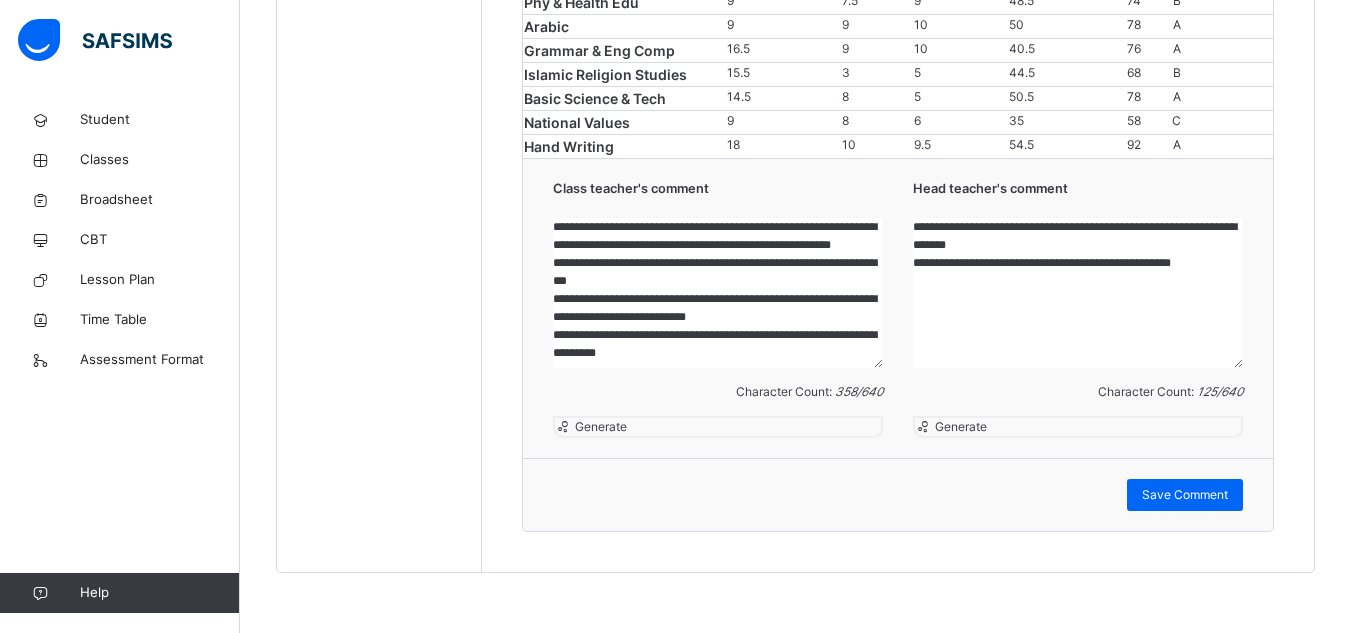 click on "**********" at bounding box center [718, 293] 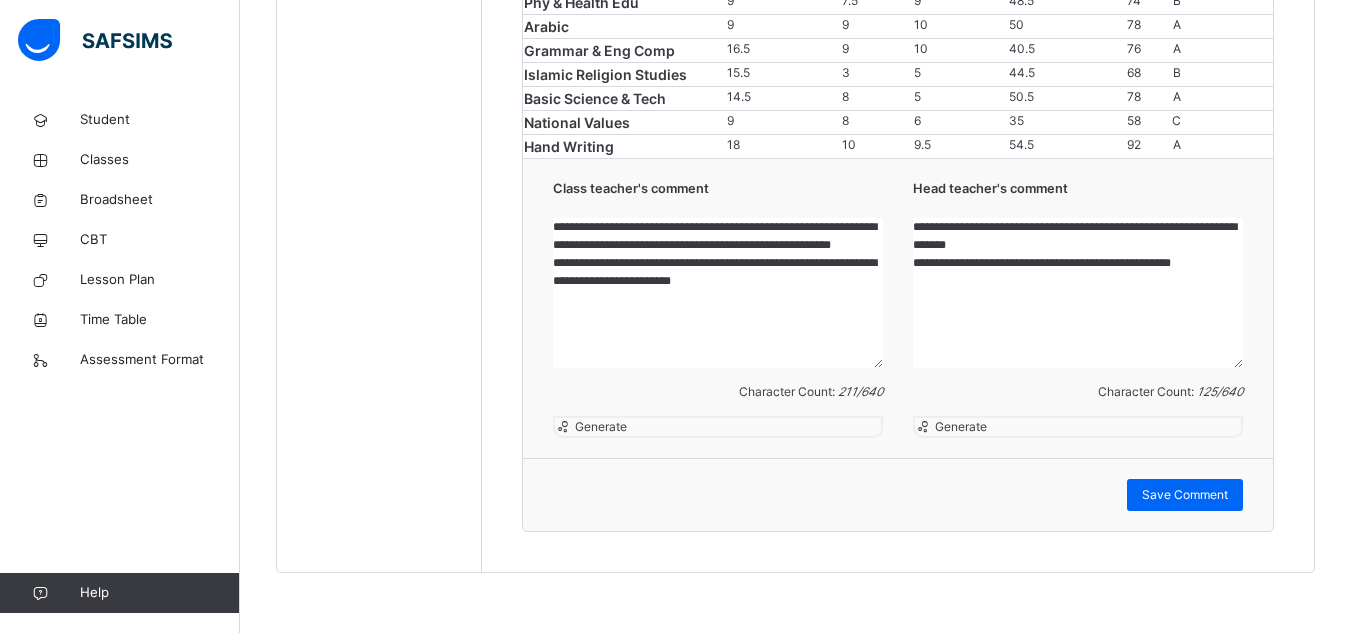 scroll, scrollTop: 0, scrollLeft: 0, axis: both 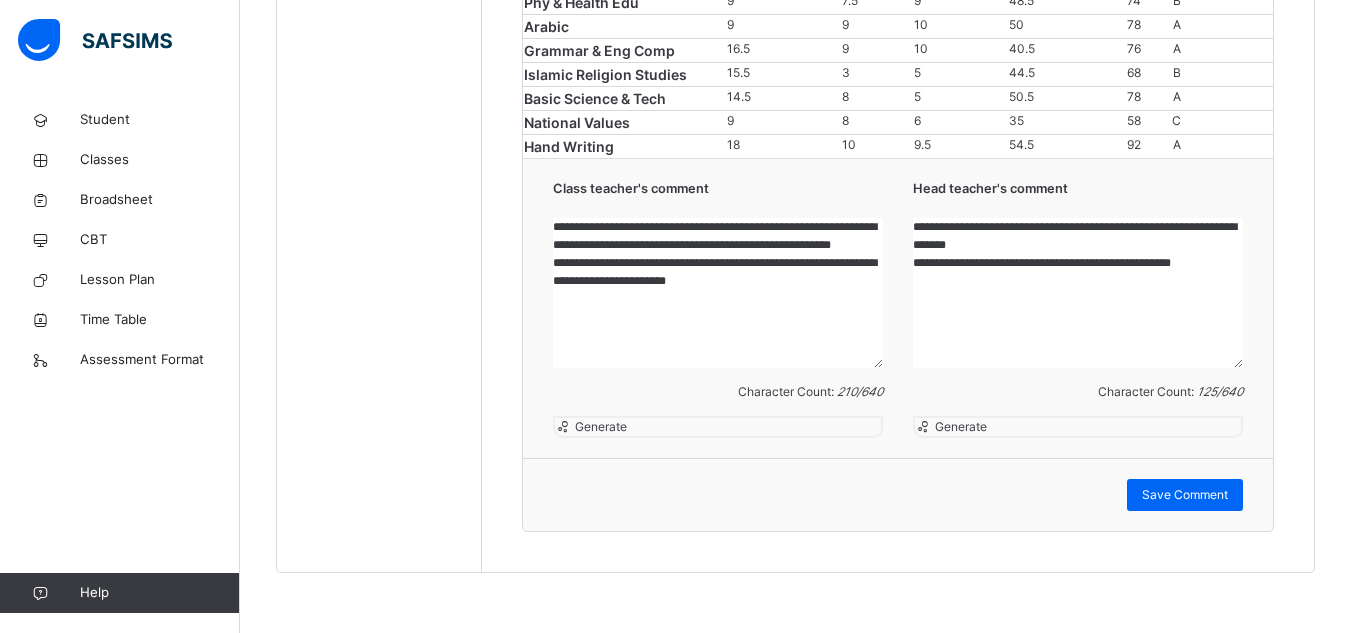 click on "**********" at bounding box center [718, 293] 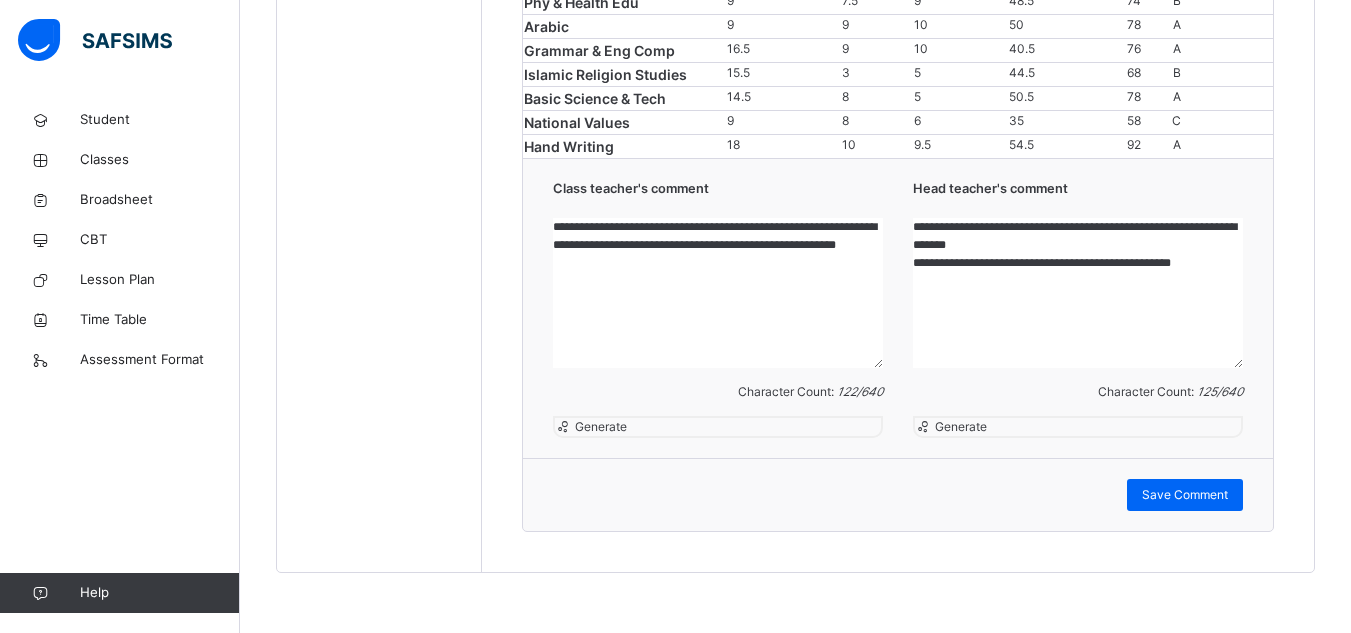 scroll, scrollTop: 1897, scrollLeft: 0, axis: vertical 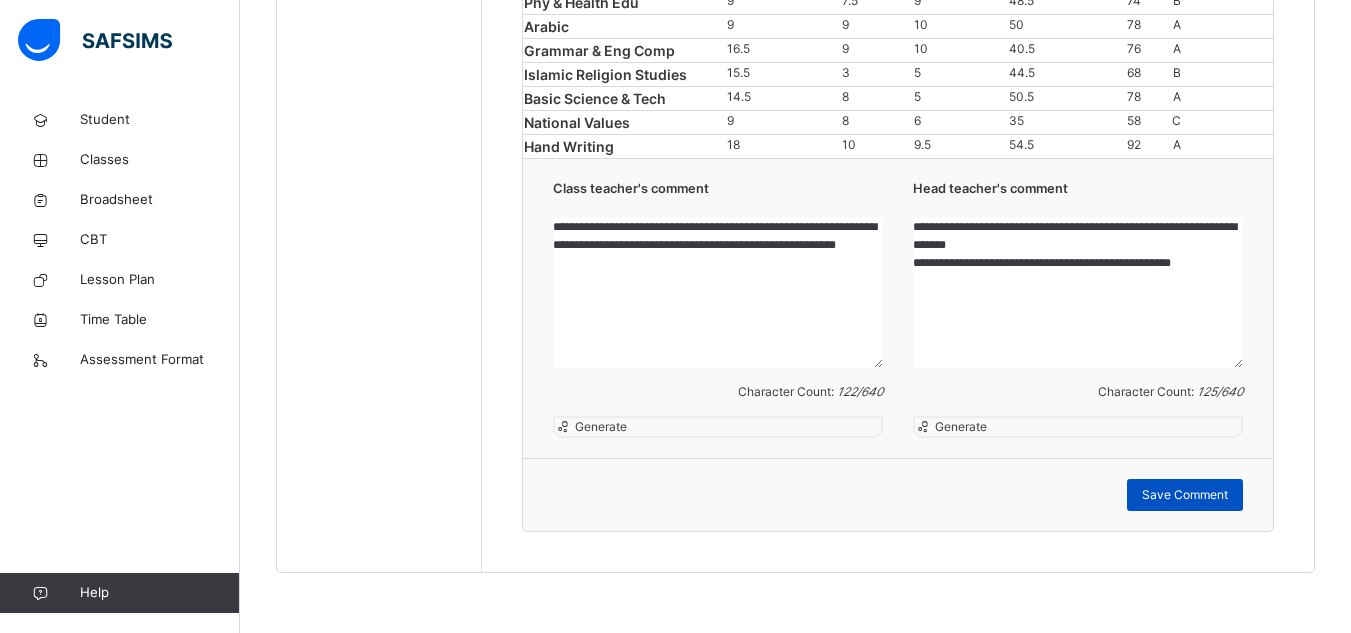 click on "Save Comment" at bounding box center [1185, 495] 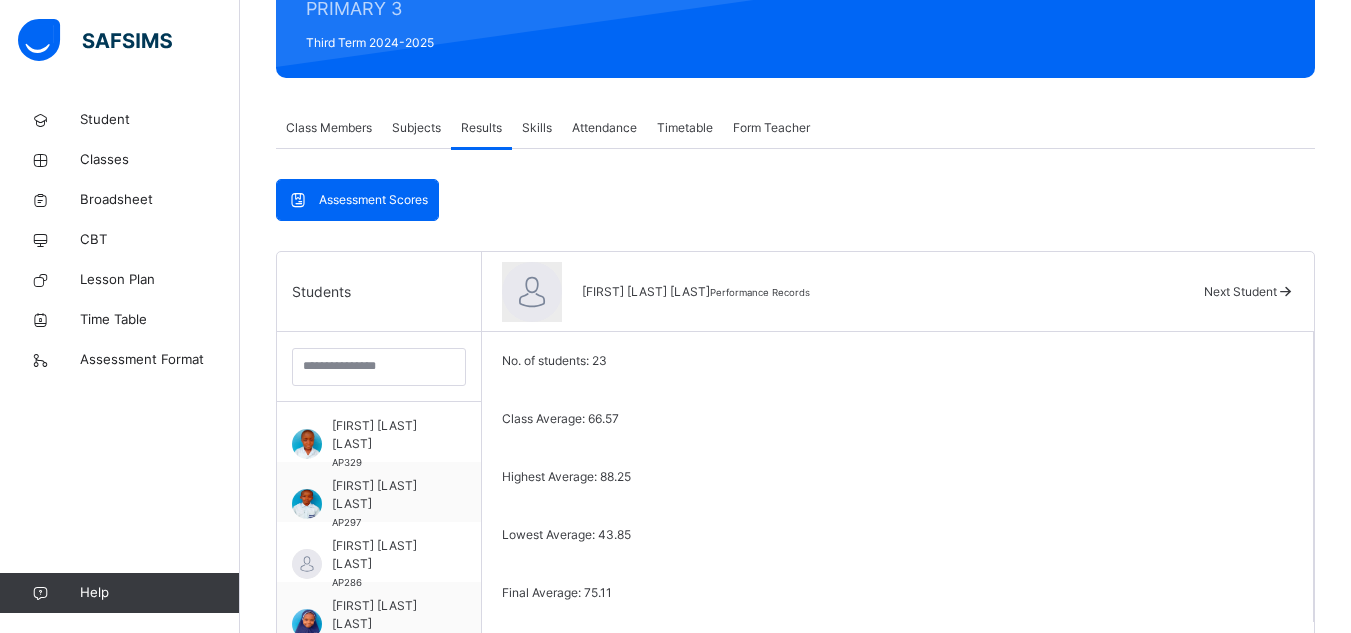 scroll, scrollTop: 267, scrollLeft: 0, axis: vertical 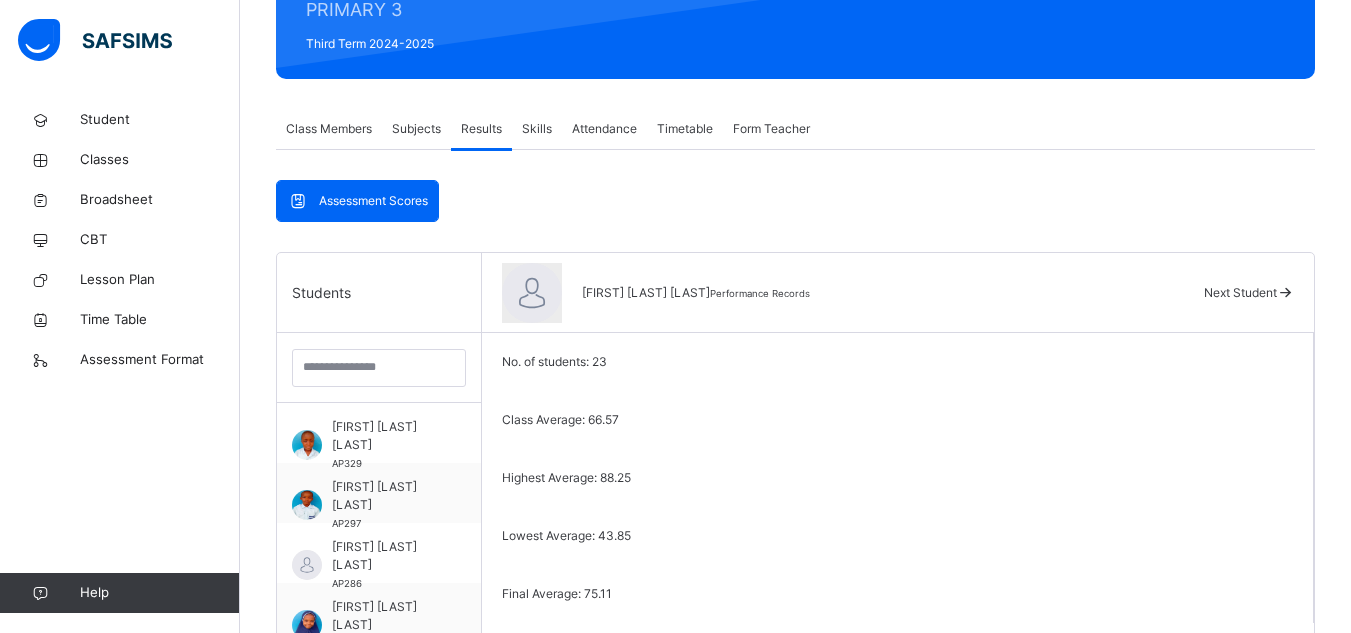 click on "Next Student" at bounding box center [1240, 292] 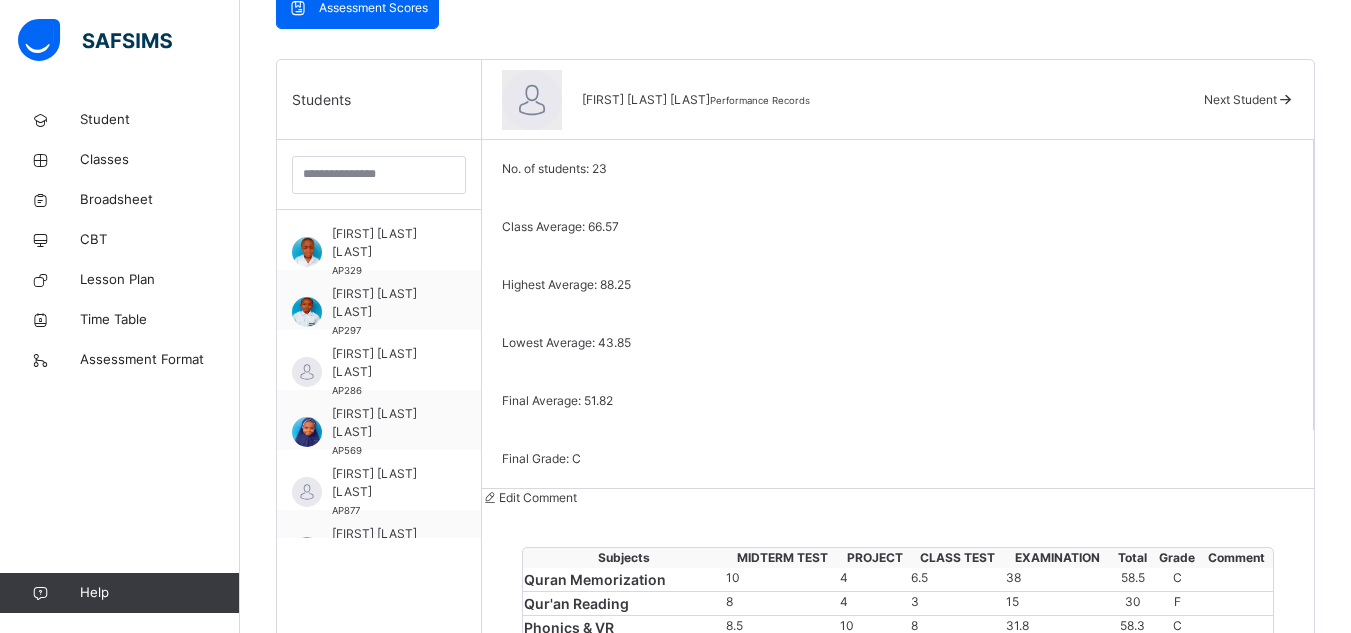 scroll, scrollTop: 459, scrollLeft: 0, axis: vertical 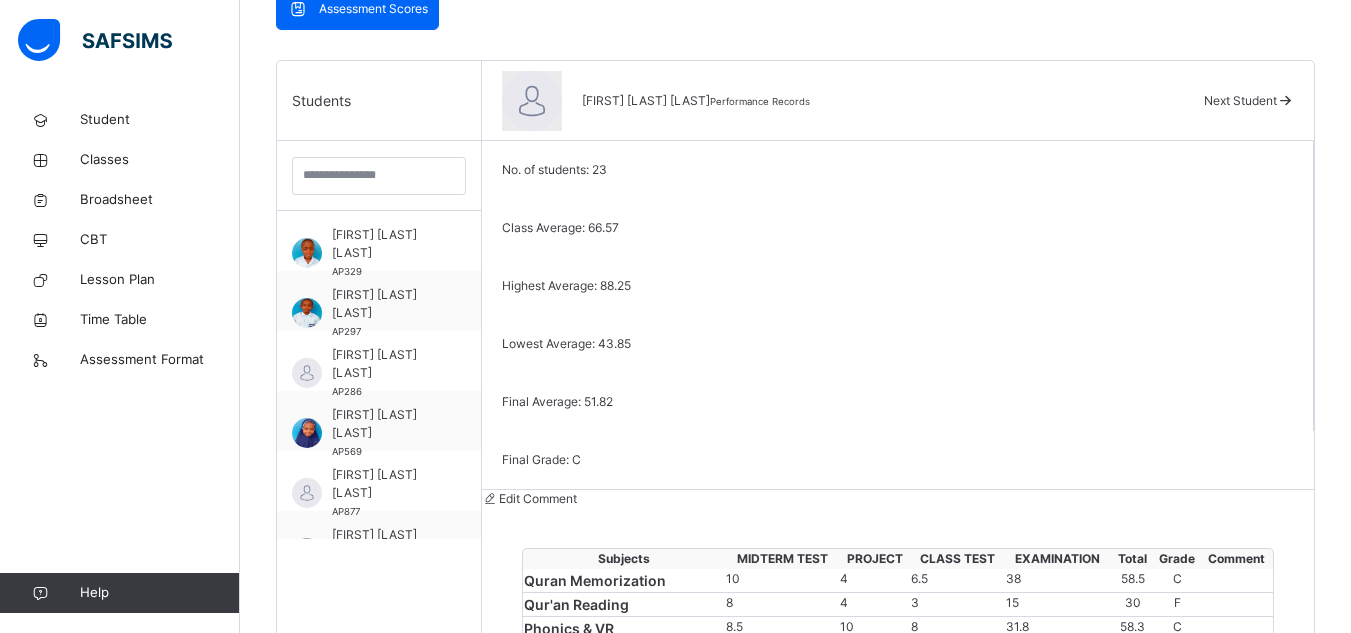 click on "Next Student" at bounding box center [1240, 100] 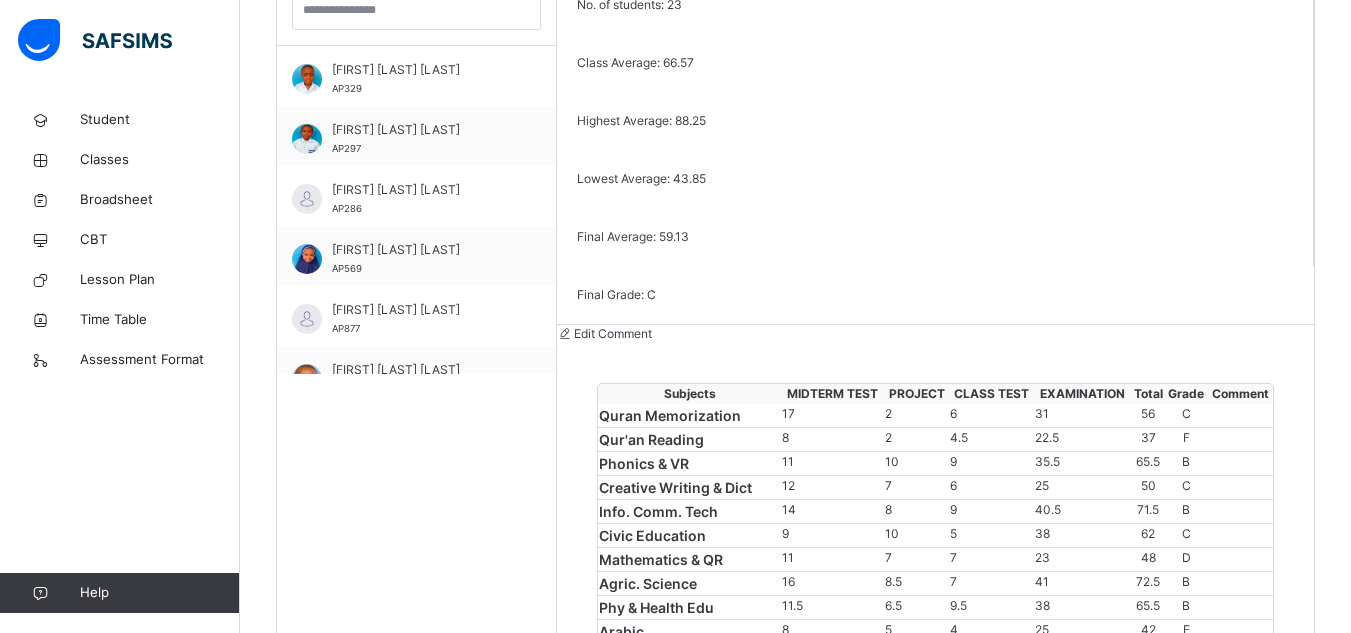 scroll, scrollTop: 577, scrollLeft: 0, axis: vertical 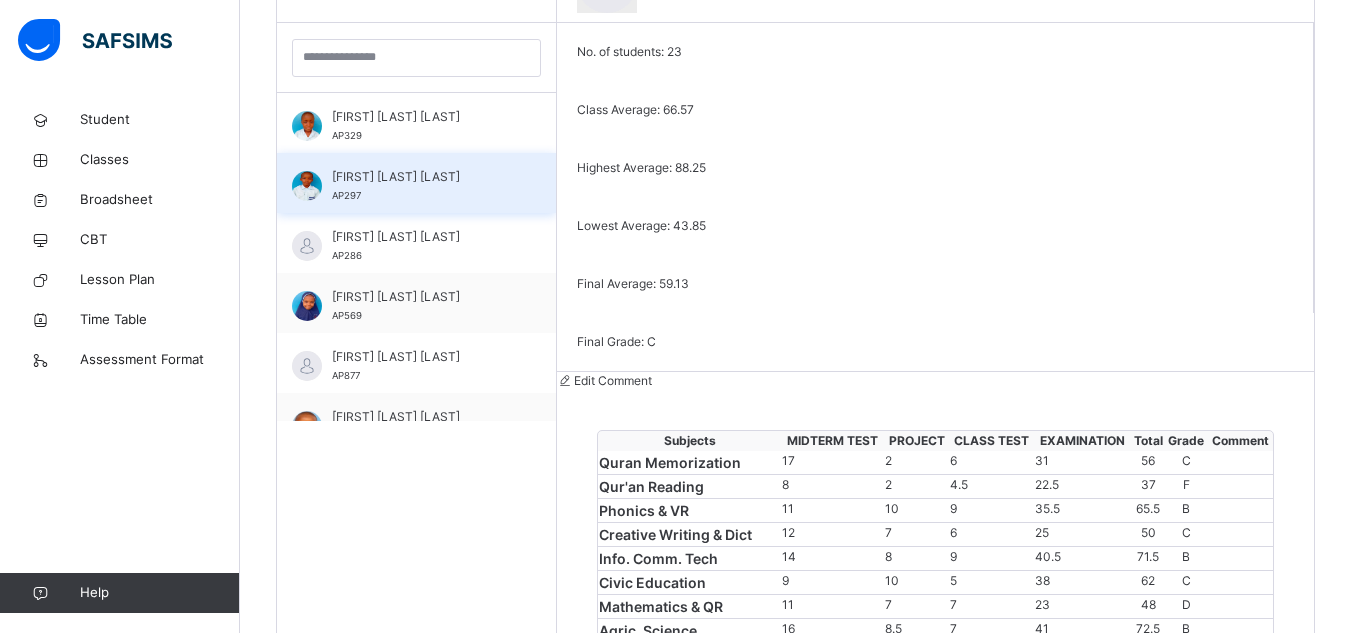 click on "ABUHURAIRA GALADIMA ADAMU" at bounding box center [421, 177] 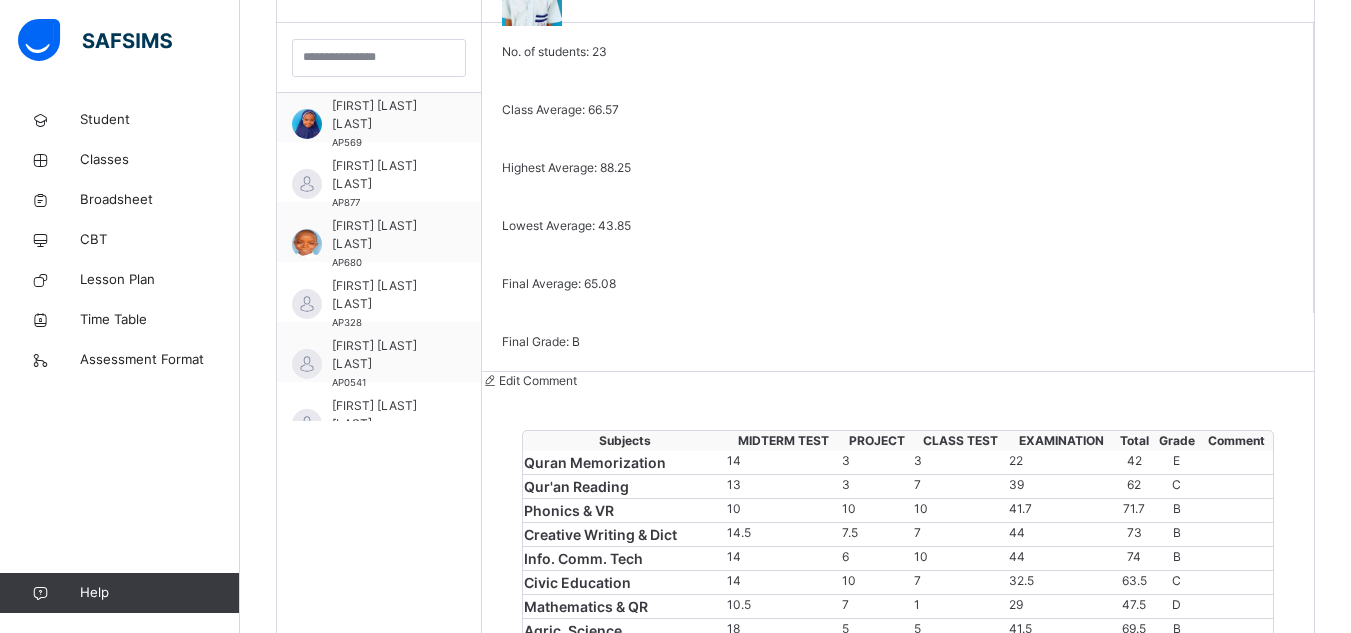 scroll, scrollTop: 194, scrollLeft: 0, axis: vertical 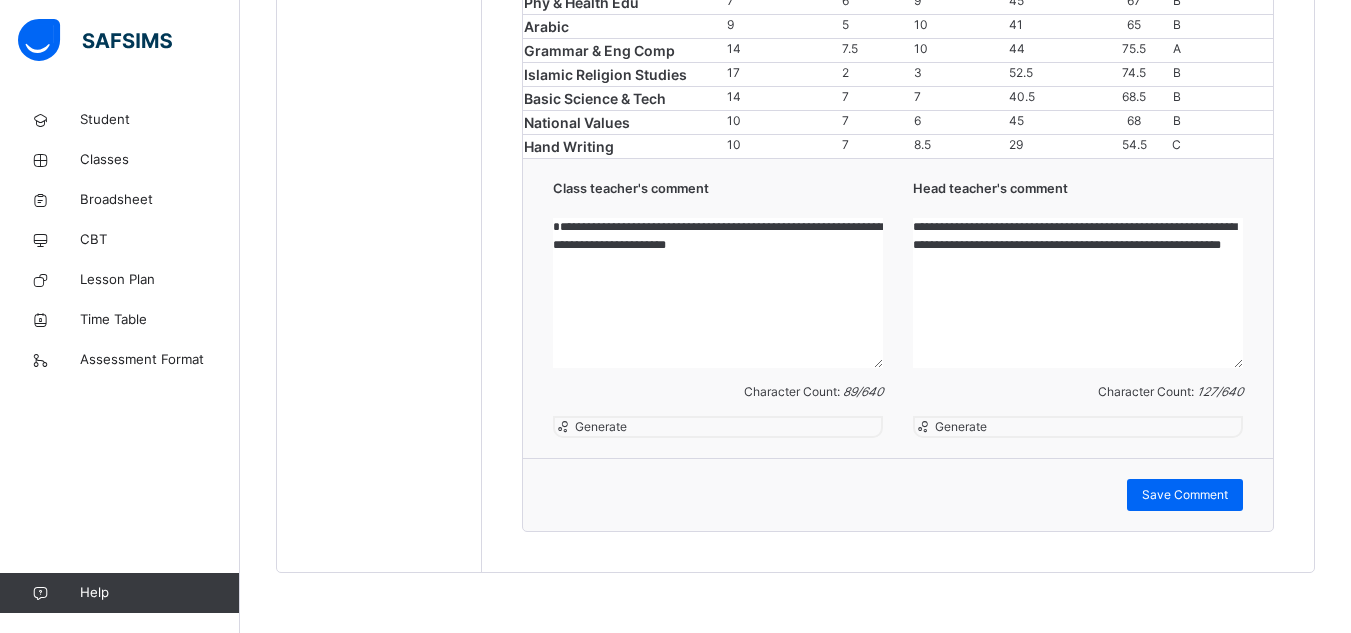 click on "**********" at bounding box center [1078, 293] 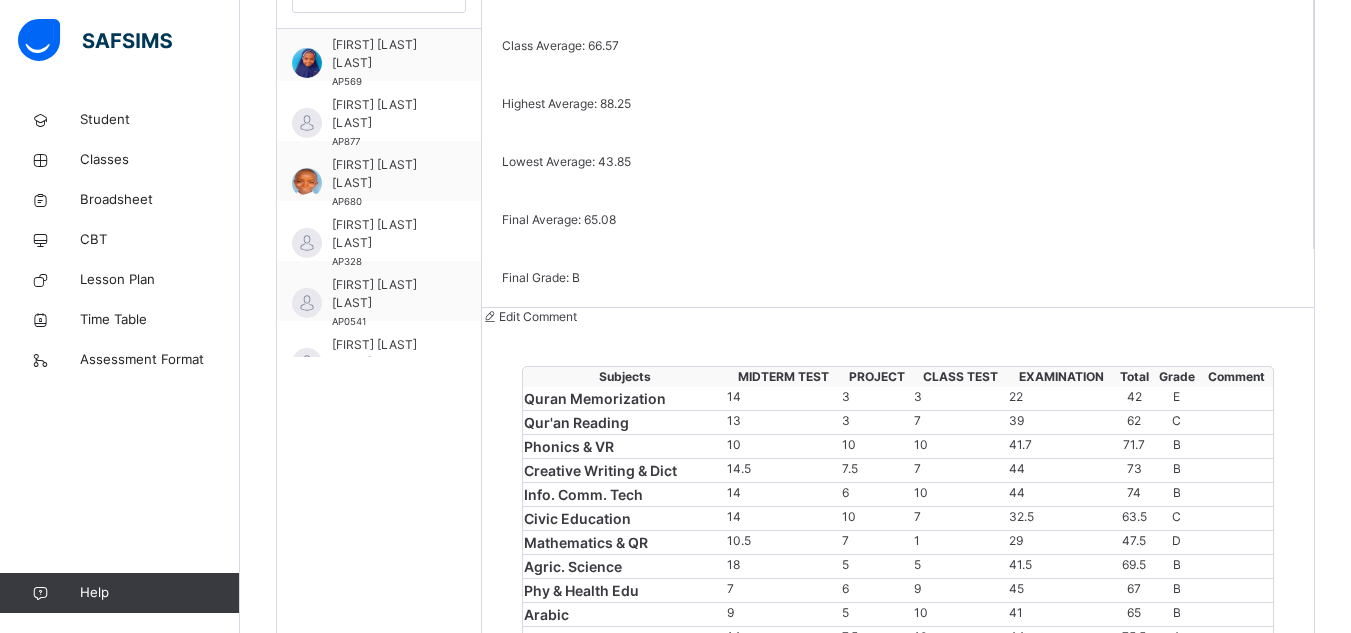 scroll, scrollTop: 640, scrollLeft: 0, axis: vertical 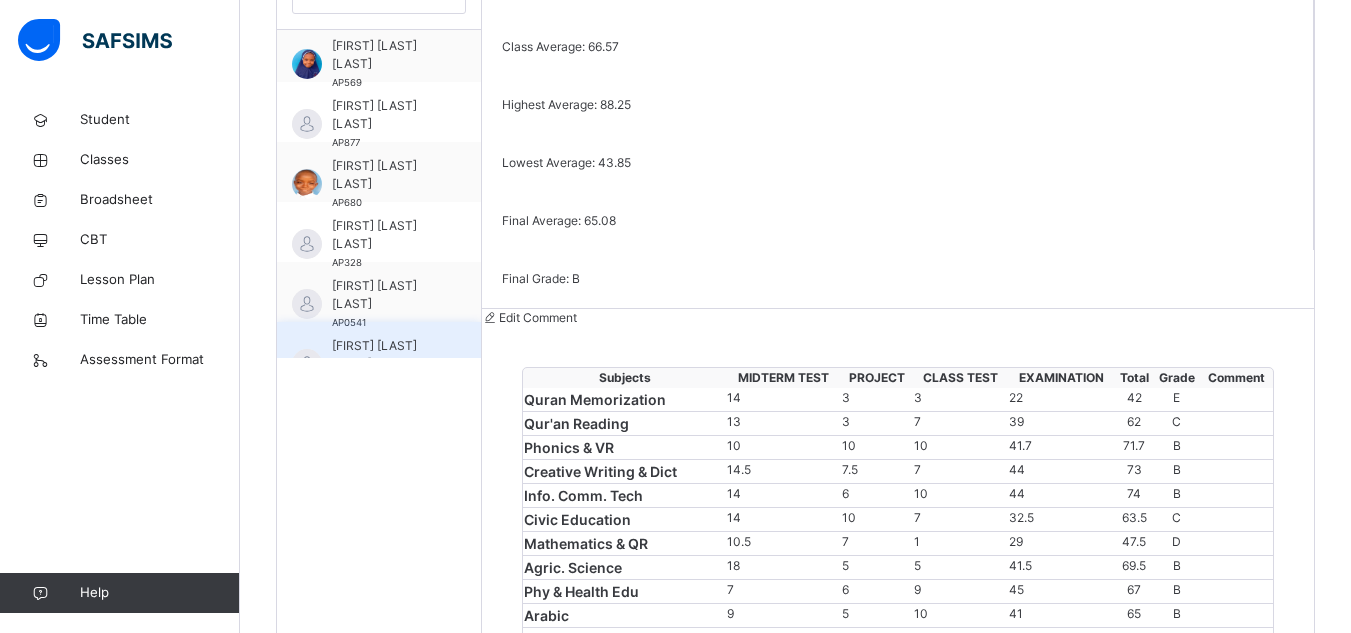 click on "HAFSAT ZANGO UMAR" at bounding box center [384, 355] 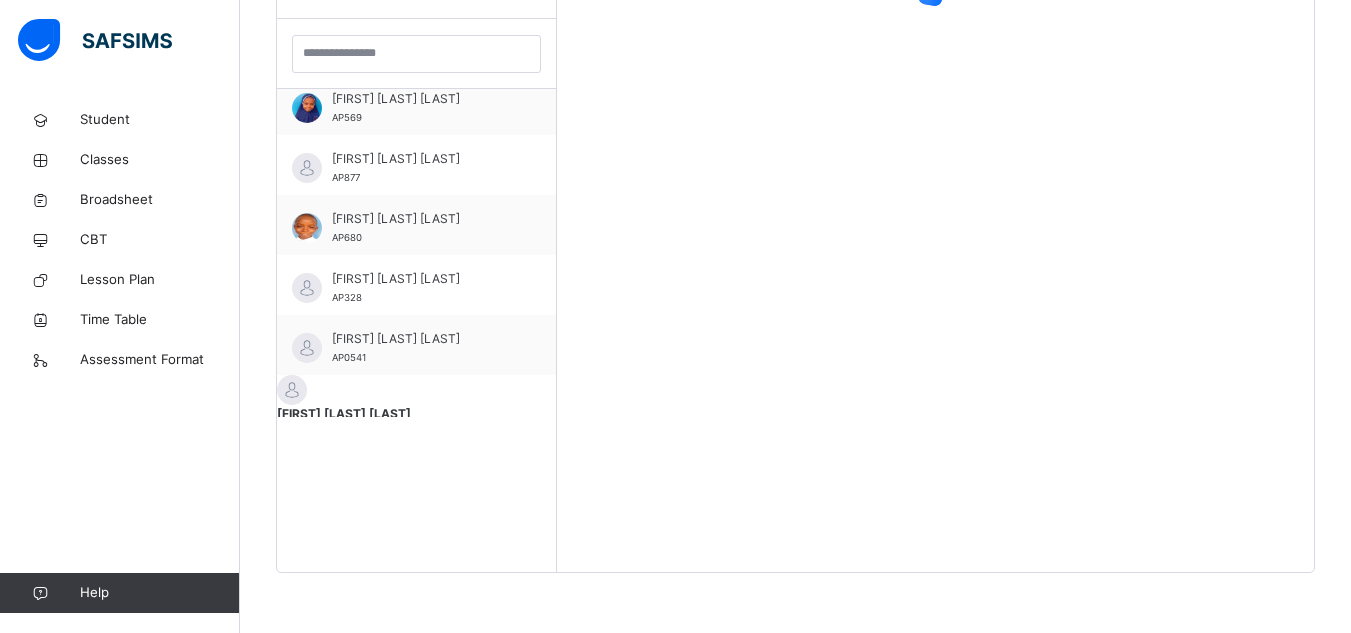 scroll, scrollTop: 581, scrollLeft: 0, axis: vertical 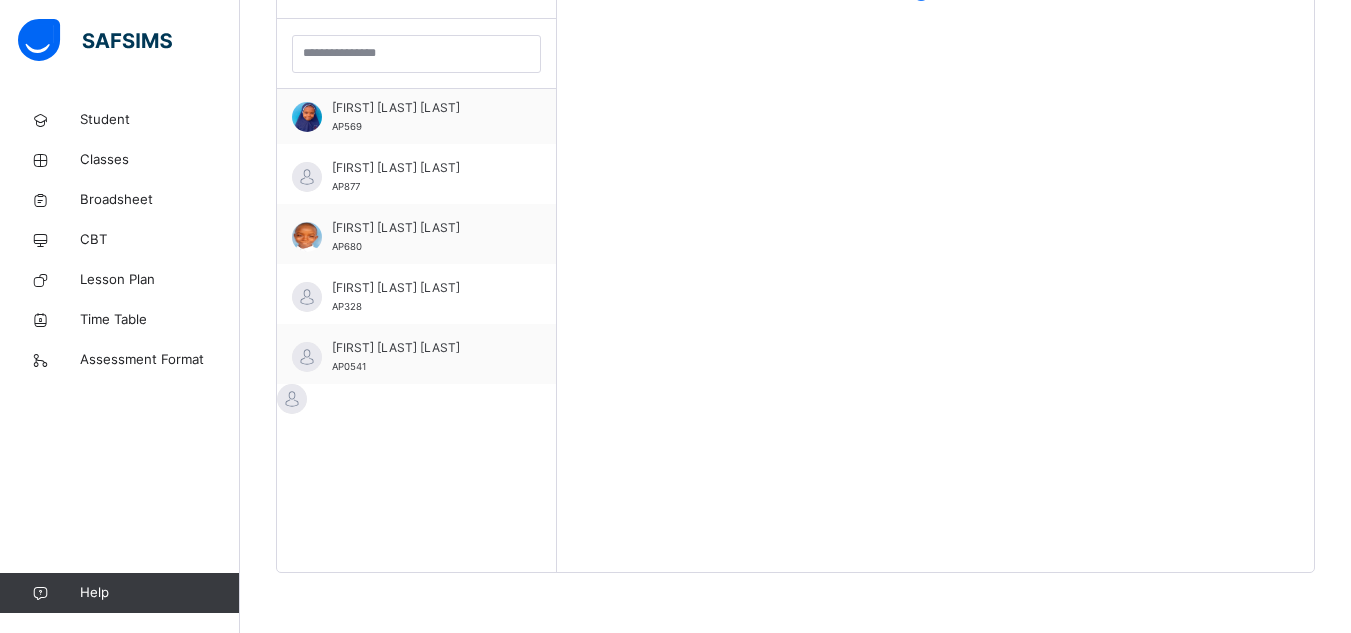 click on "HAFSAT ZANGO UMAR" at bounding box center (416, 423) 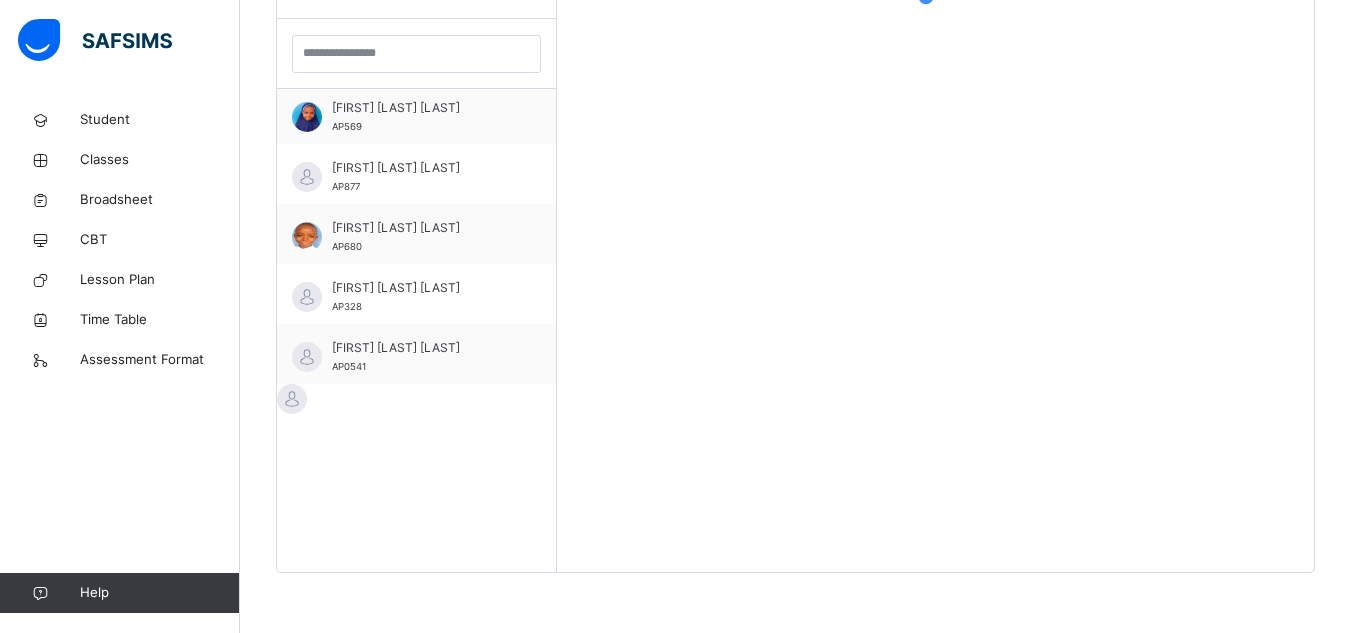 scroll, scrollTop: 185, scrollLeft: 0, axis: vertical 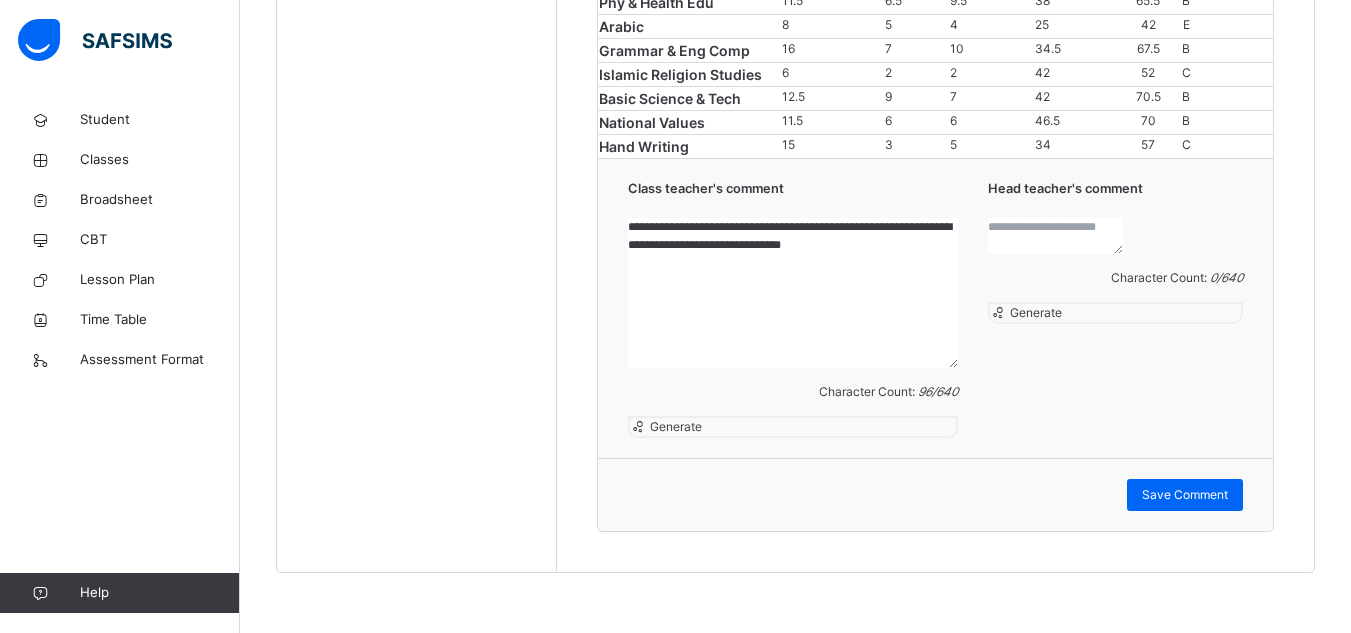 click at bounding box center (1055, 236) 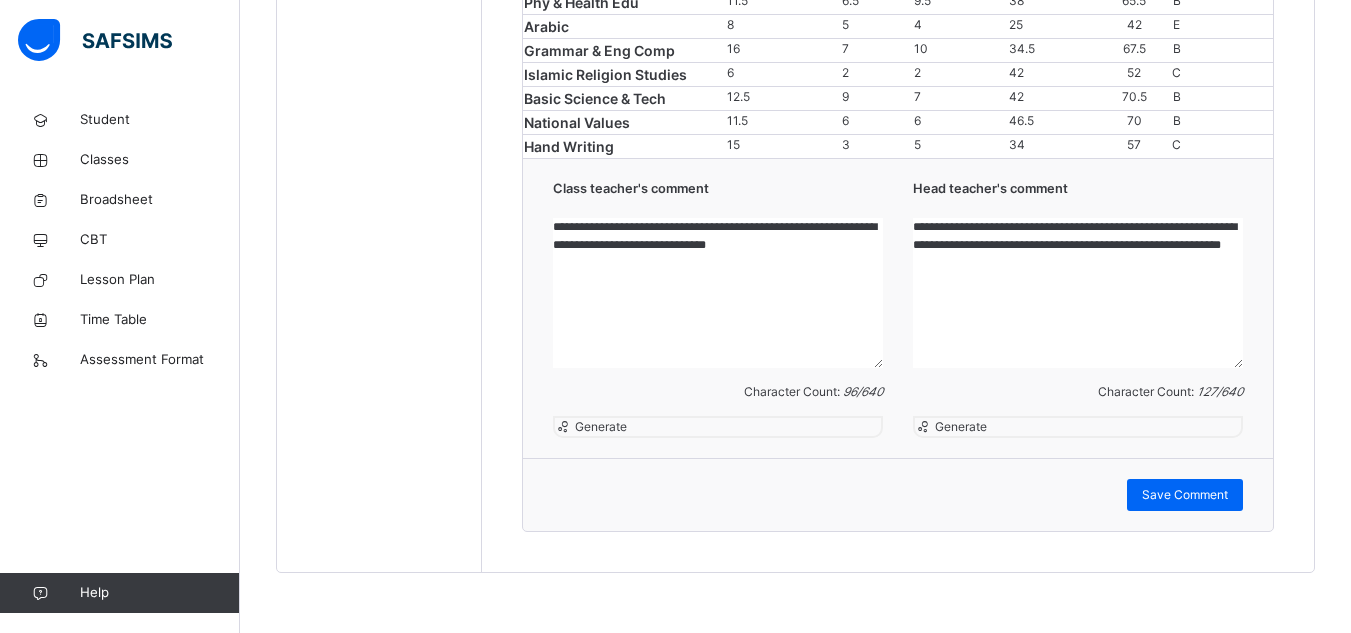 type on "**********" 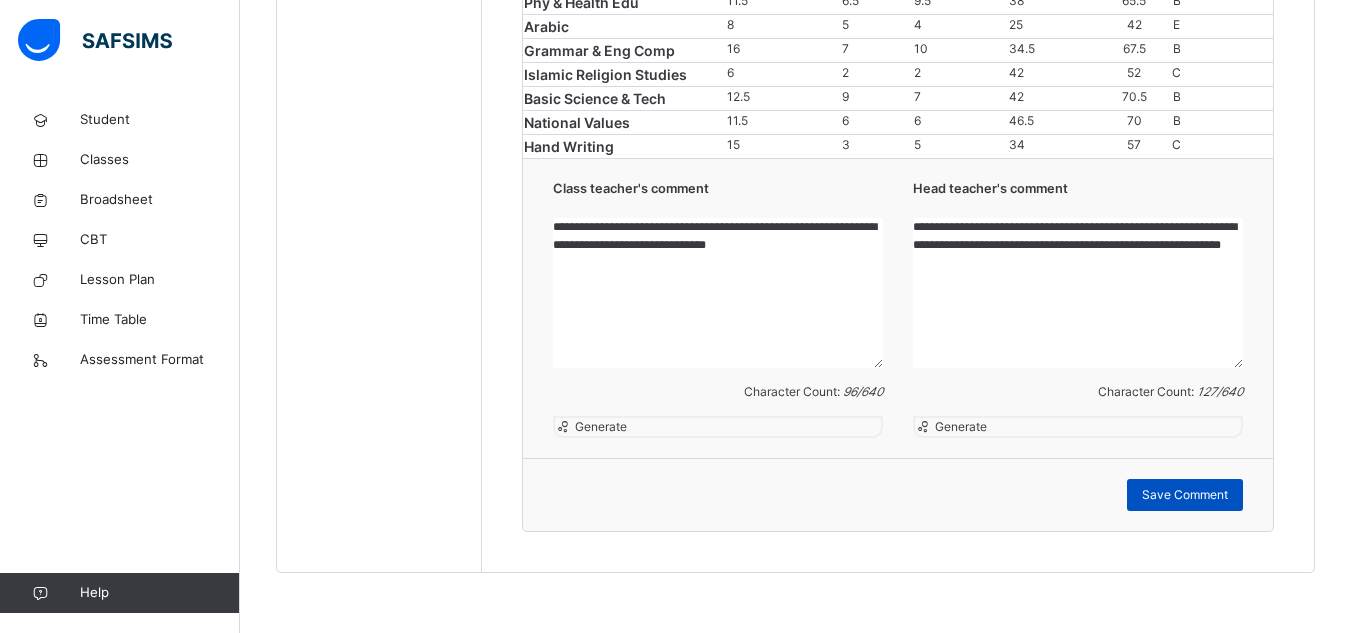 type on "**********" 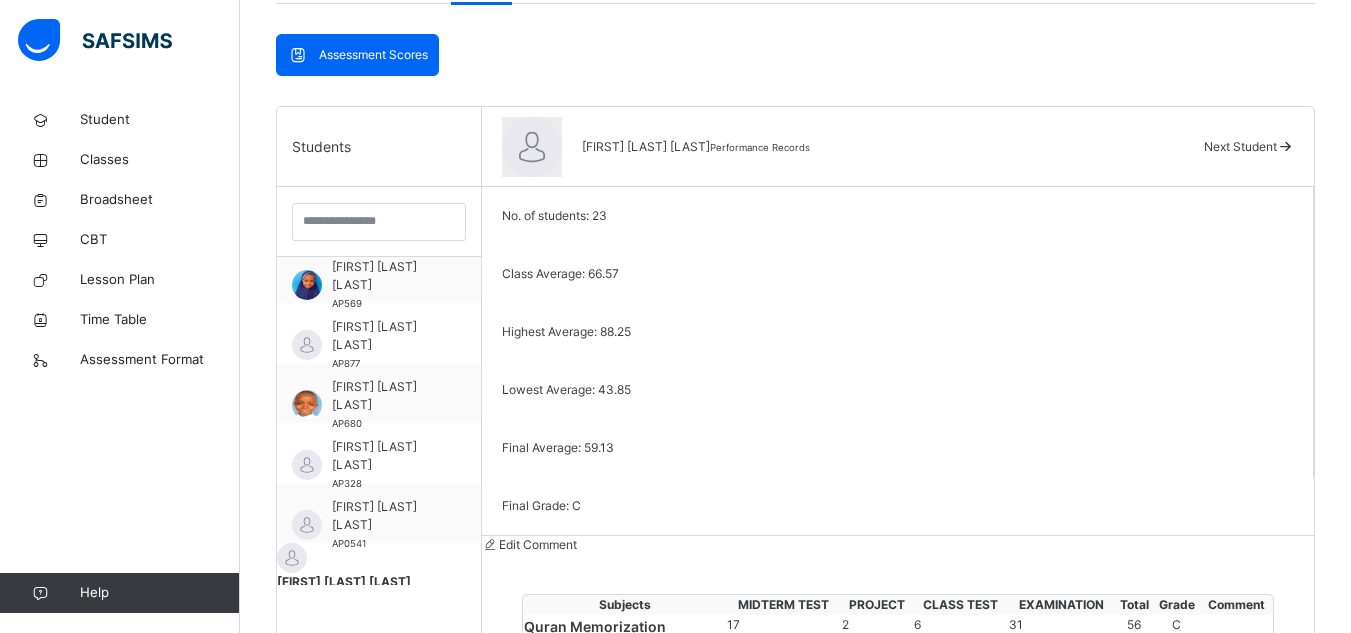 scroll, scrollTop: 412, scrollLeft: 0, axis: vertical 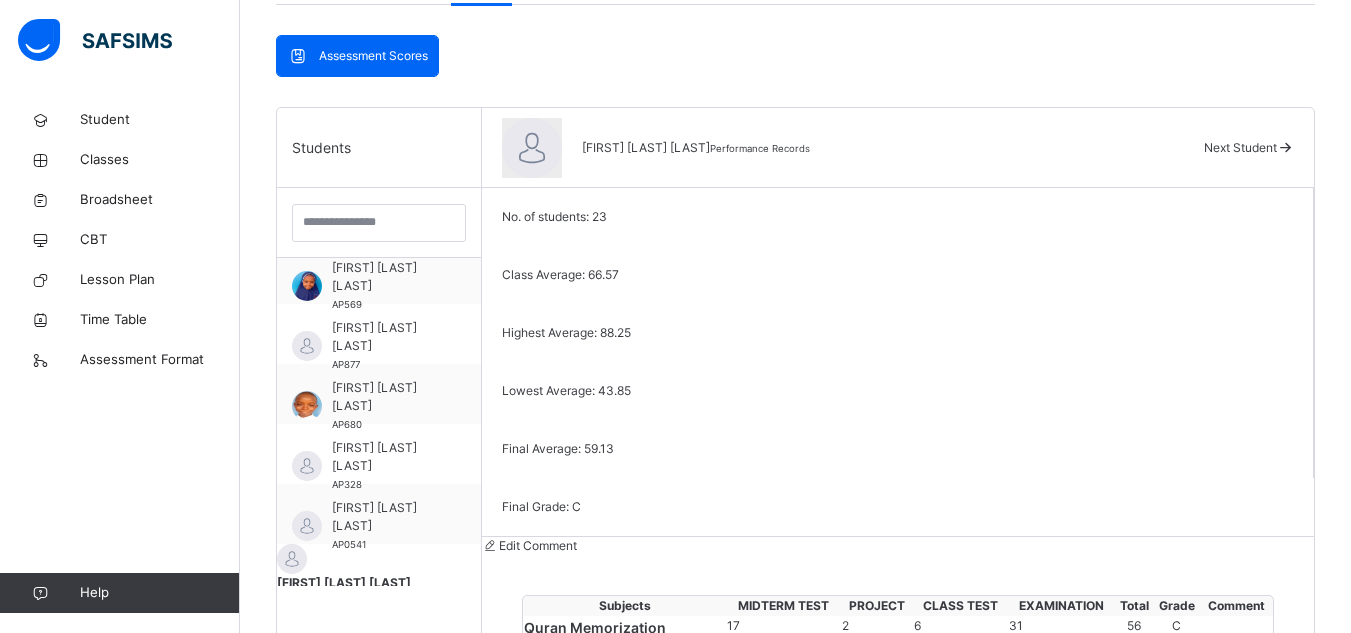 click on "Next Student" at bounding box center [1240, 147] 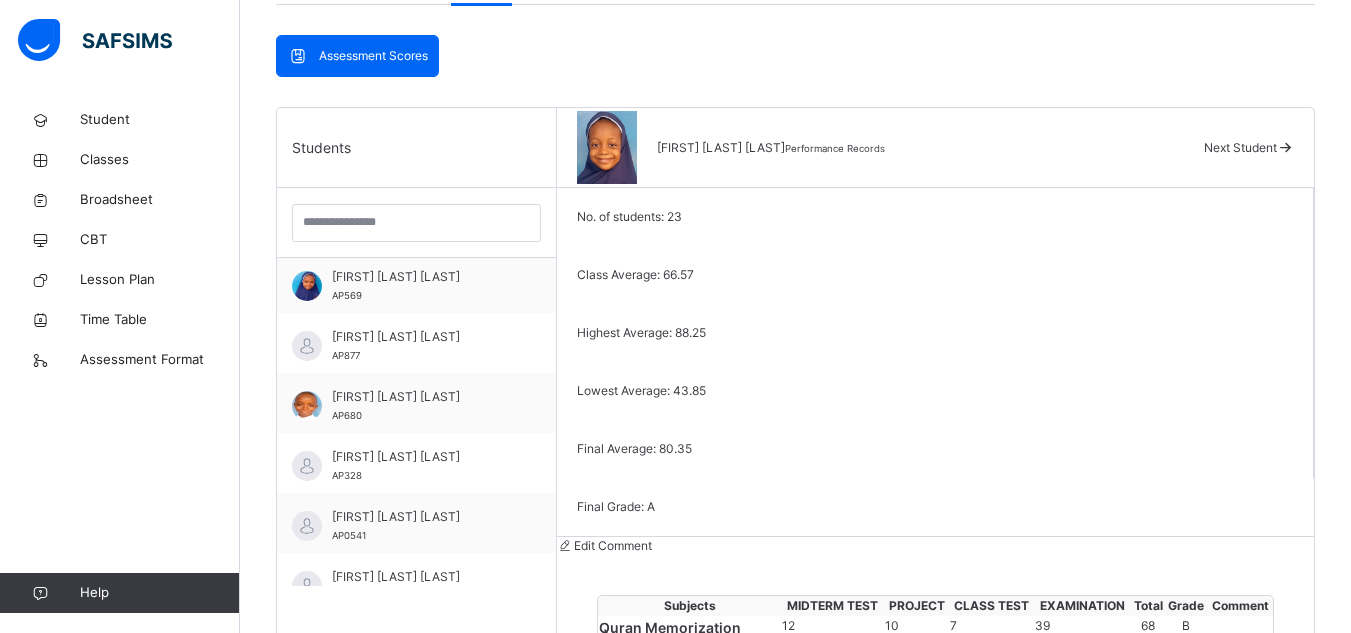 scroll, scrollTop: 194, scrollLeft: 0, axis: vertical 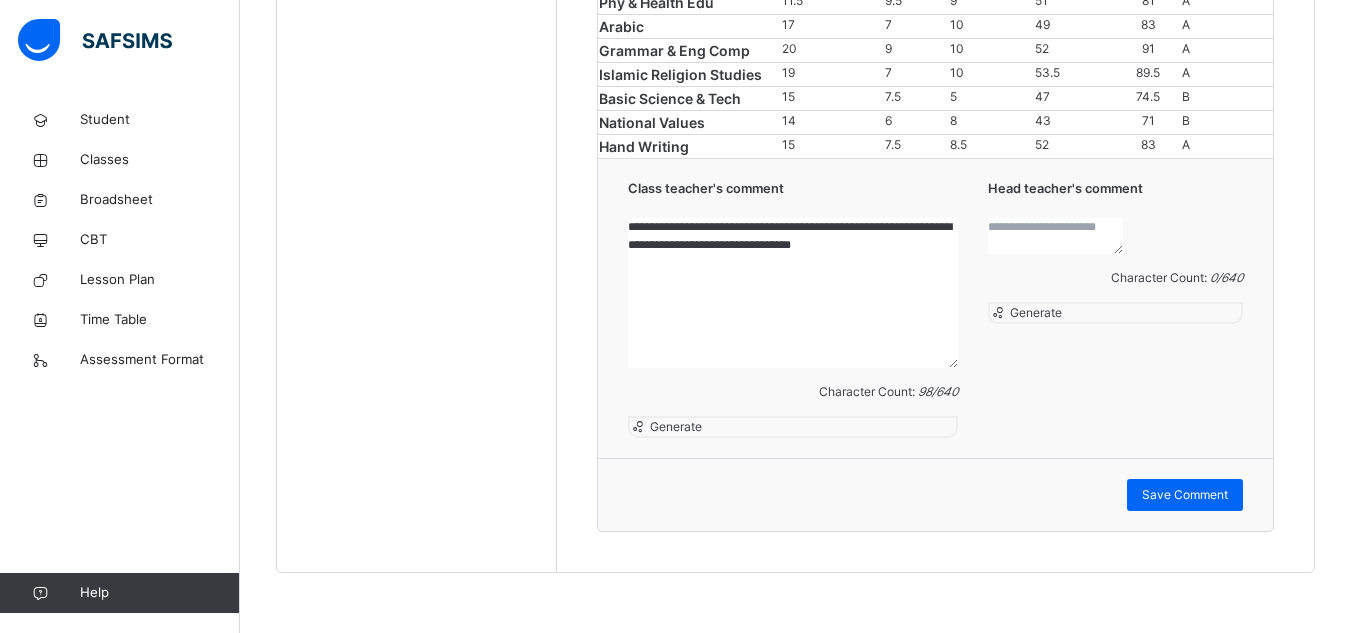 click at bounding box center (1055, 236) 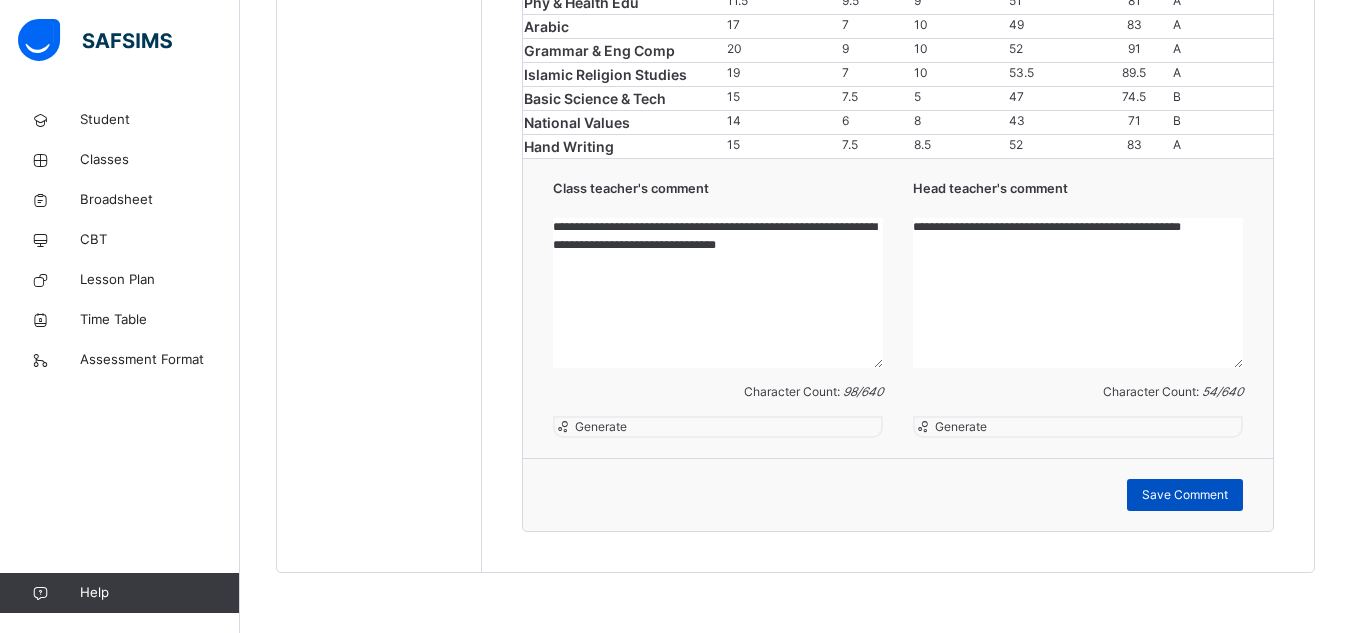 click on "Save Comment" at bounding box center (1185, 495) 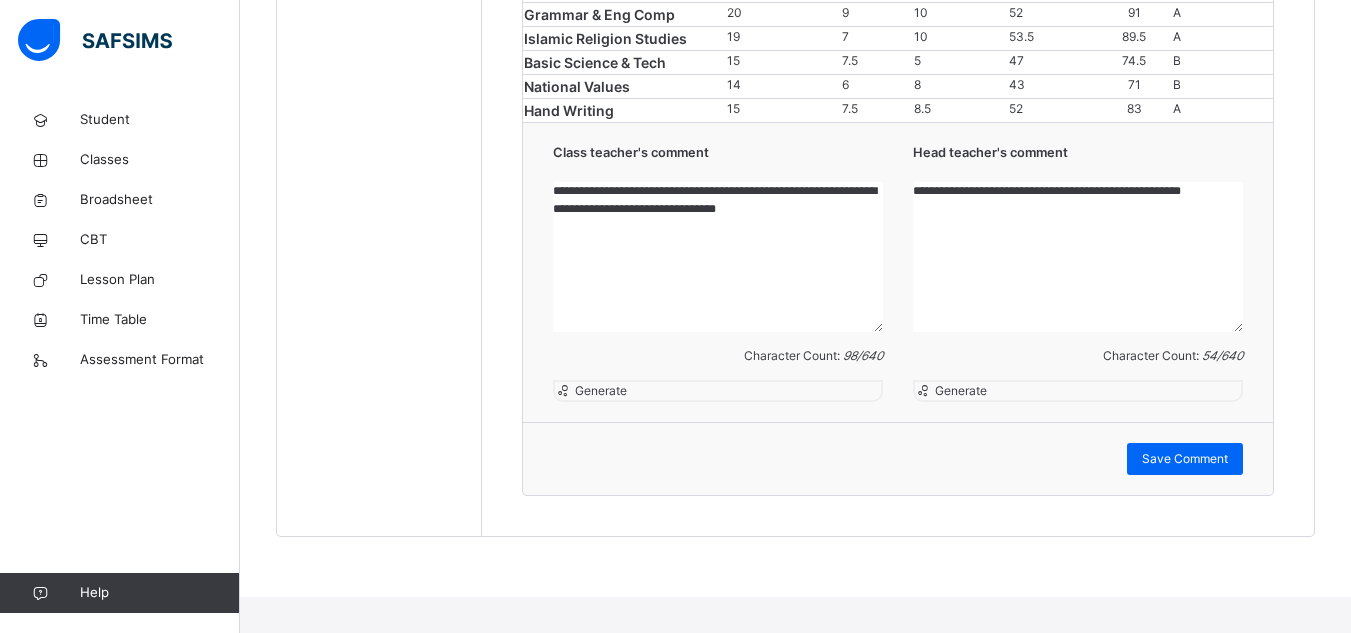 click on "**********" at bounding box center (1078, 257) 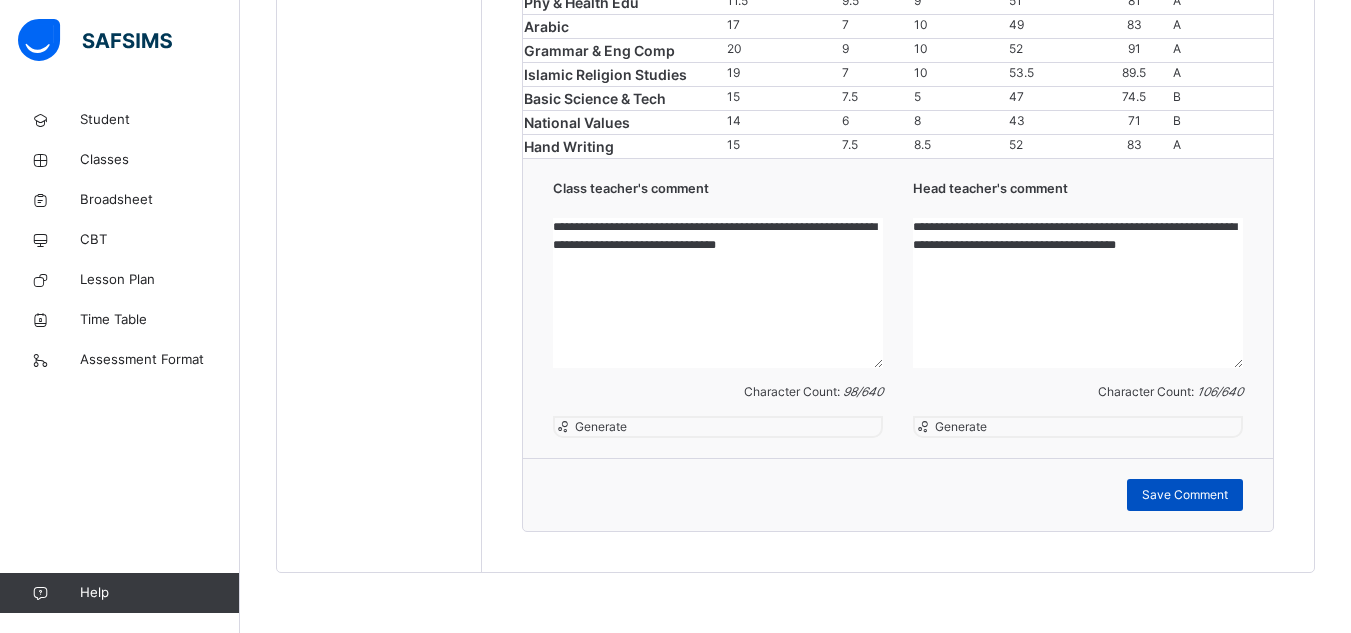 type on "**********" 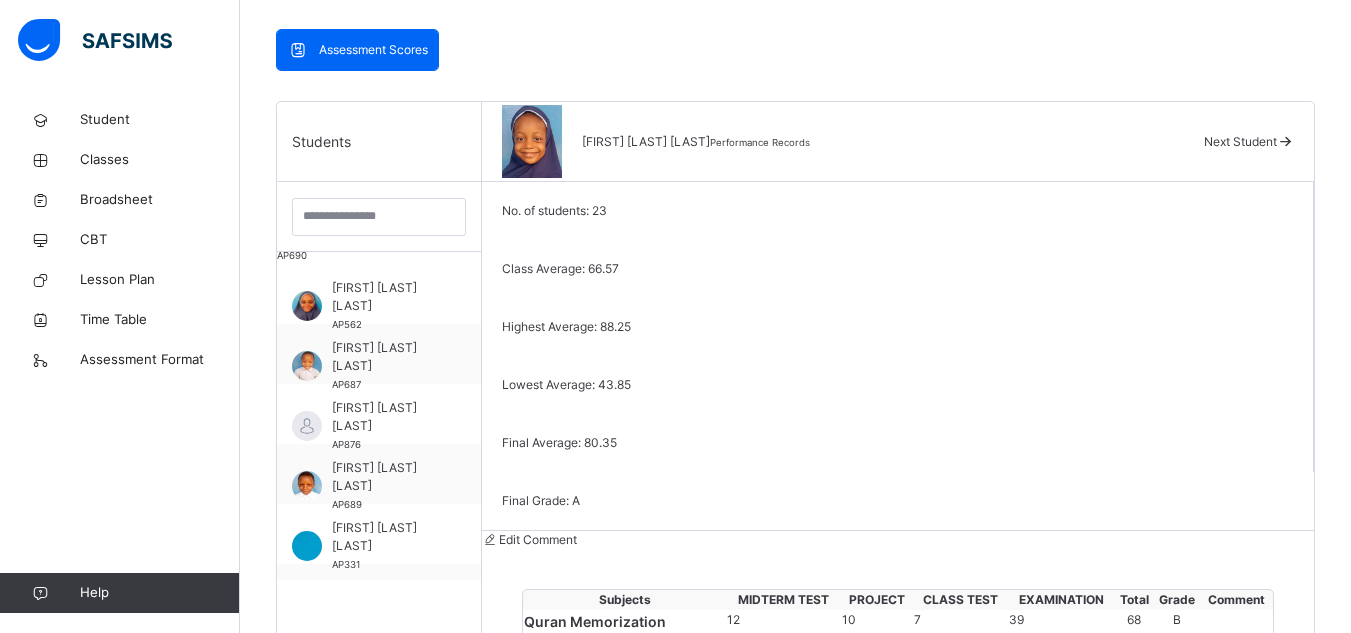 scroll, scrollTop: 417, scrollLeft: 0, axis: vertical 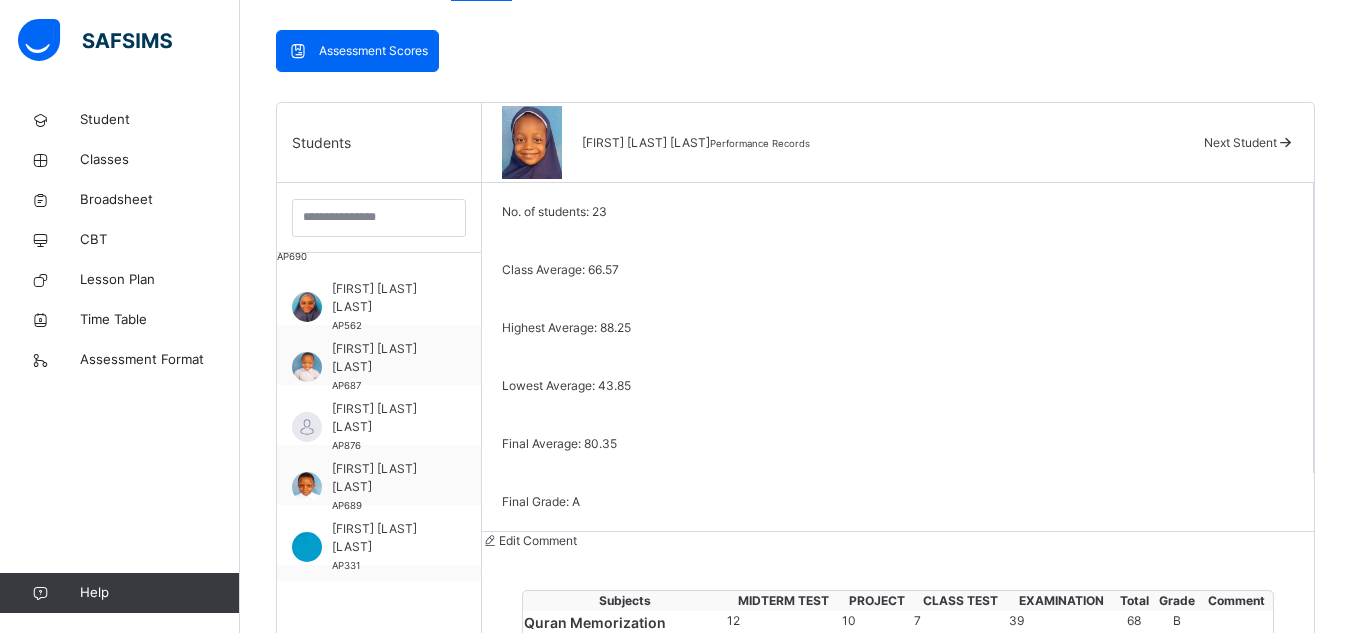 click on "Next Student" at bounding box center (1240, 142) 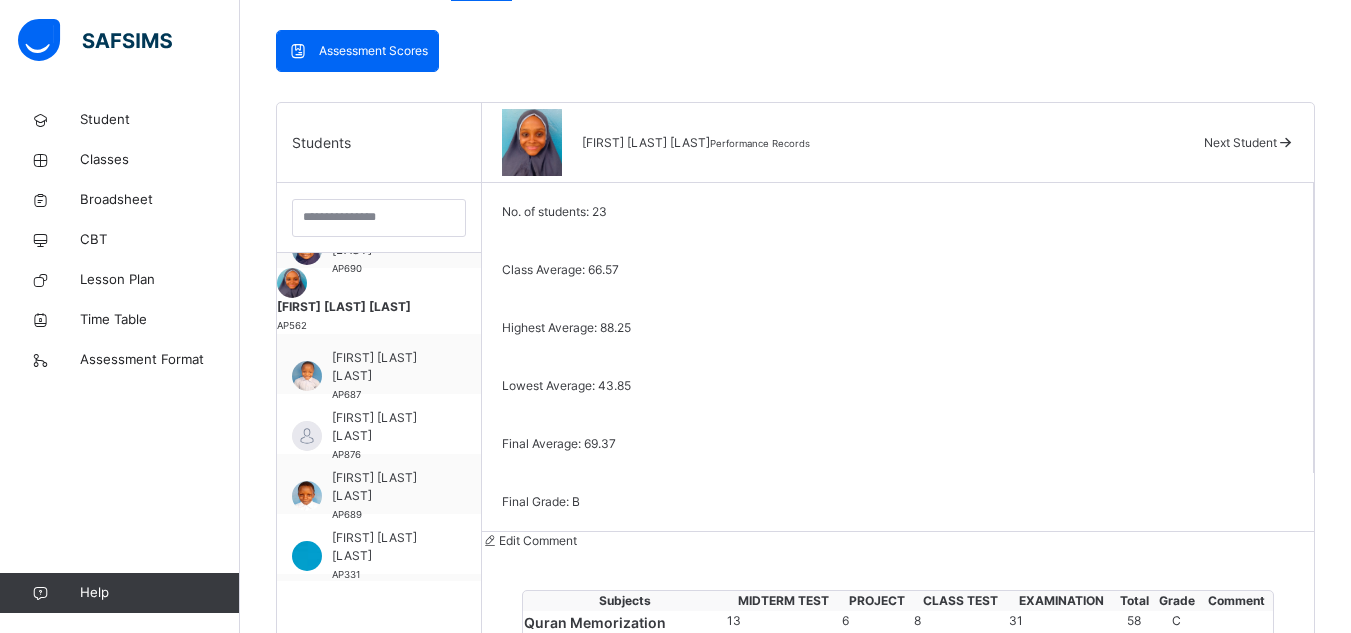 scroll, scrollTop: 594, scrollLeft: 0, axis: vertical 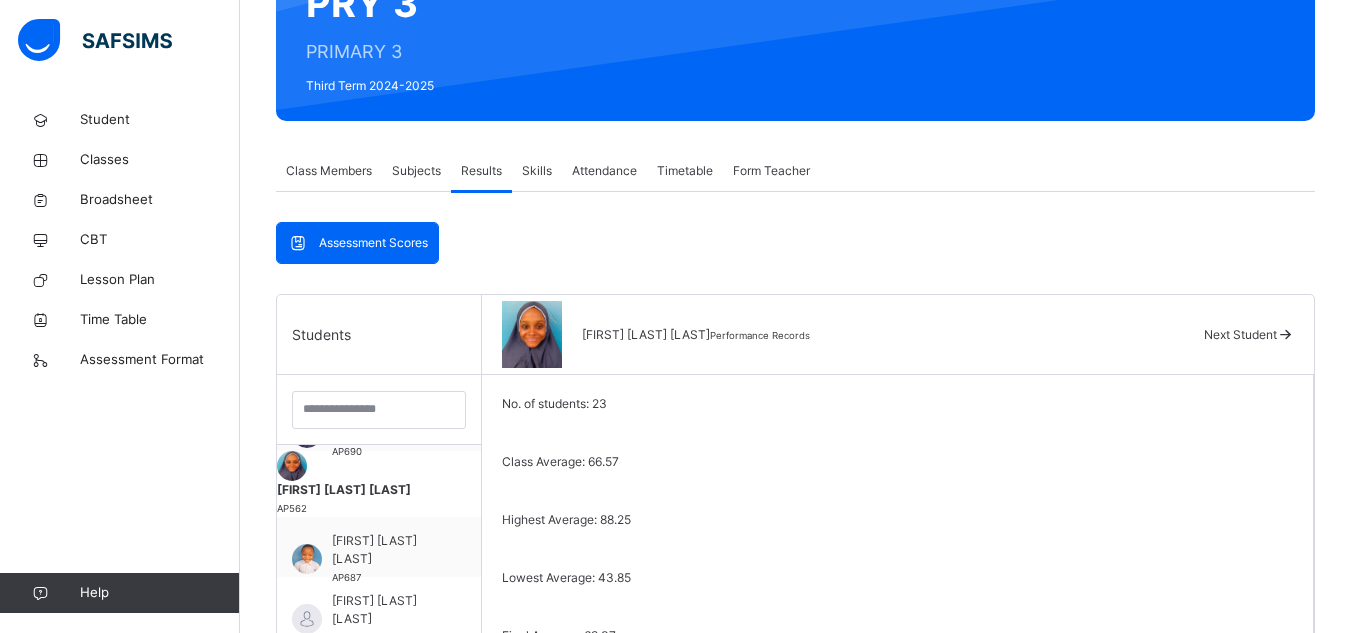 click on "Next Student" at bounding box center (1240, 334) 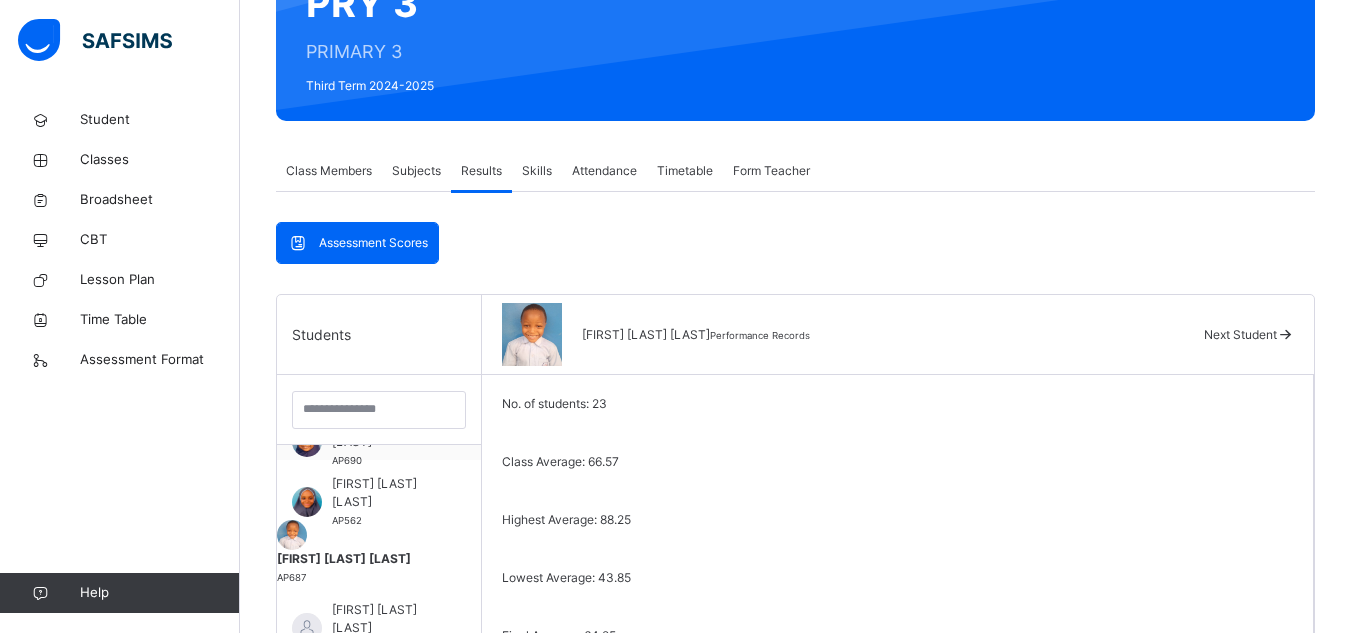 scroll, scrollTop: 594, scrollLeft: 0, axis: vertical 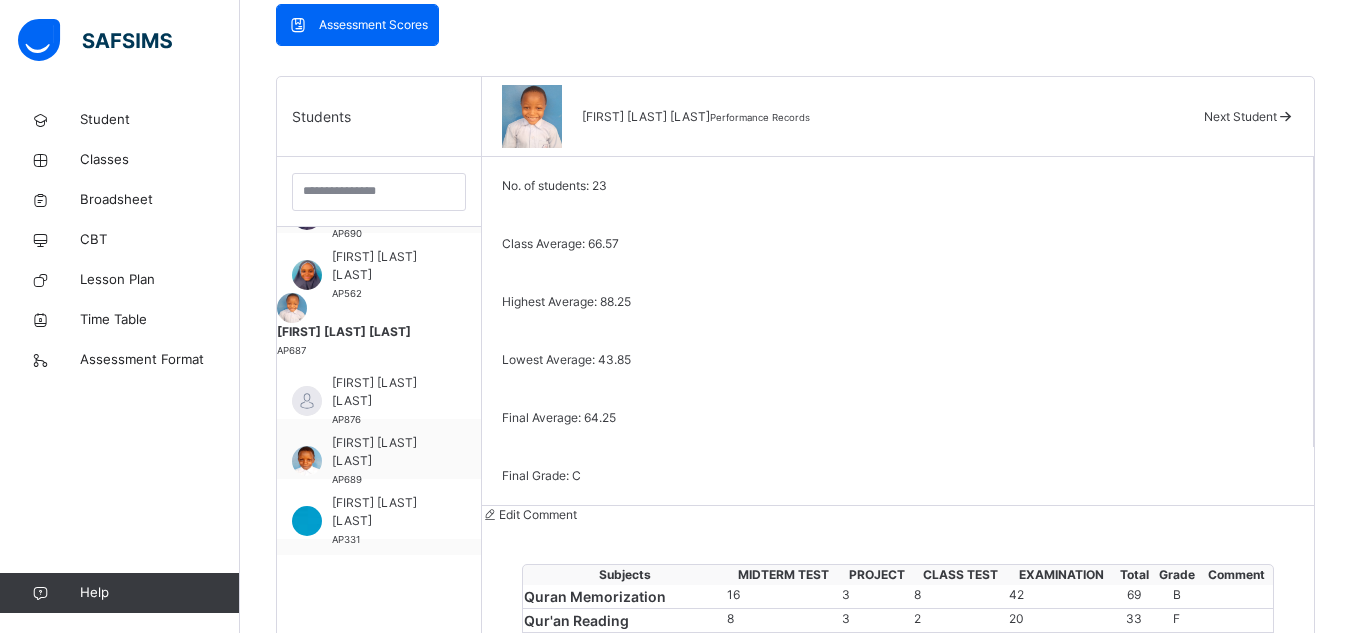 click on "Next Student" at bounding box center (1240, 116) 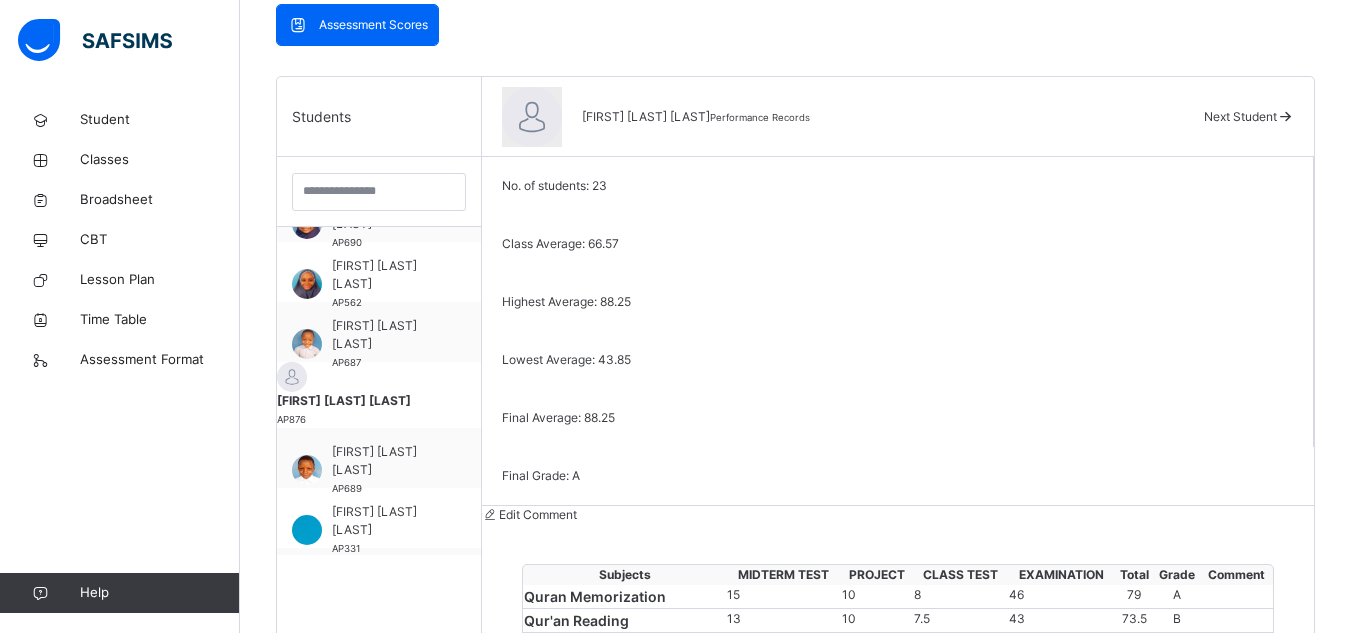 scroll, scrollTop: 594, scrollLeft: 0, axis: vertical 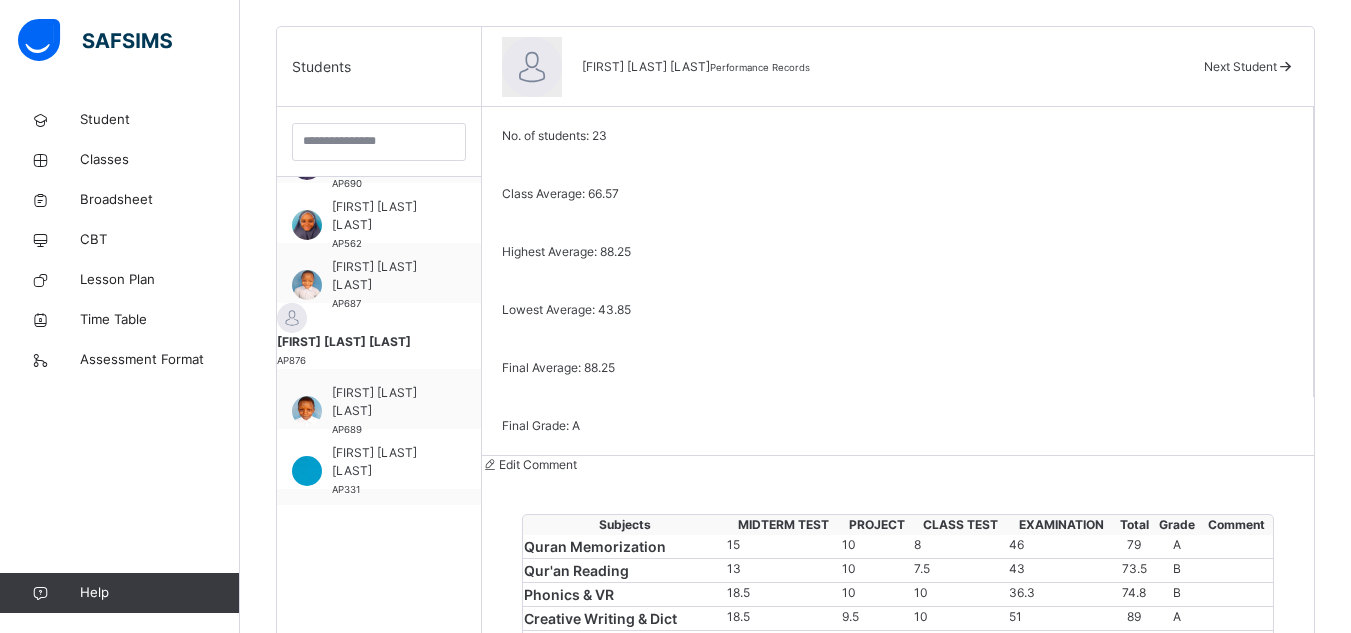 click on "Next Student" at bounding box center [1240, 66] 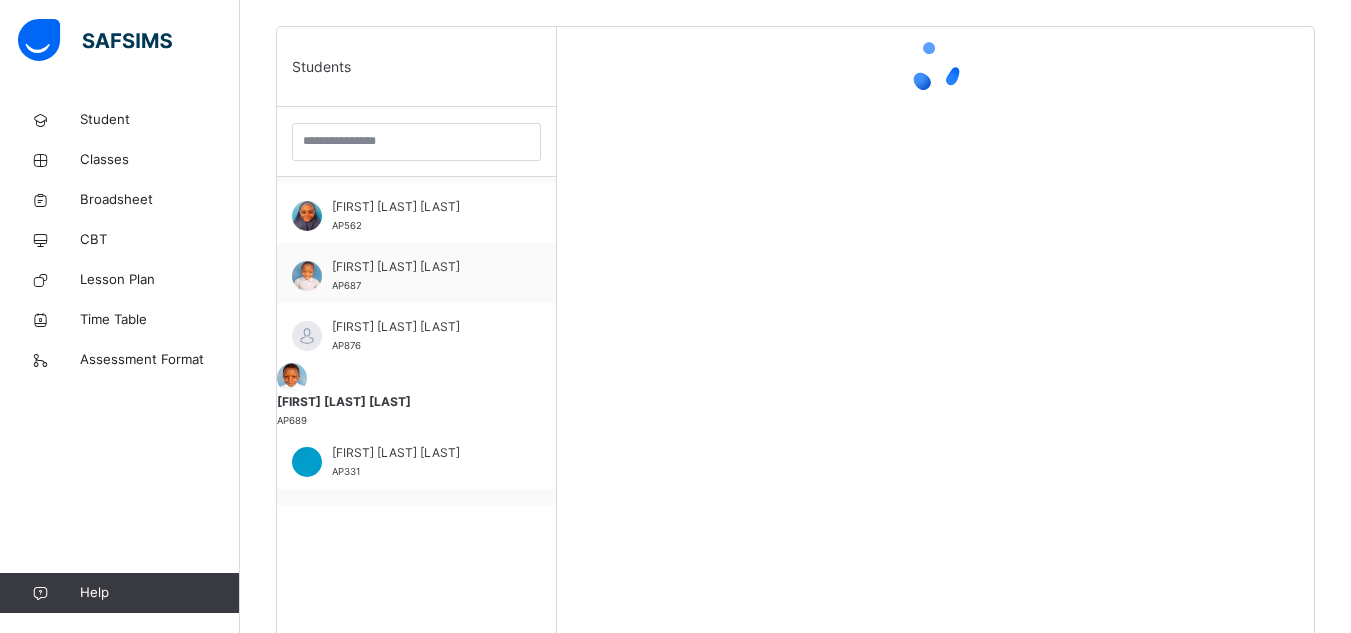 scroll, scrollTop: 585, scrollLeft: 0, axis: vertical 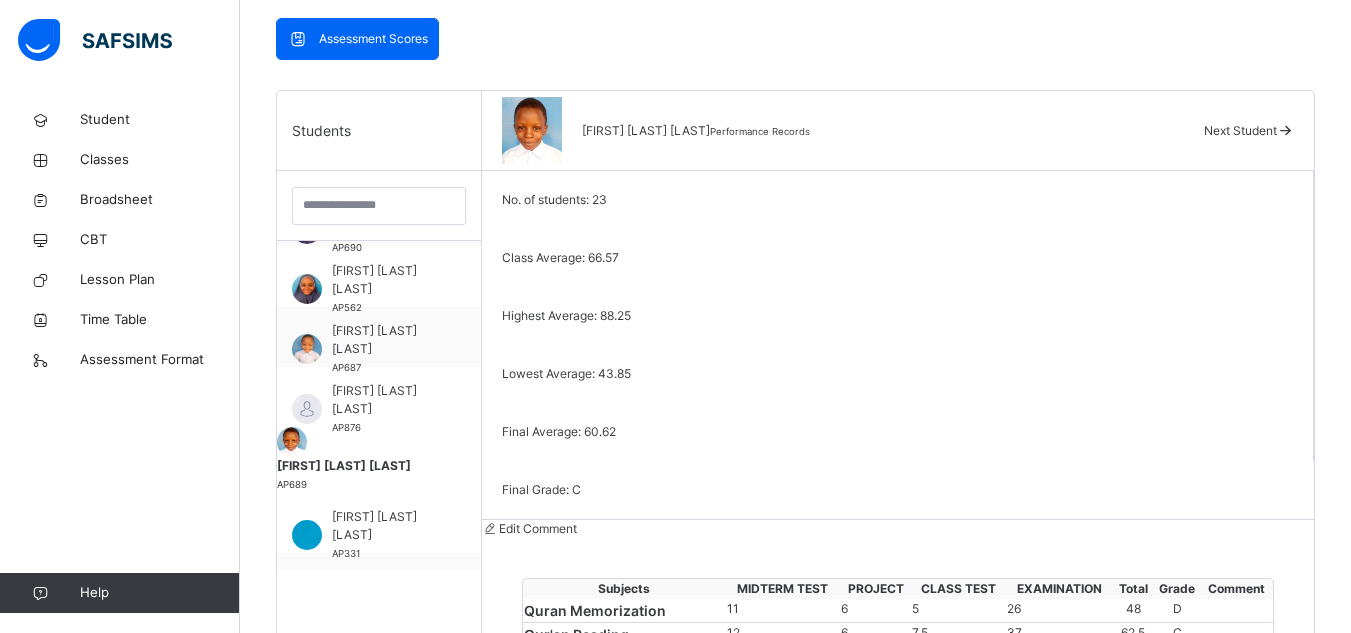 click on "Next Student" at bounding box center [1240, 130] 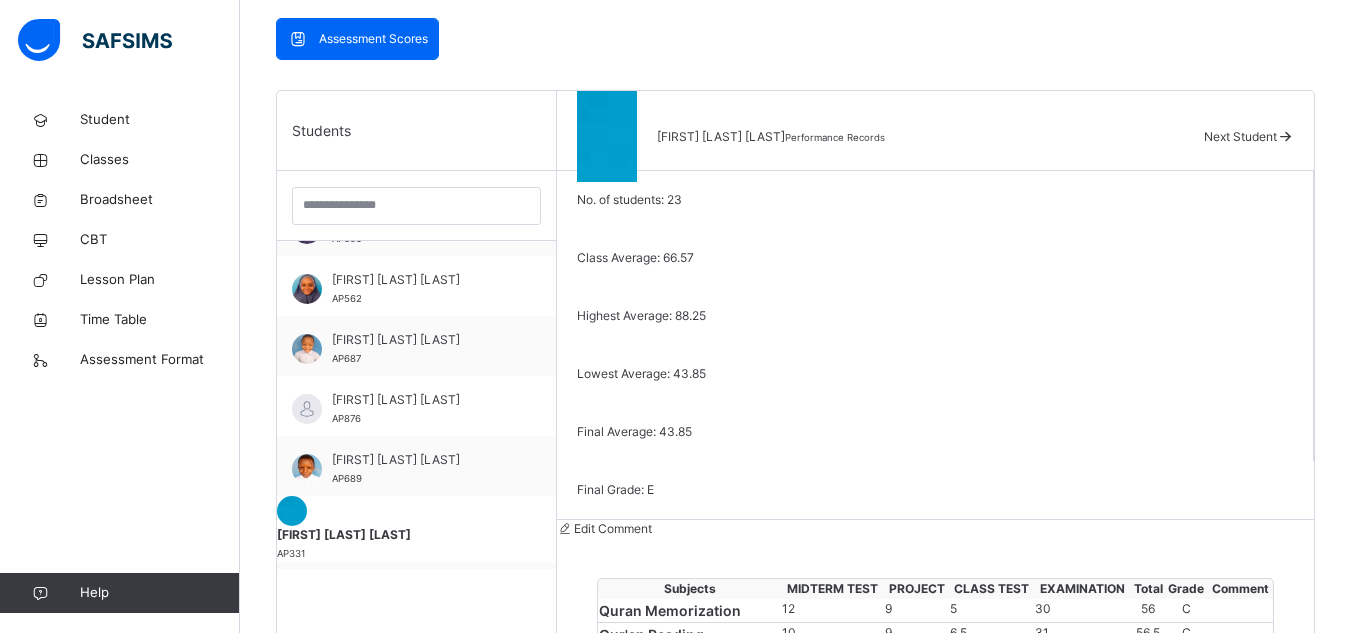 scroll, scrollTop: 594, scrollLeft: 0, axis: vertical 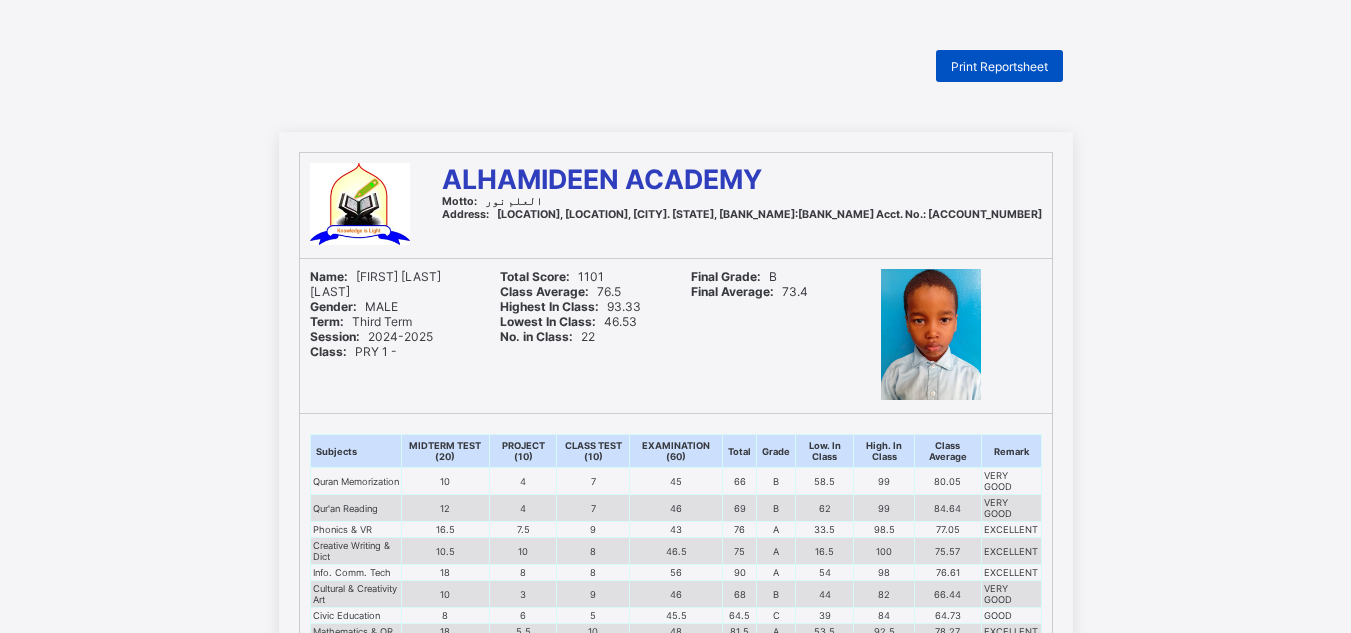 click on "Print Reportsheet" at bounding box center [999, 66] 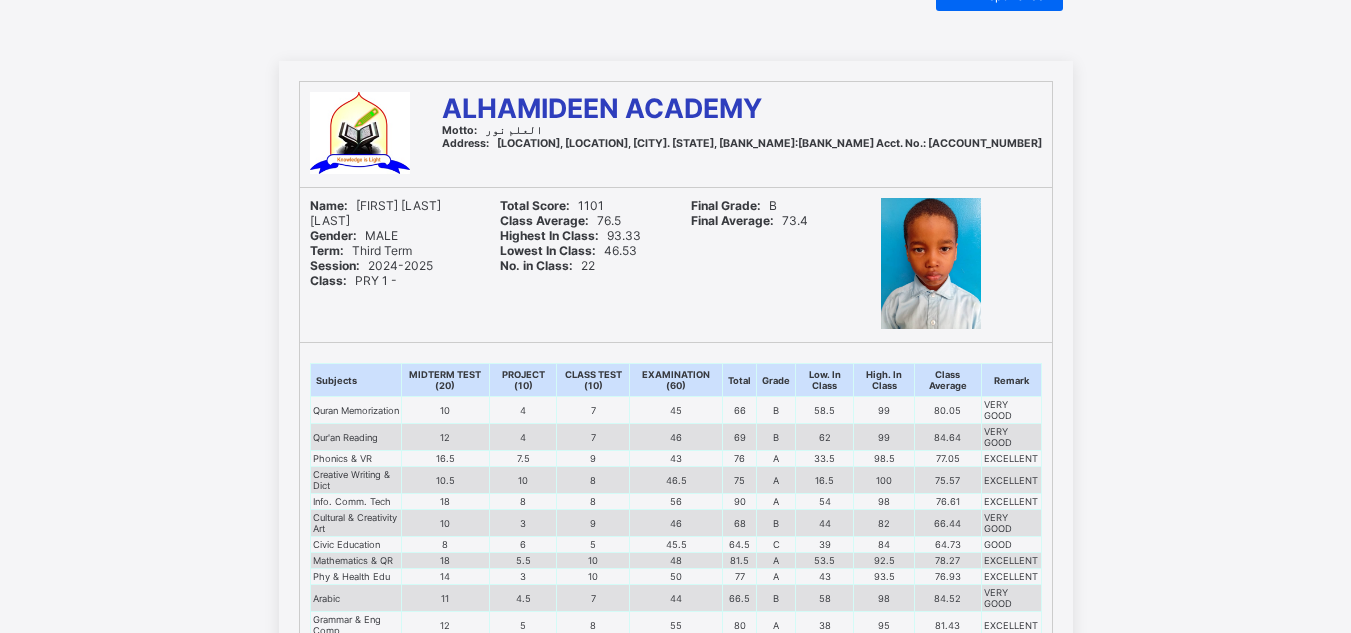 scroll, scrollTop: 0, scrollLeft: 0, axis: both 